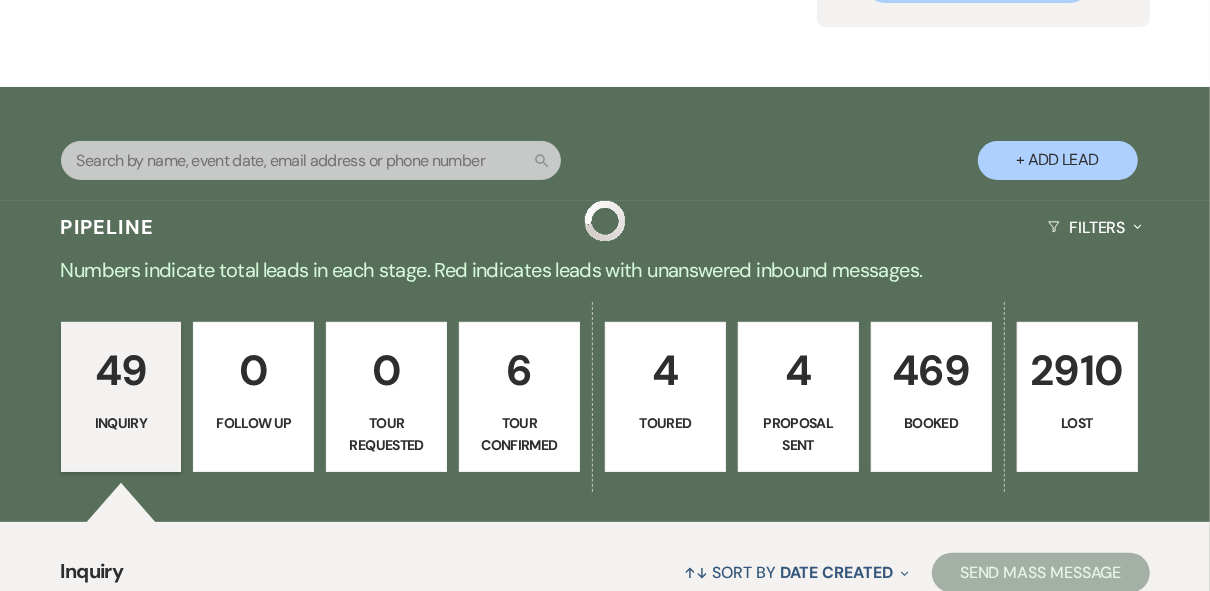 scroll, scrollTop: 379, scrollLeft: 0, axis: vertical 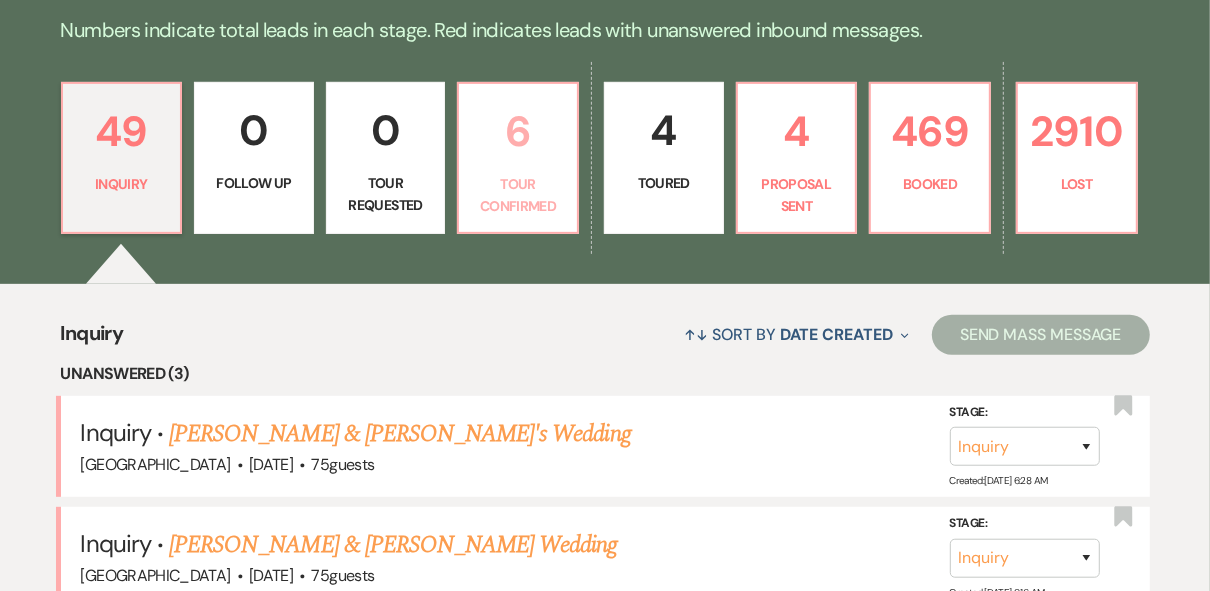 click on "6" at bounding box center [518, 131] 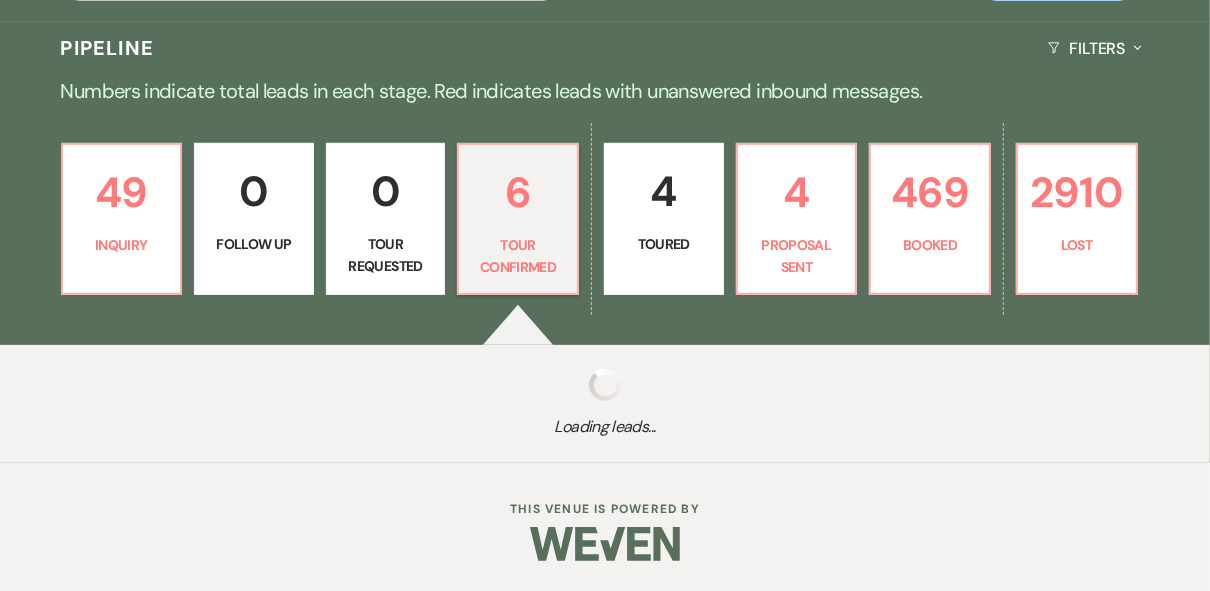scroll, scrollTop: 480, scrollLeft: 0, axis: vertical 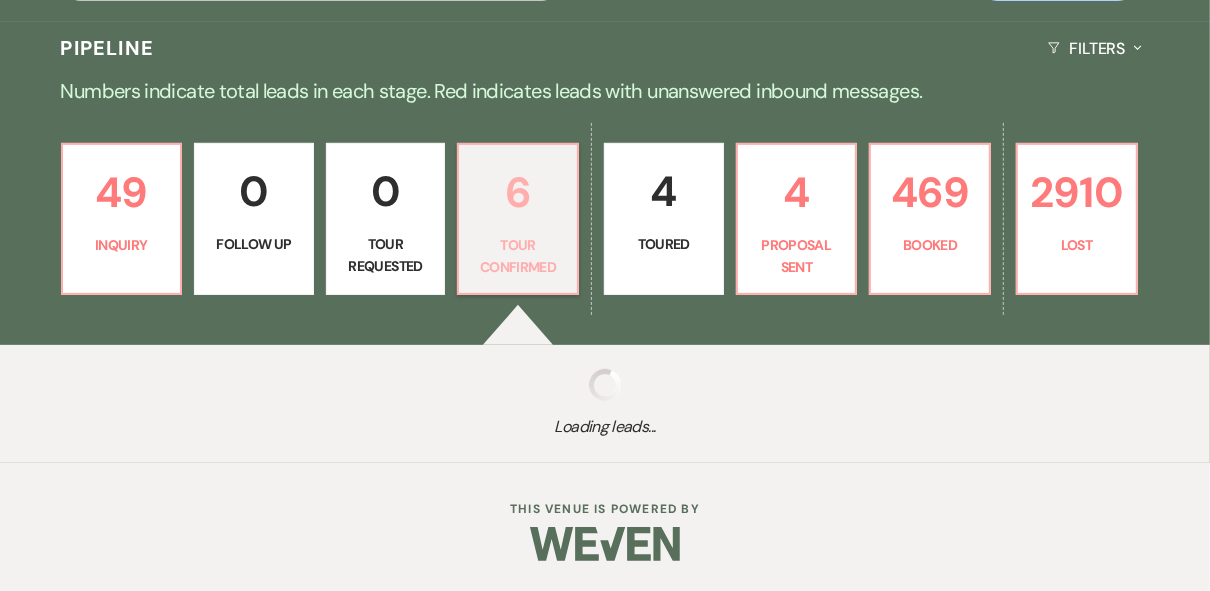 select on "4" 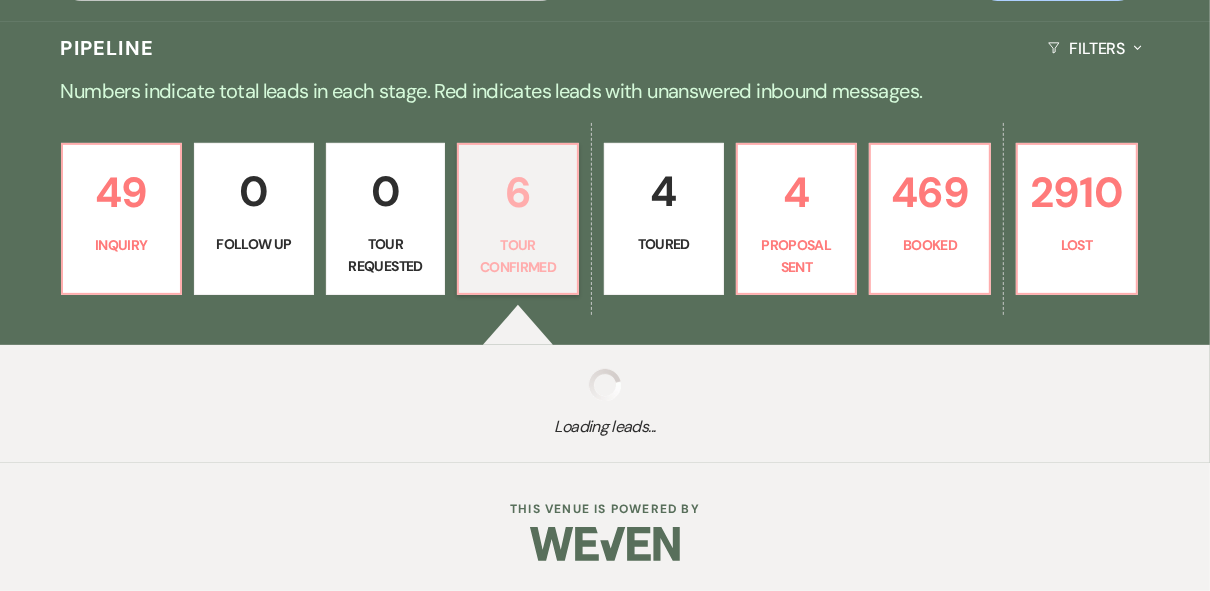 select on "4" 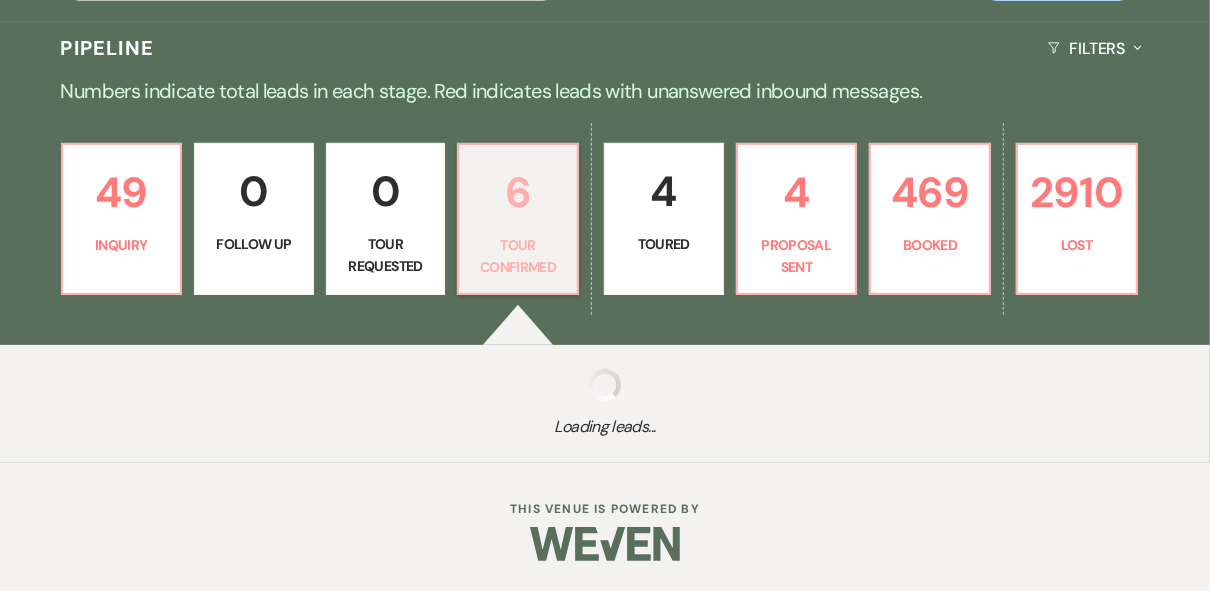select on "4" 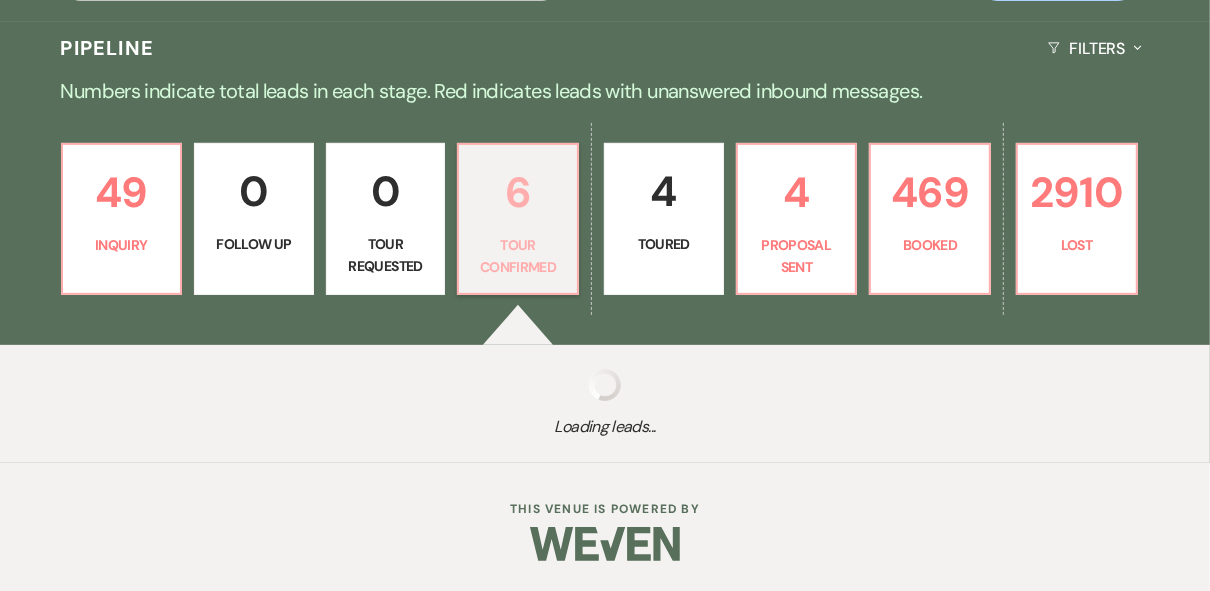 select on "4" 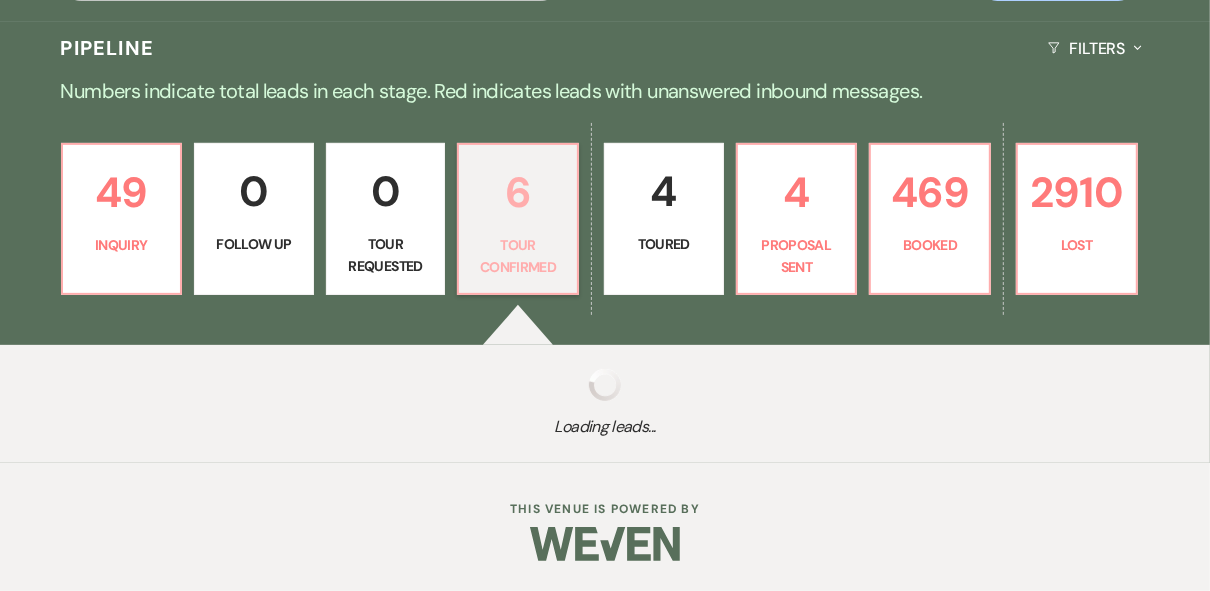 select on "4" 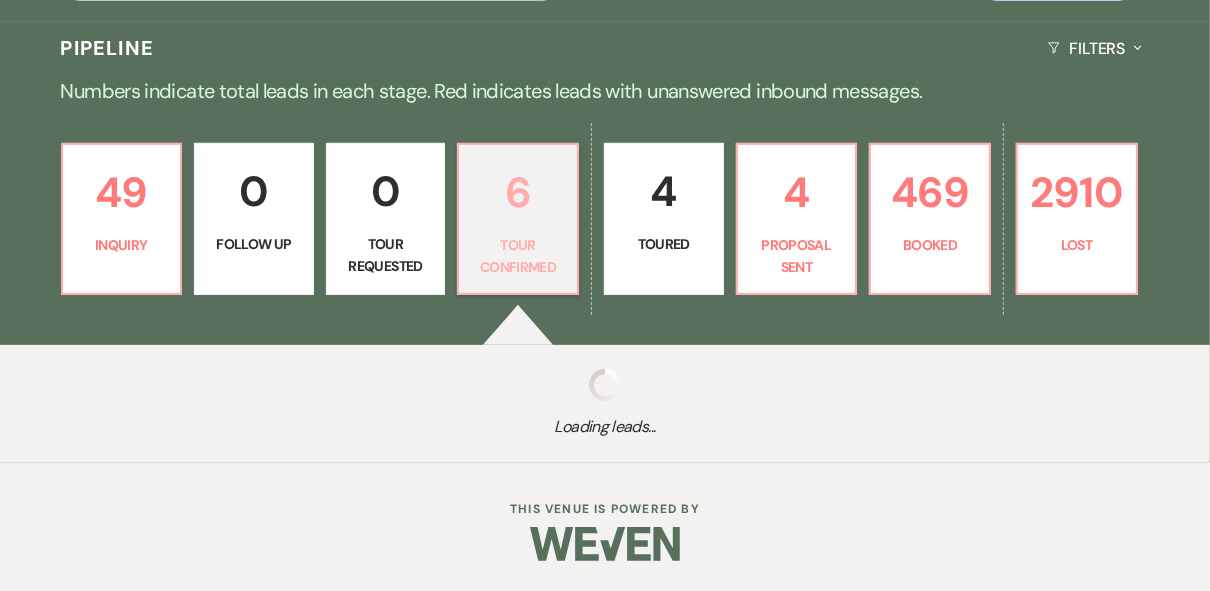 select on "4" 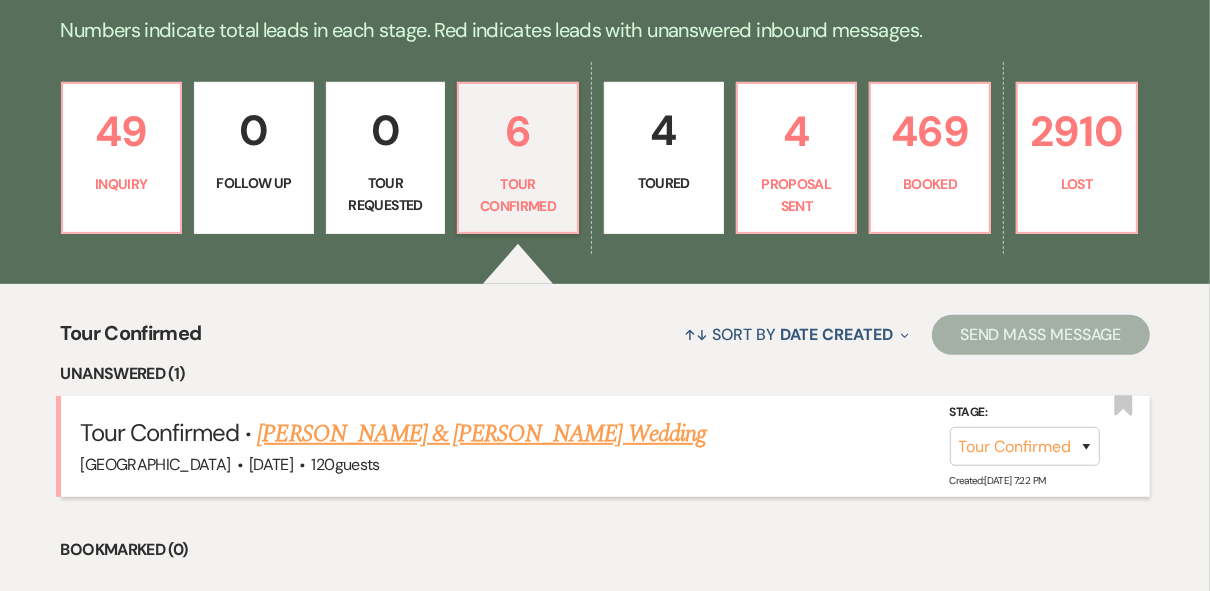 click on "[PERSON_NAME] & [PERSON_NAME] Wedding" at bounding box center [481, 434] 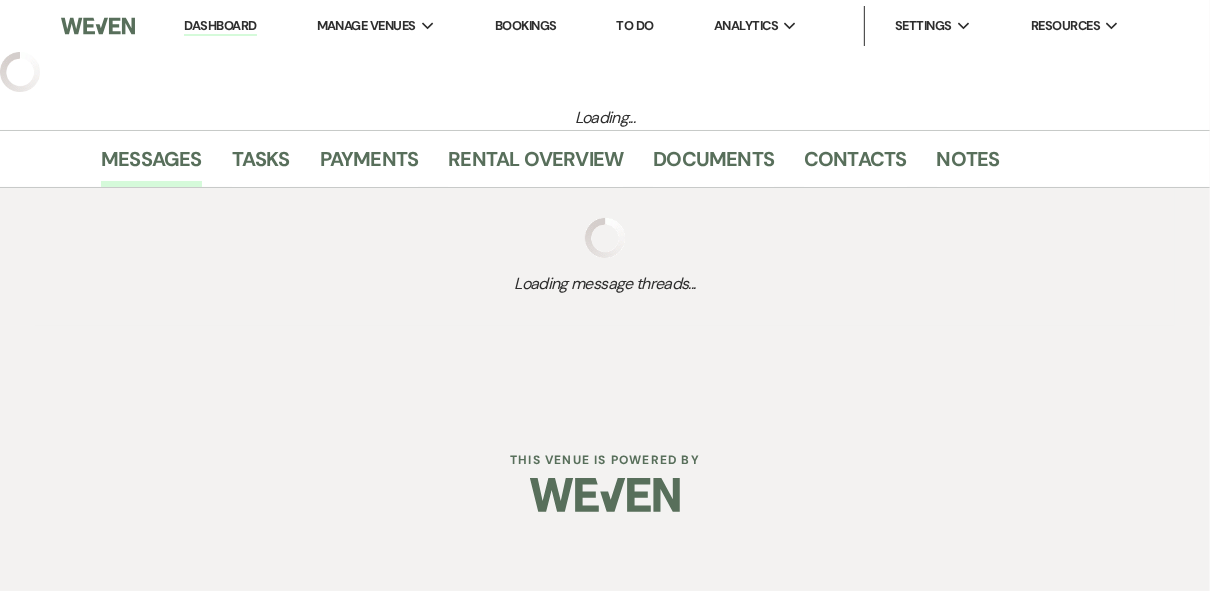select on "4" 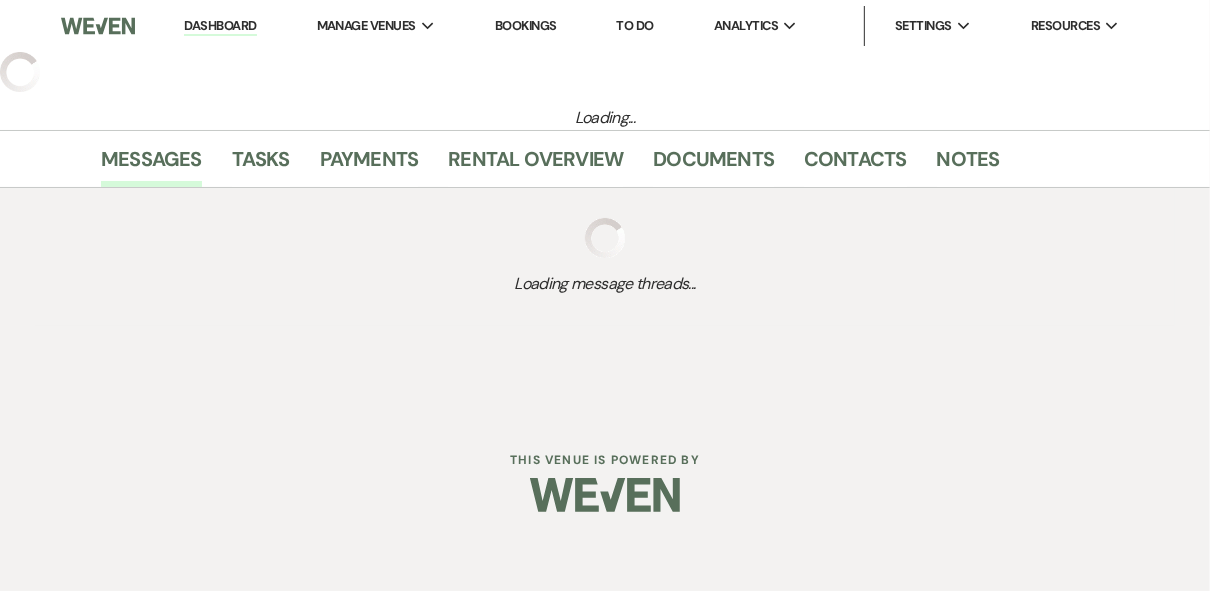 select on "5" 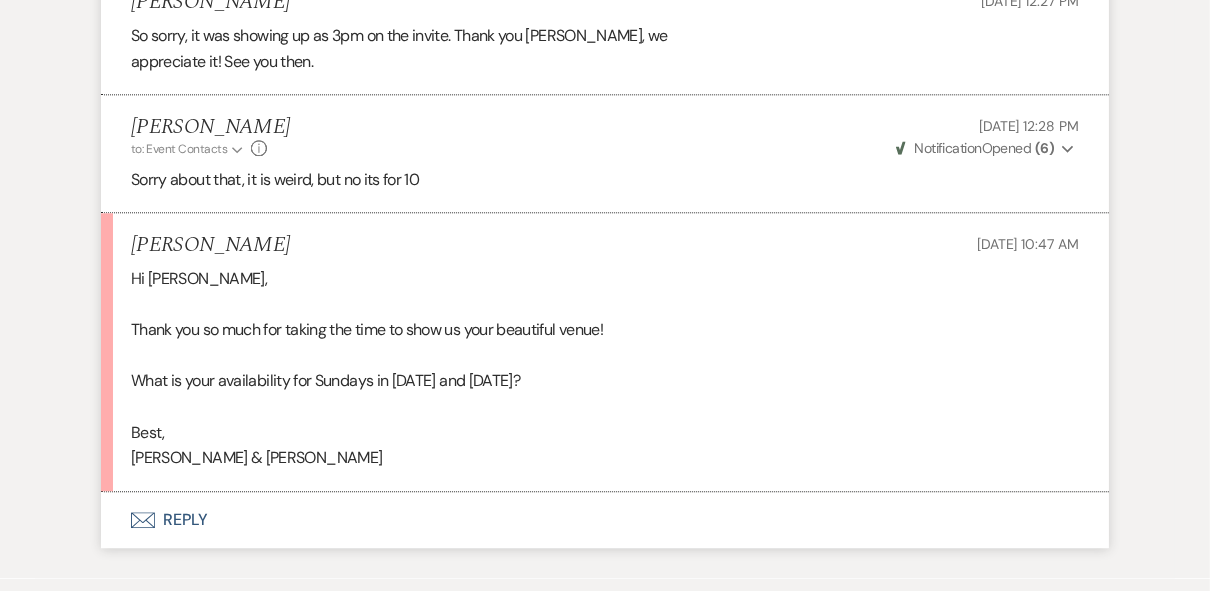 scroll, scrollTop: 3441, scrollLeft: 0, axis: vertical 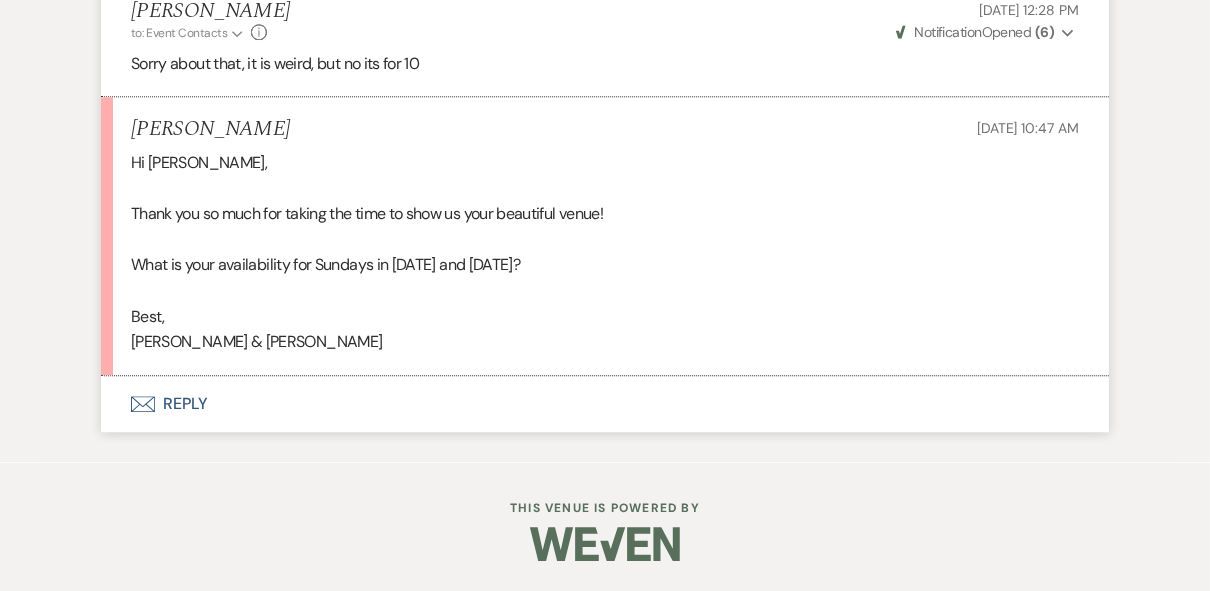click on "Envelope Reply" at bounding box center (605, 404) 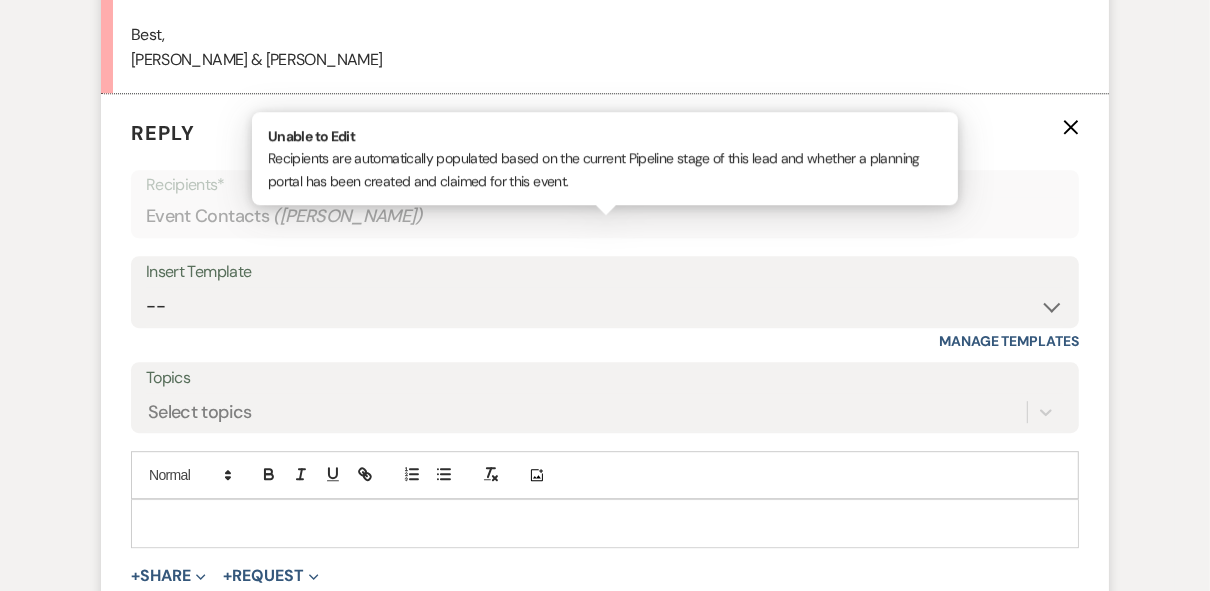 scroll, scrollTop: 3729, scrollLeft: 0, axis: vertical 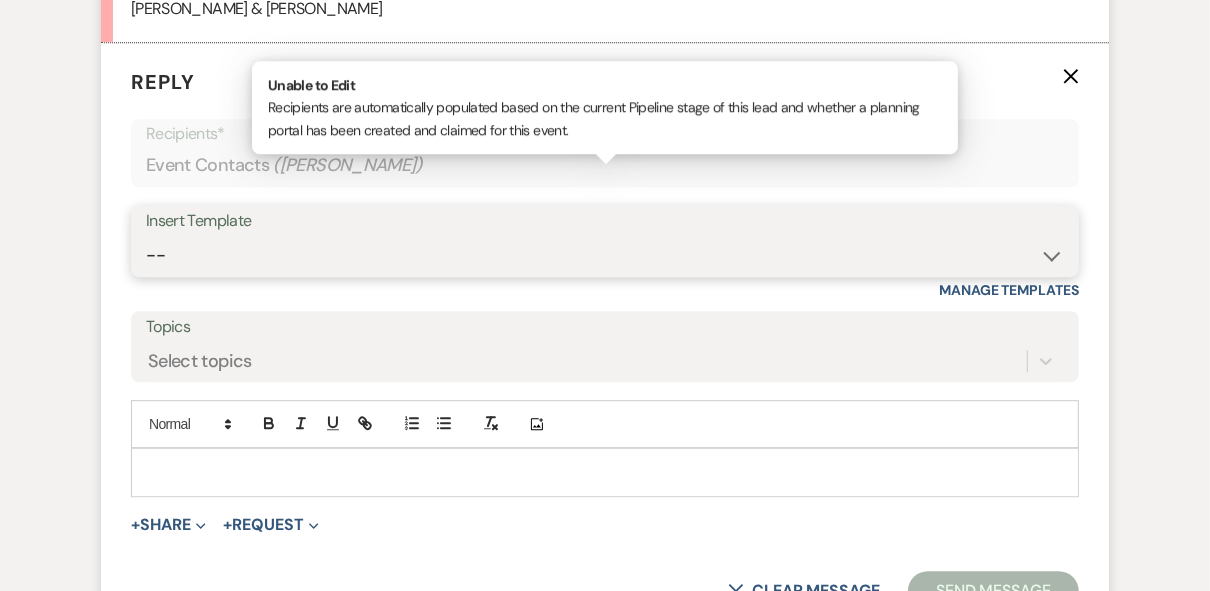 click on "-- Weven Planning Portal Introduction (Booked Events) Private Party Inquiry Response > 90 Private Party < 90 Contract (Pre-Booked Leads) Elopement Package iDo to Your Venue Wedding Inquiry Response 2024 Tent Contract Rehearsal Dinner 30-Day Wedding Meeting Detailed pricing request ( Pre tour) Website RSVP Tutorial Reunion Proposal Follow-Up Day of Wedding Reminder Pinterest Link Elopement Pkg > 60 Days Micro Wedding Wedding Payment Reminder Private Party Payment reminder Self Vendor Followup Booking Vendors  Tour Follow Up SM Photography Contract A&B Video contract Floral Questionnaire Final Meeting 2 Week Booking Followup Thank you for touring [DATE] Minium Venue pricing Getting started Coordinator Introduction - Haileigh Event Coordinator Introduction- [PERSON_NAME] - Intro Cake - Intro Events Intro - Haileigh Wedding Inquiry 2025 Honeymoon Suite Reminders Invoice payment 2025/2026 availabilities  Decor Package" at bounding box center (605, 255) 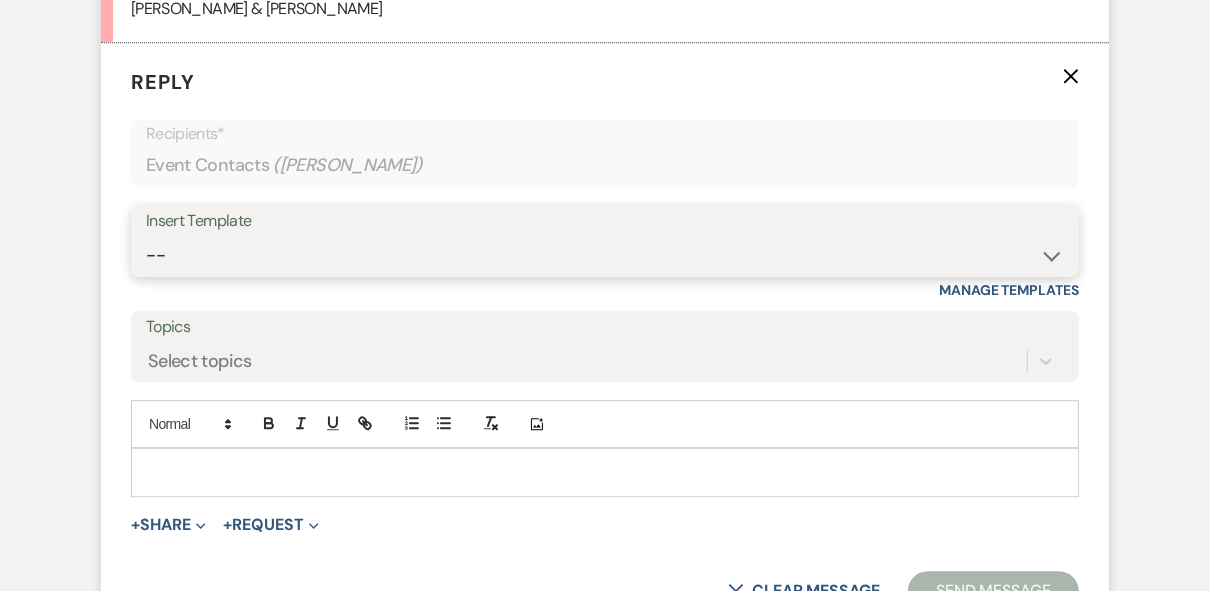 select on "4782" 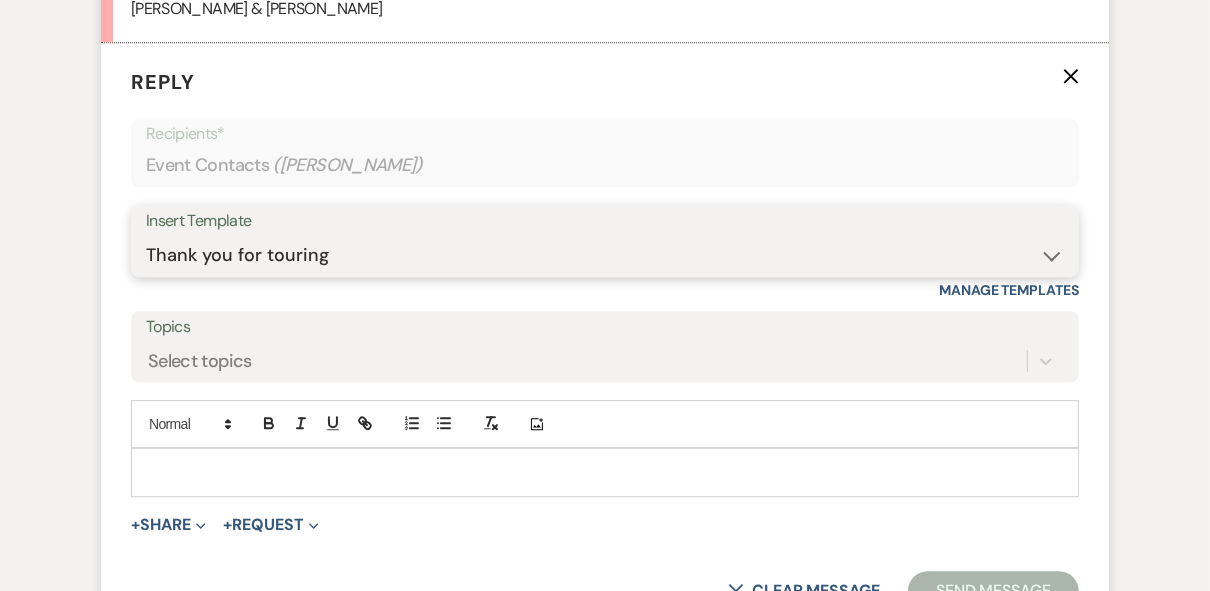 click on "-- Weven Planning Portal Introduction (Booked Events) Private Party Inquiry Response > 90 Private Party < 90 Contract (Pre-Booked Leads) Elopement Package iDo to Your Venue Wedding Inquiry Response 2024 Tent Contract Rehearsal Dinner 30-Day Wedding Meeting Detailed pricing request ( Pre tour) Website RSVP Tutorial Reunion Proposal Follow-Up Day of Wedding Reminder Pinterest Link Elopement Pkg > 60 Days Micro Wedding Wedding Payment Reminder Private Party Payment reminder Self Vendor Followup Booking Vendors  Tour Follow Up SM Photography Contract A&B Video contract Floral Questionnaire Final Meeting 2 Week Booking Followup Thank you for touring [DATE] Minium Venue pricing Getting started Coordinator Introduction - Haileigh Event Coordinator Introduction- [PERSON_NAME] - Intro Cake - Intro Events Intro - Haileigh Wedding Inquiry 2025 Honeymoon Suite Reminders Invoice payment 2025/2026 availabilities  Decor Package" at bounding box center (605, 255) 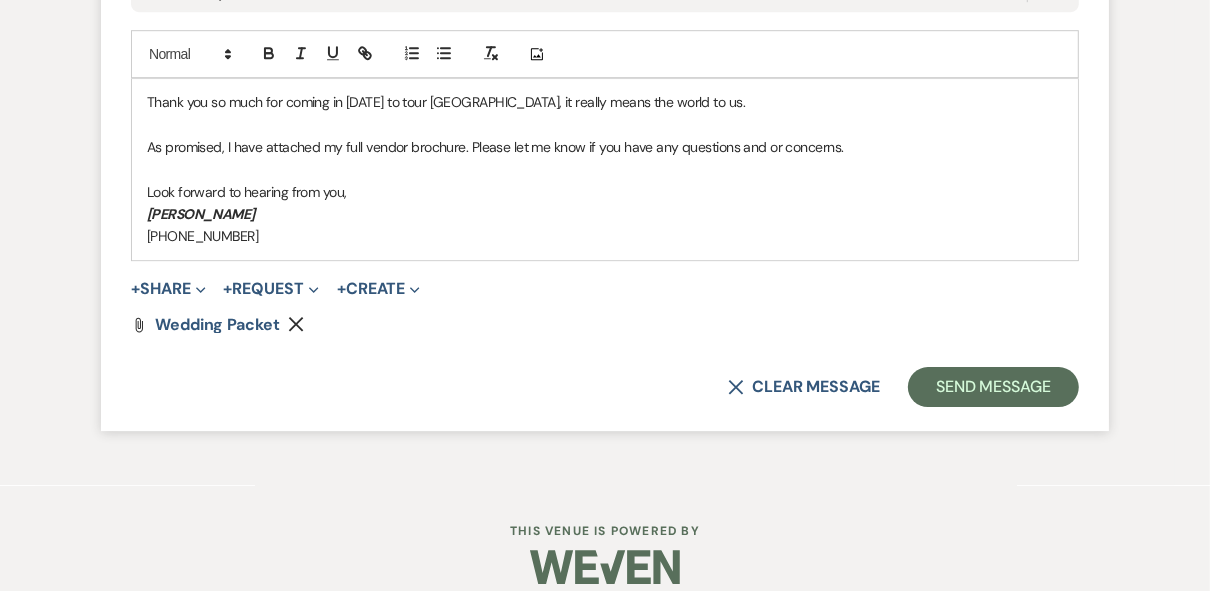 scroll, scrollTop: 4129, scrollLeft: 0, axis: vertical 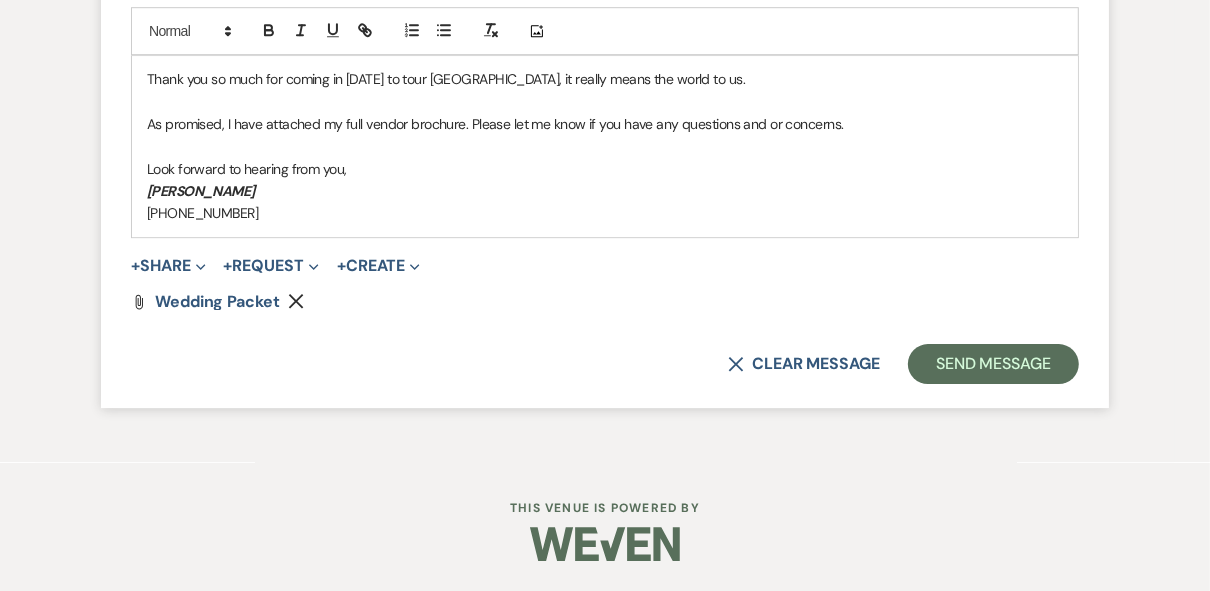 click on "Thank you so much for coming in [DATE] to tour [GEOGRAPHIC_DATA], it really means the world to us." at bounding box center (605, 79) 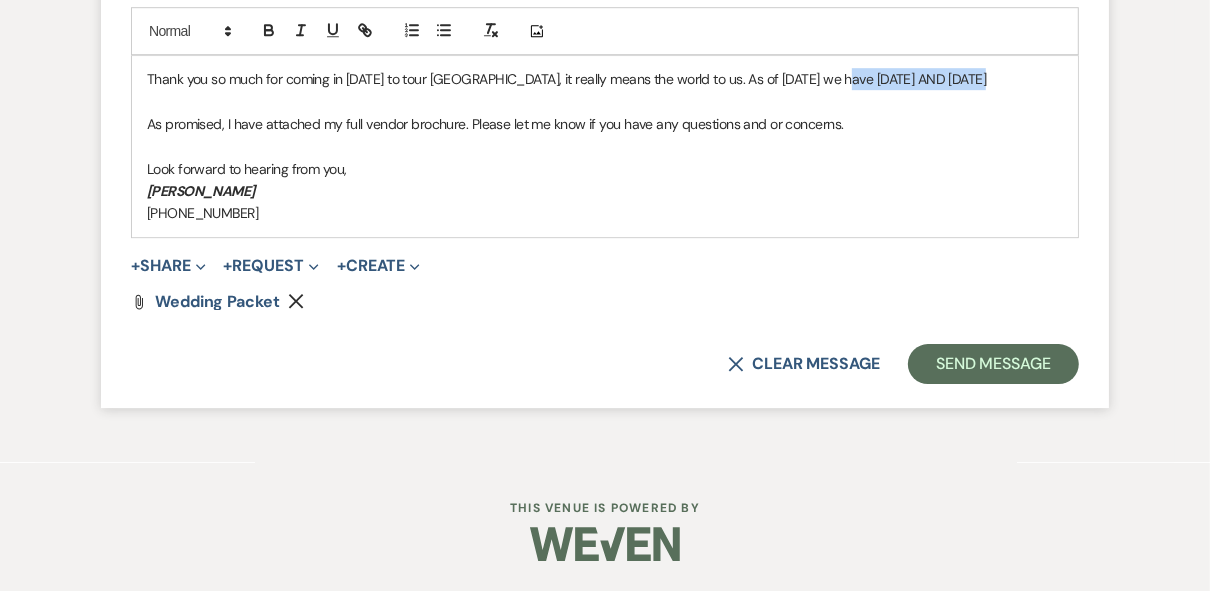 drag, startPoint x: 1016, startPoint y: 126, endPoint x: 842, endPoint y: 123, distance: 174.02586 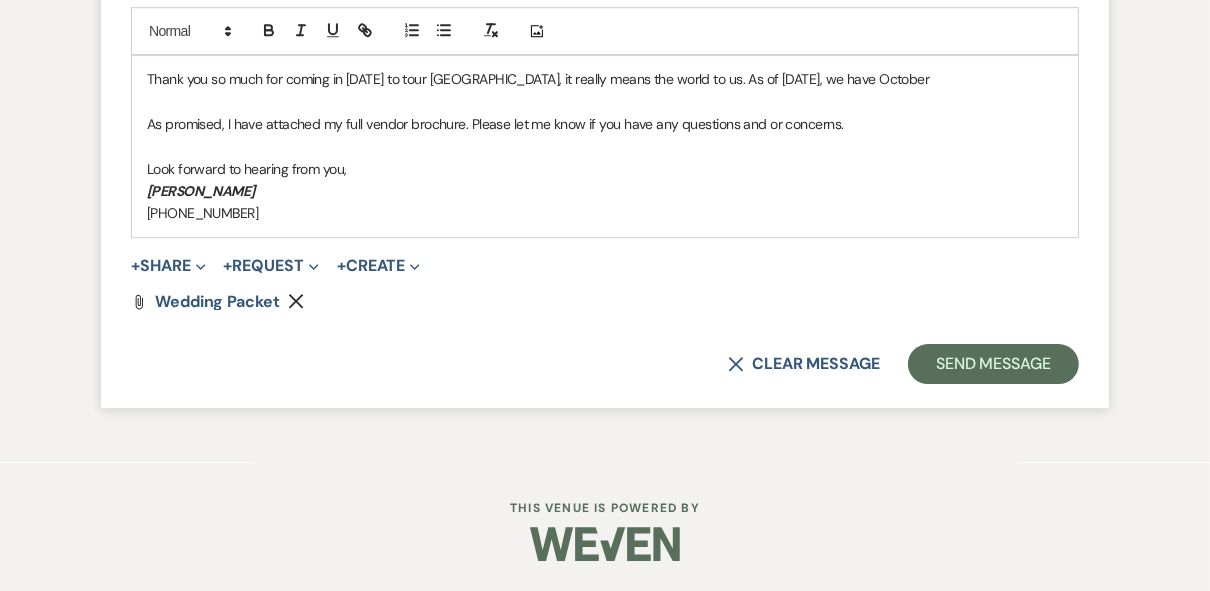 click on "Thank you so much for coming in [DATE] to tour [GEOGRAPHIC_DATA], it really means the world to us. As of [DATE], we have October" at bounding box center (605, 79) 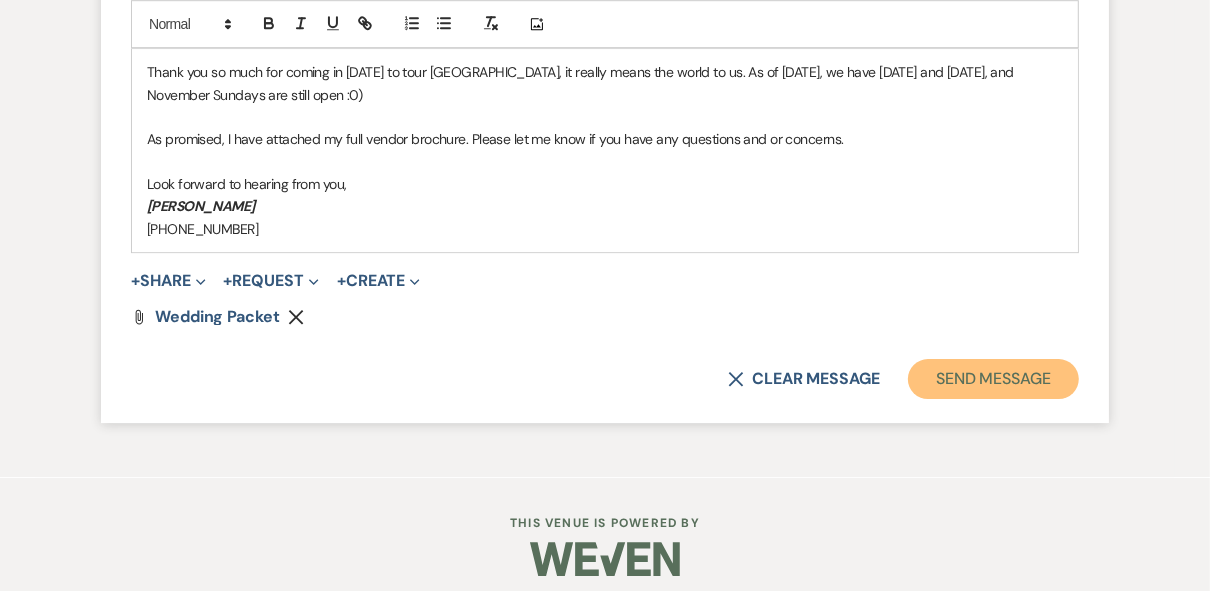 click on "Send Message" at bounding box center (993, 379) 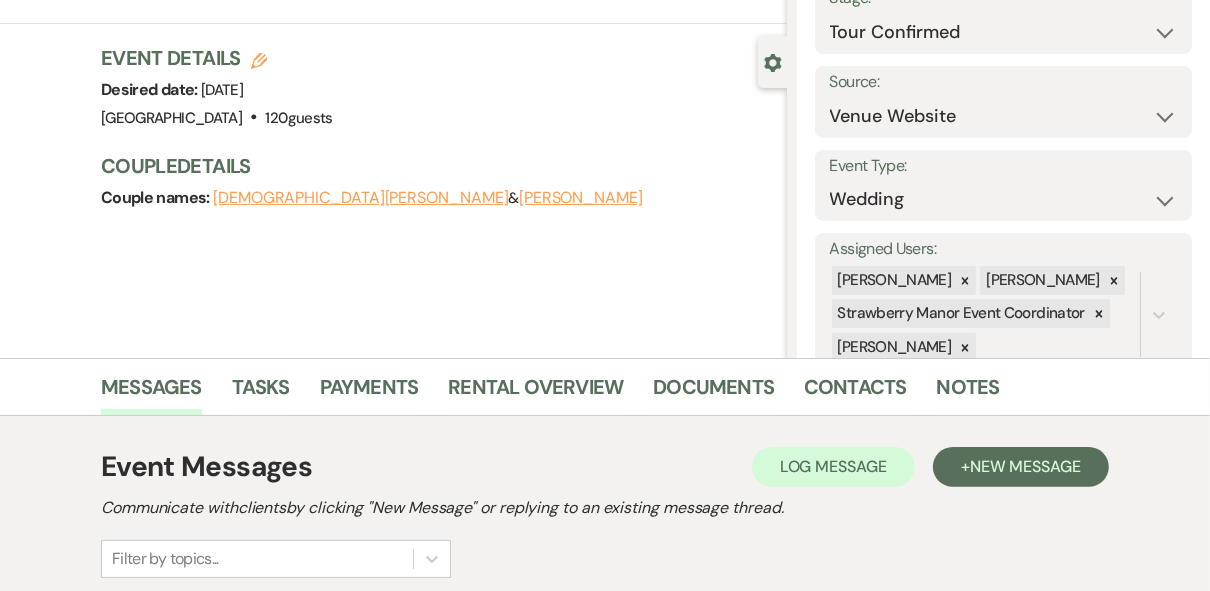 scroll, scrollTop: 0, scrollLeft: 0, axis: both 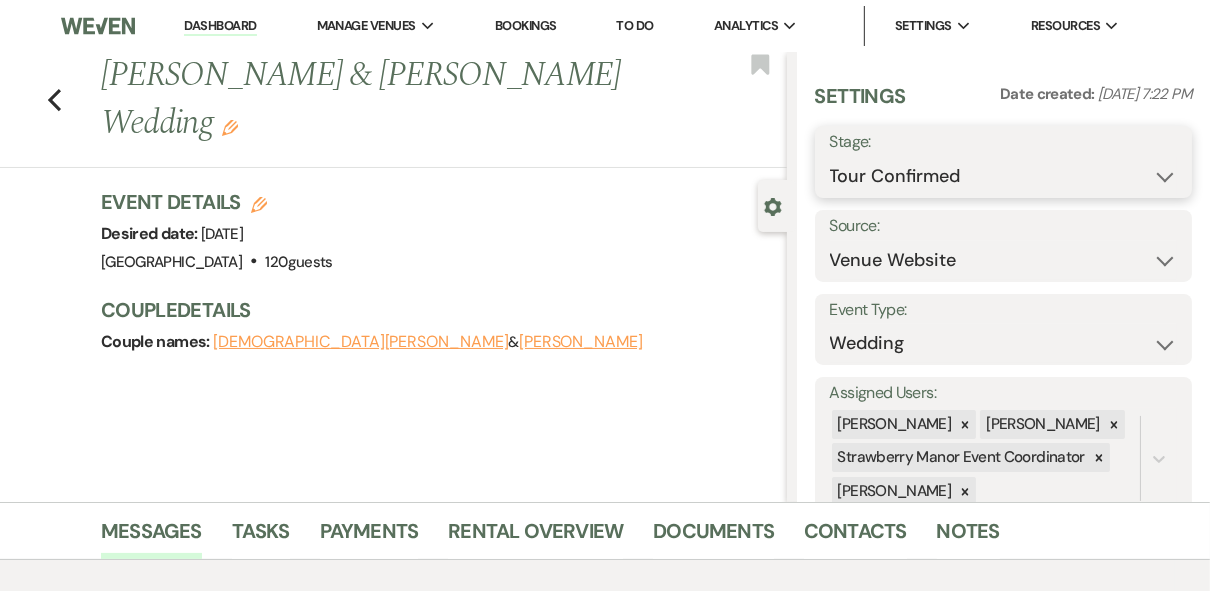 click on "Inquiry Follow Up Tour Requested Tour Confirmed Toured Proposal Sent Booked Lost" at bounding box center (1004, 176) 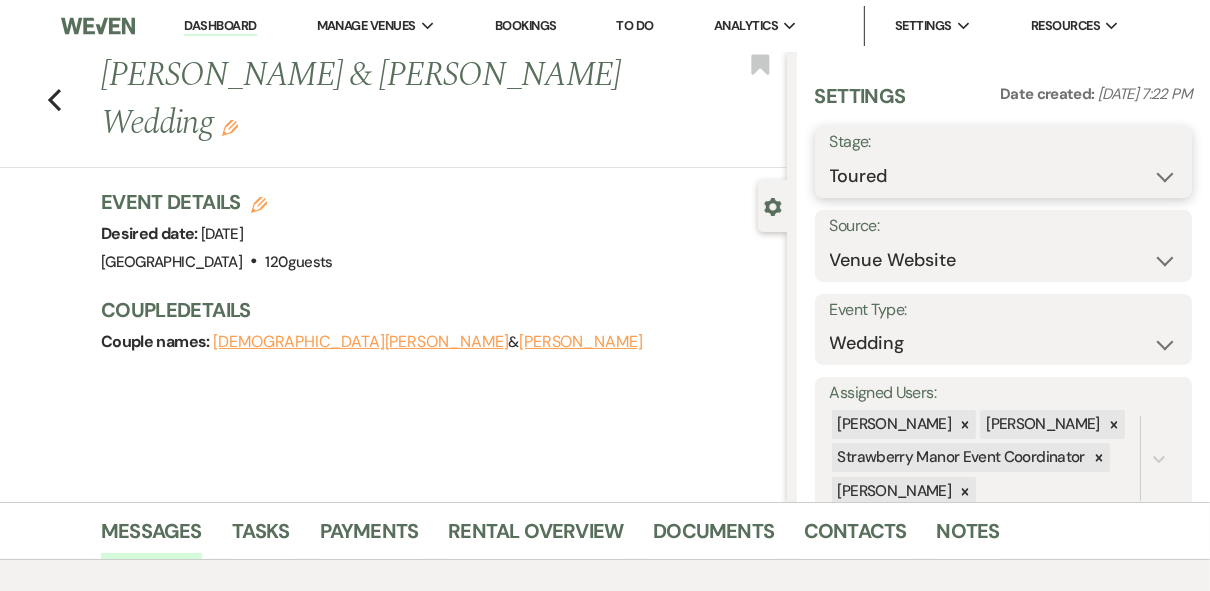 click on "Inquiry Follow Up Tour Requested Tour Confirmed Toured Proposal Sent Booked Lost" at bounding box center [1004, 176] 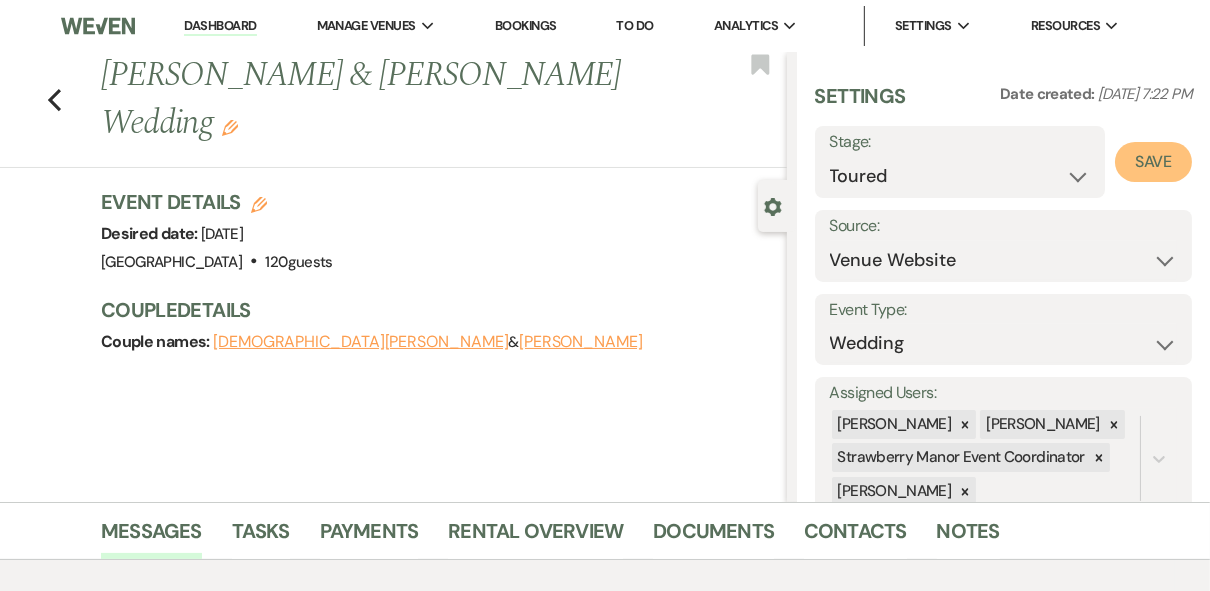 click on "Save" at bounding box center [1153, 162] 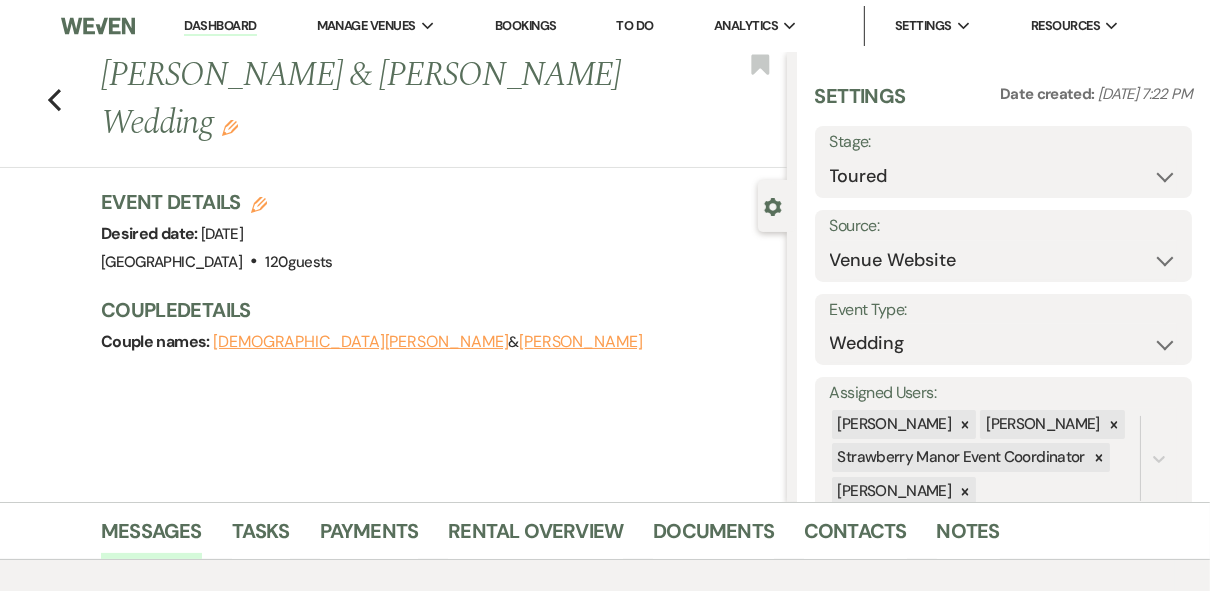 click on "Dashboard" at bounding box center [220, 26] 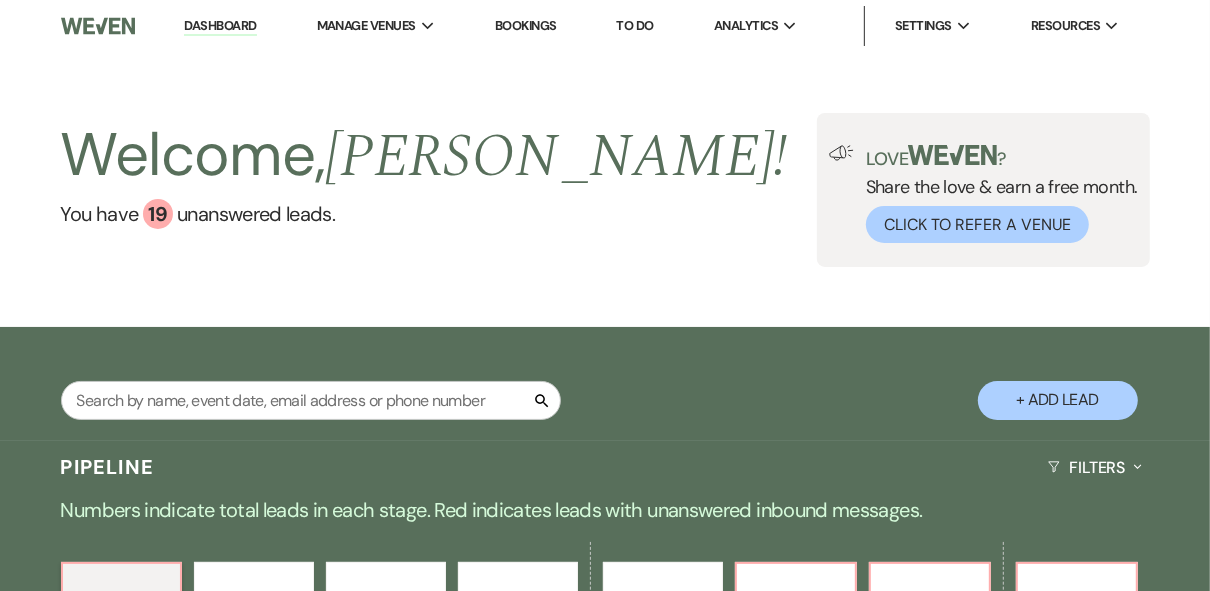 click on "Welcome,  [PERSON_NAME] ! You have   19   unanswered lead s . Love   ?
Share the love & earn a free month.     Click to Refer a Venue" at bounding box center [605, 190] 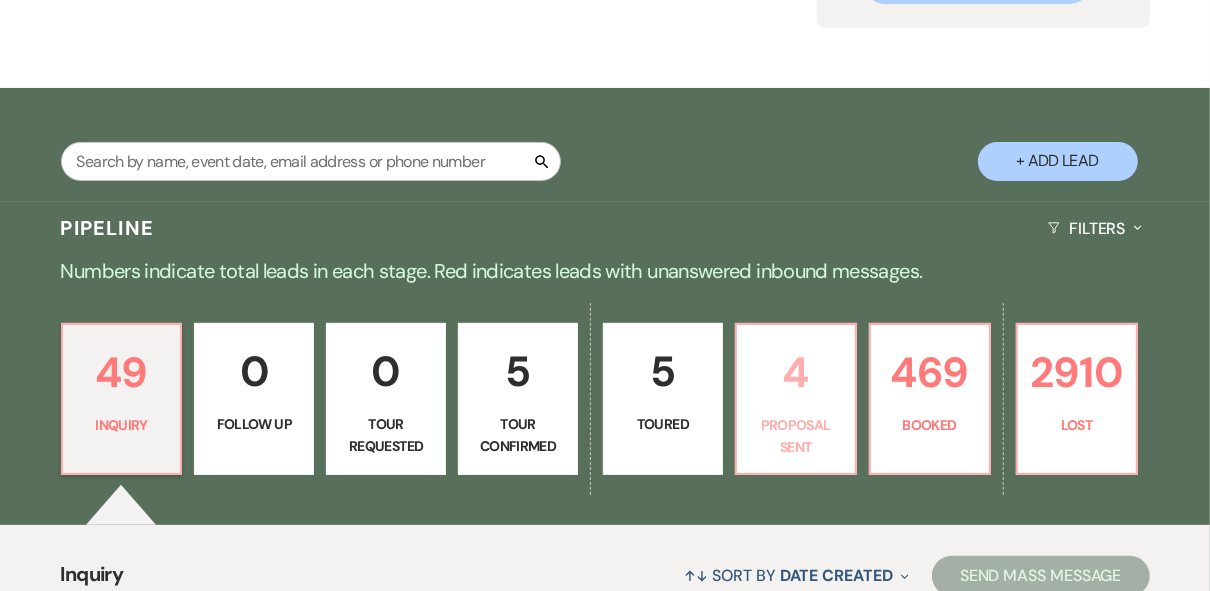 scroll, scrollTop: 400, scrollLeft: 0, axis: vertical 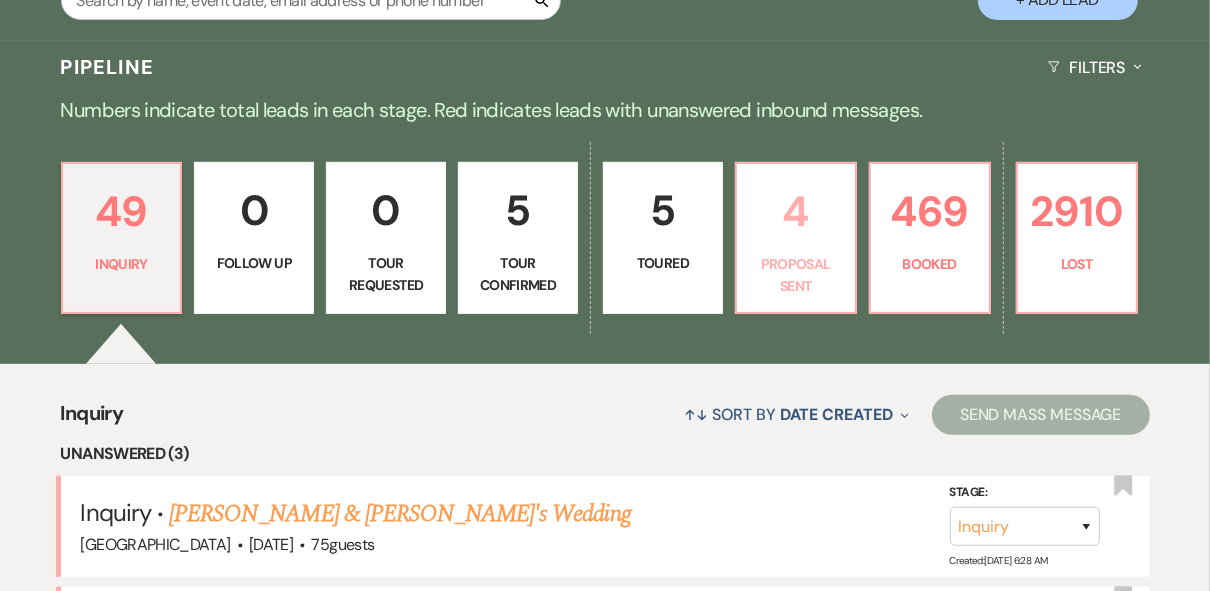 click on "Proposal Sent" at bounding box center (796, 275) 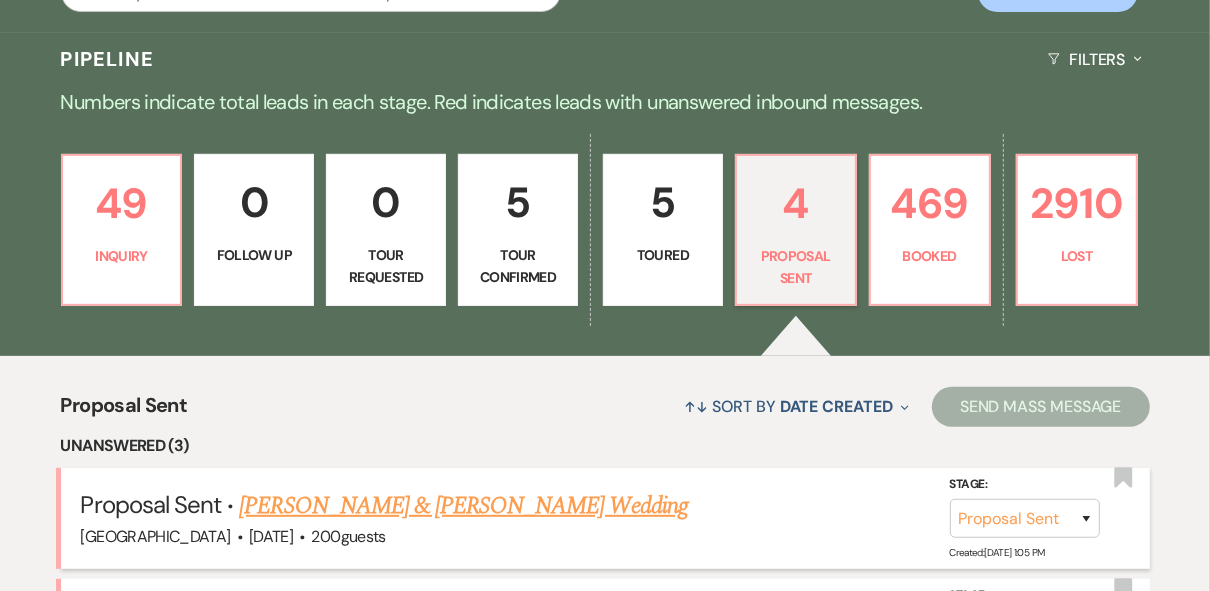 scroll, scrollTop: 400, scrollLeft: 0, axis: vertical 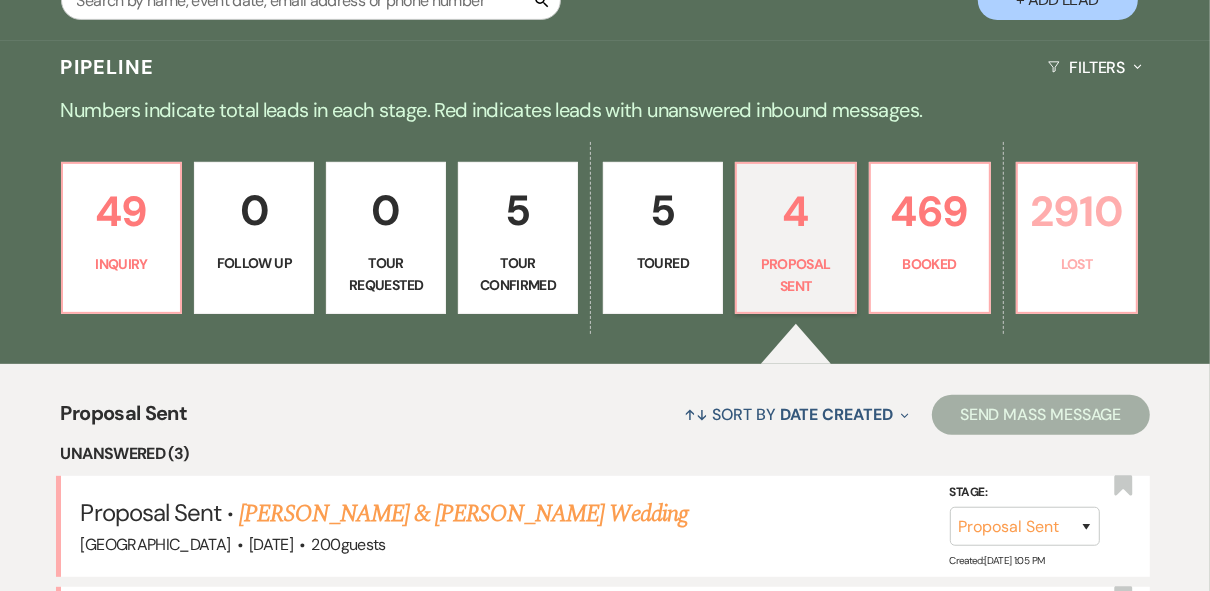 click on "2910 Lost" at bounding box center (1077, 238) 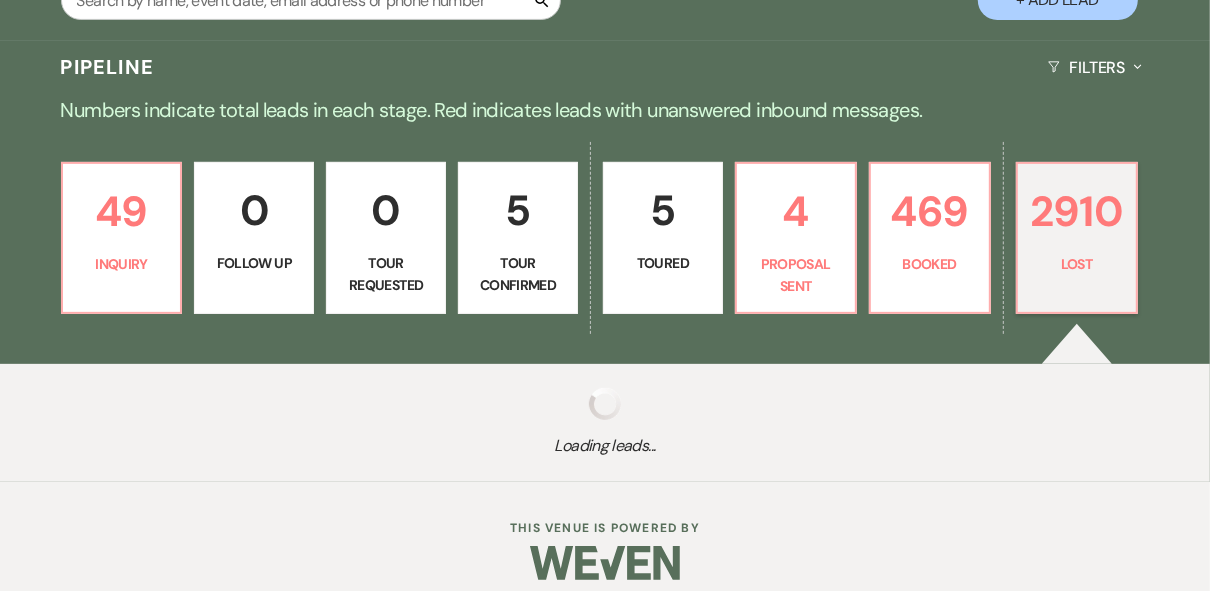 select on "8" 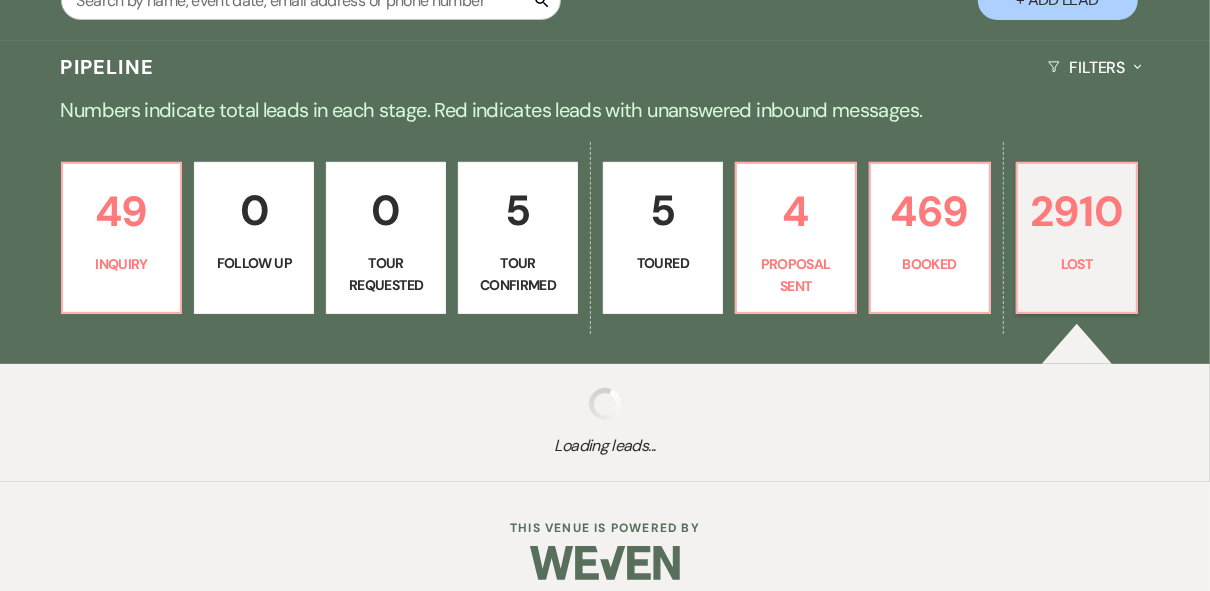 select on "1" 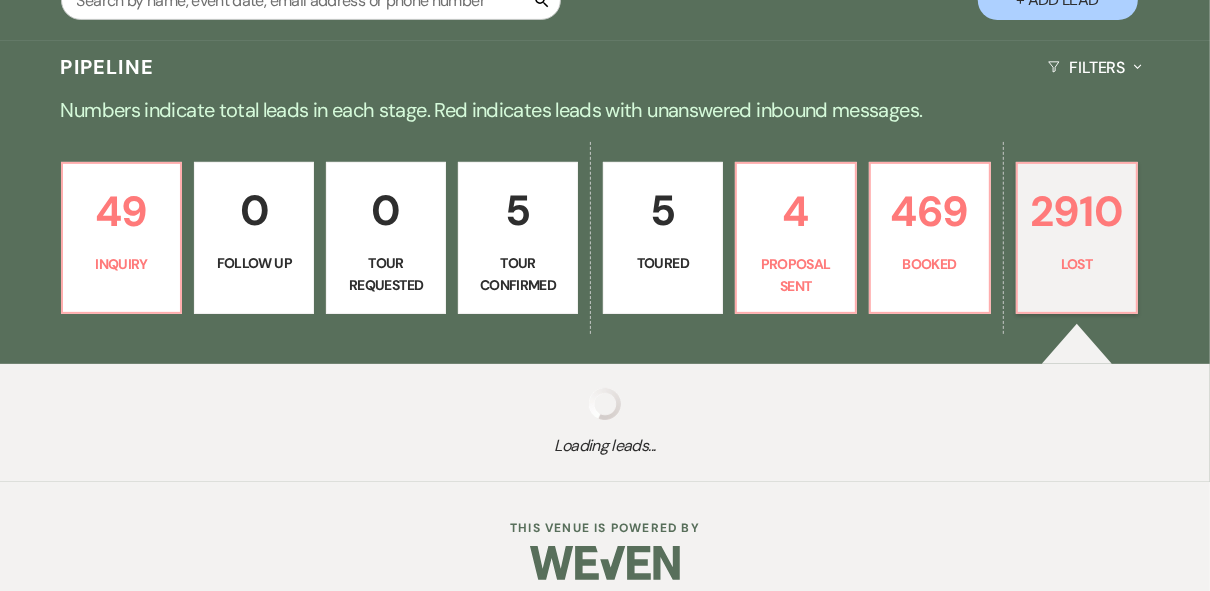 select on "8" 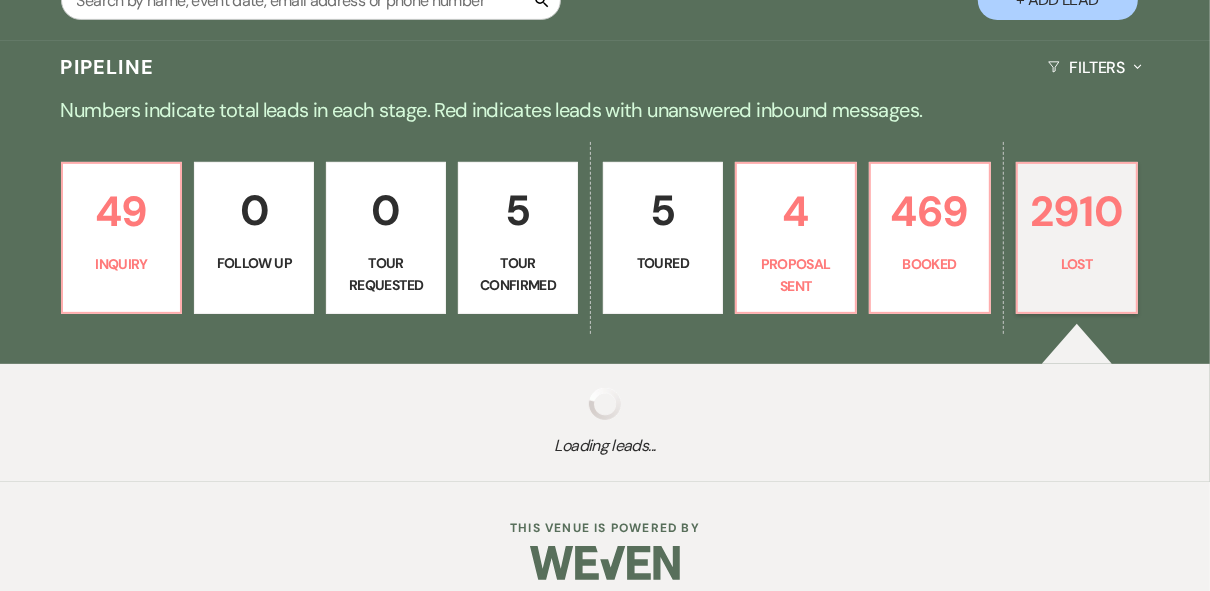 select on "5" 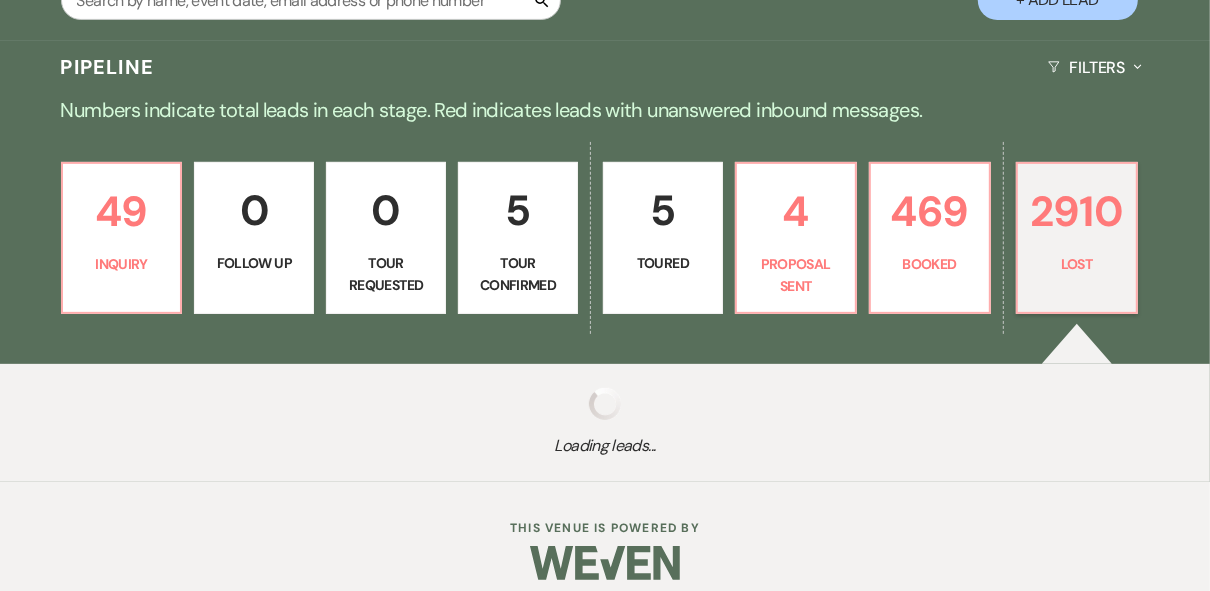 select on "8" 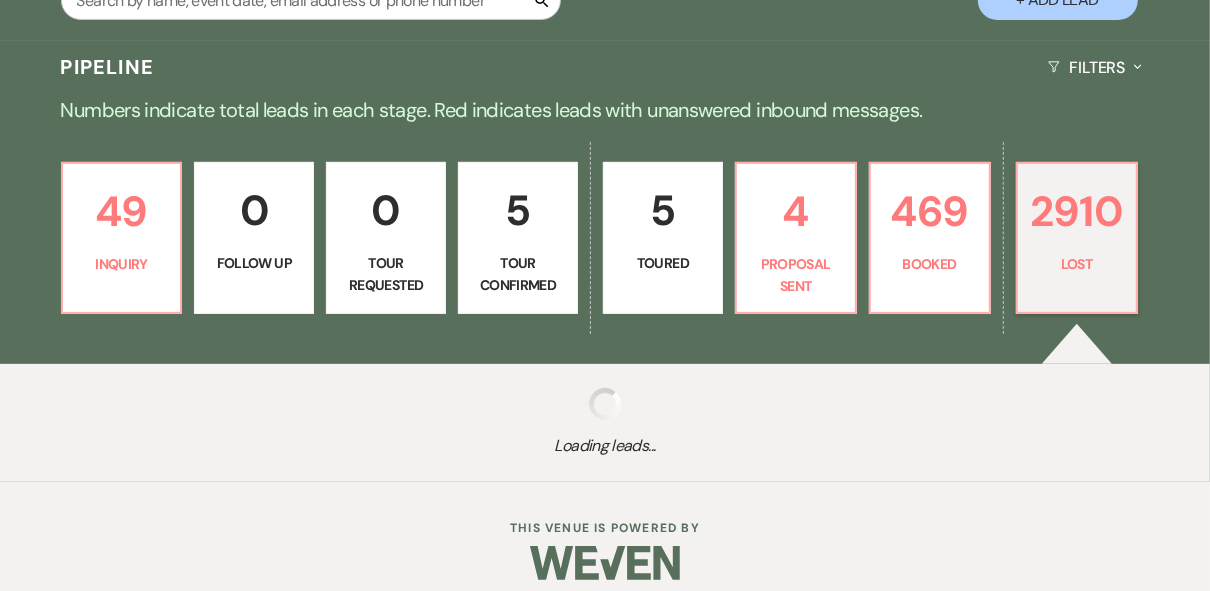 select on "8" 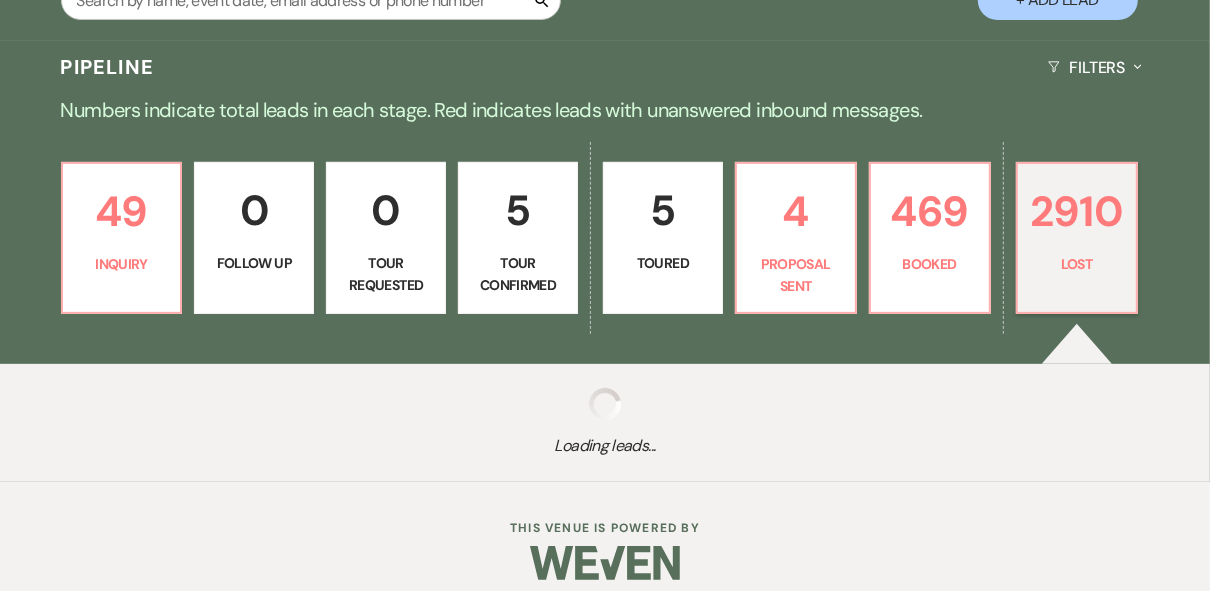 select on "8" 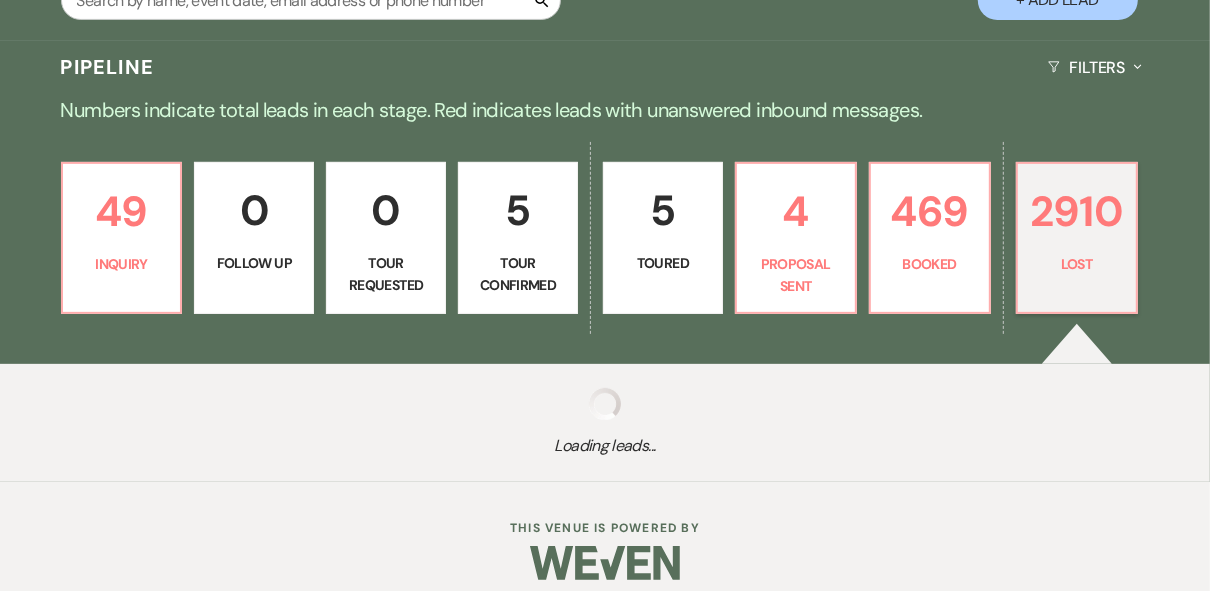 select on "8" 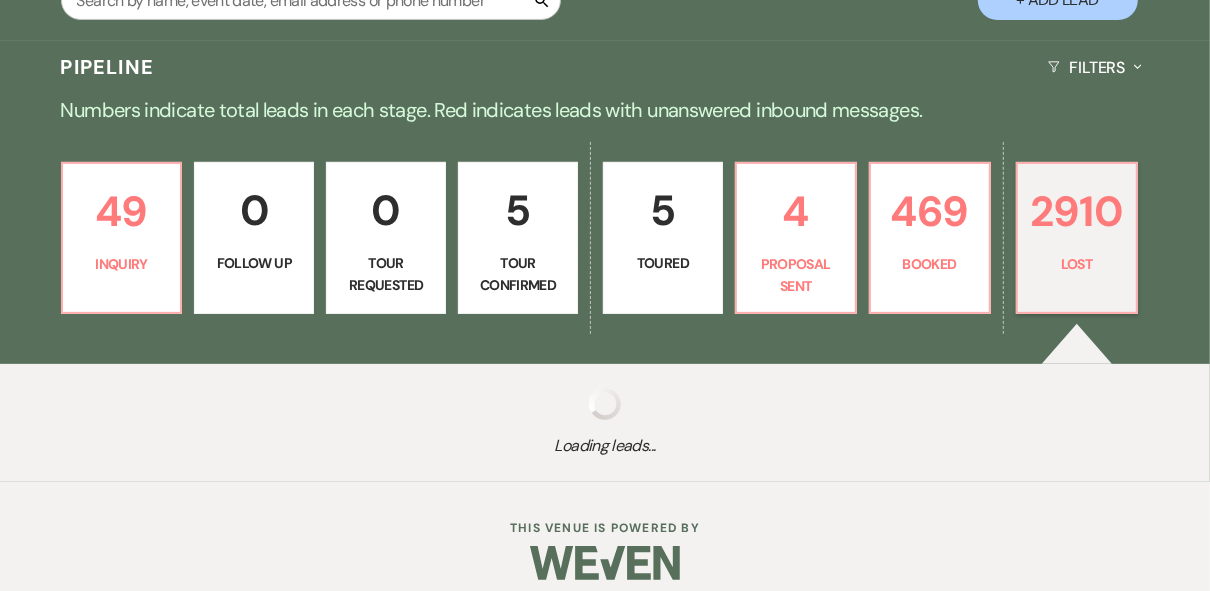 select on "8" 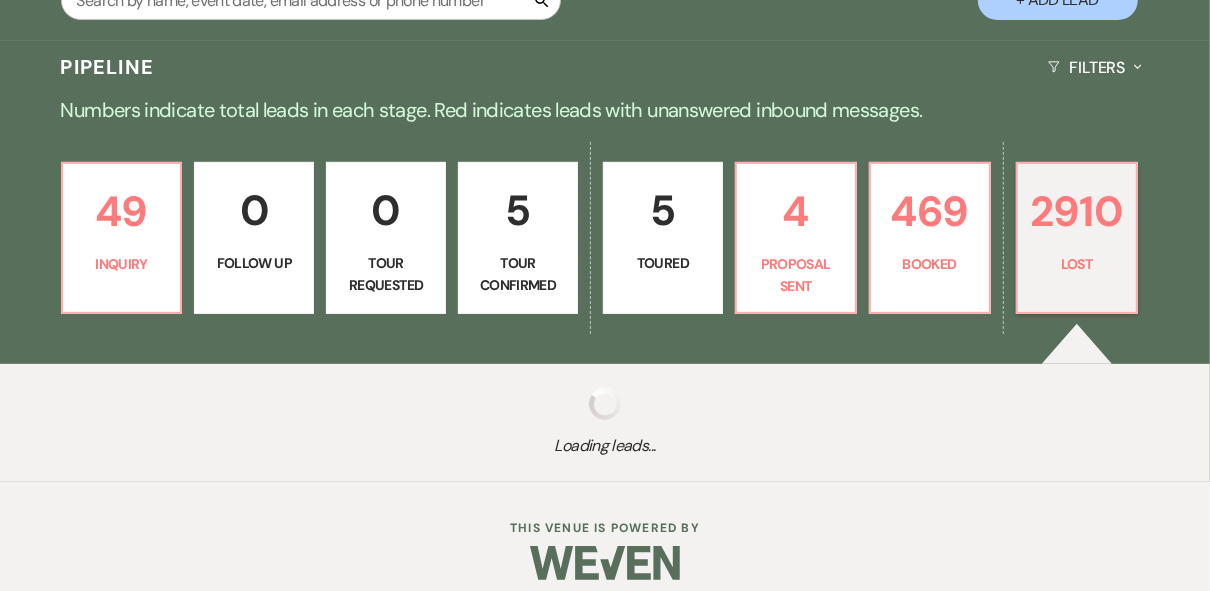 select on "5" 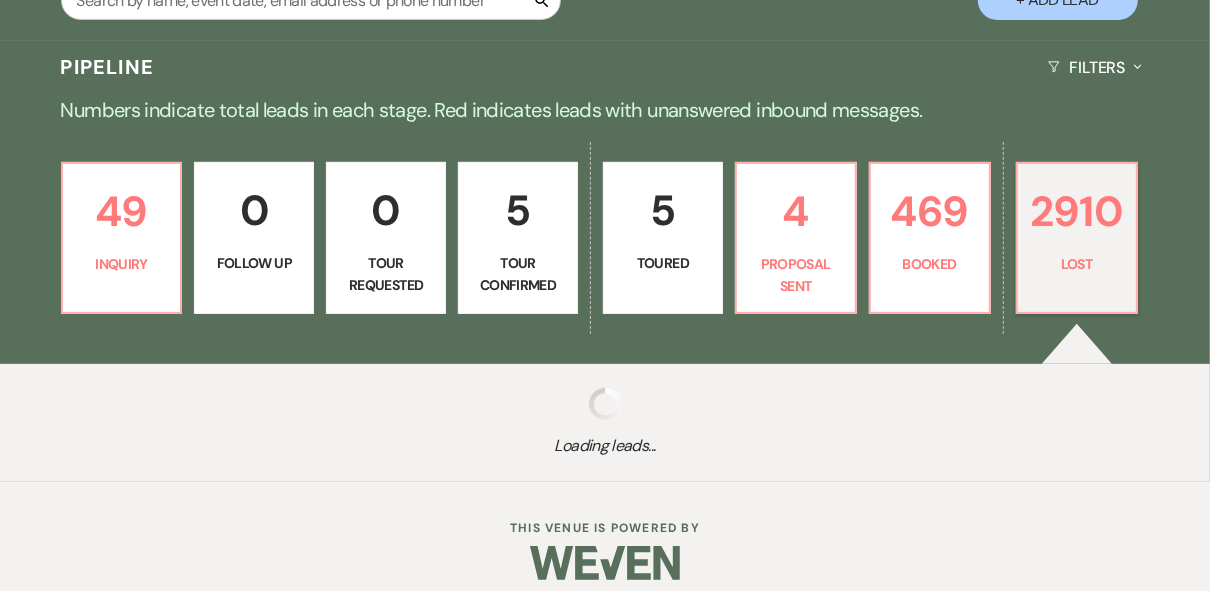 select on "8" 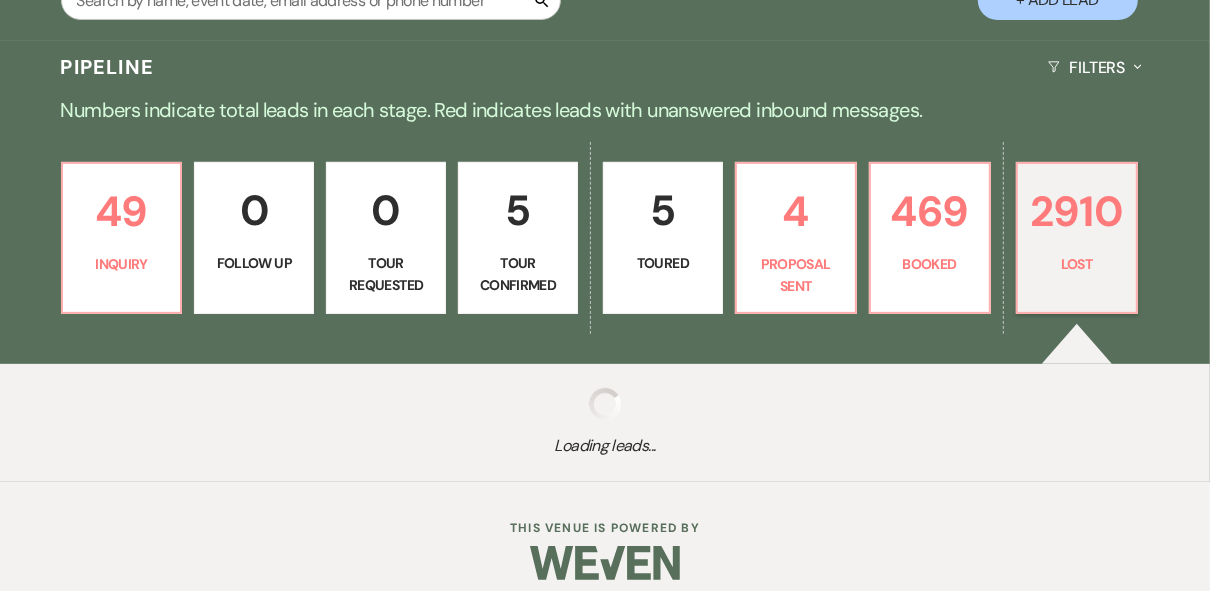 select on "5" 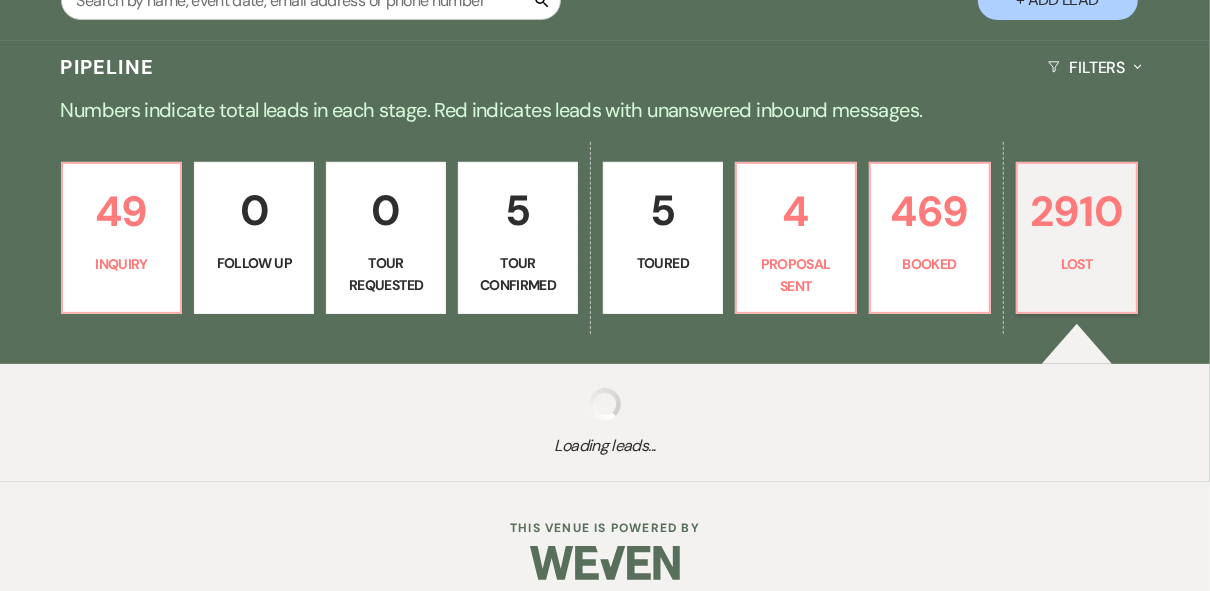select on "8" 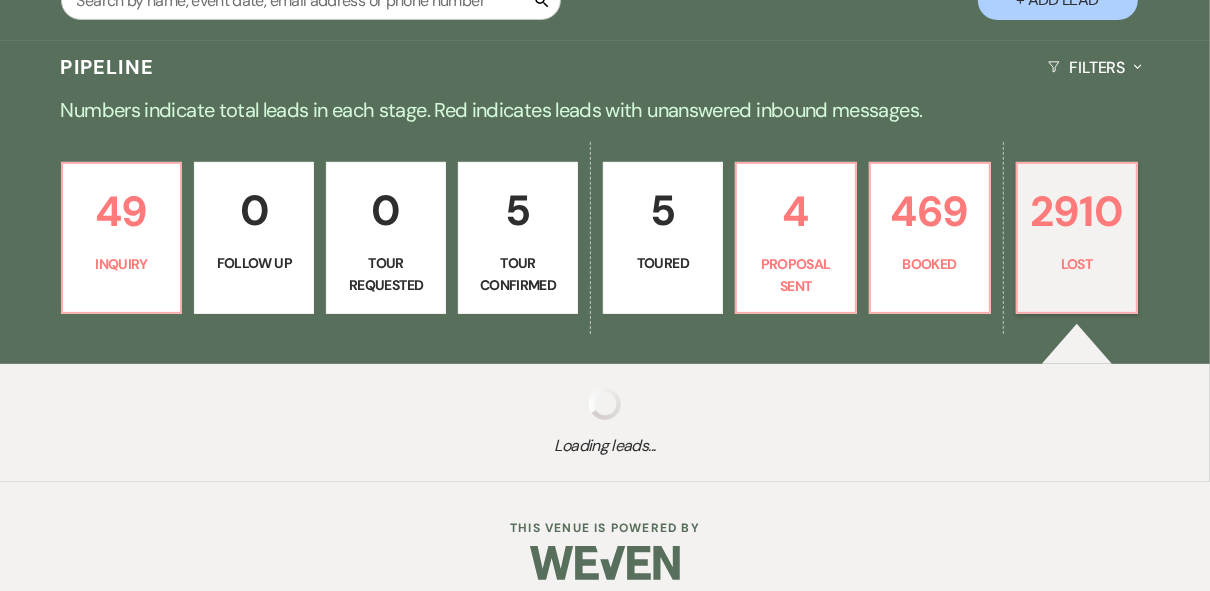 select on "5" 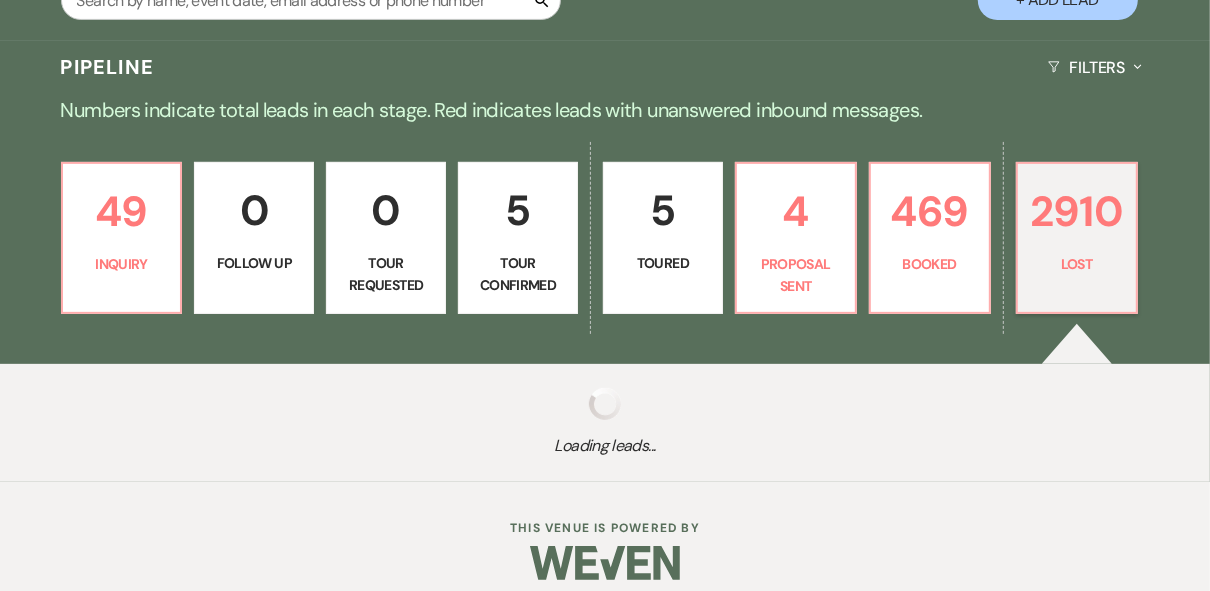 select on "8" 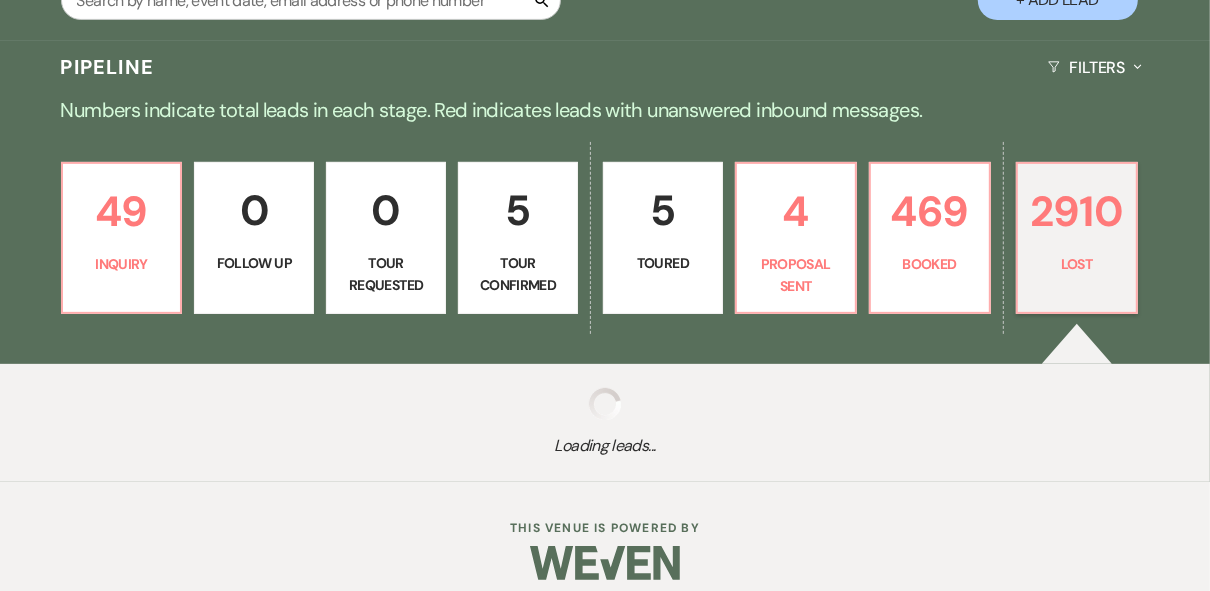 select on "5" 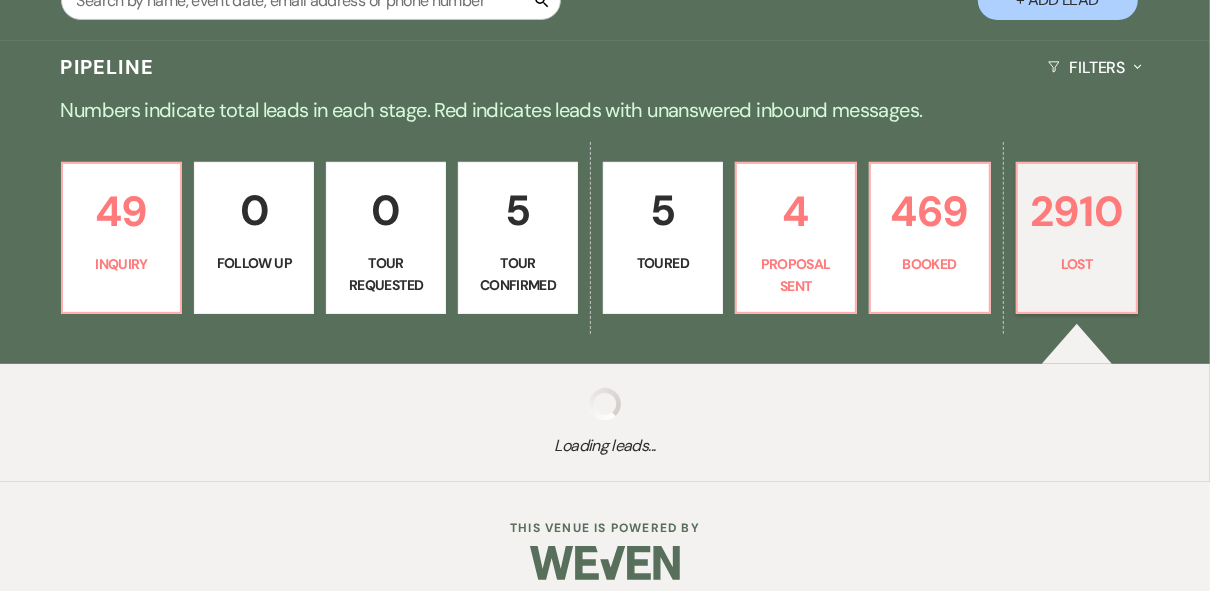select on "8" 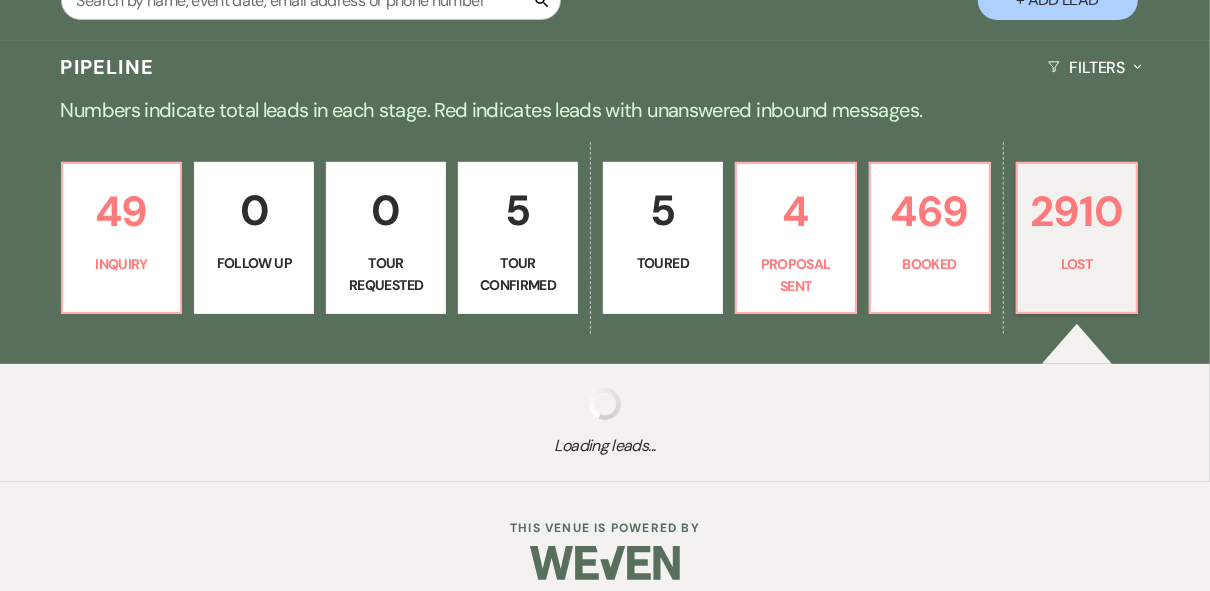 select on "5" 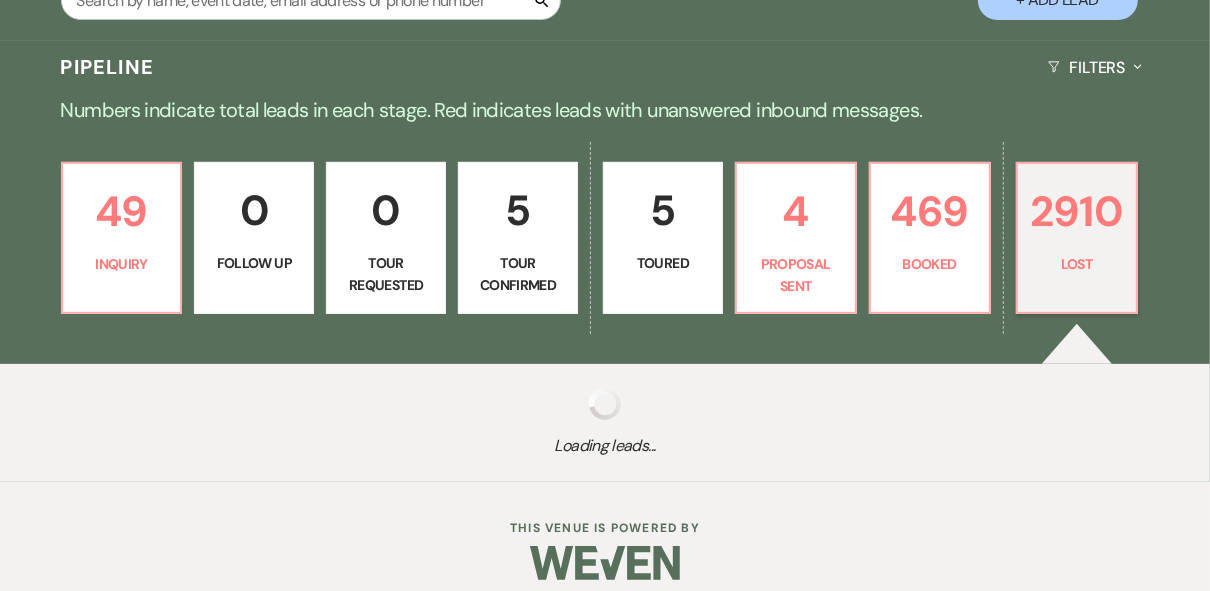 select on "8" 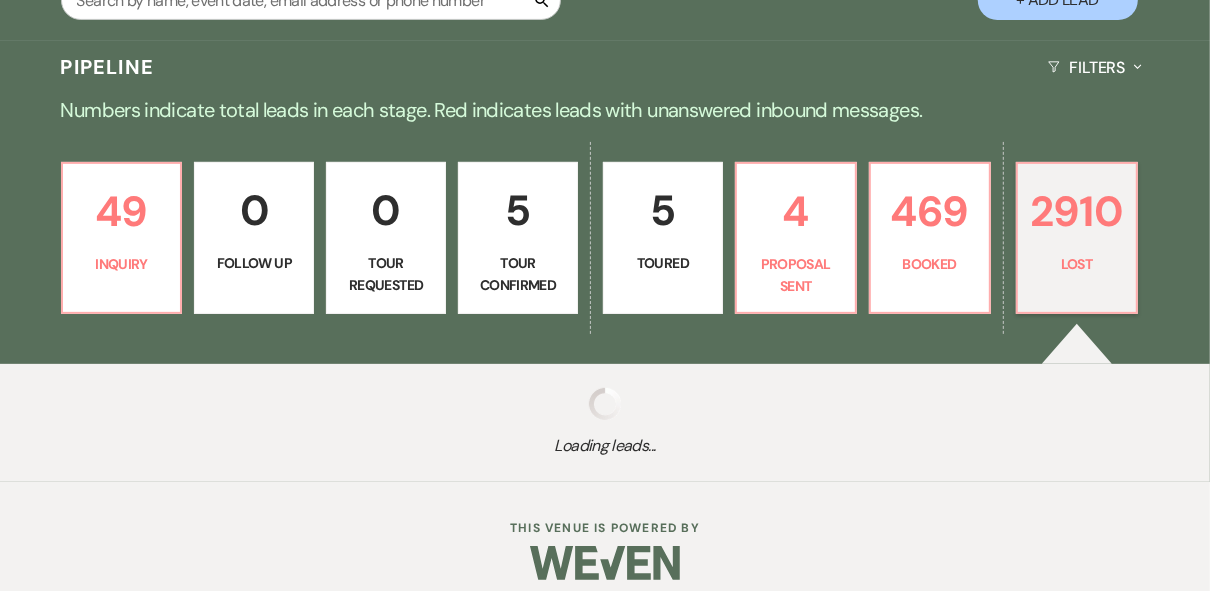 select on "5" 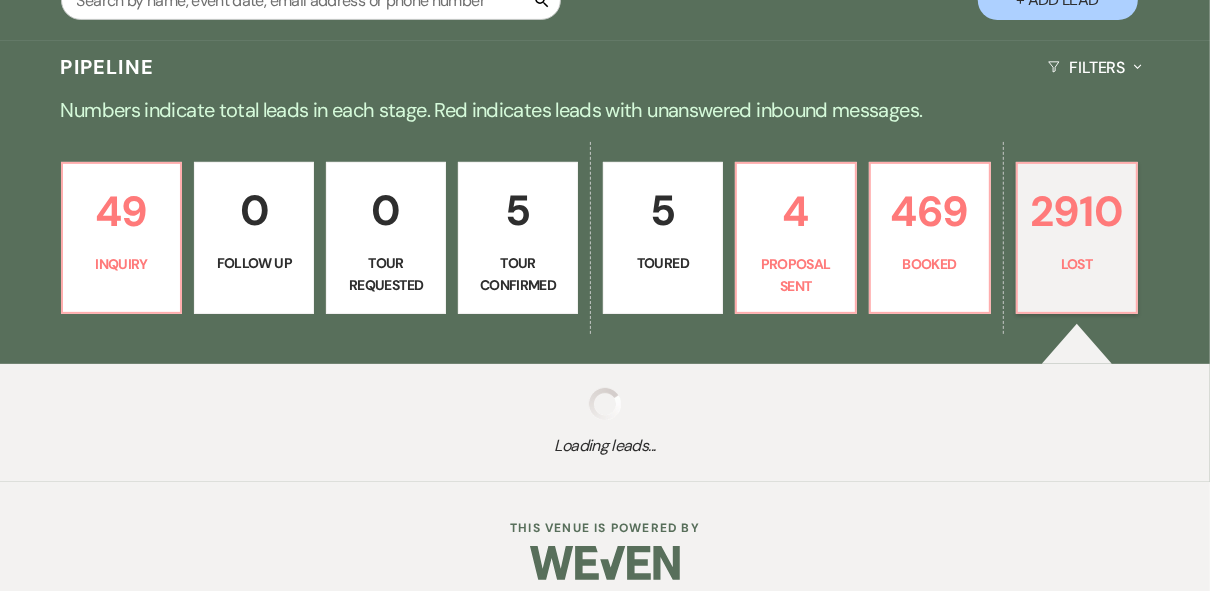 select on "8" 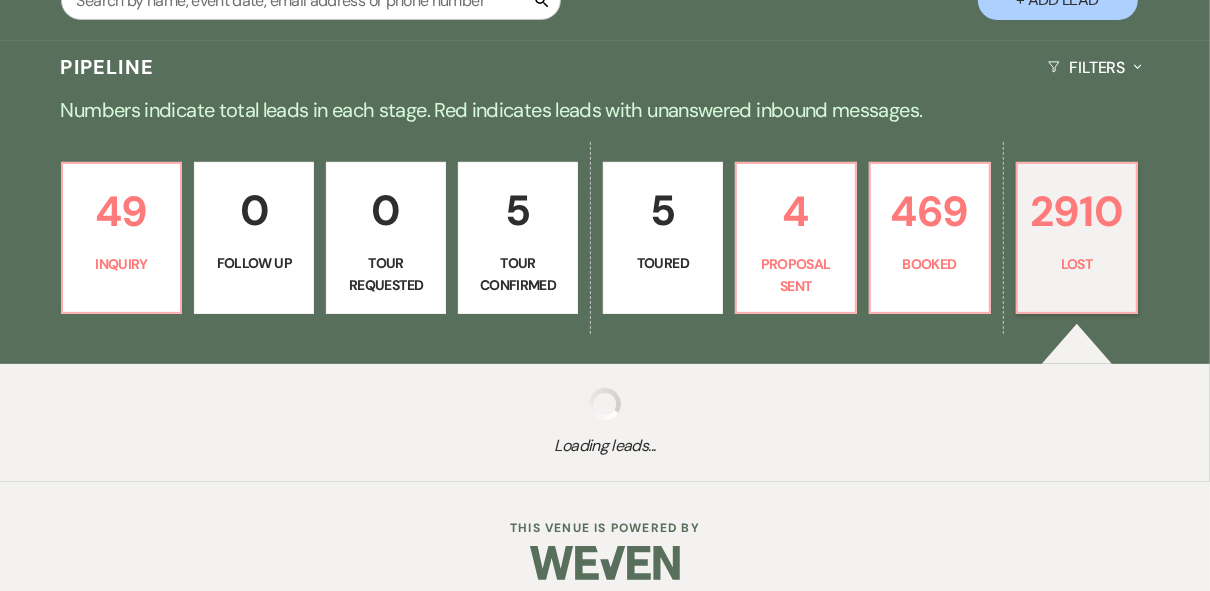 select on "5" 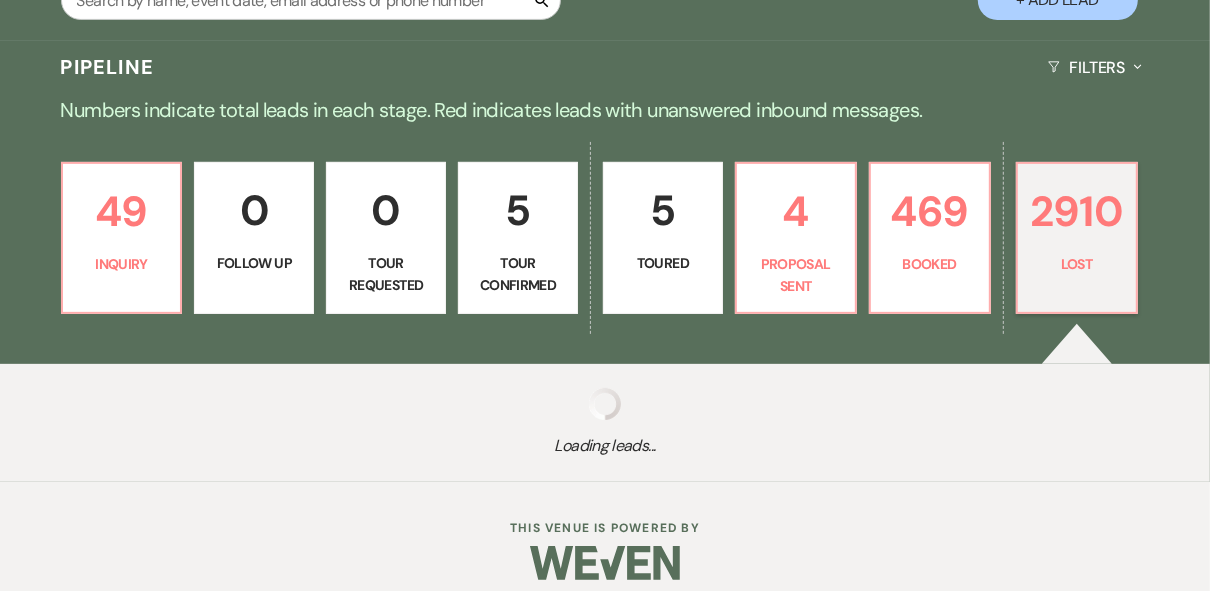 select on "8" 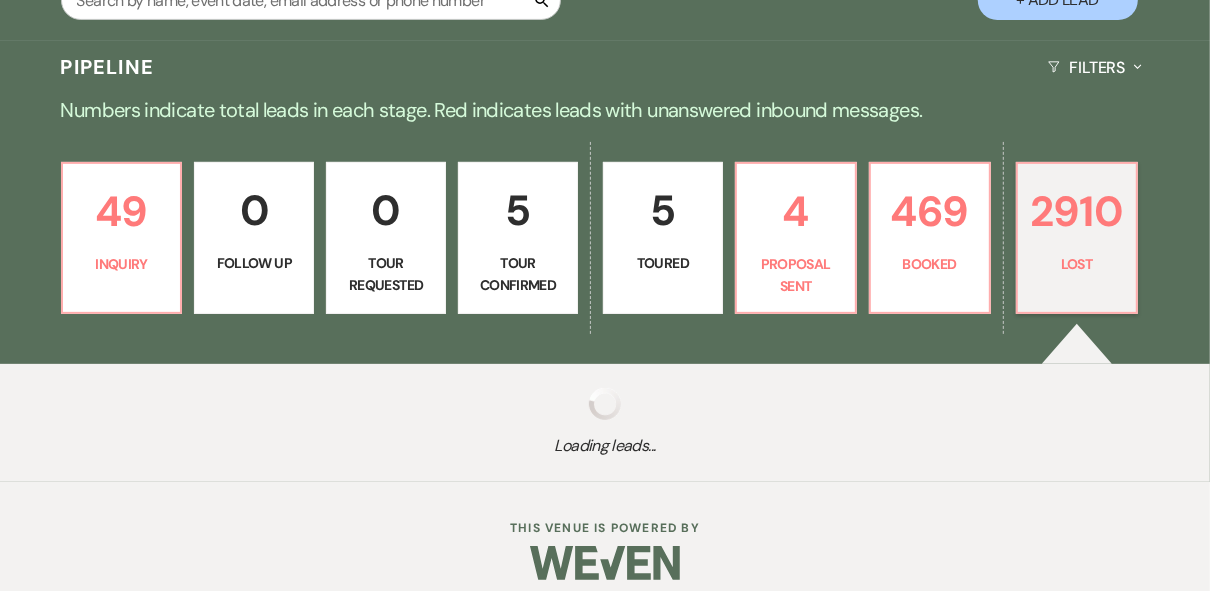 select on "5" 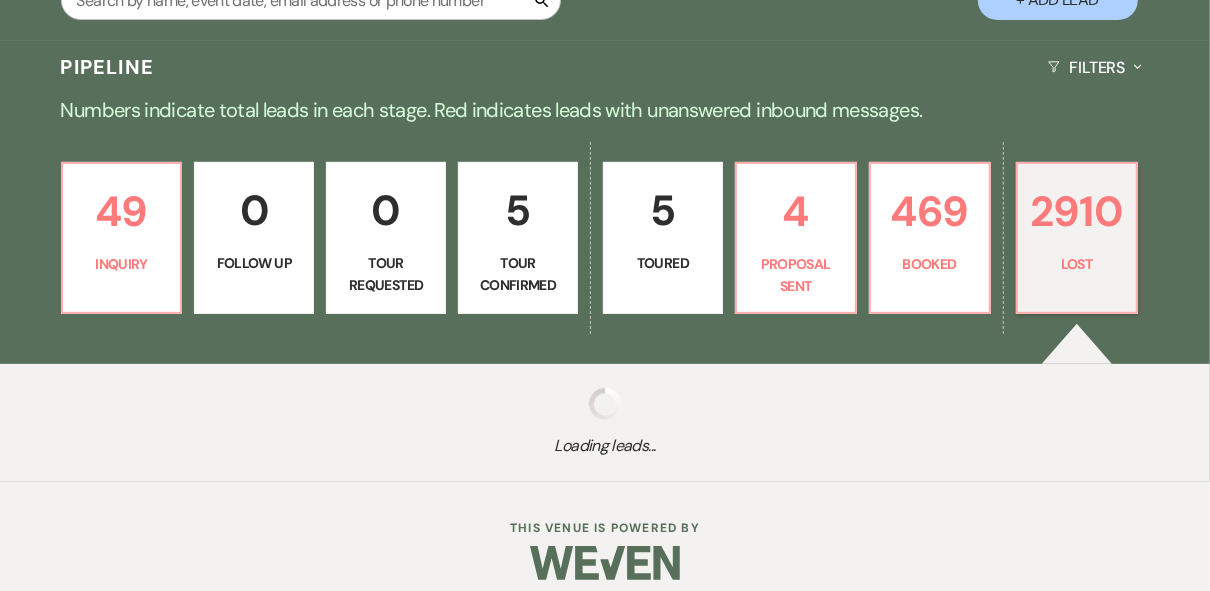 select on "8" 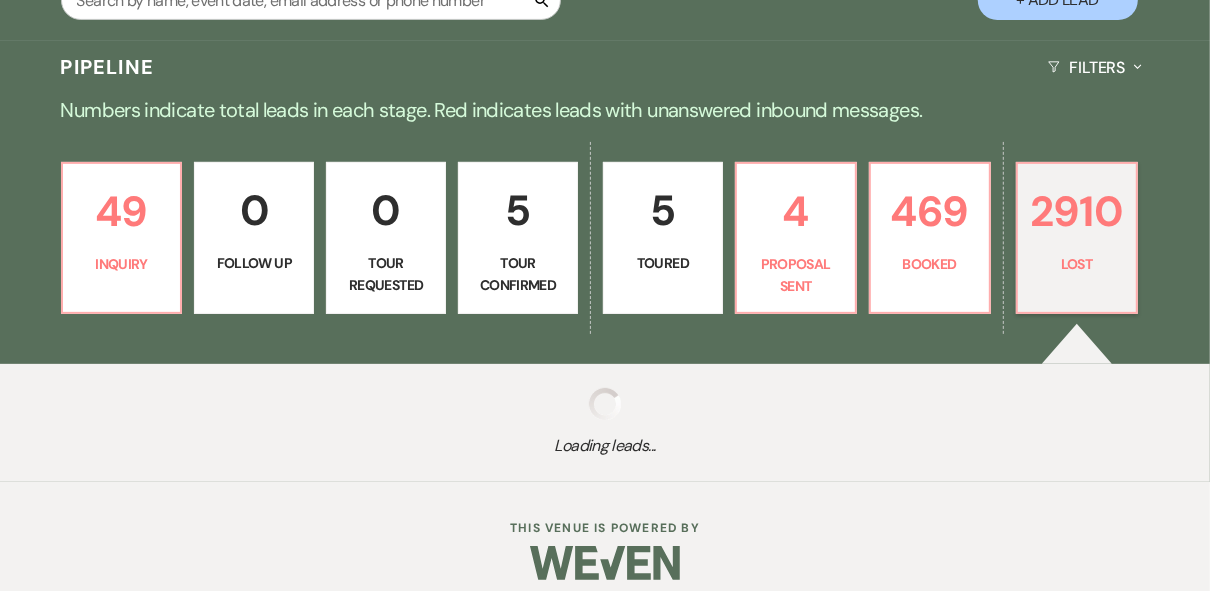 select on "5" 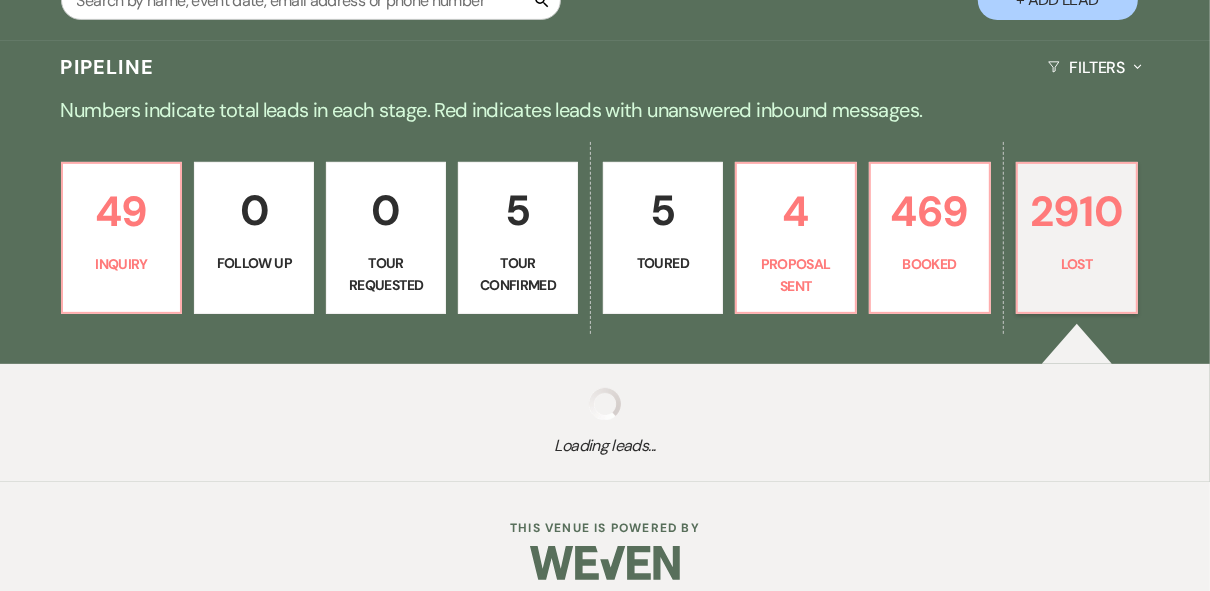 select on "8" 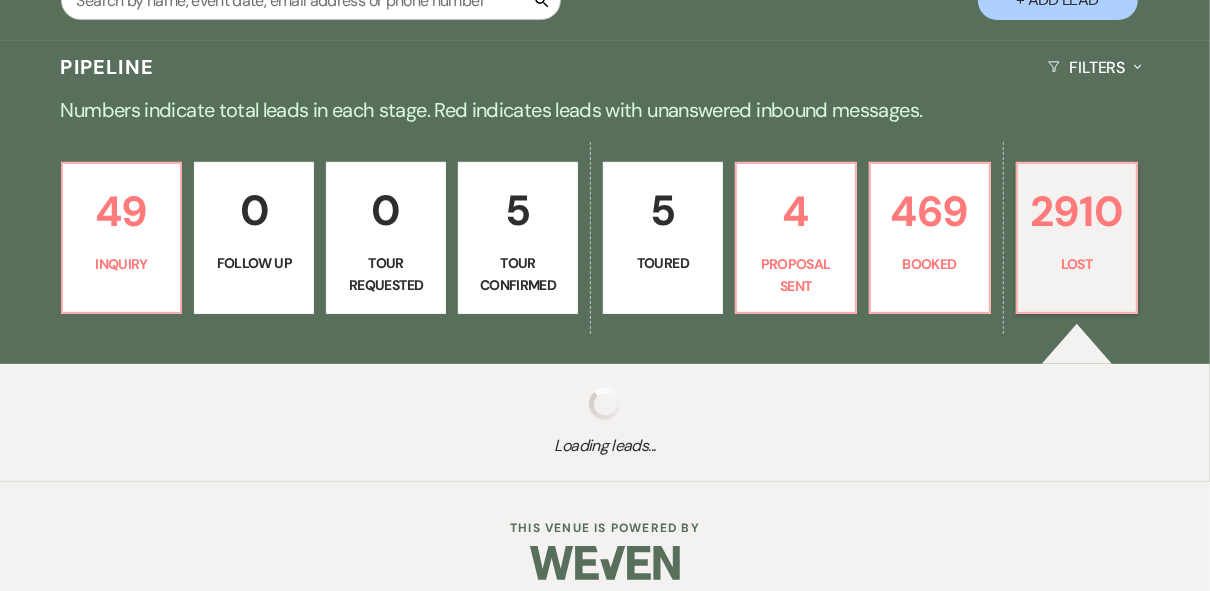 select on "5" 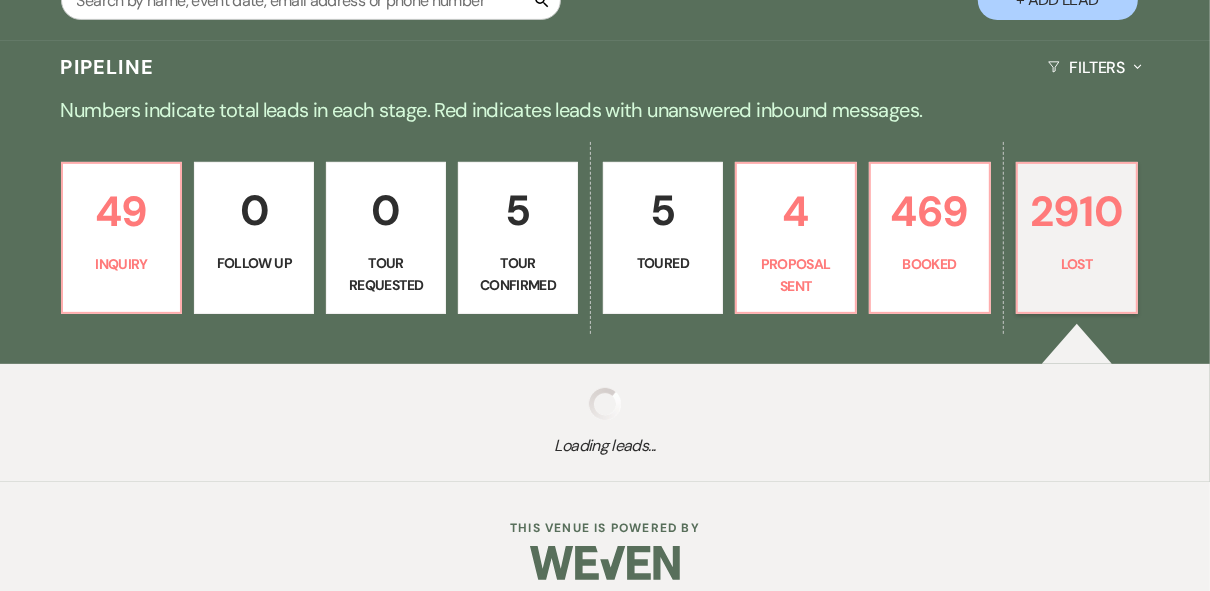 select on "8" 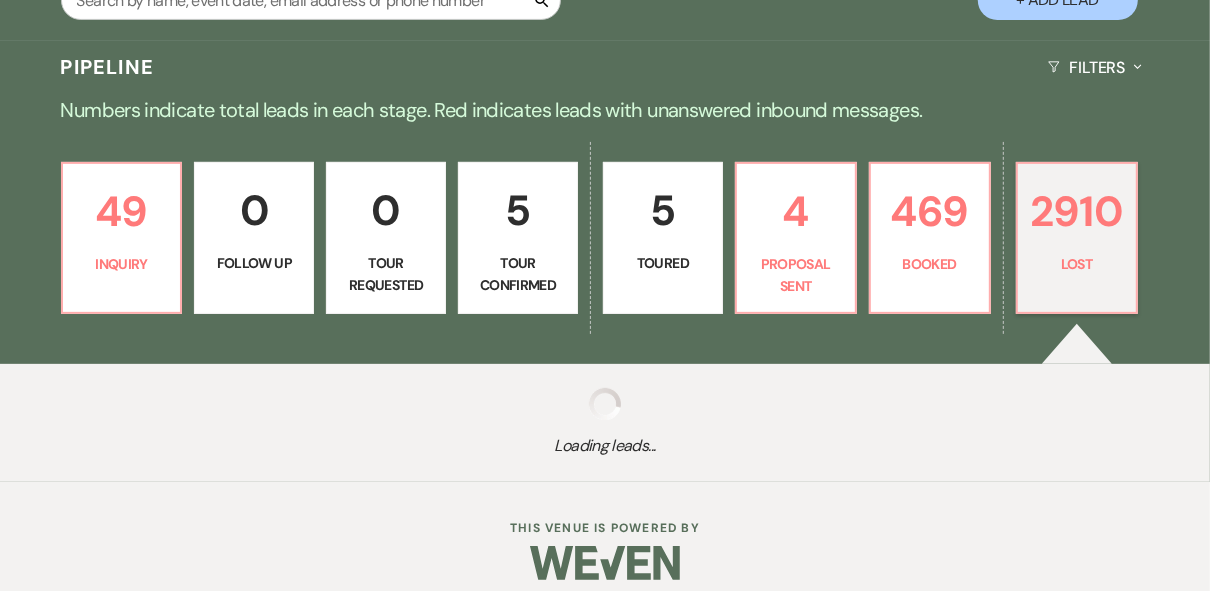 select on "5" 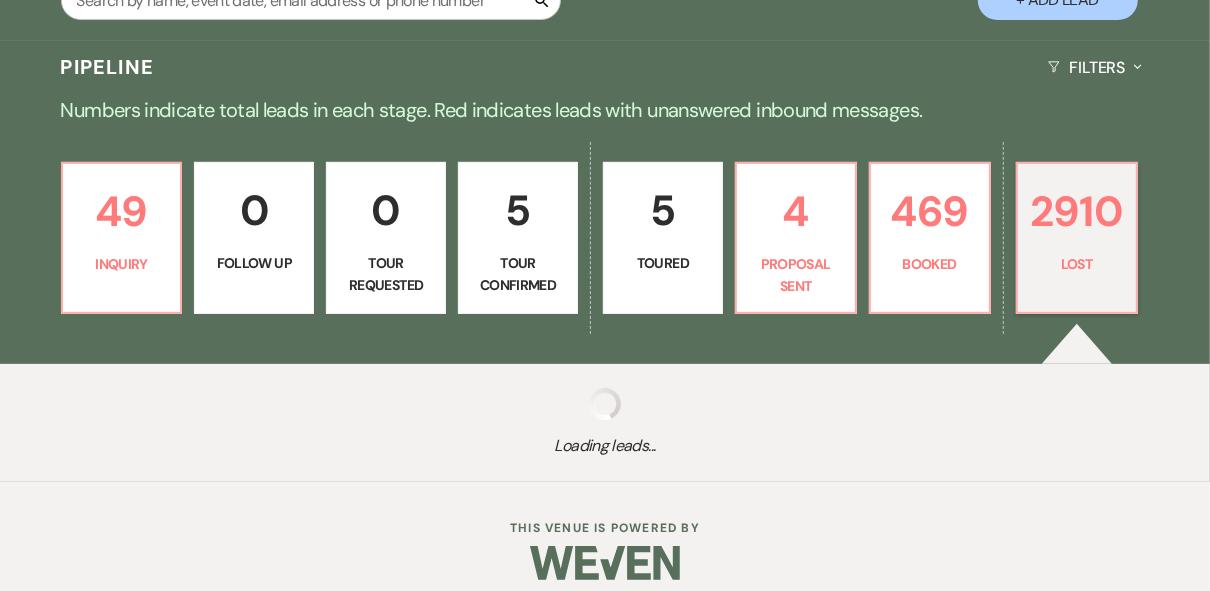 select on "8" 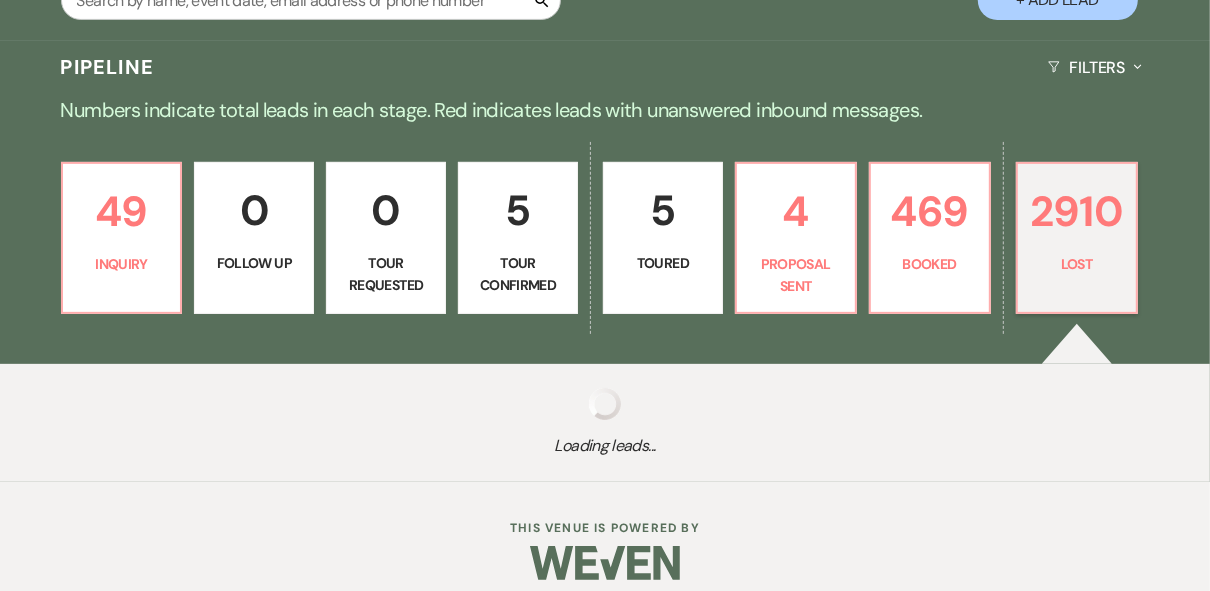 select on "5" 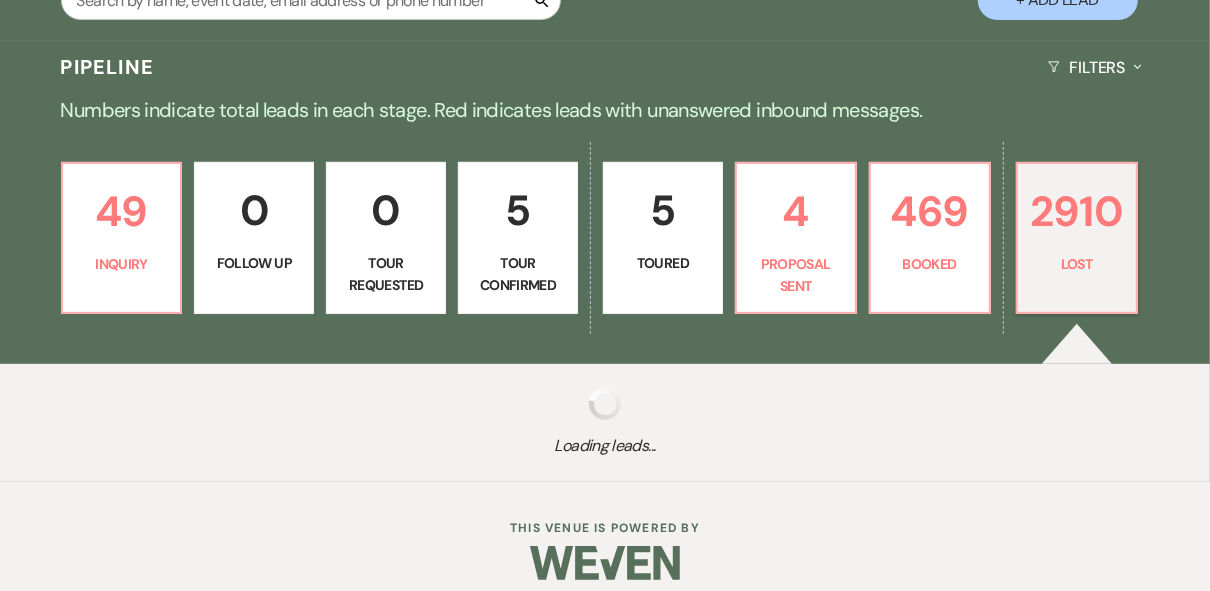 select on "8" 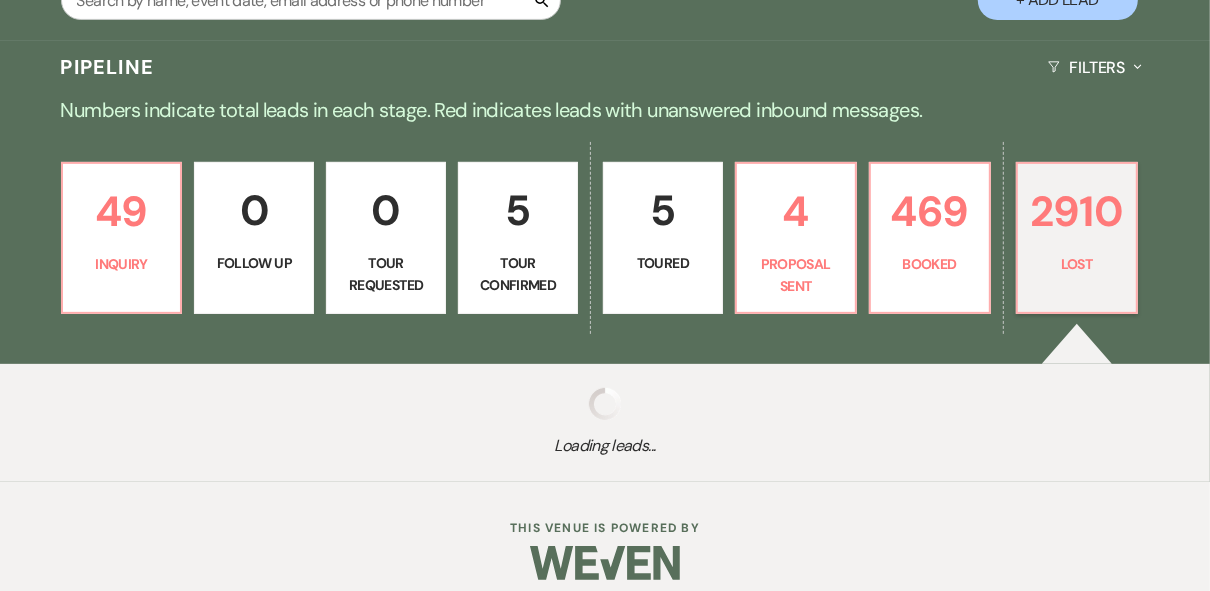 select on "5" 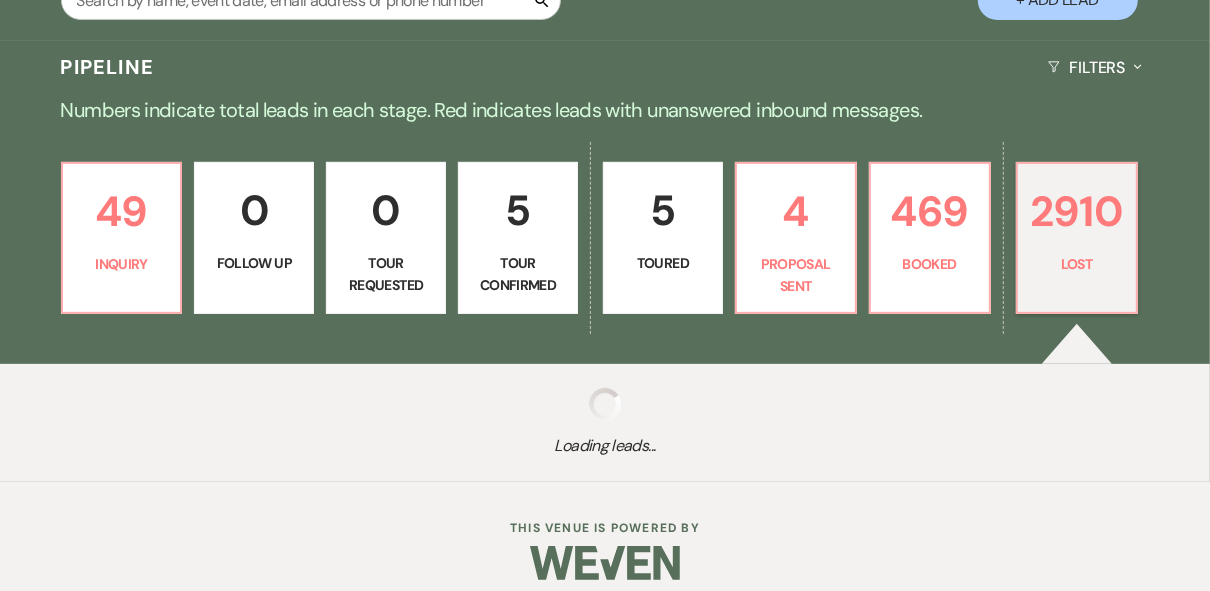 select on "8" 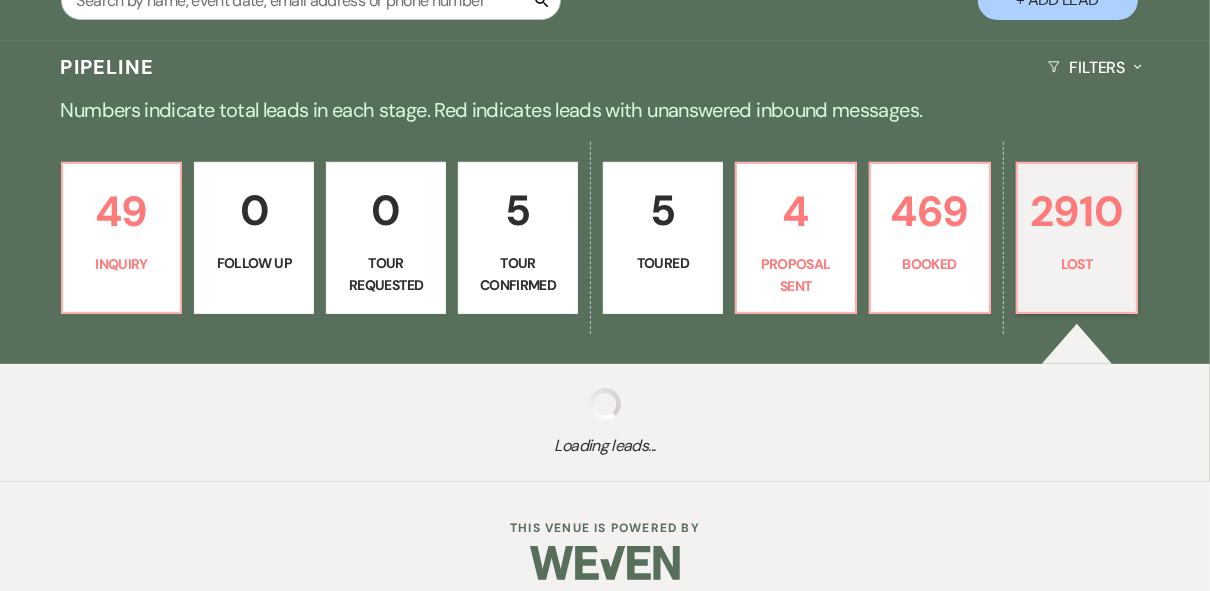 select on "5" 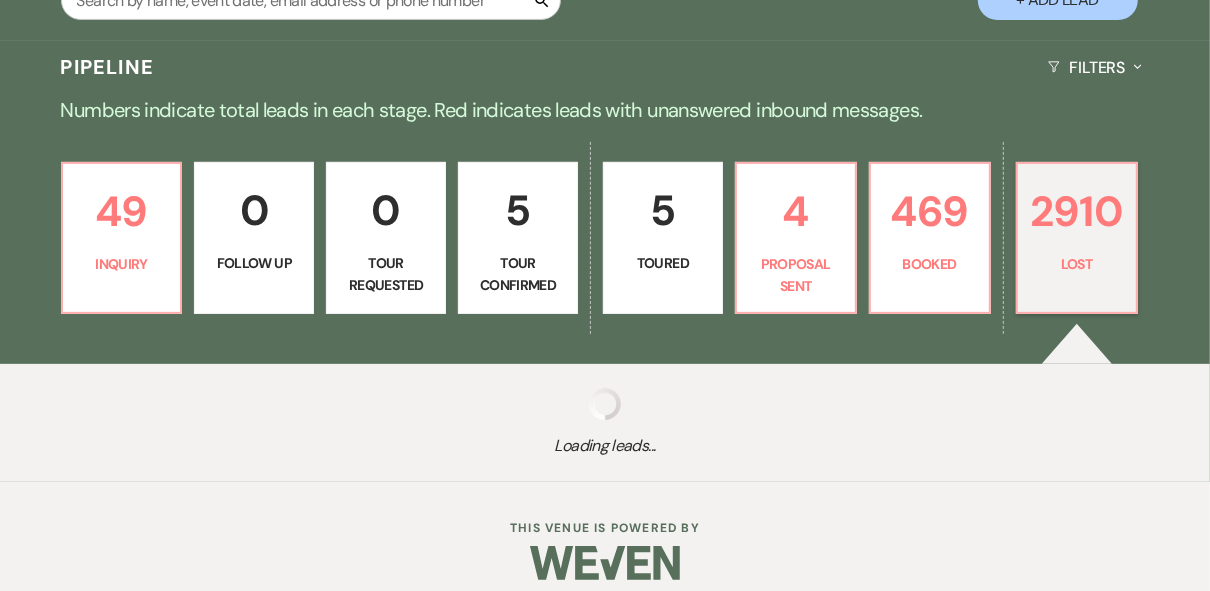select on "8" 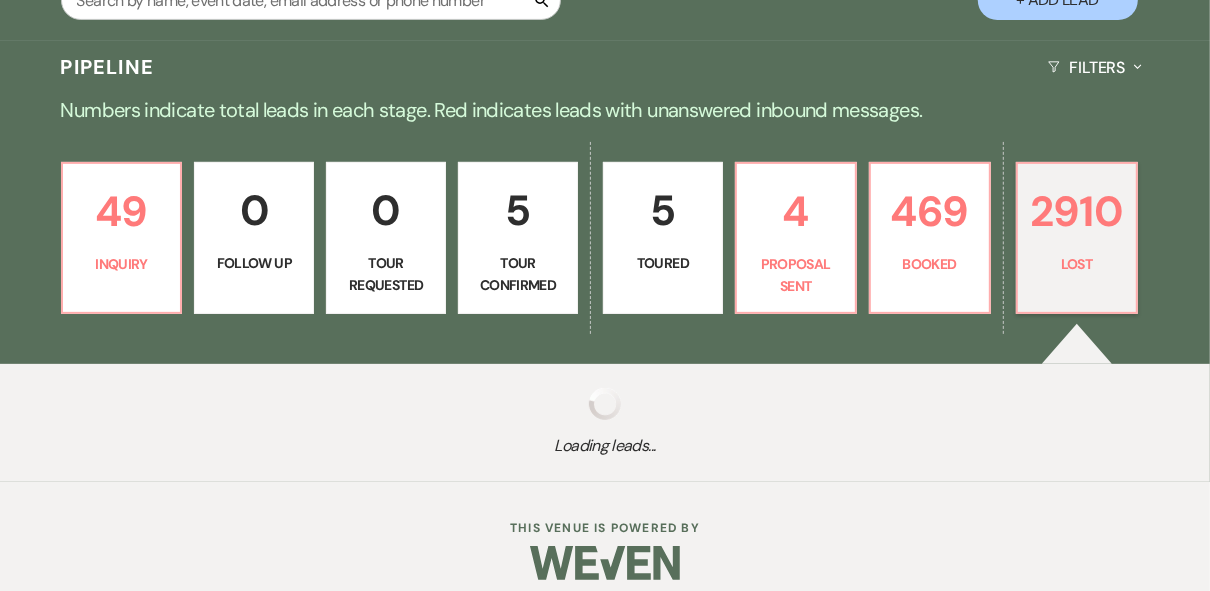 select on "5" 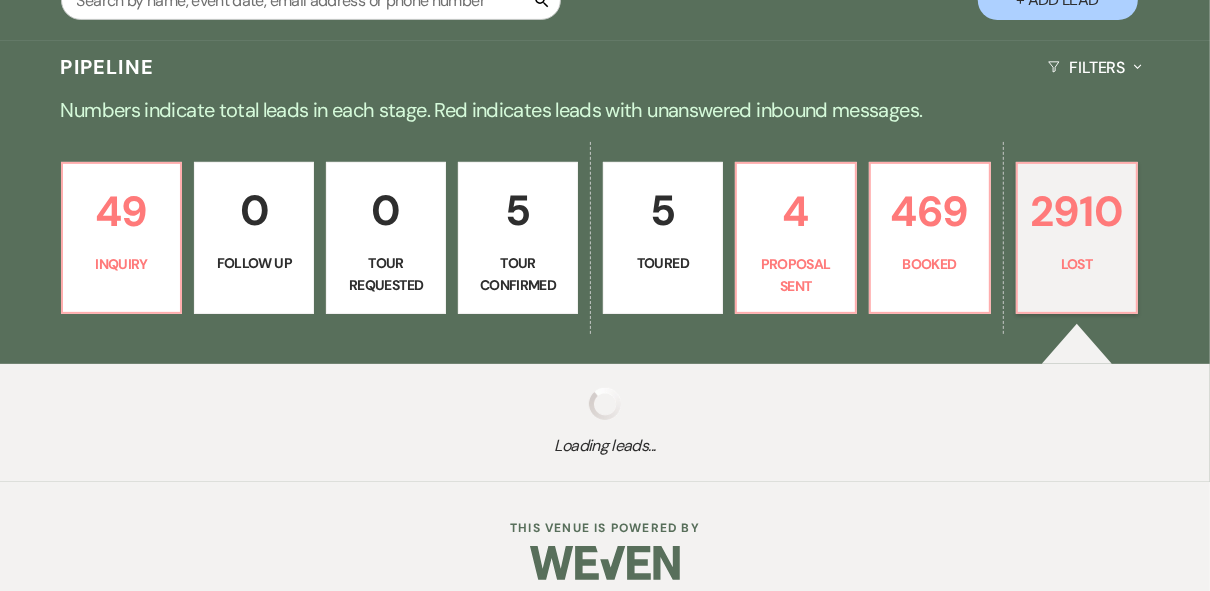 select on "8" 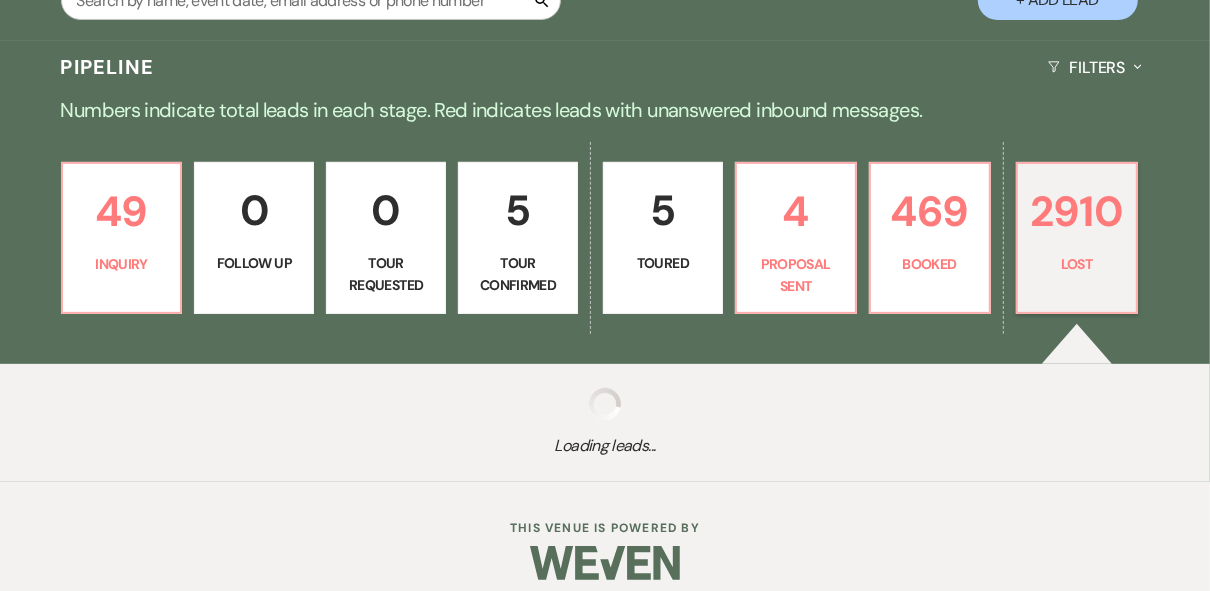 select on "5" 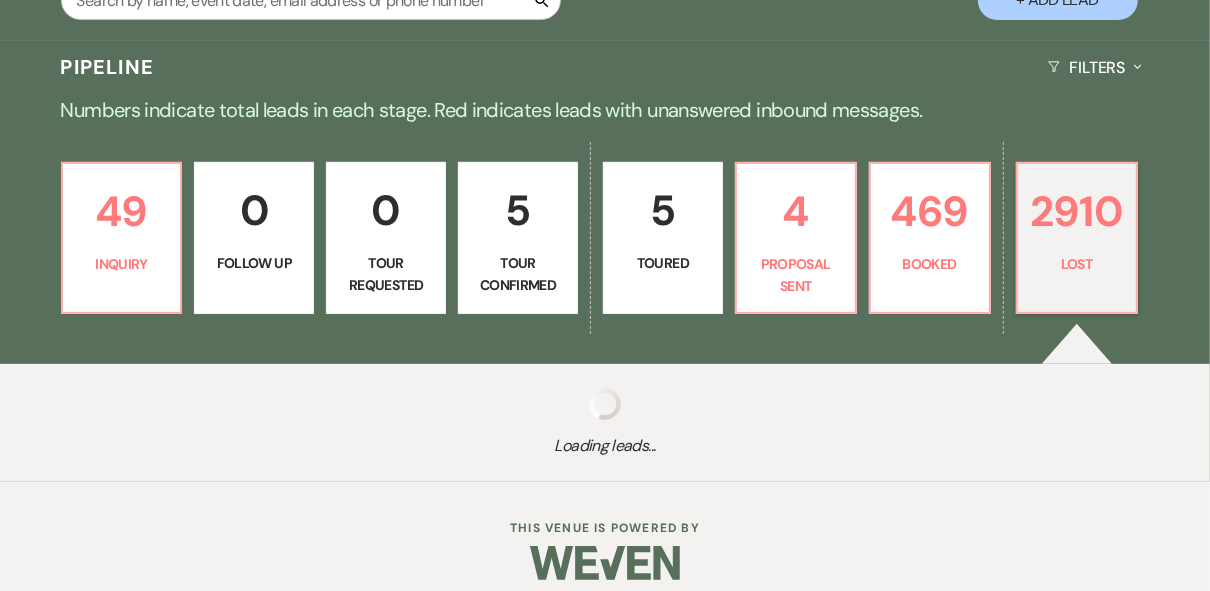 select on "8" 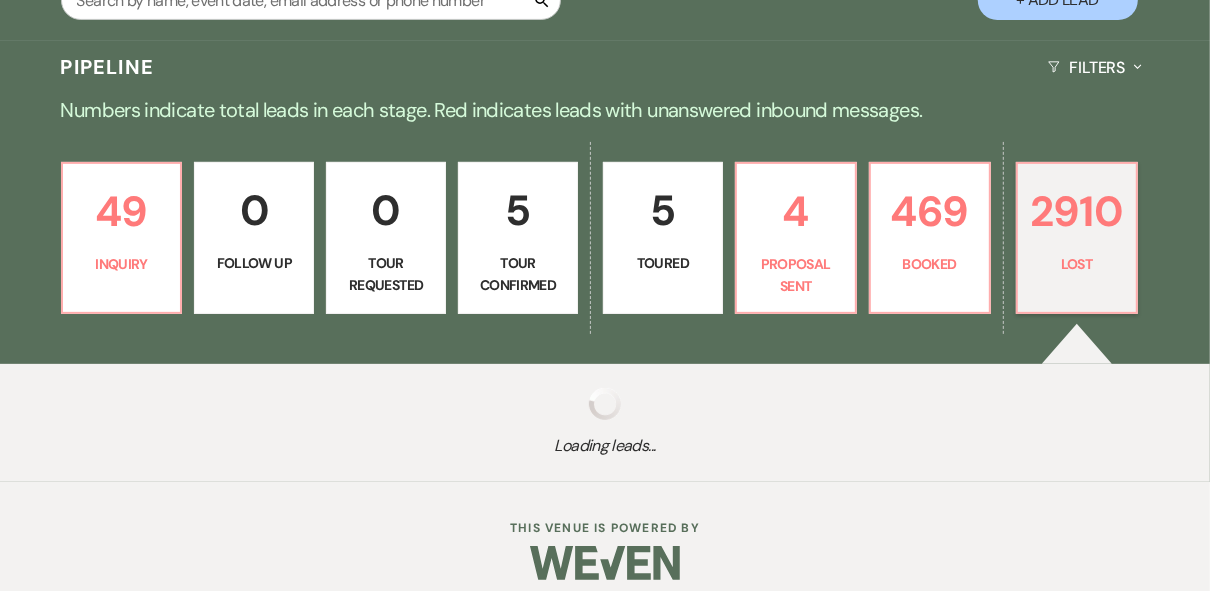 select on "5" 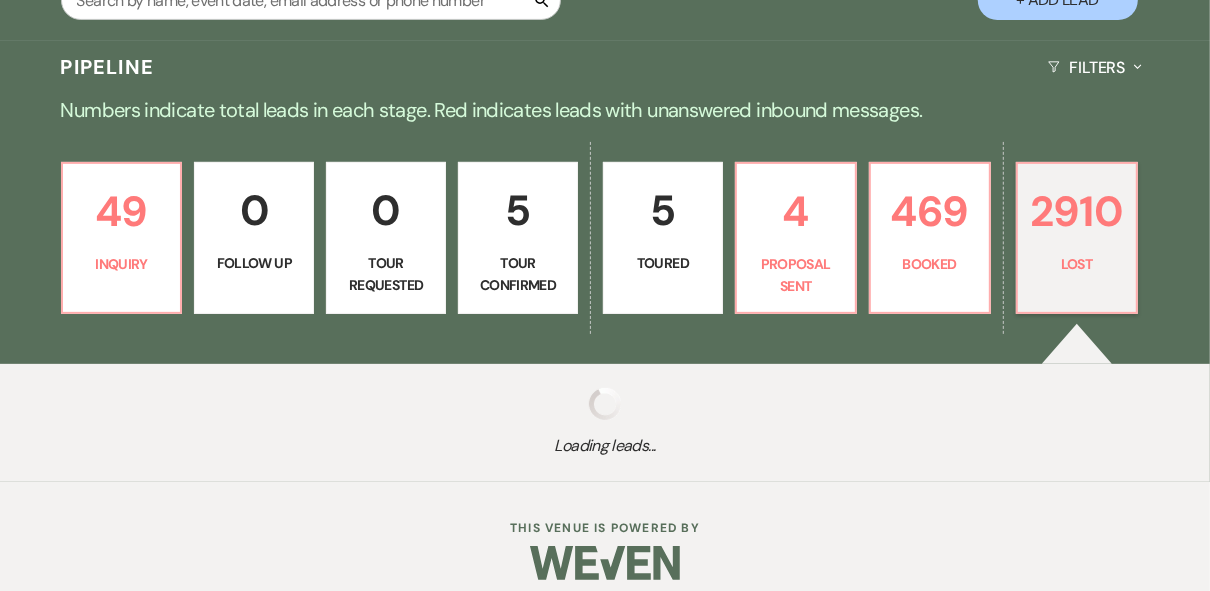 select on "8" 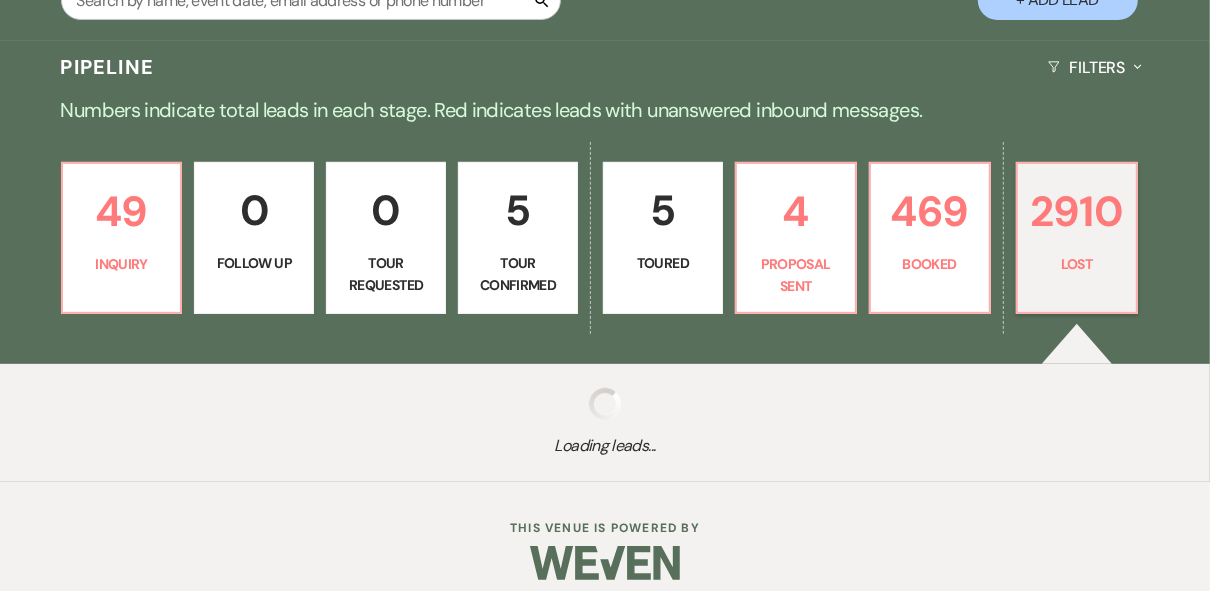 select on "5" 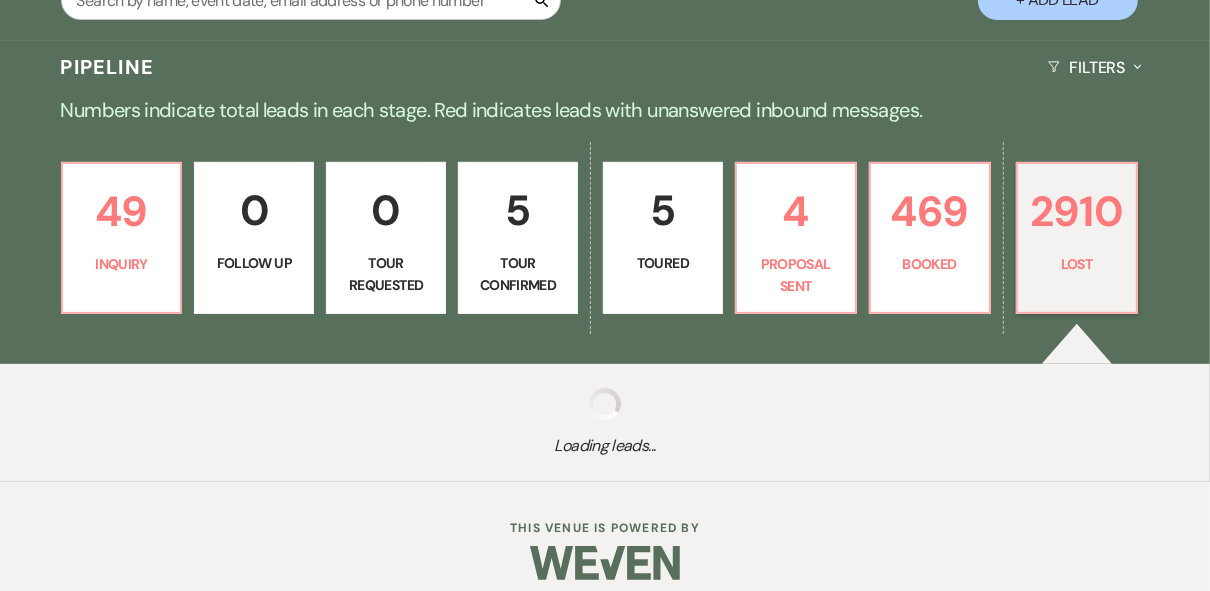 select on "8" 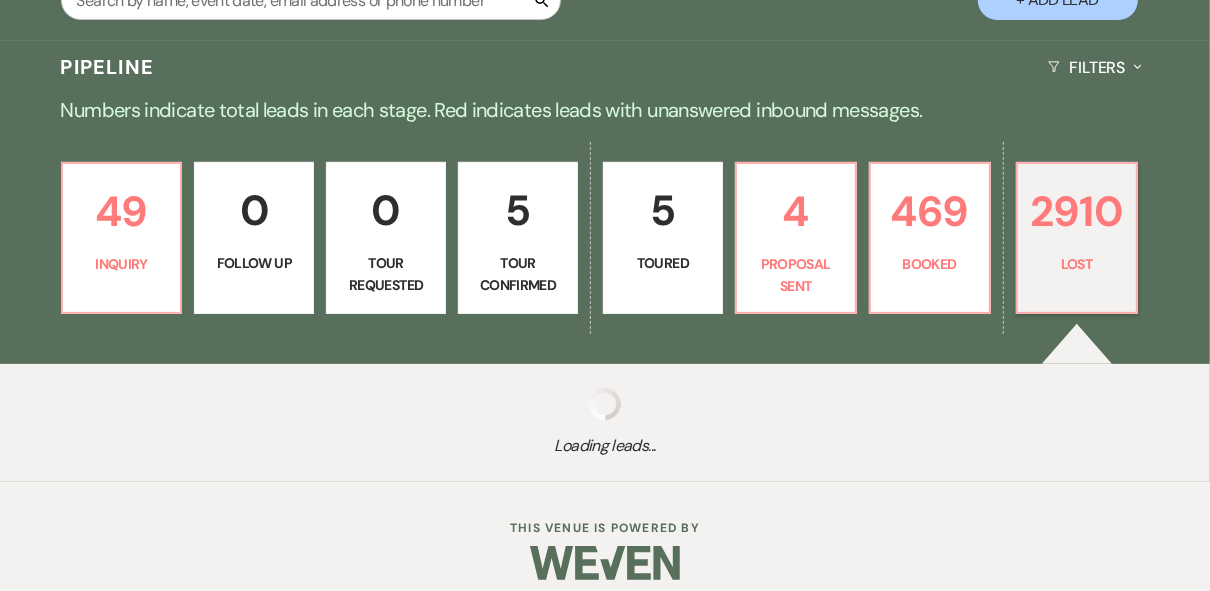select on "5" 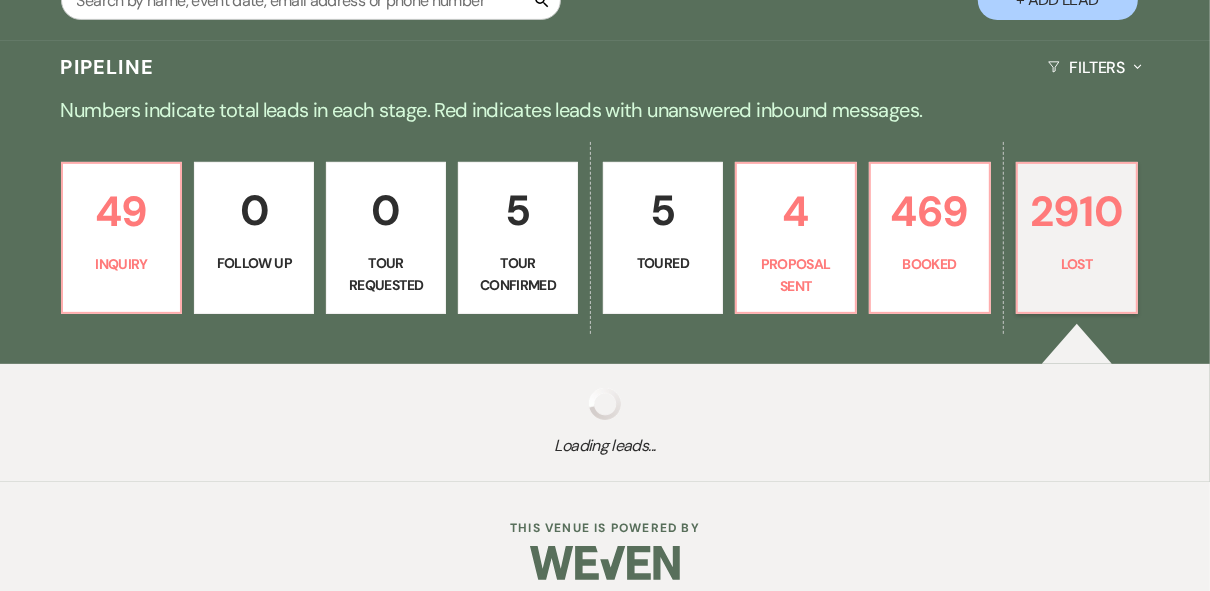 select on "8" 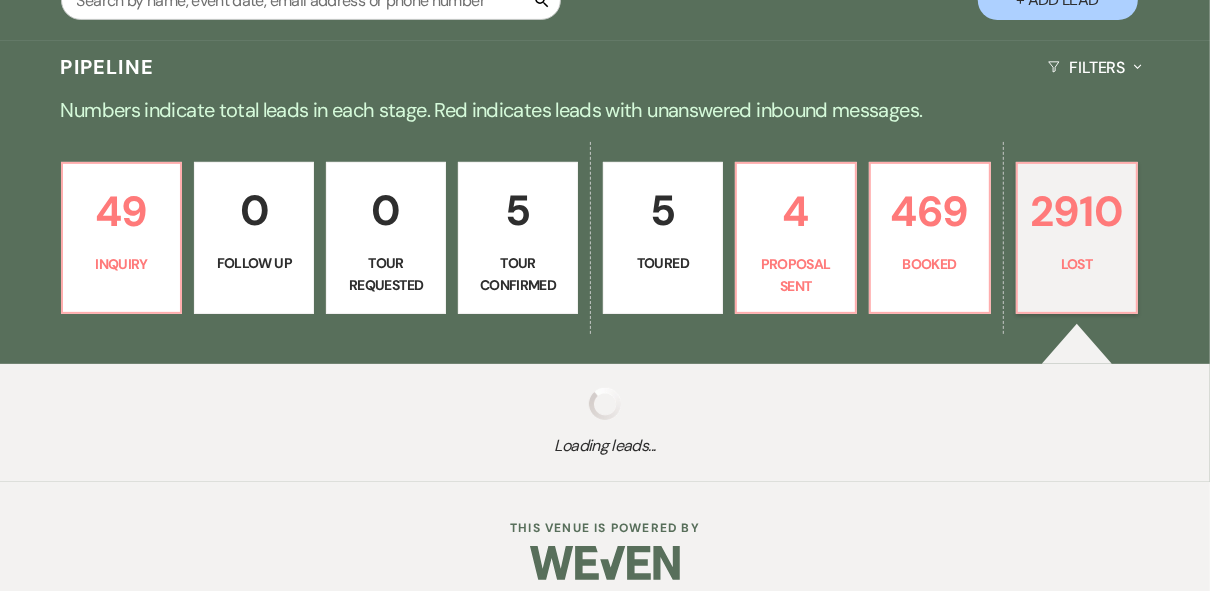 select on "5" 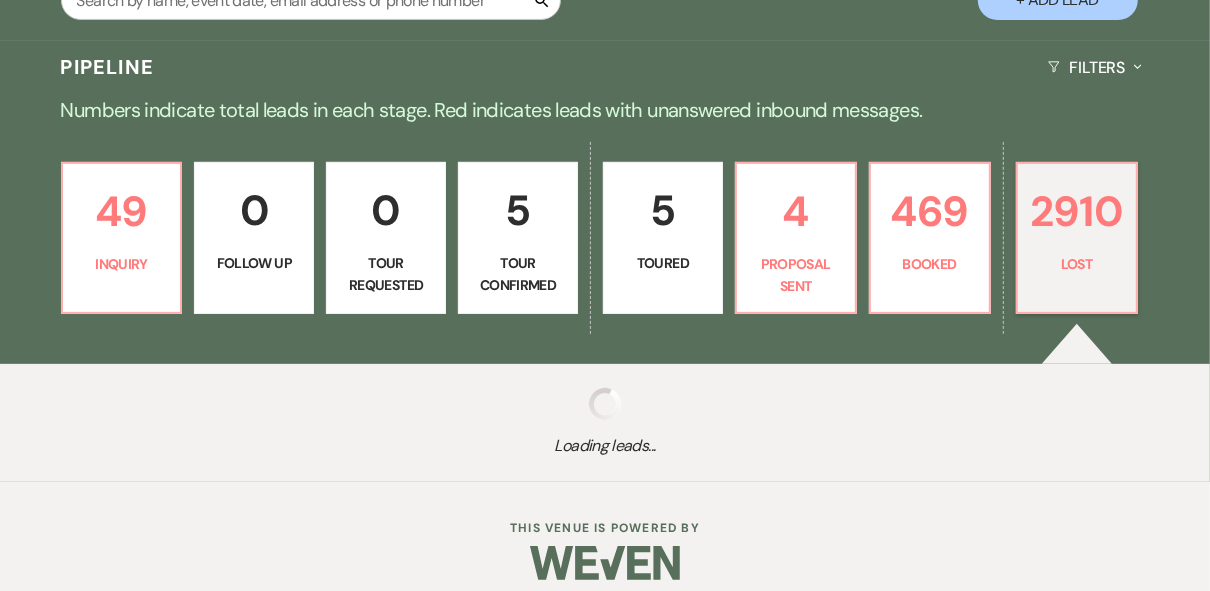 select on "8" 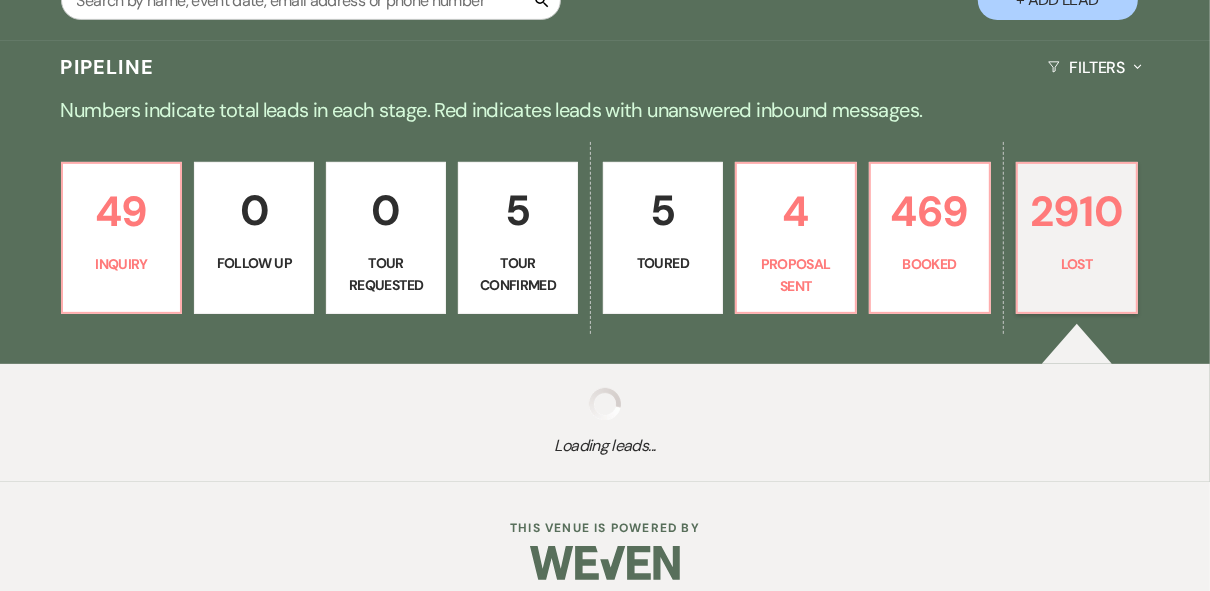 select on "8" 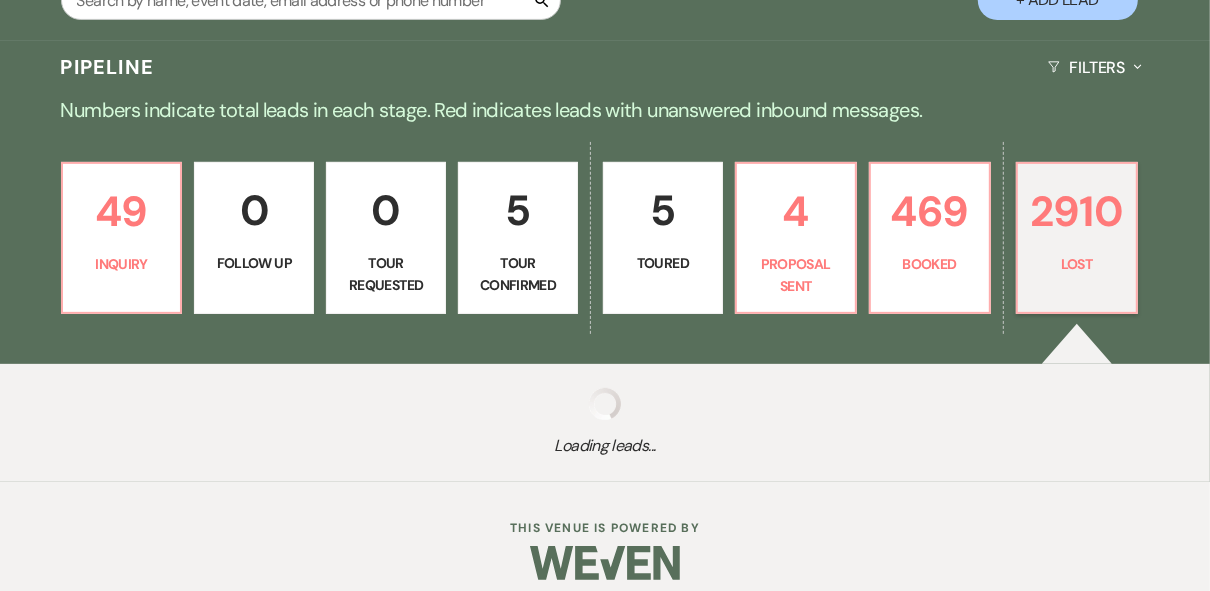 select on "8" 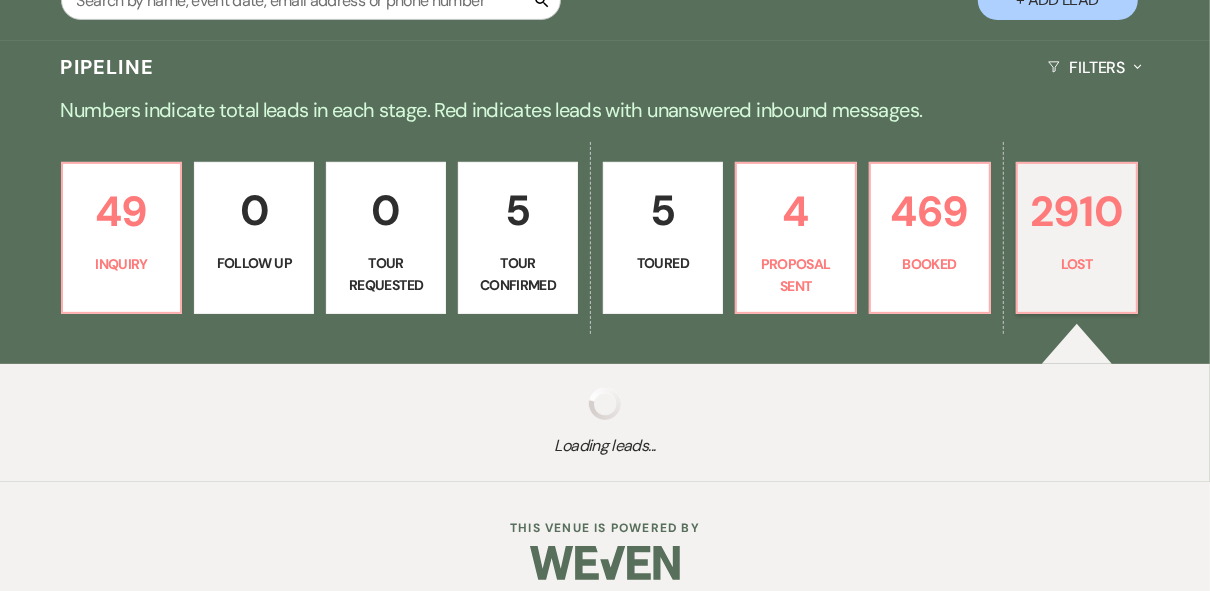 select on "5" 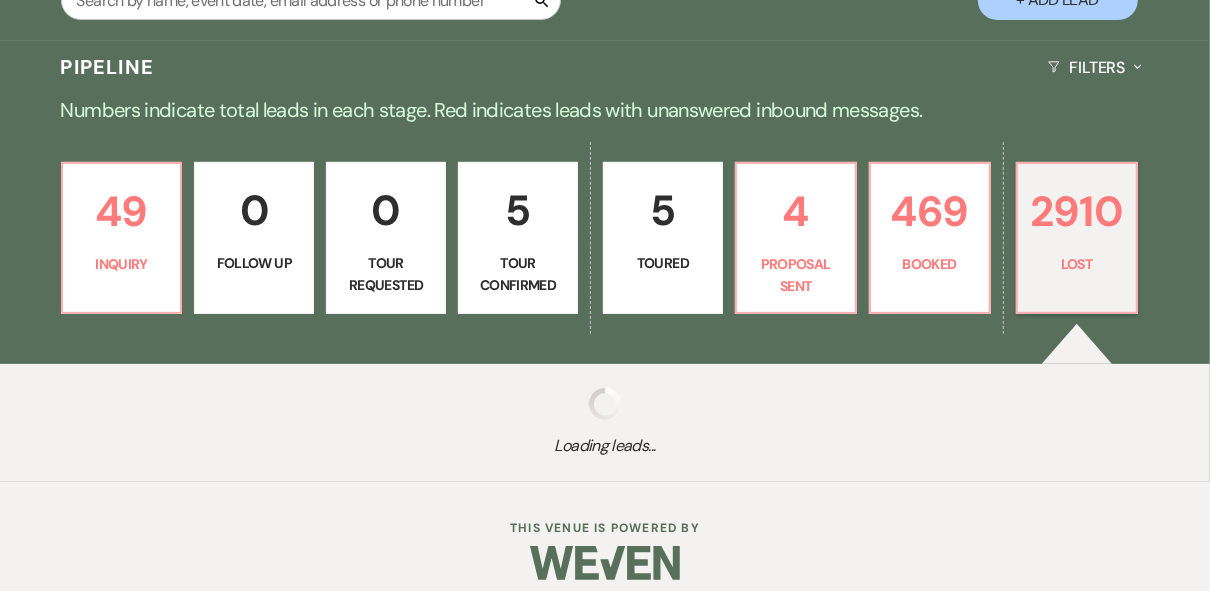 select on "8" 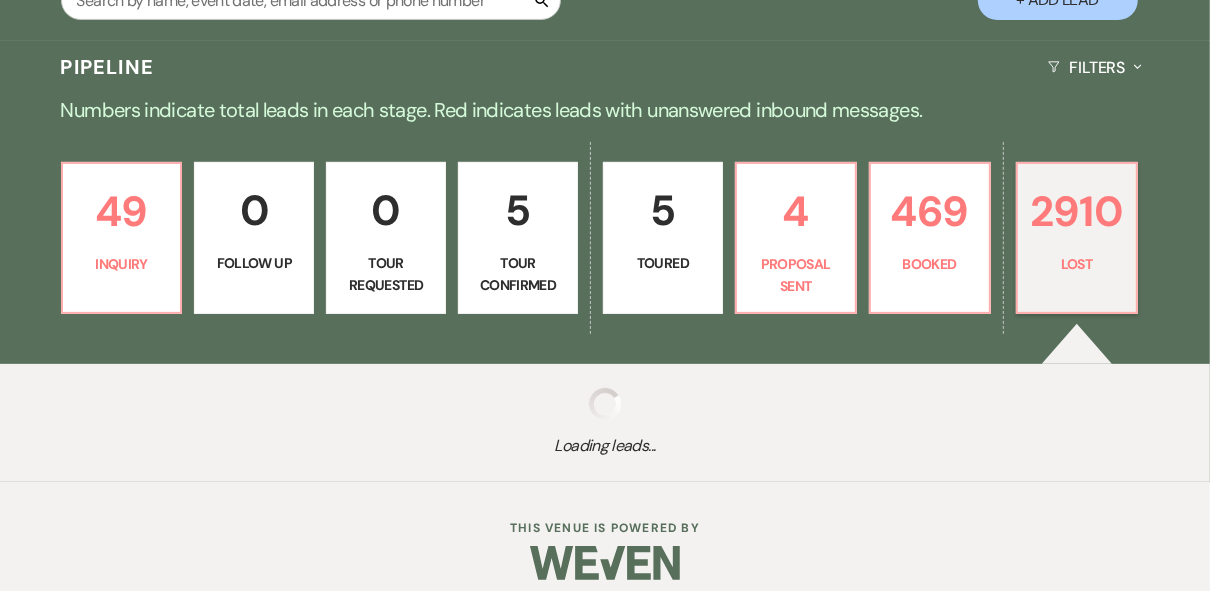 select on "5" 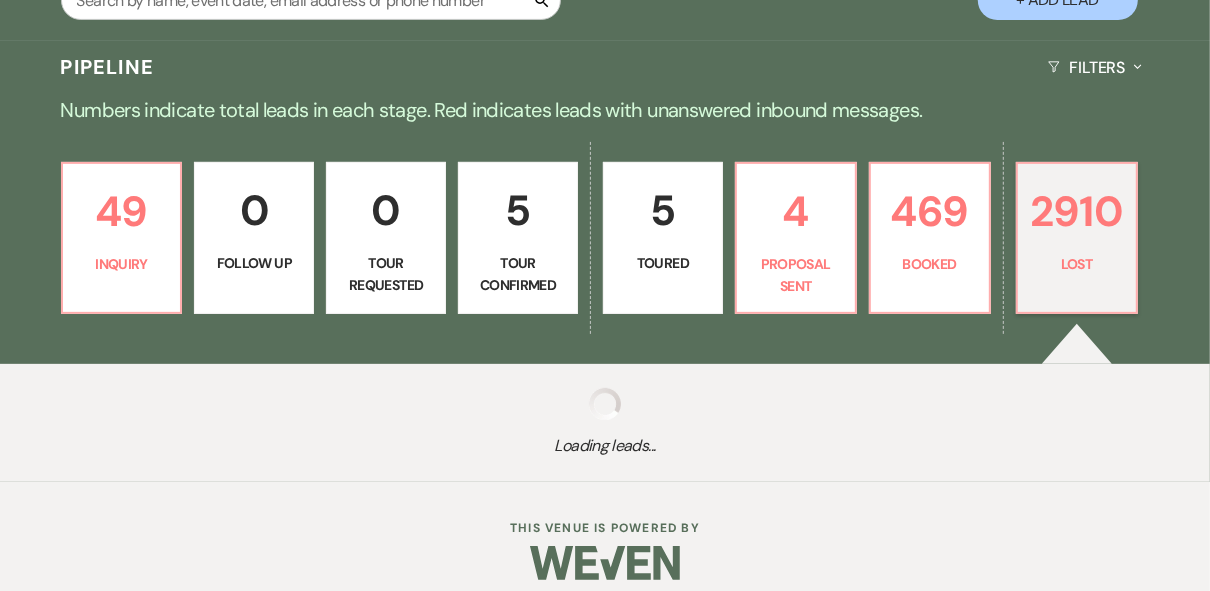 select on "8" 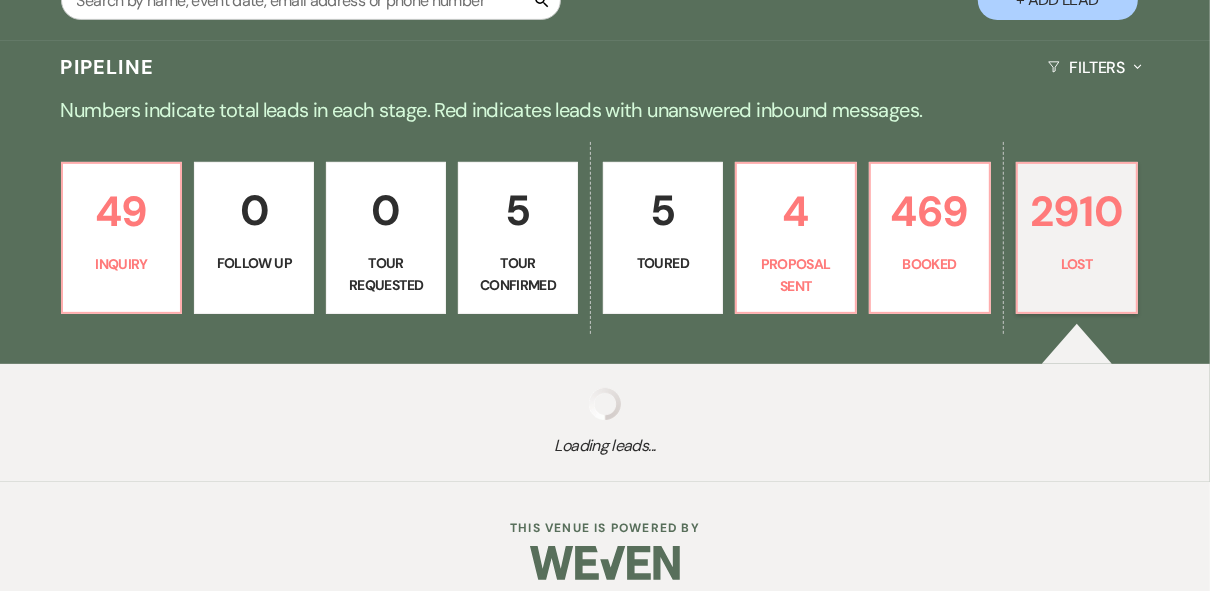 select on "5" 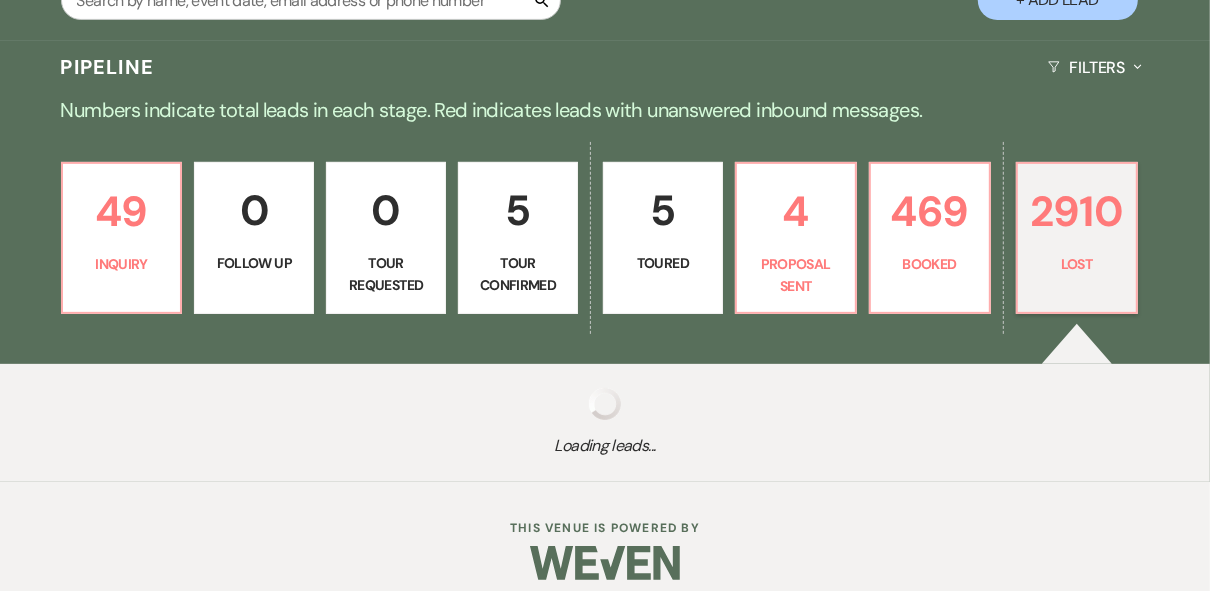 select on "8" 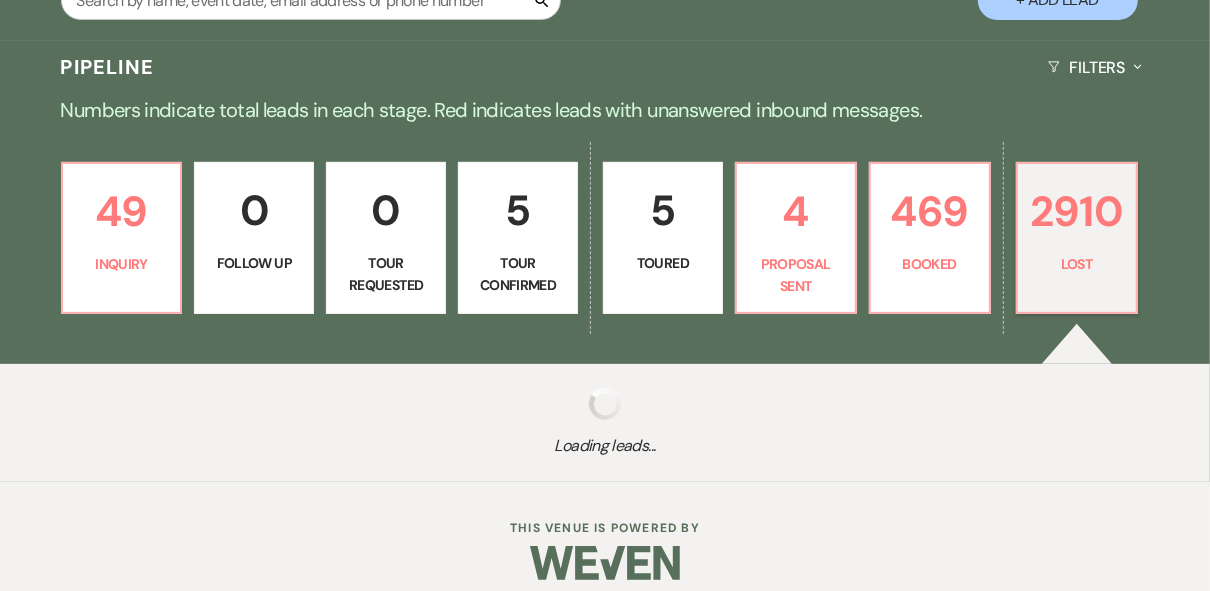 select on "5" 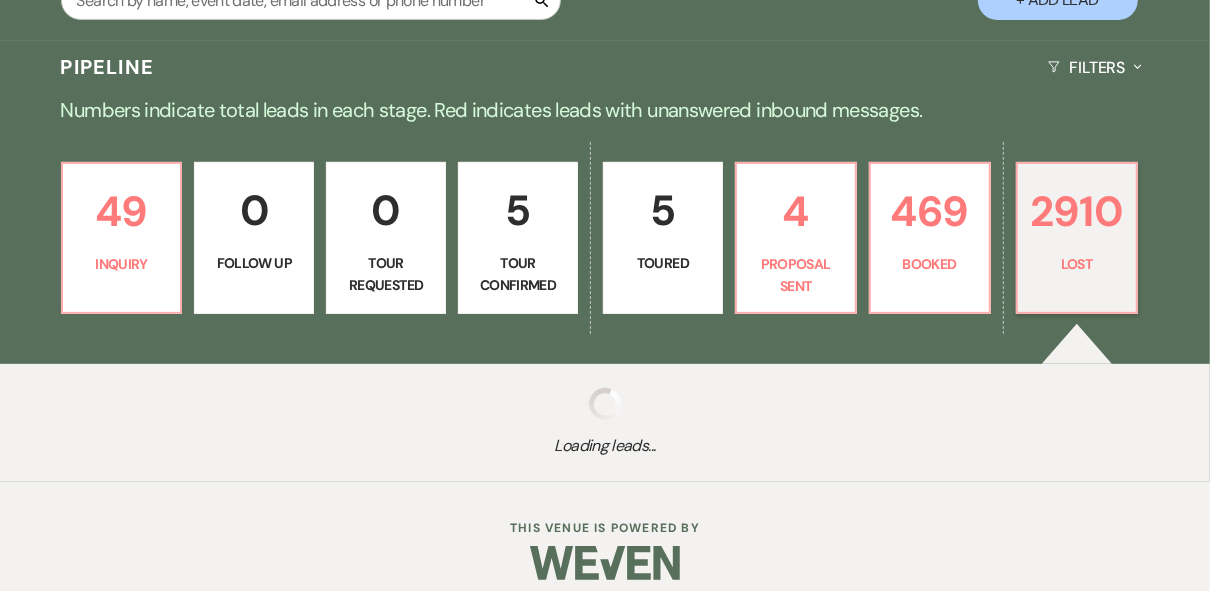 select on "8" 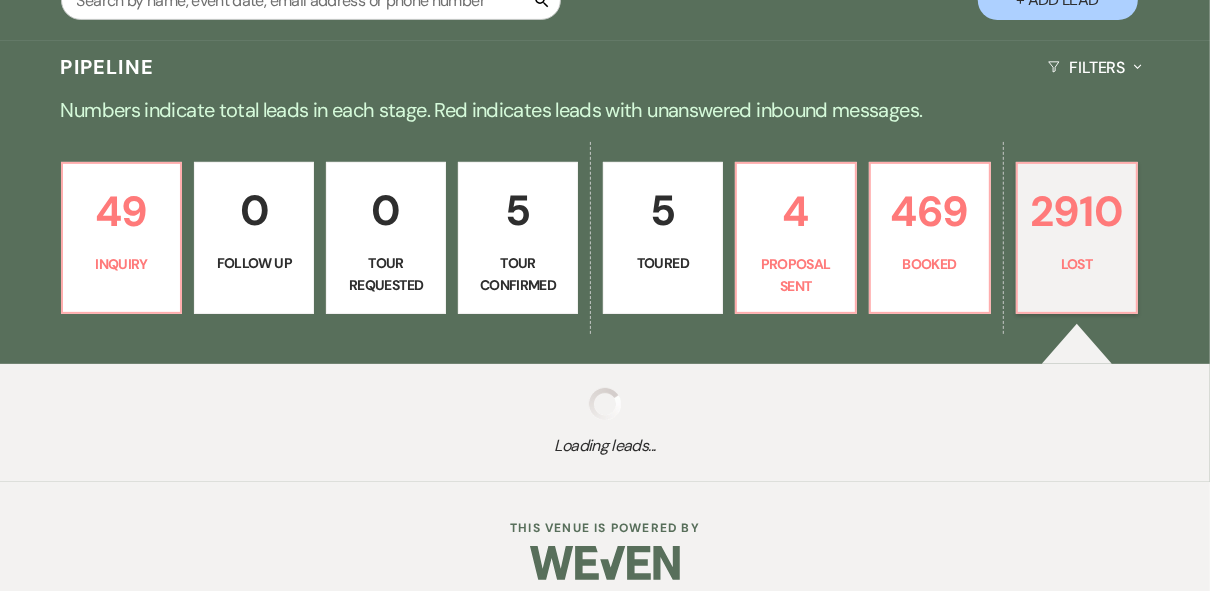 select on "5" 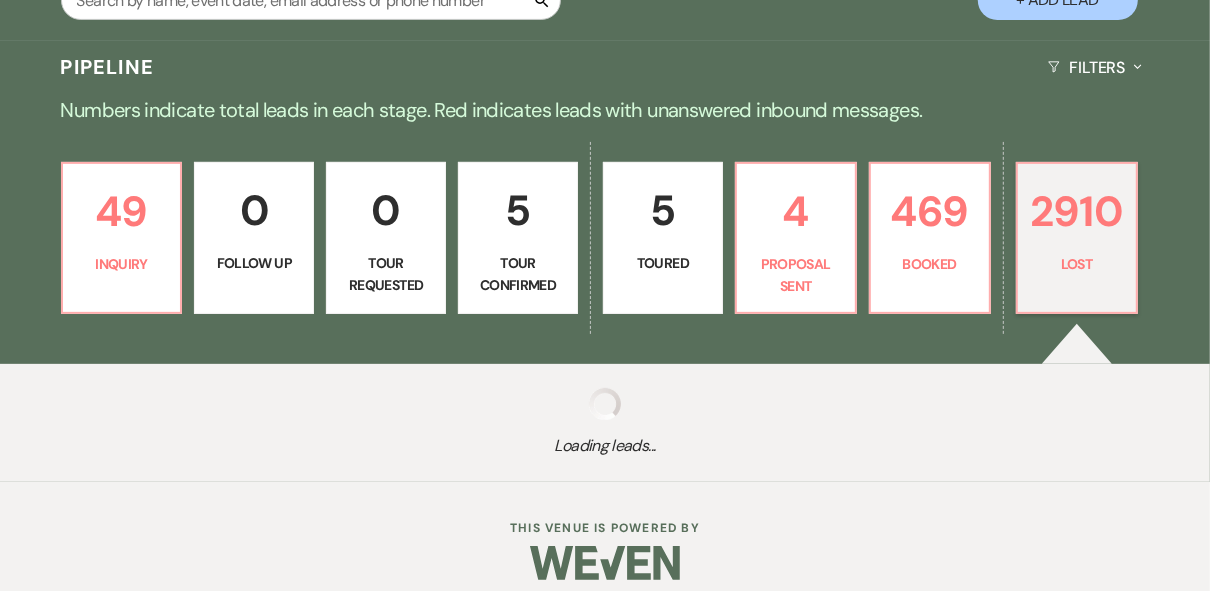 select on "8" 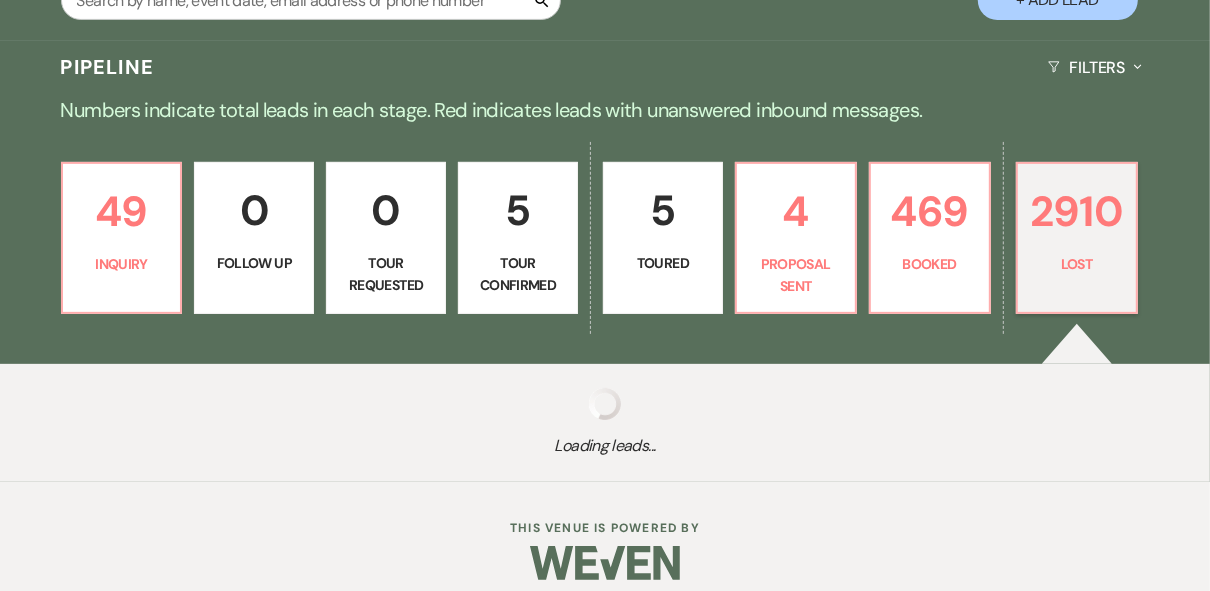 select on "5" 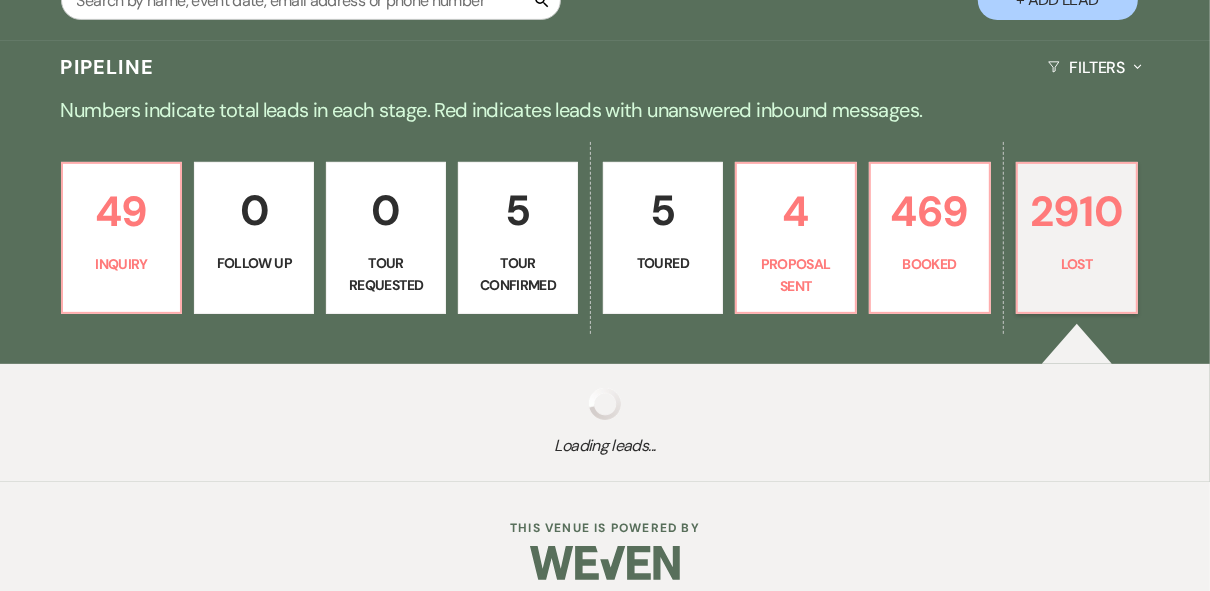 select on "8" 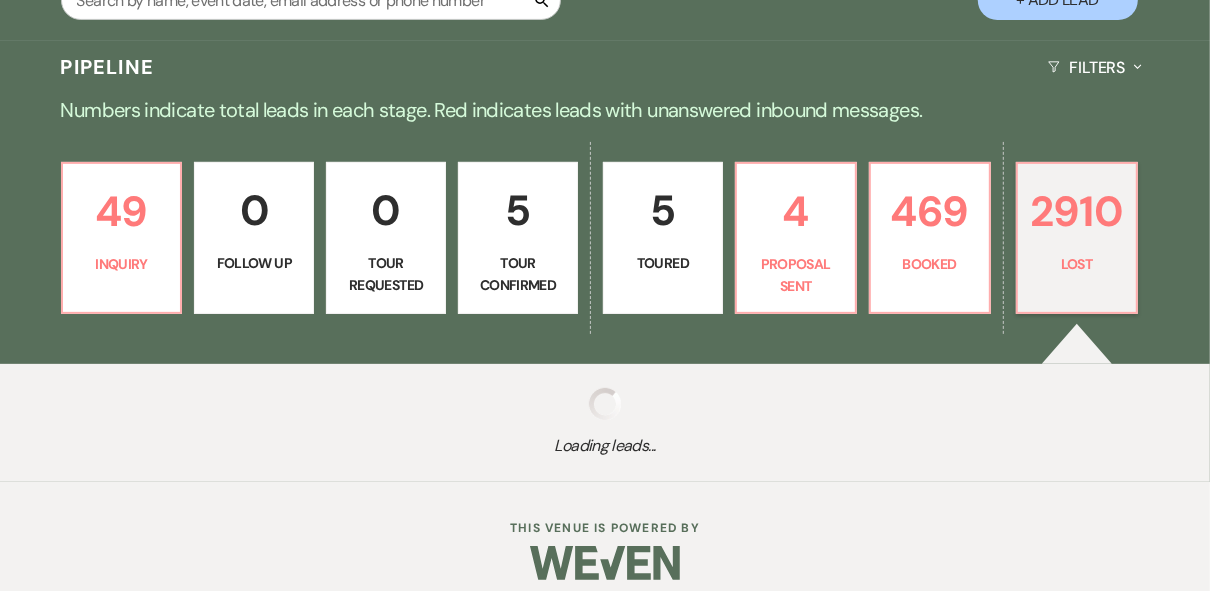 select on "5" 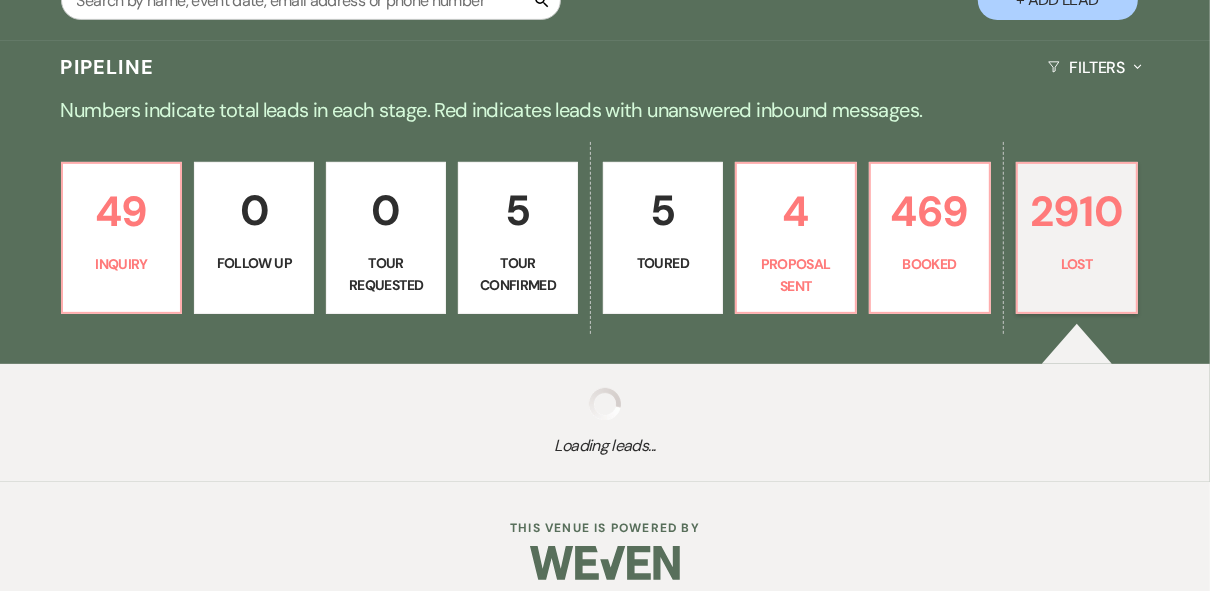 select on "8" 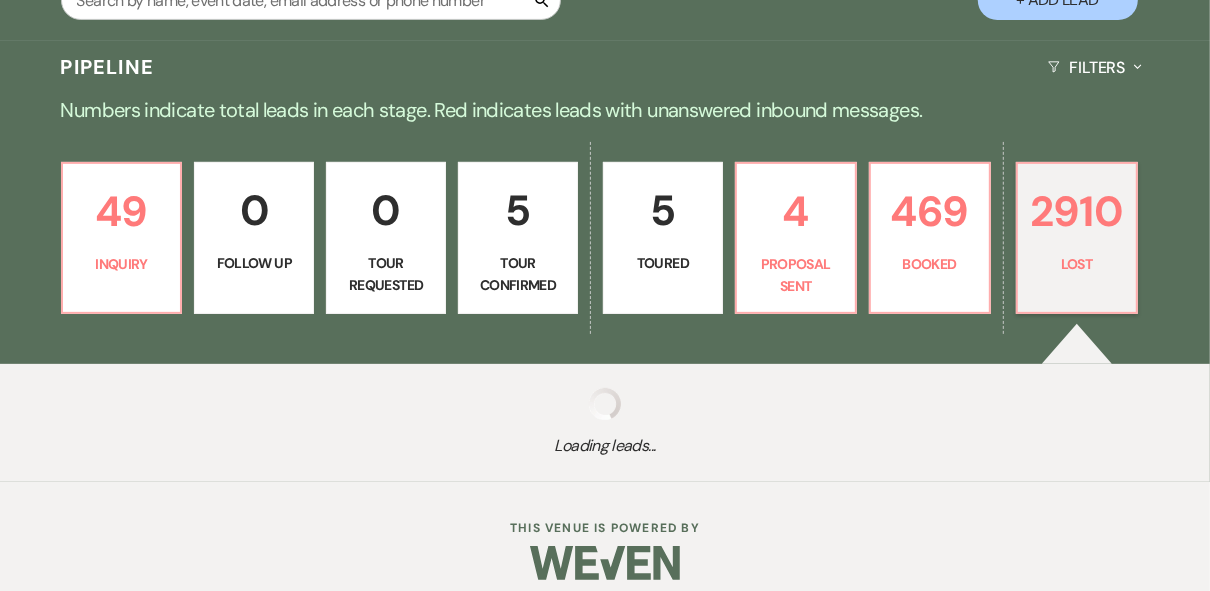 select on "5" 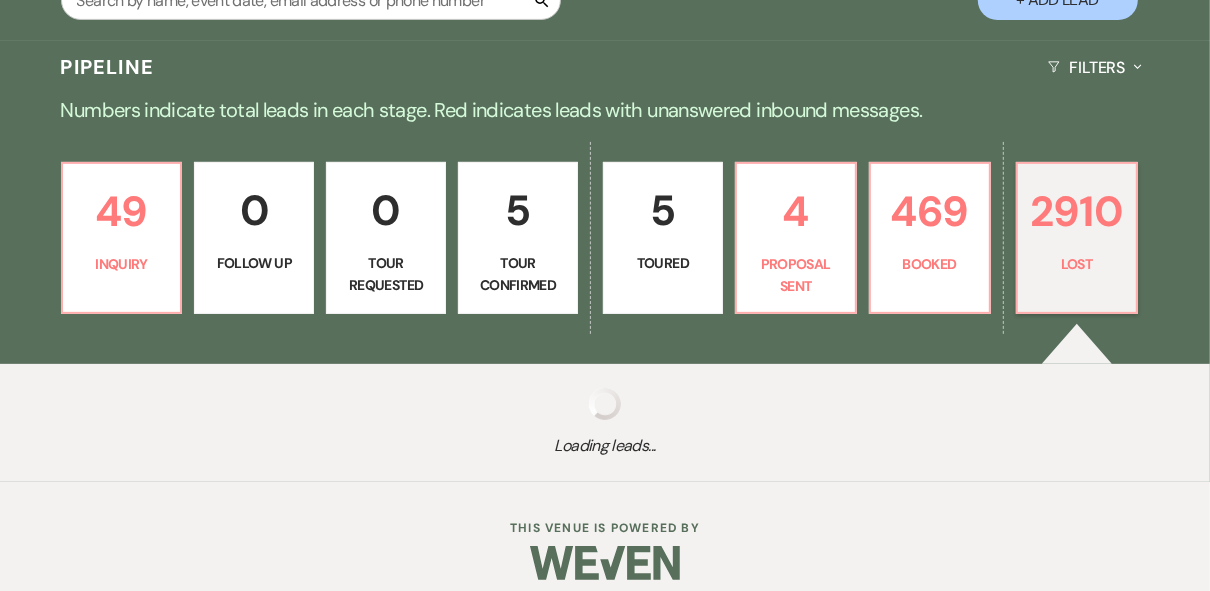 select on "8" 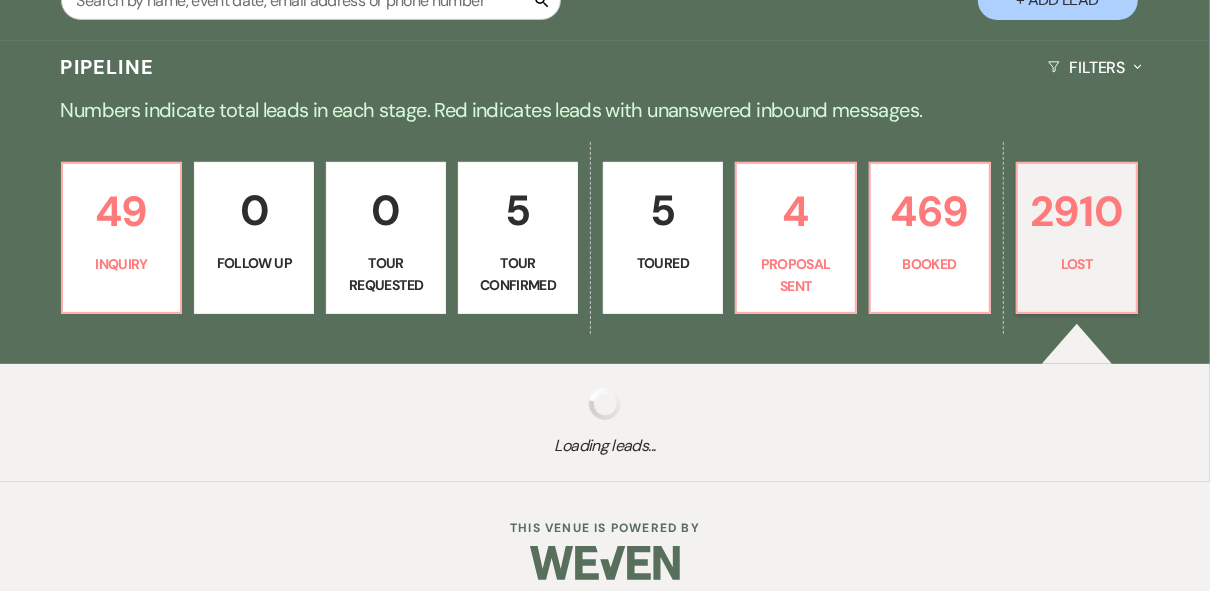 select on "5" 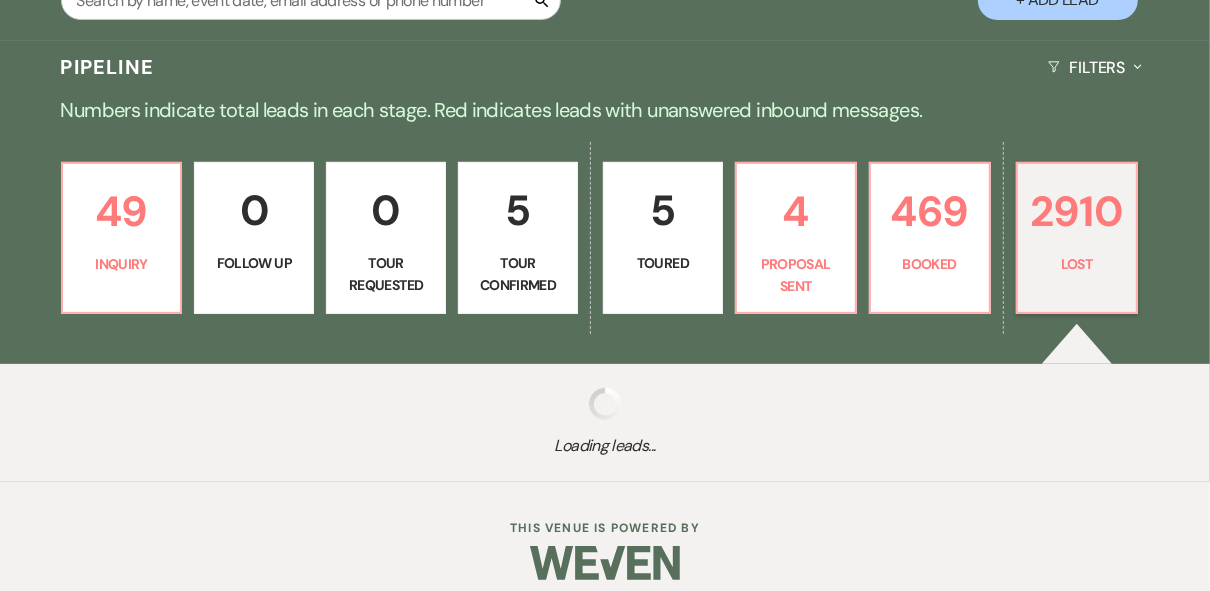 select on "8" 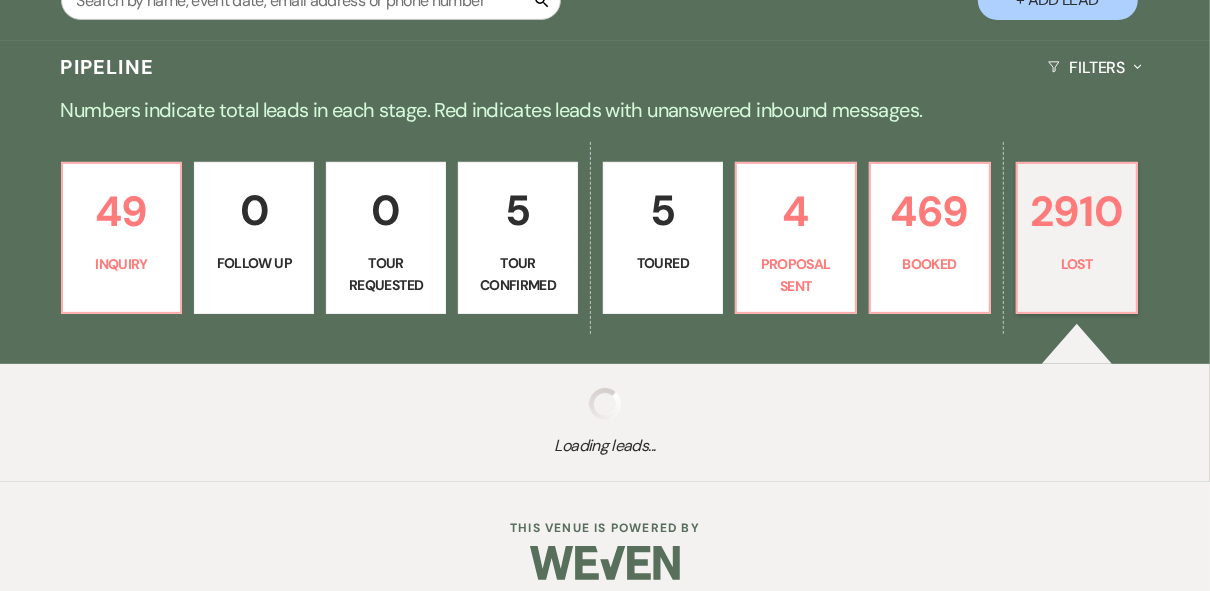 select on "5" 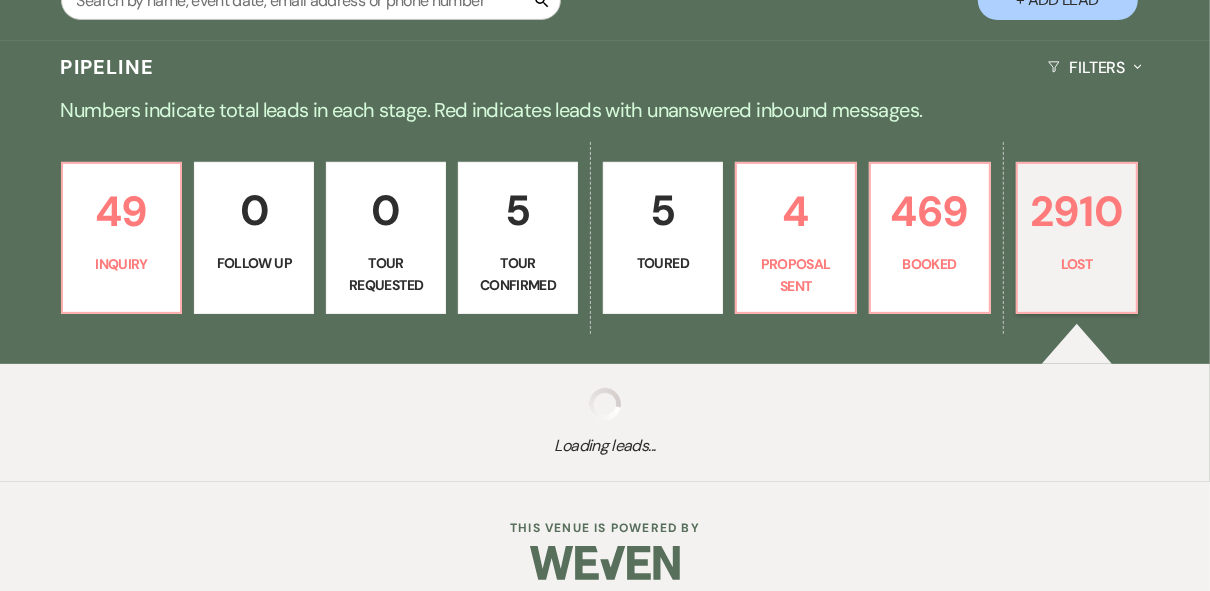 select on "8" 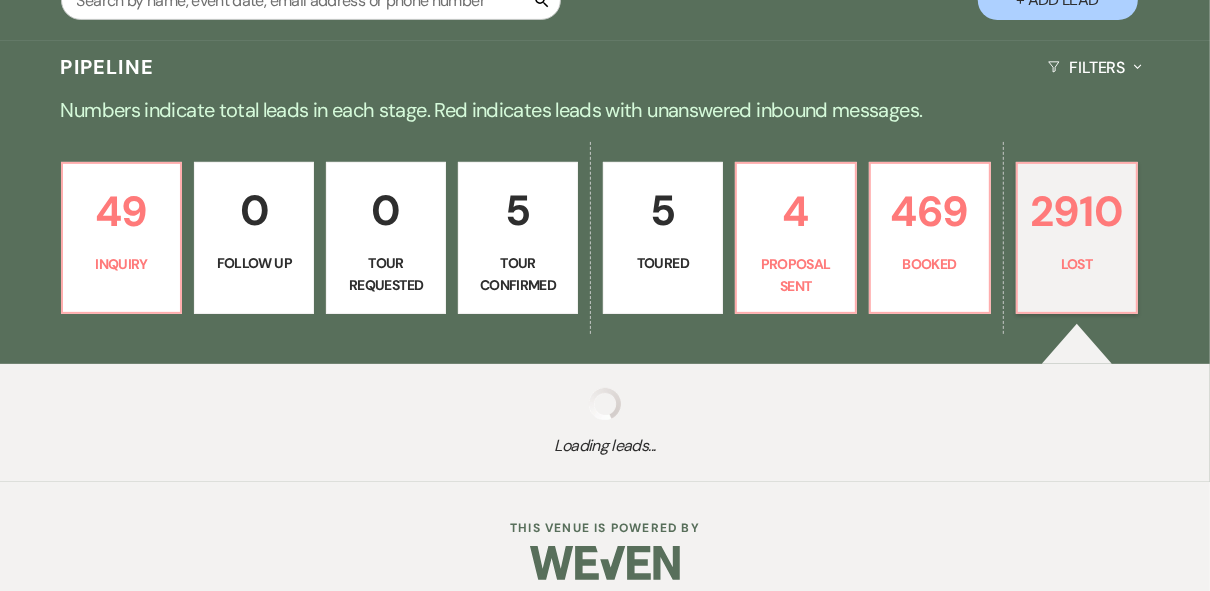 select on "5" 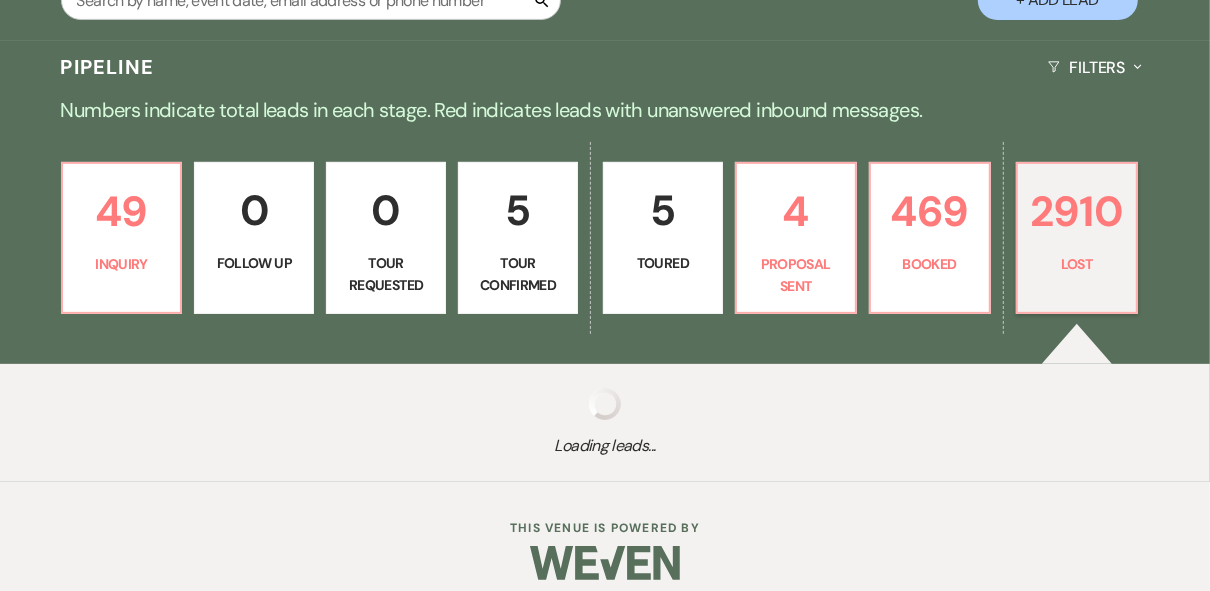 select on "8" 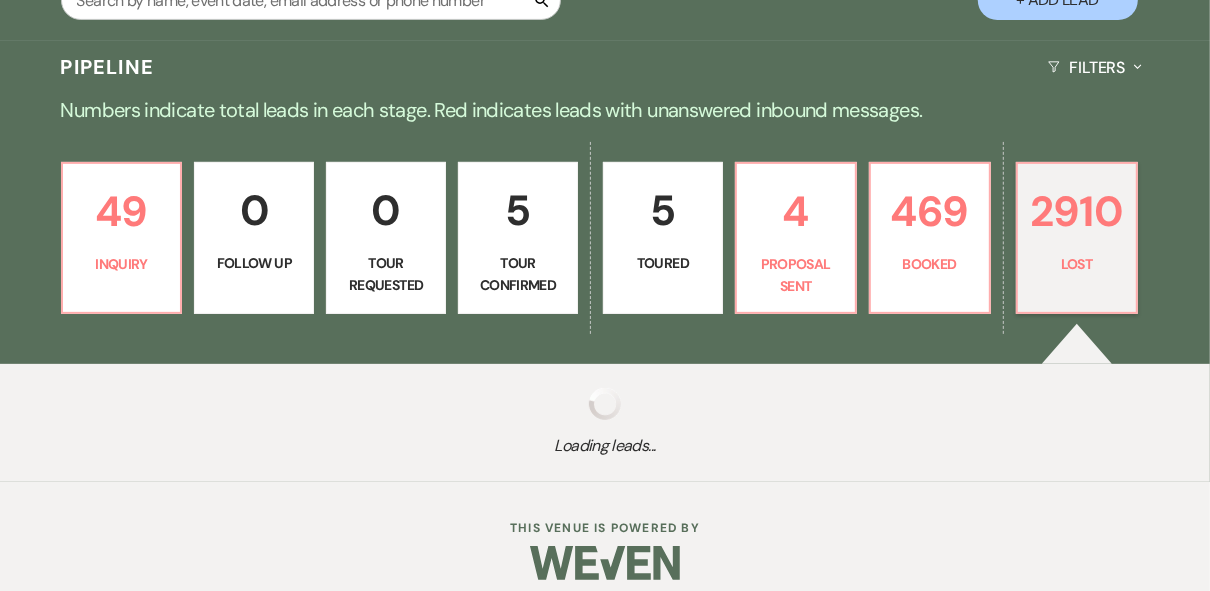 select on "5" 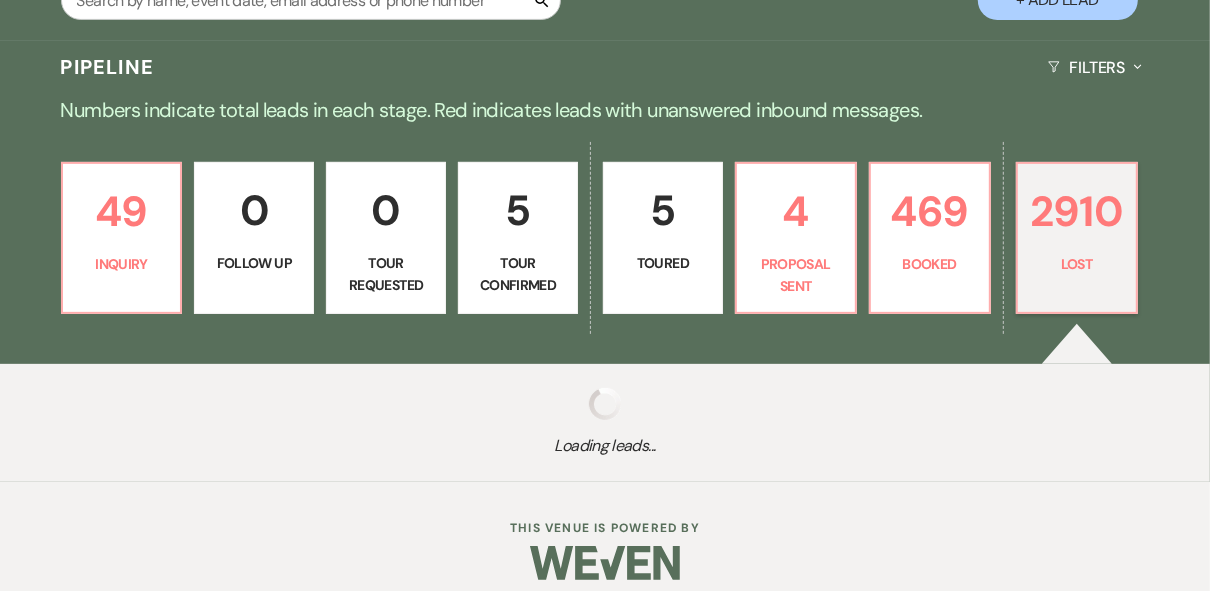 select on "8" 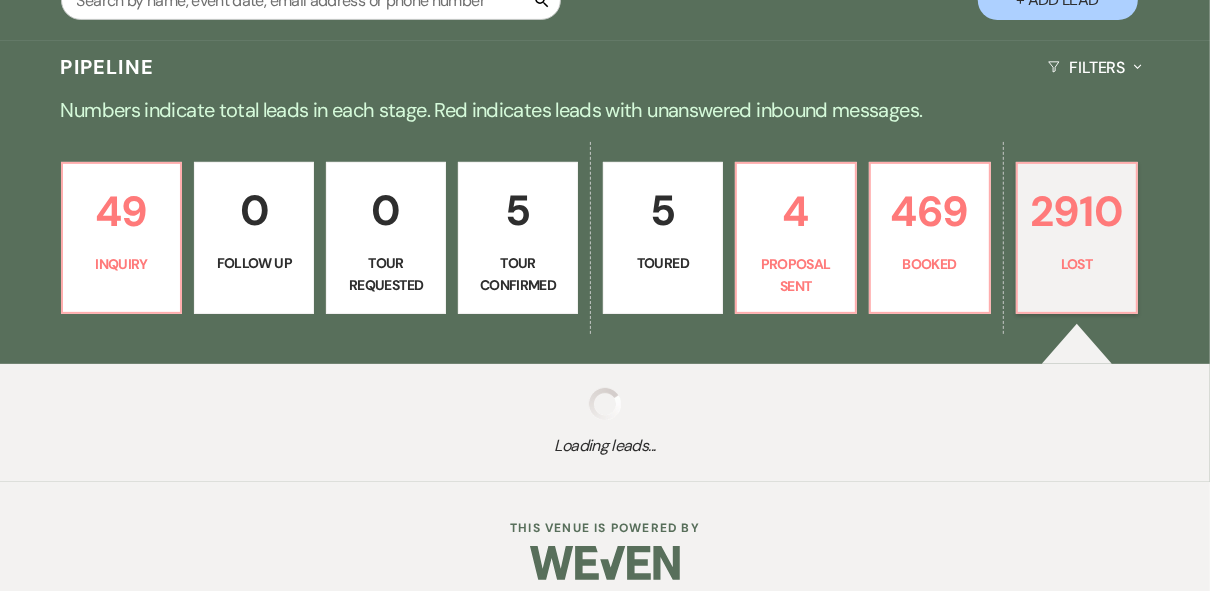 select on "5" 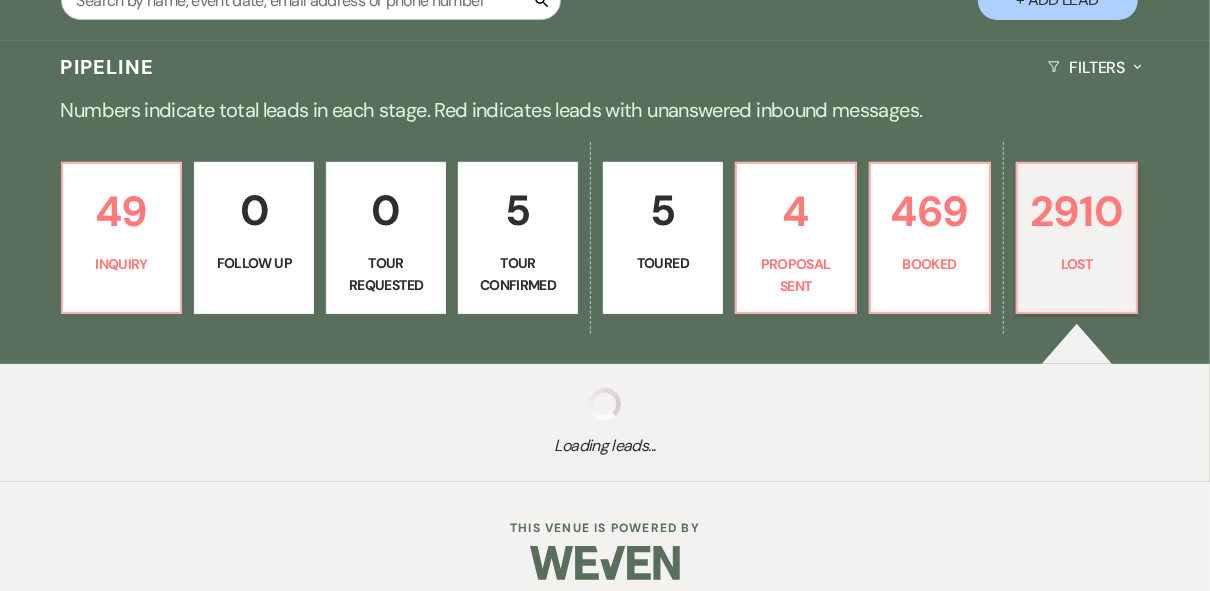 select on "8" 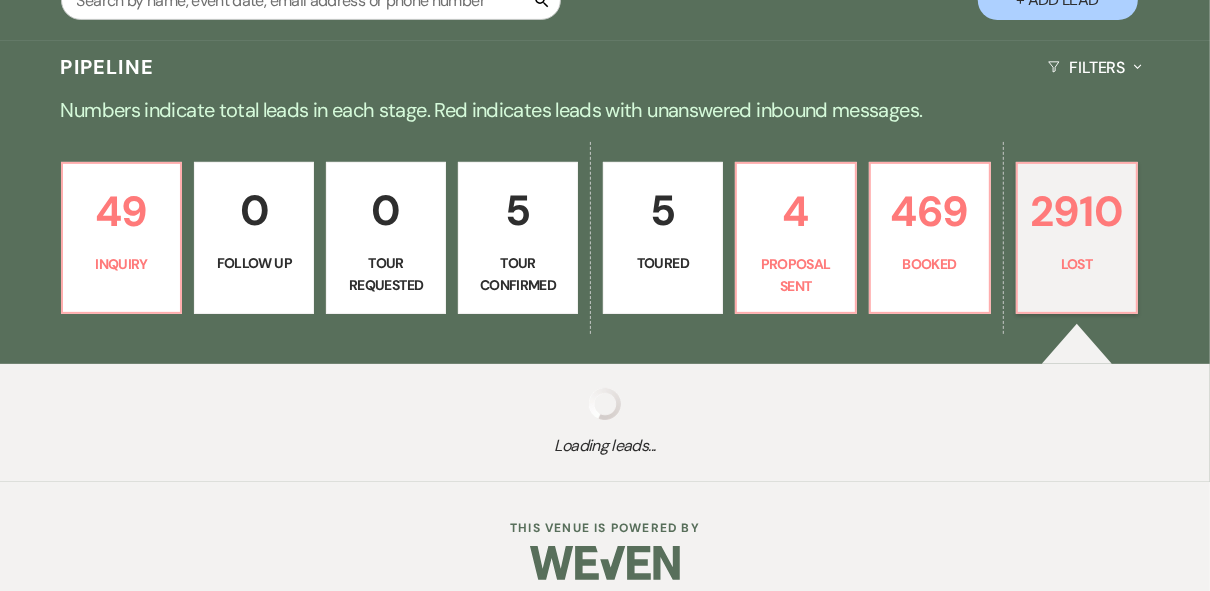 select on "5" 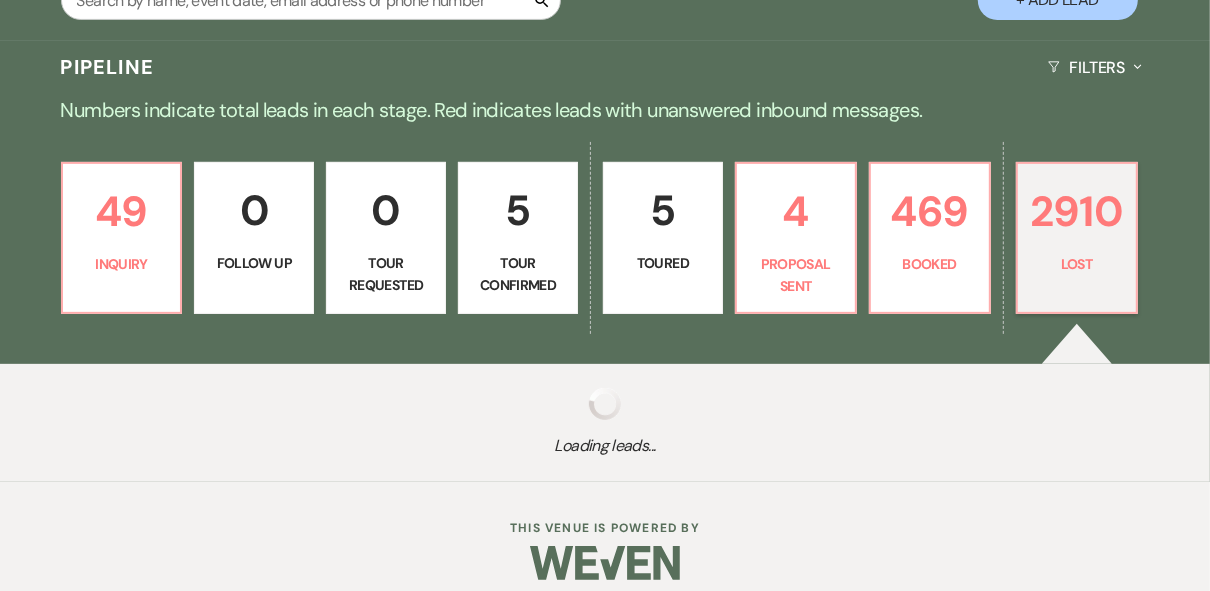 select on "8" 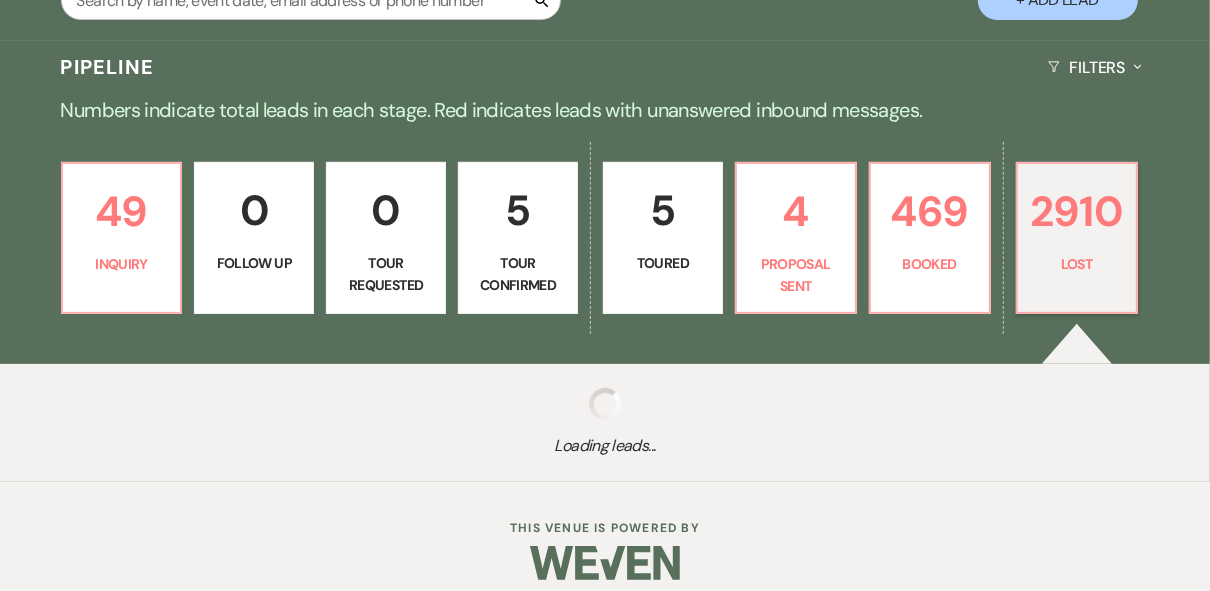 select on "5" 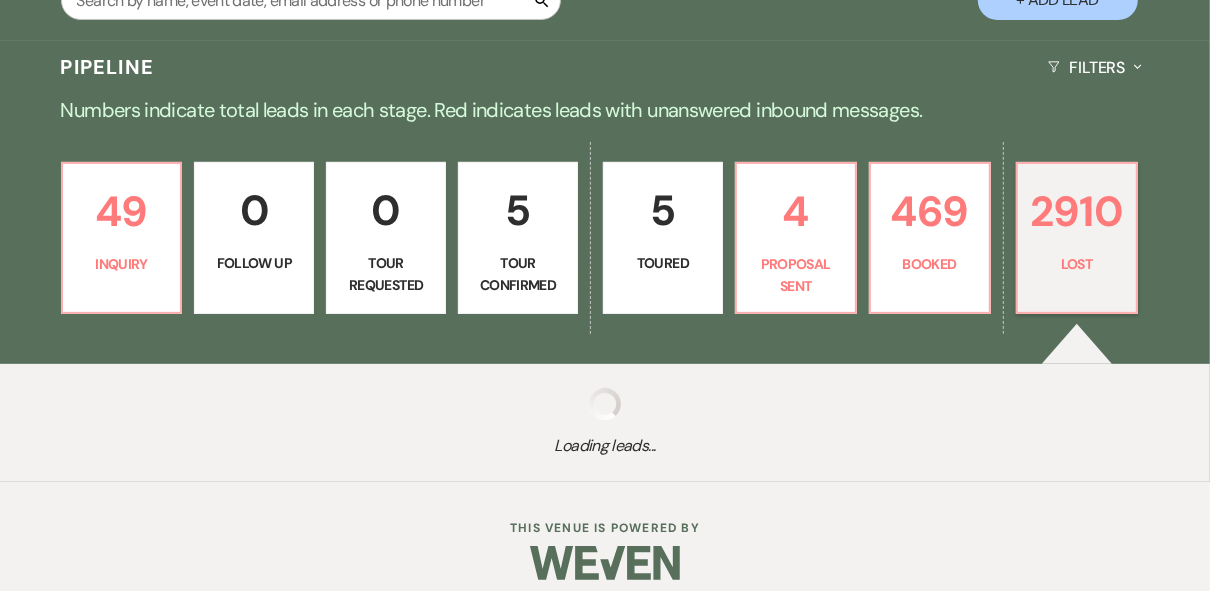 select on "8" 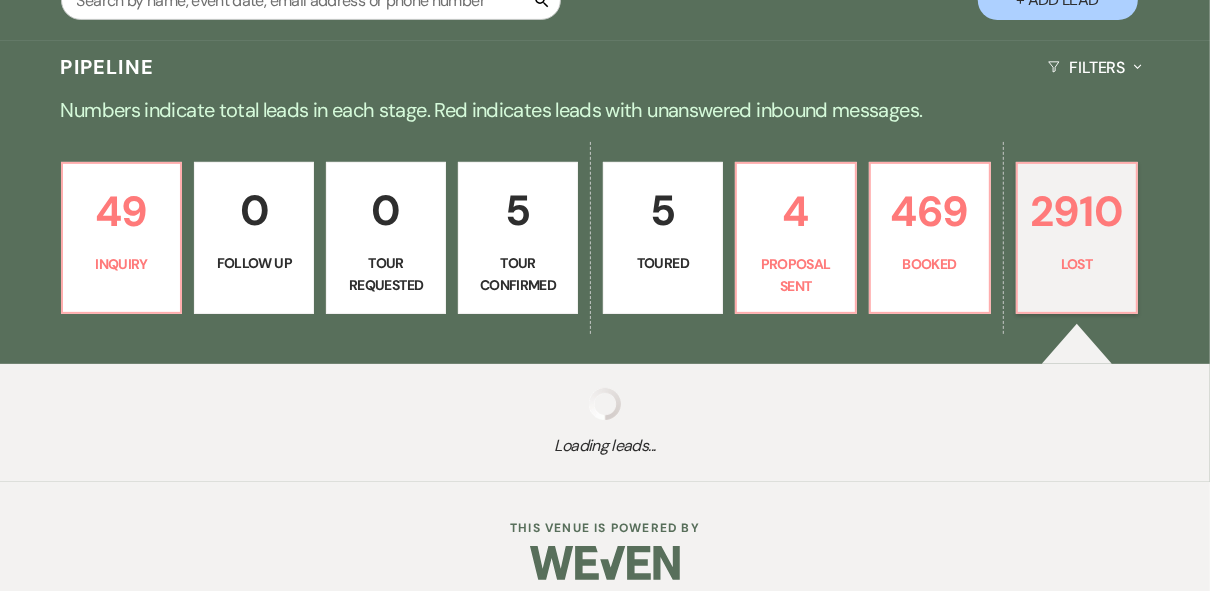 select on "5" 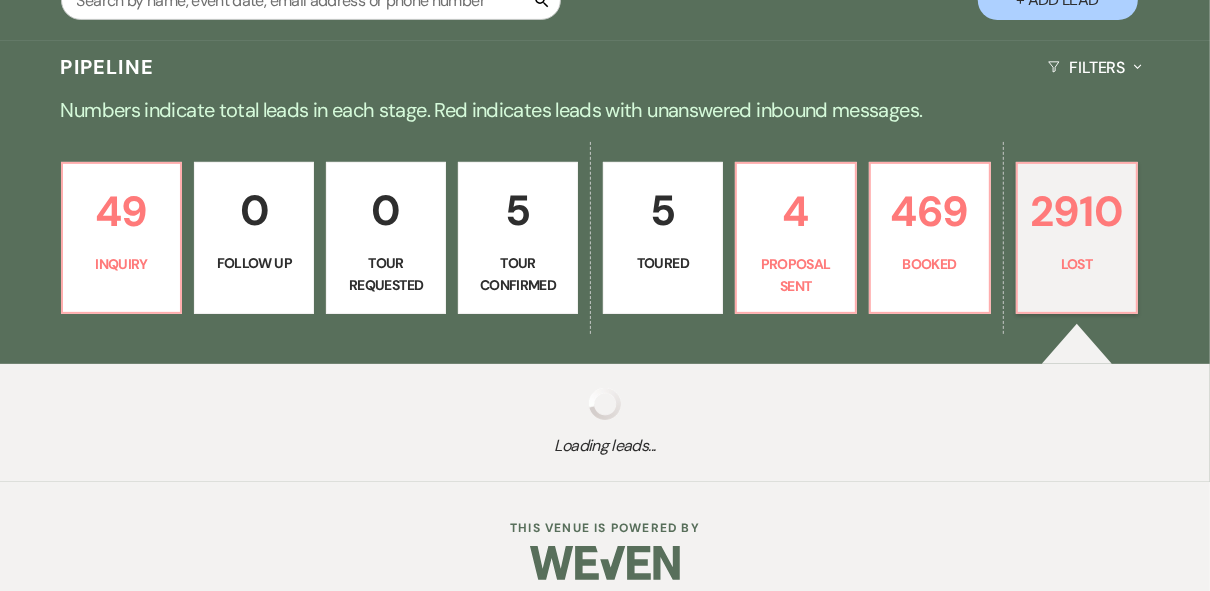 select on "8" 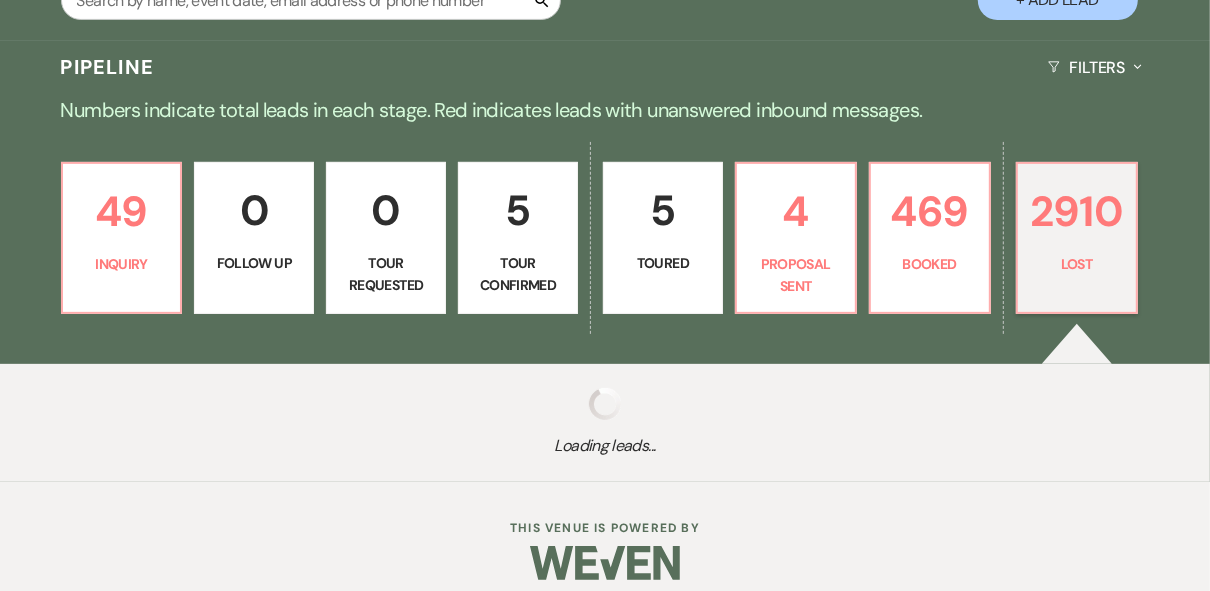select on "10" 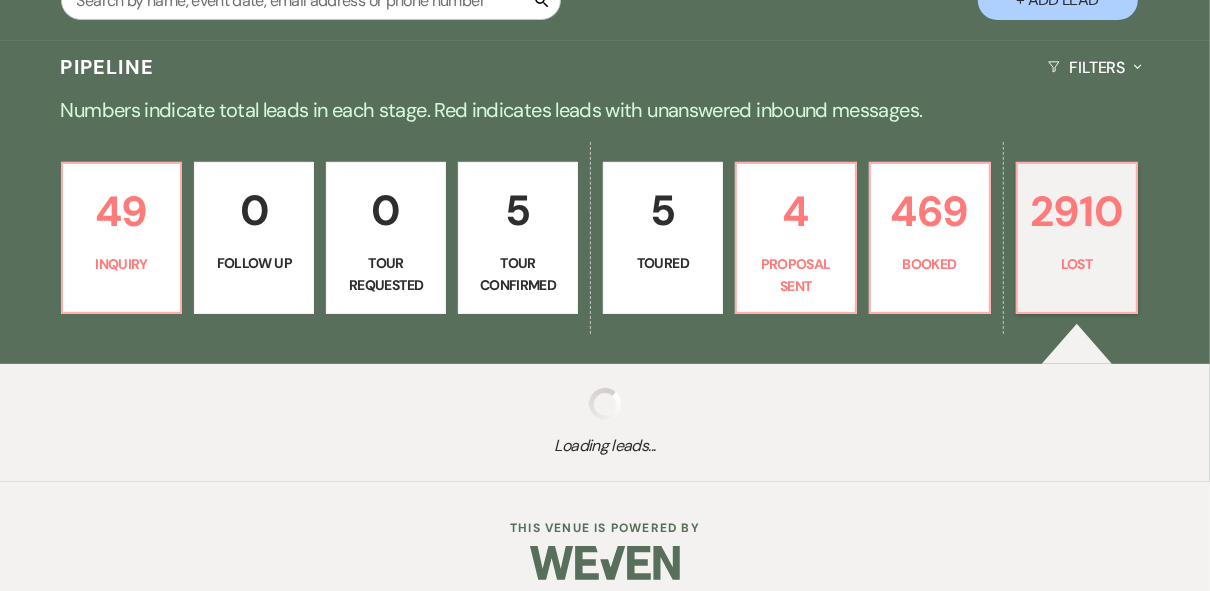 select on "8" 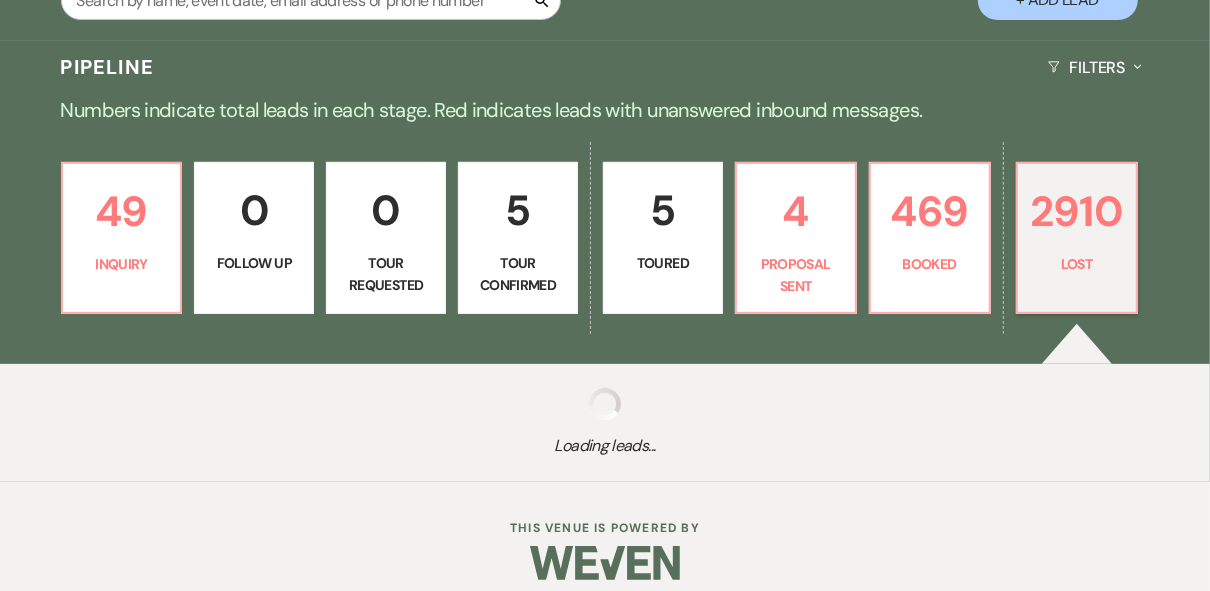 select on "5" 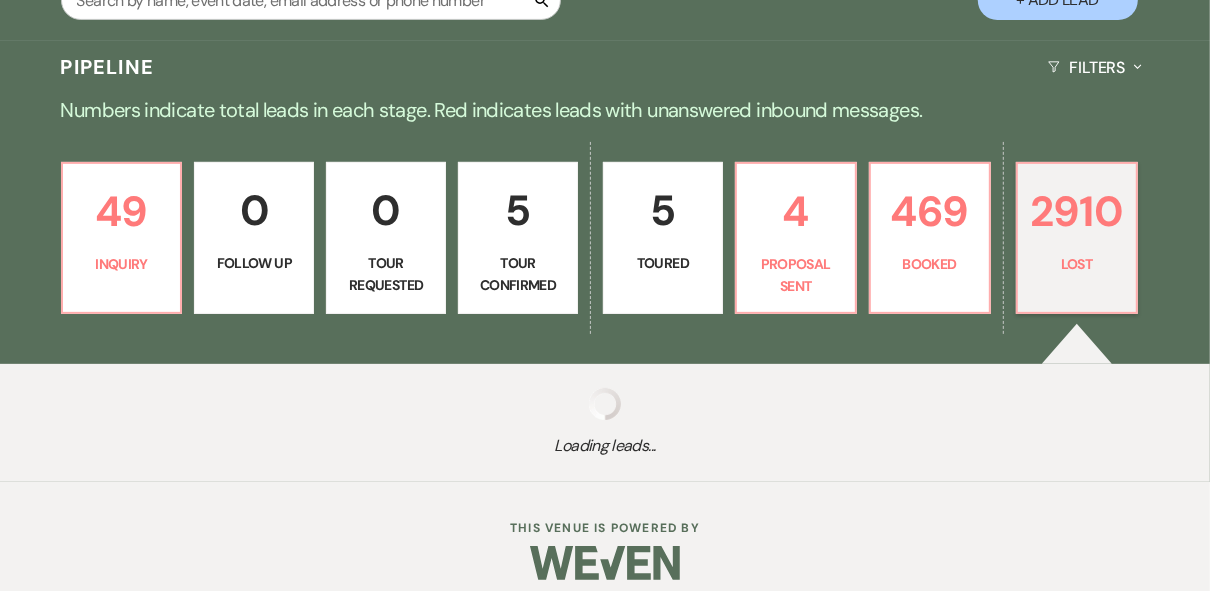 select on "8" 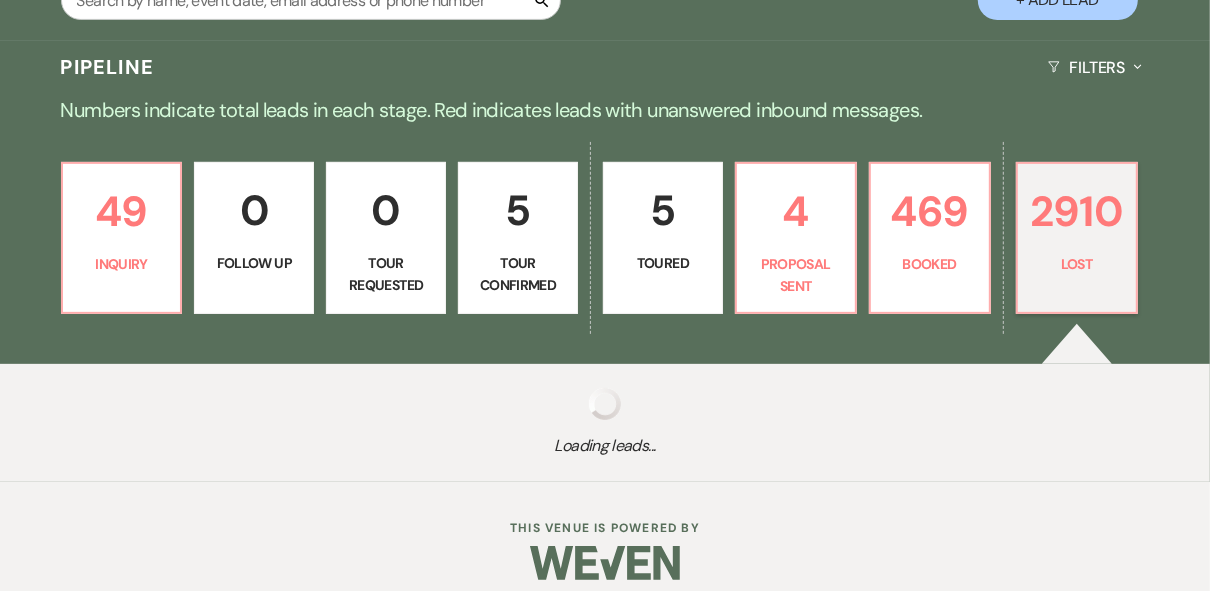 select on "5" 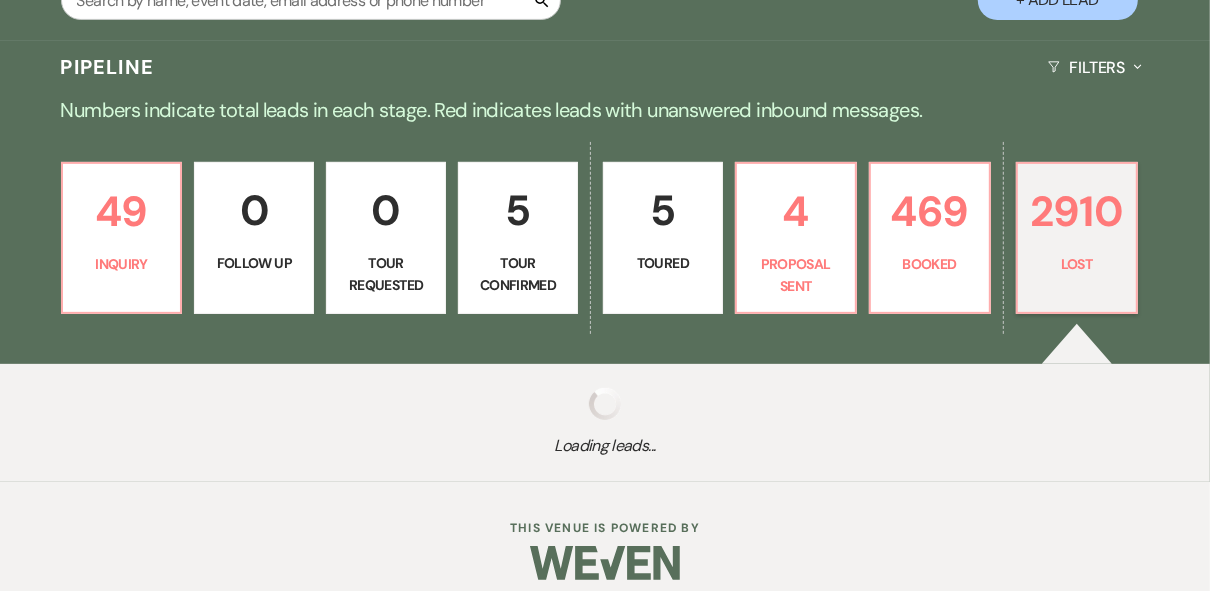 select on "8" 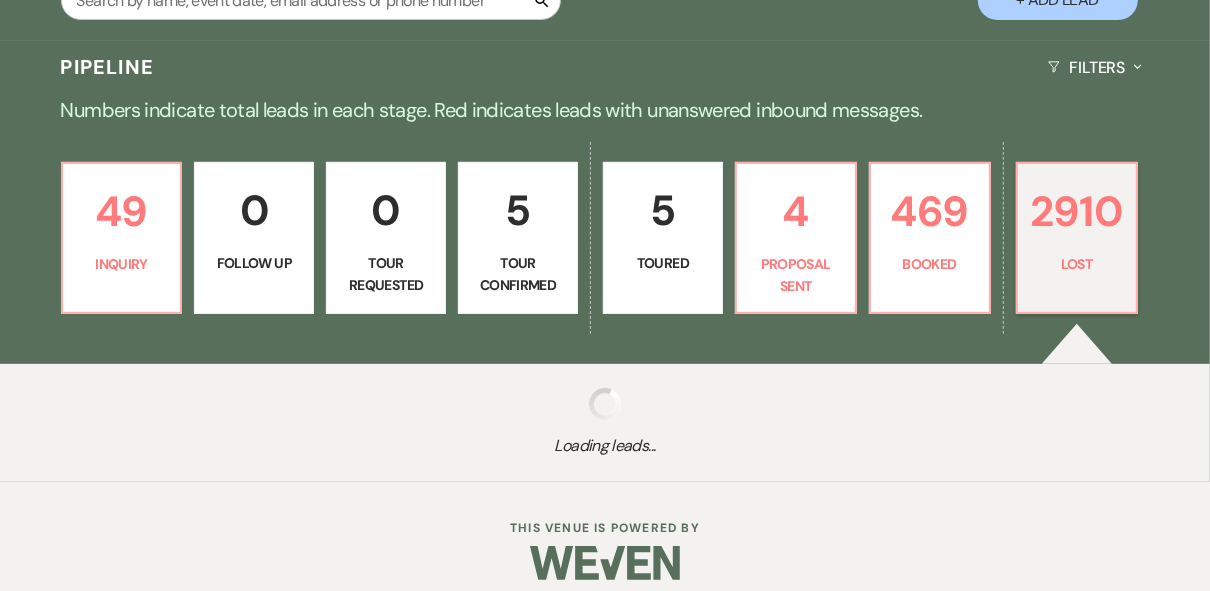 select on "5" 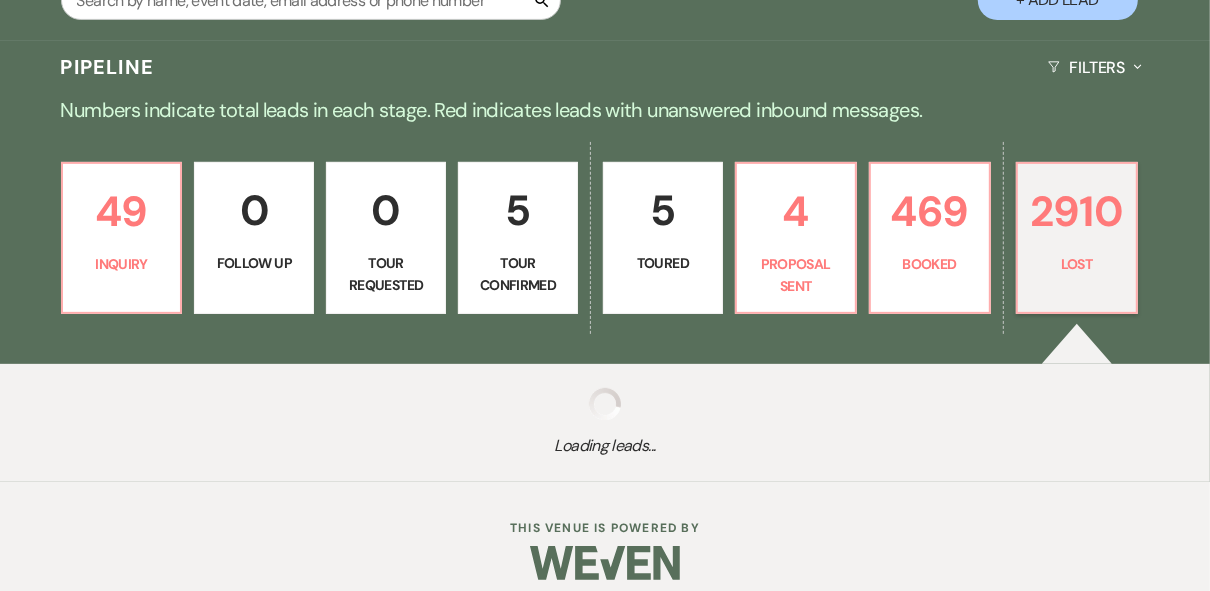 select on "8" 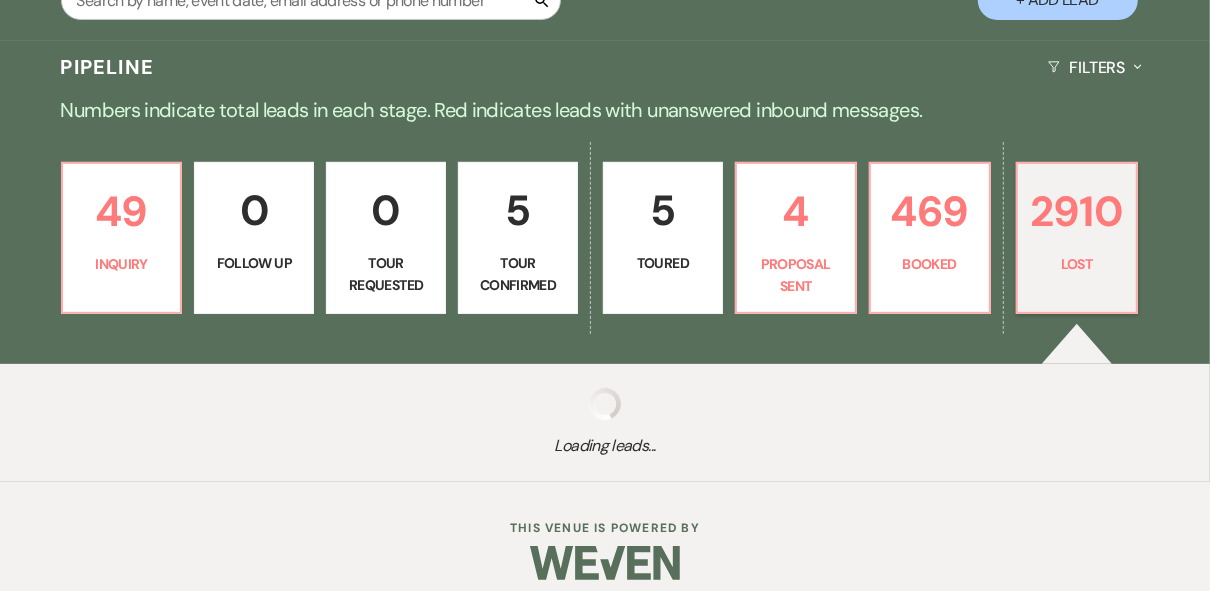select on "5" 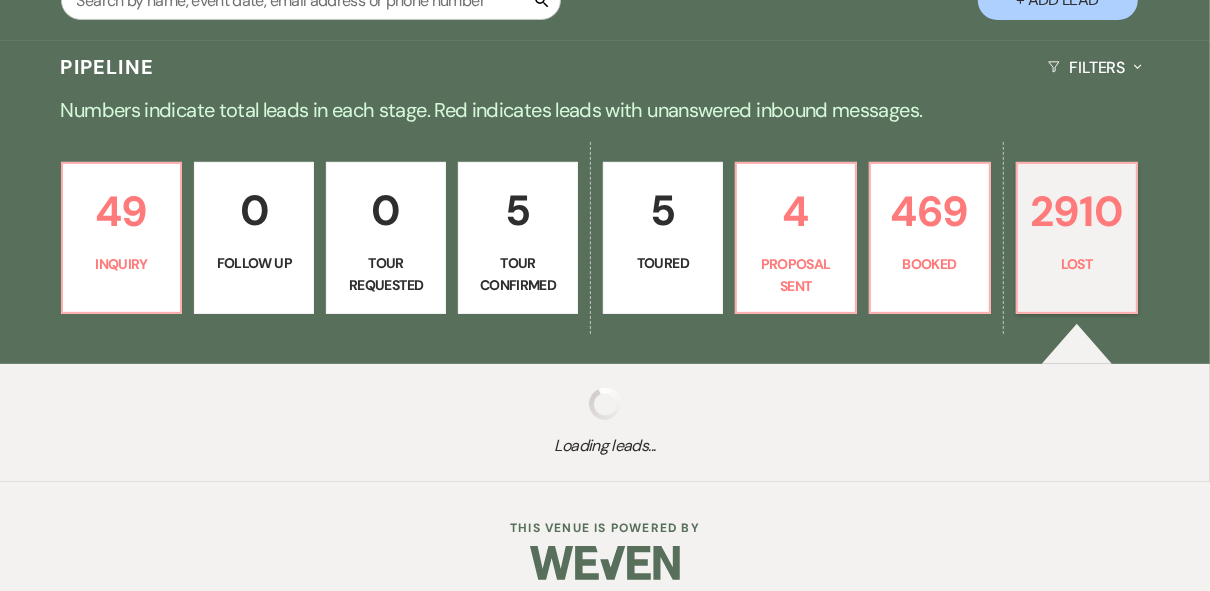 select on "8" 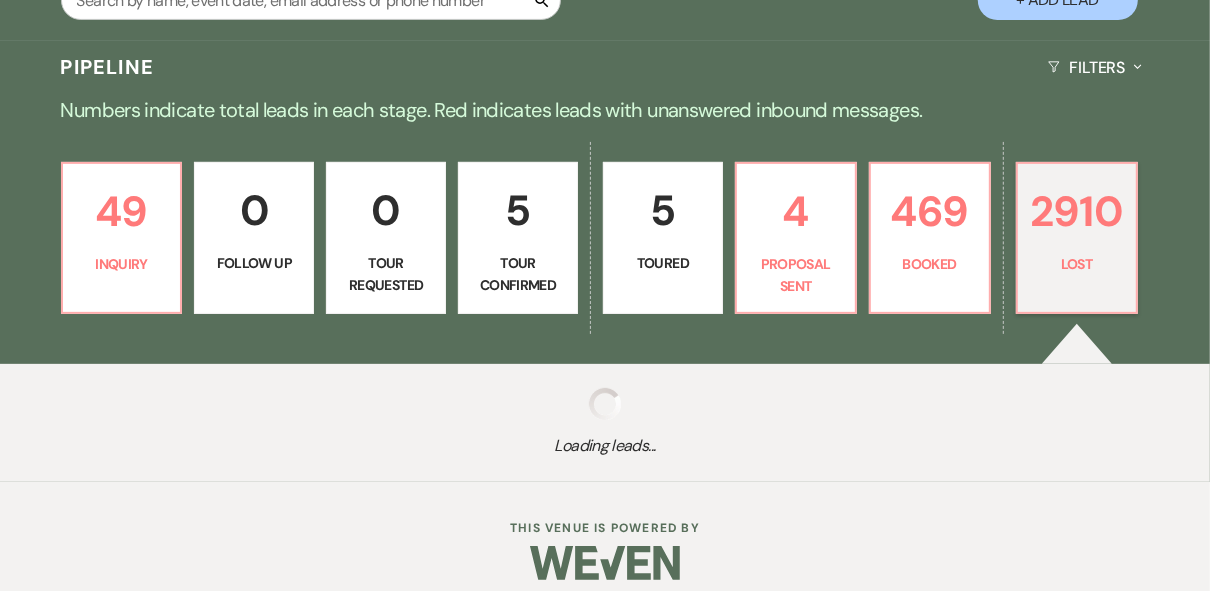 select on "5" 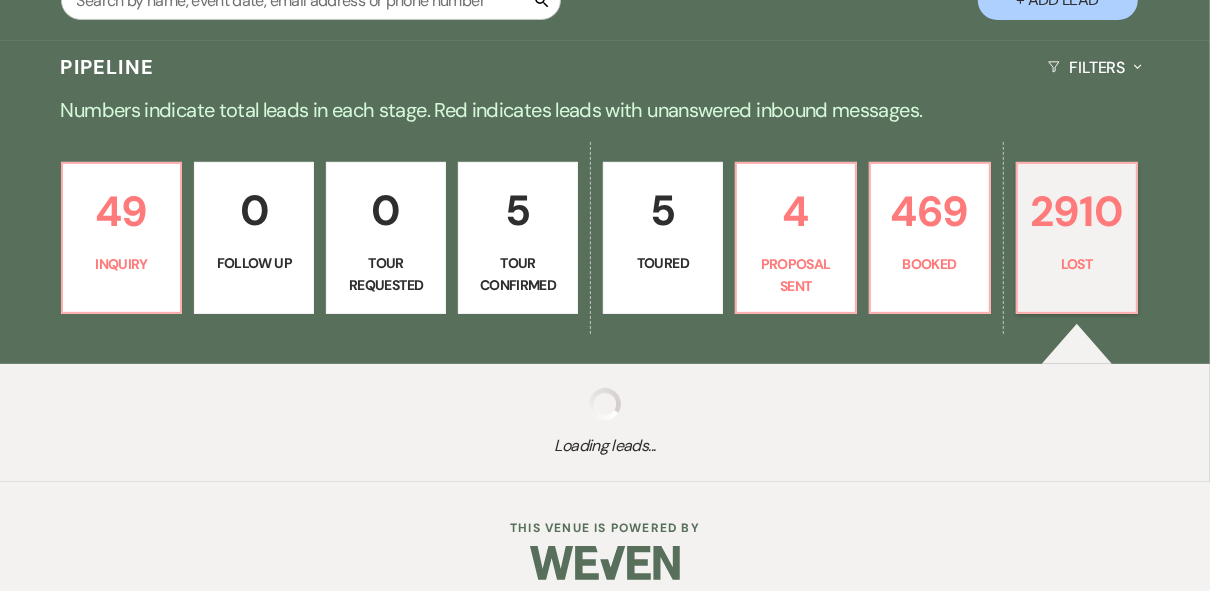 select on "8" 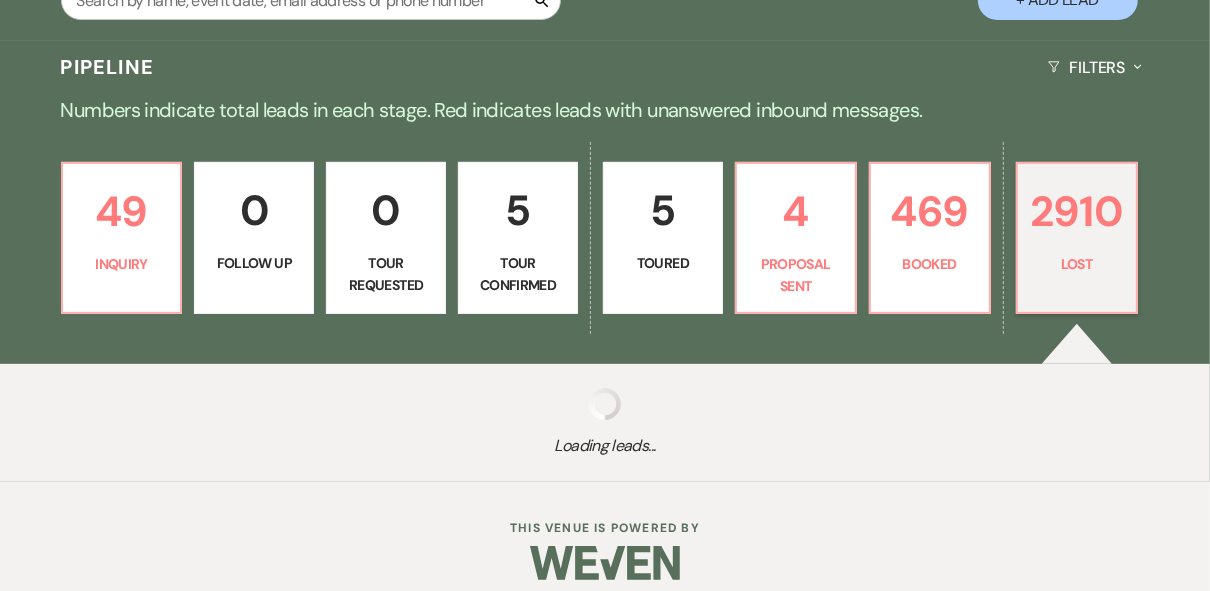 select on "5" 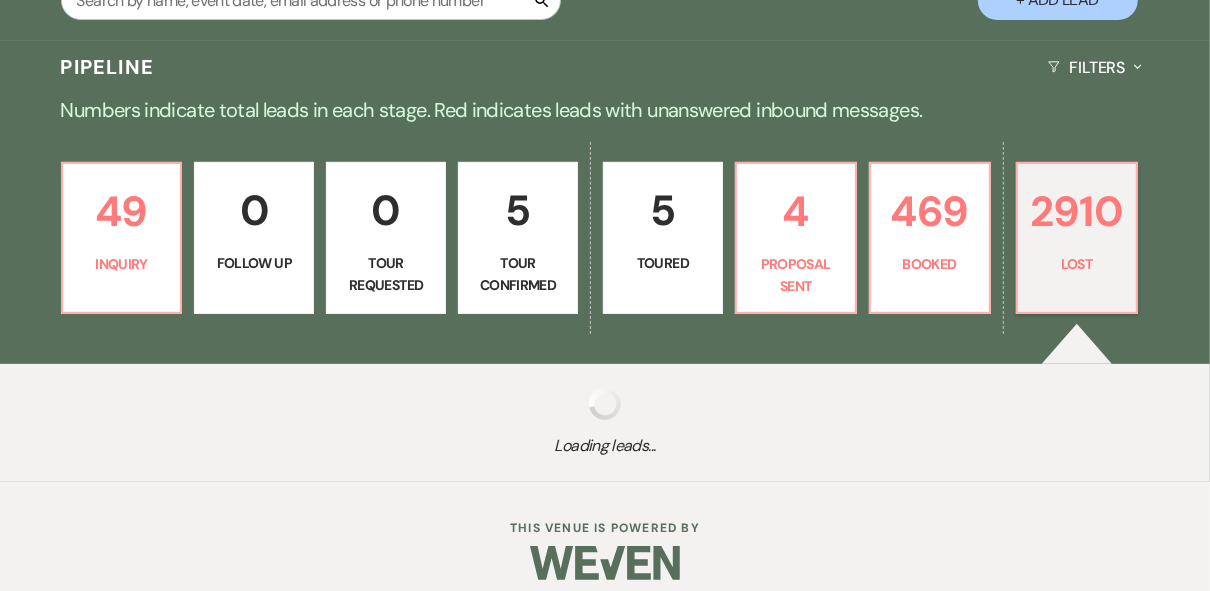 select on "8" 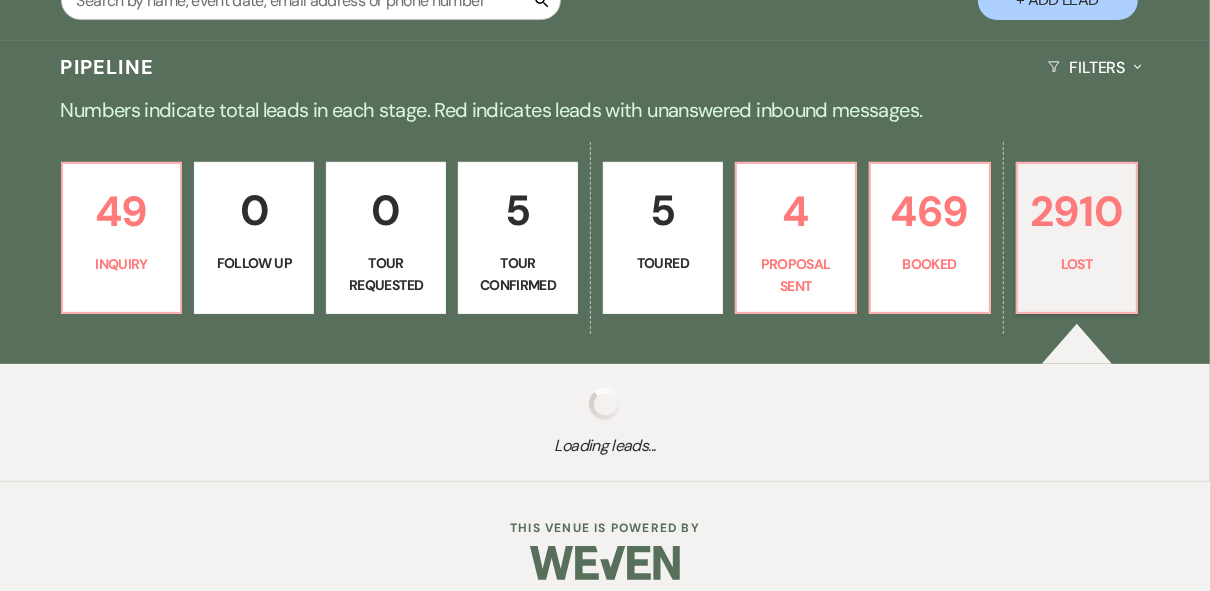 select on "5" 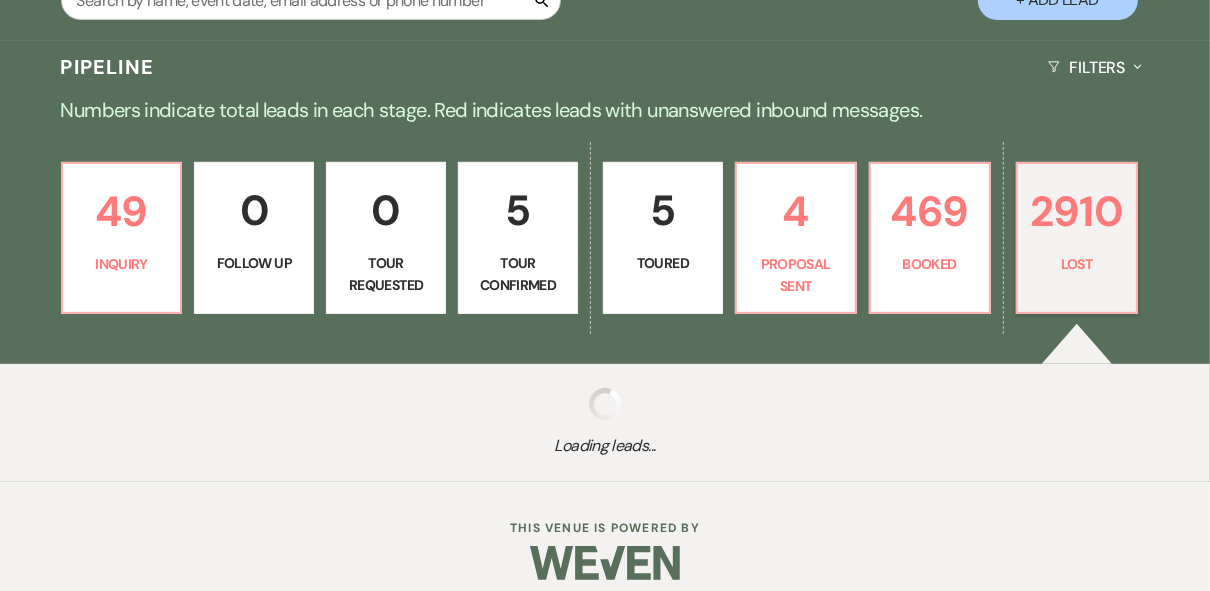 select on "8" 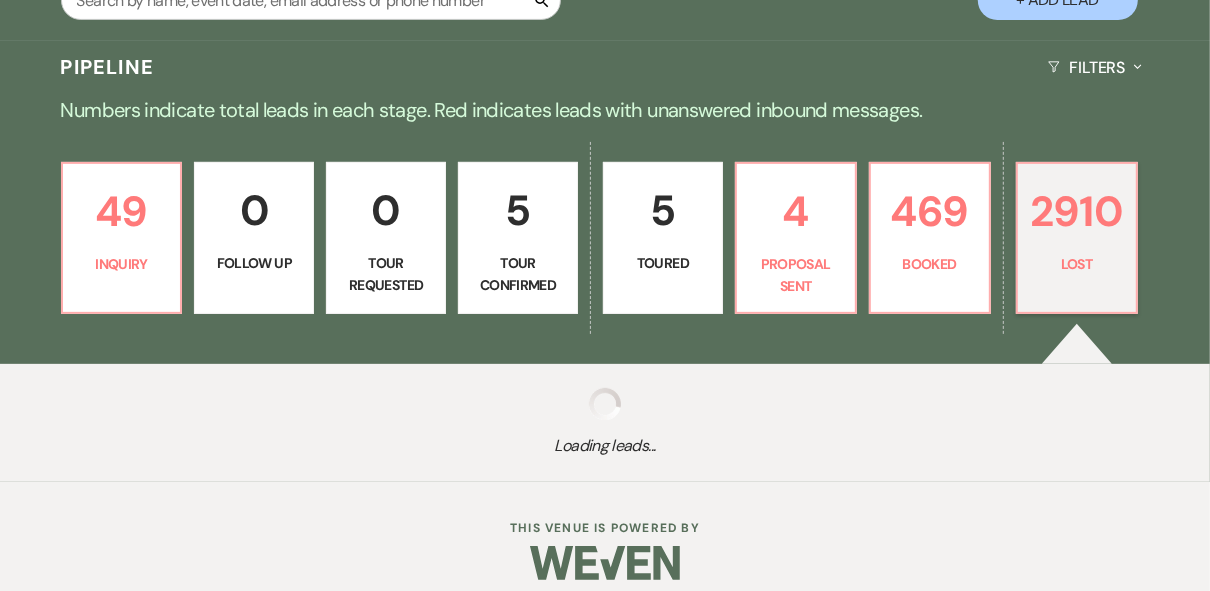 select on "5" 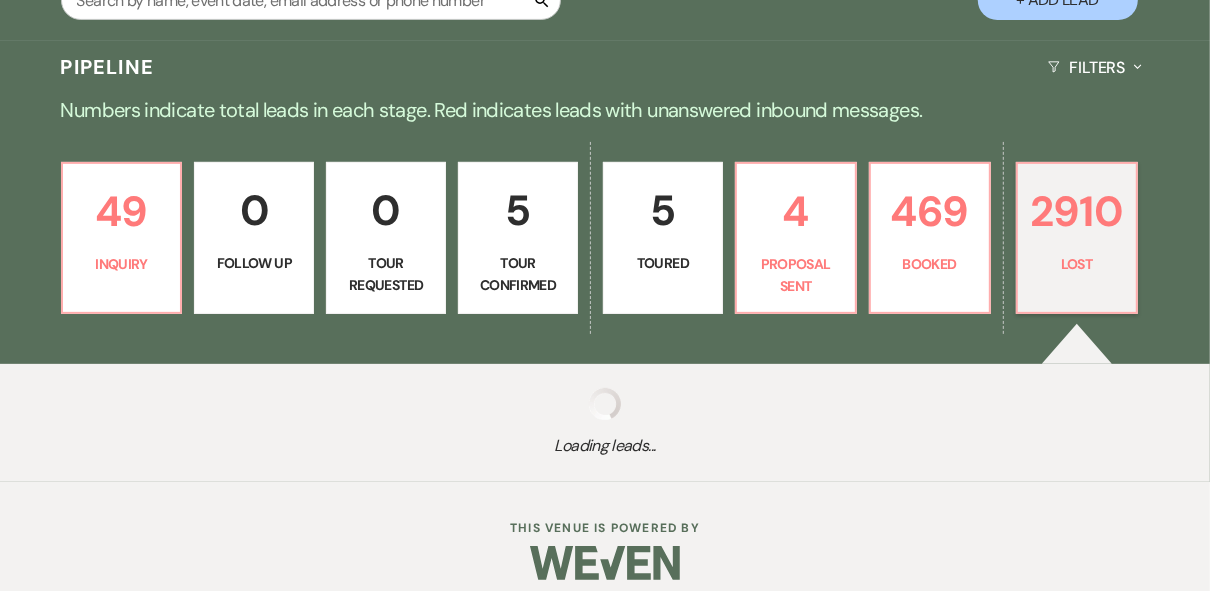 select on "8" 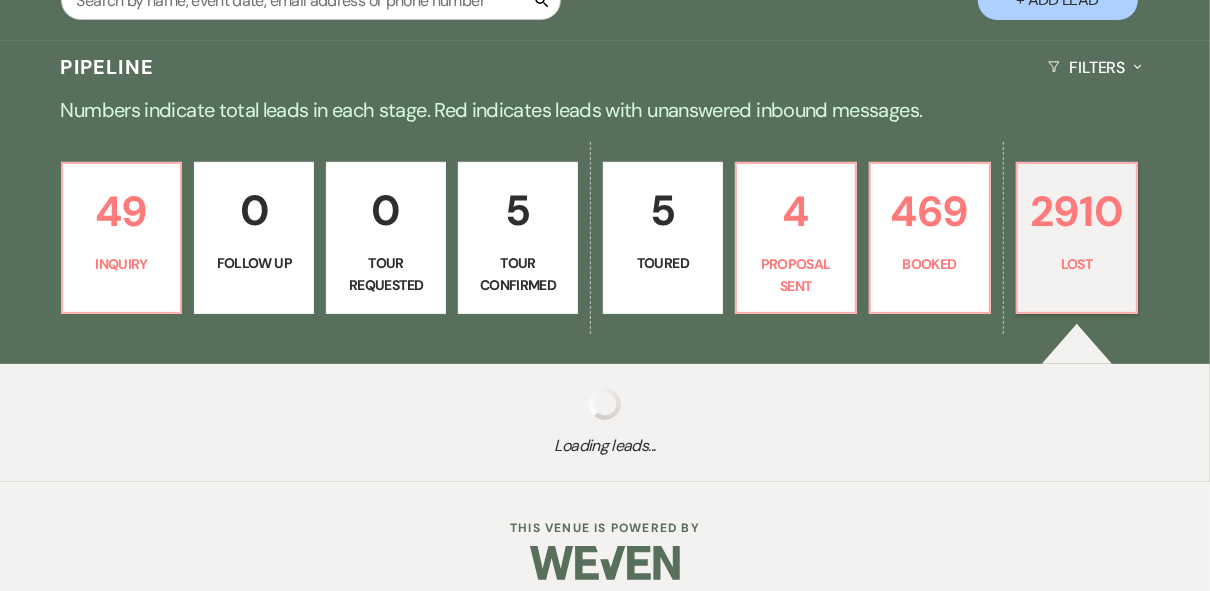 select on "5" 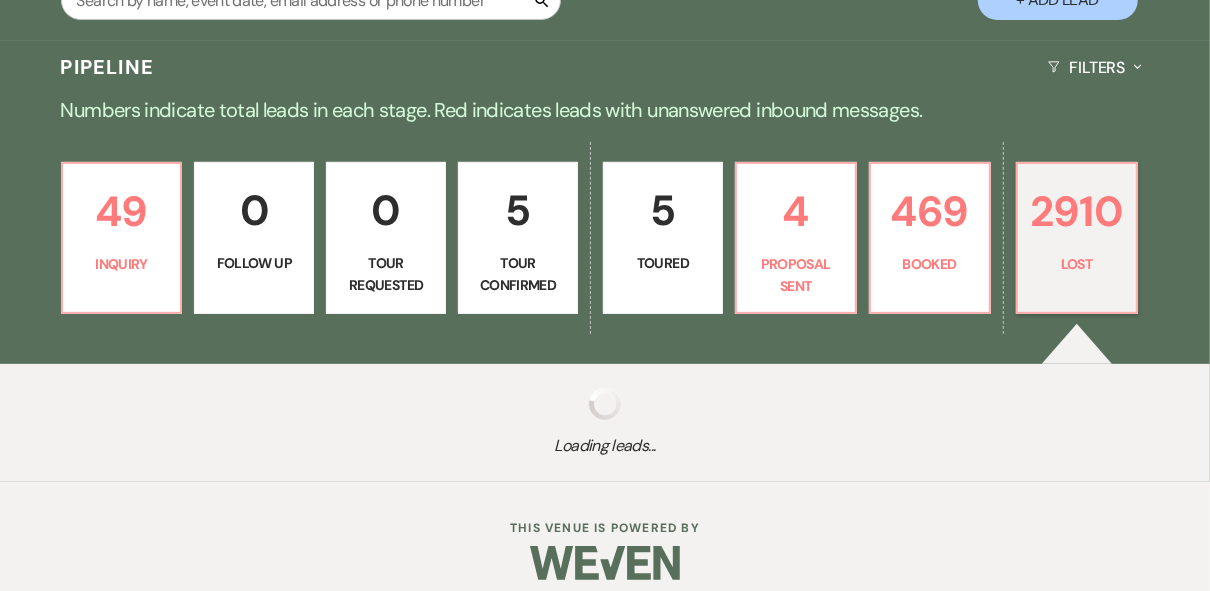 select on "8" 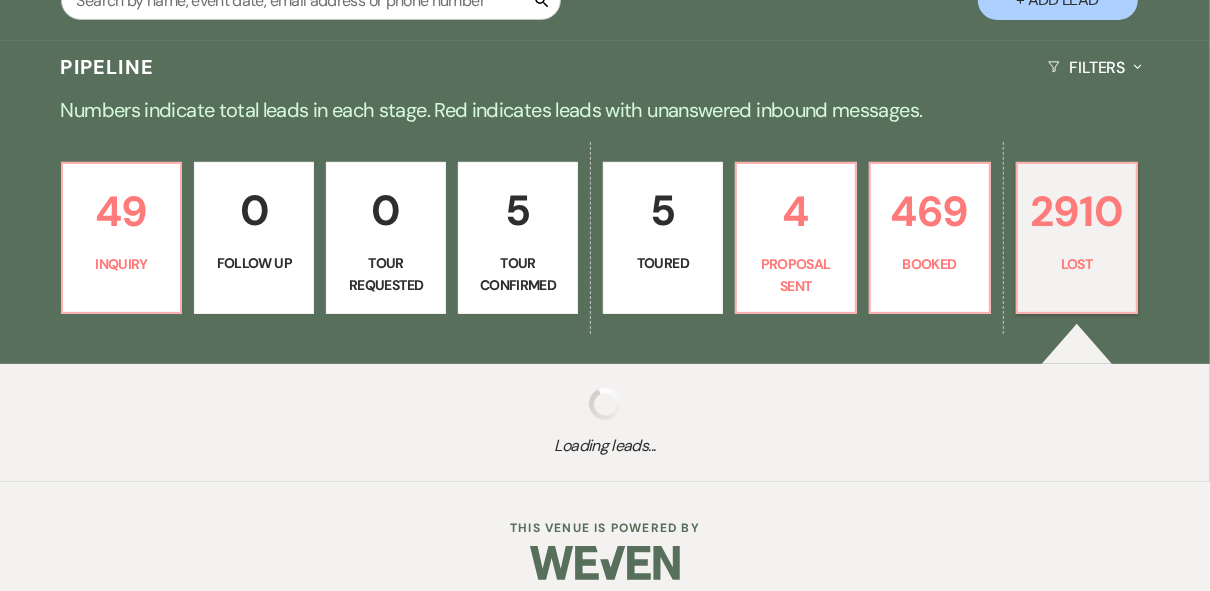 select on "5" 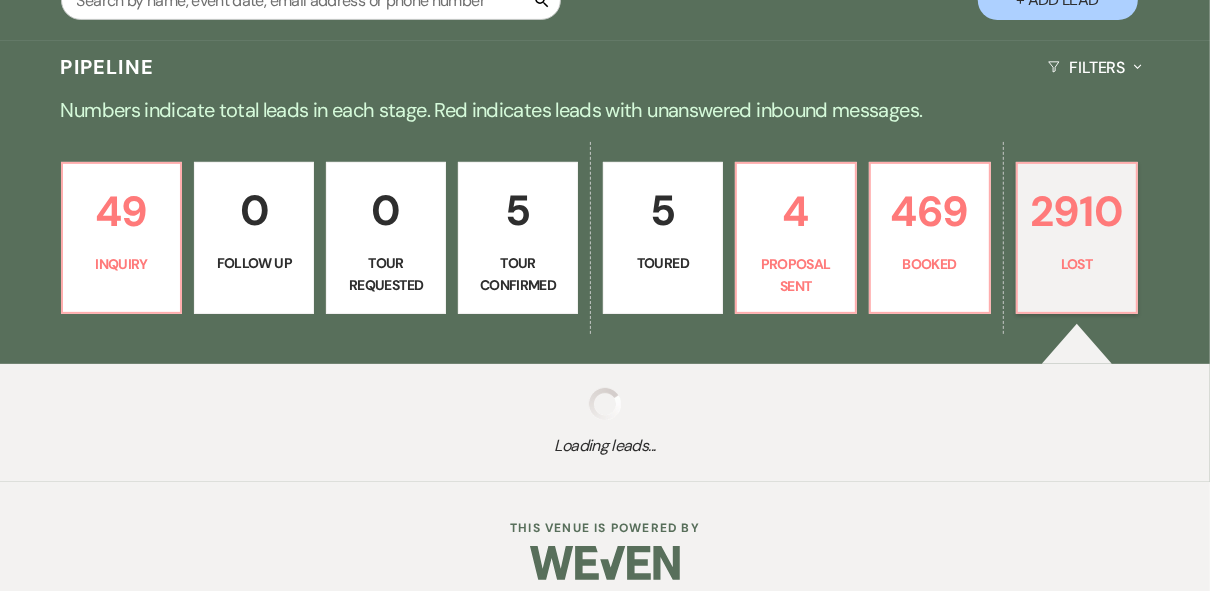 select on "8" 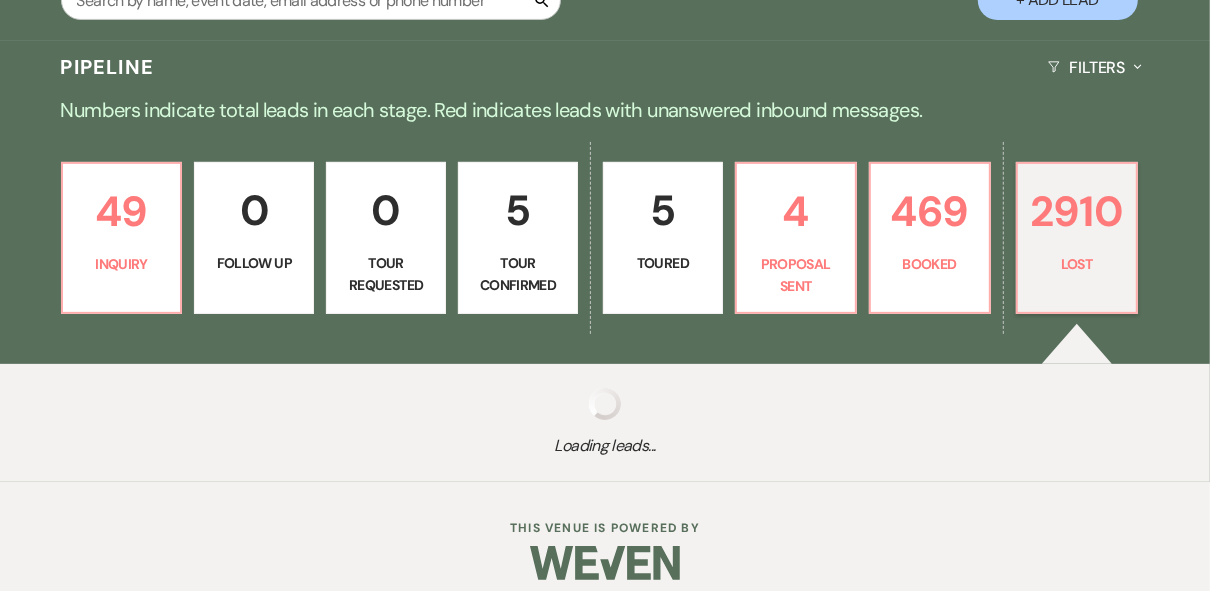 select on "5" 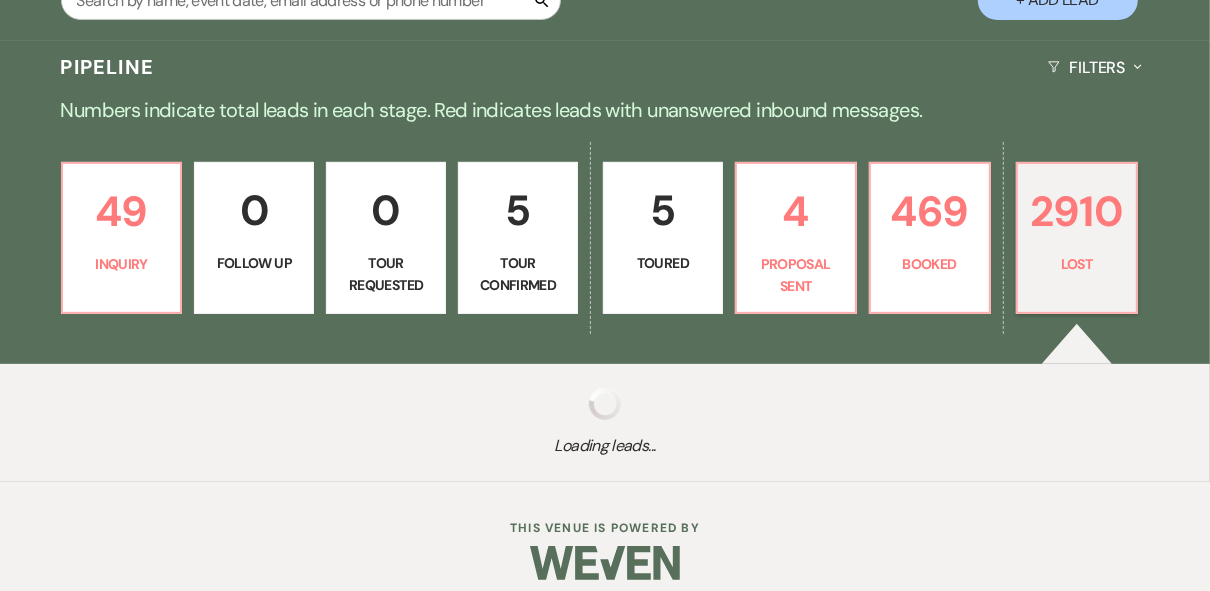 select on "8" 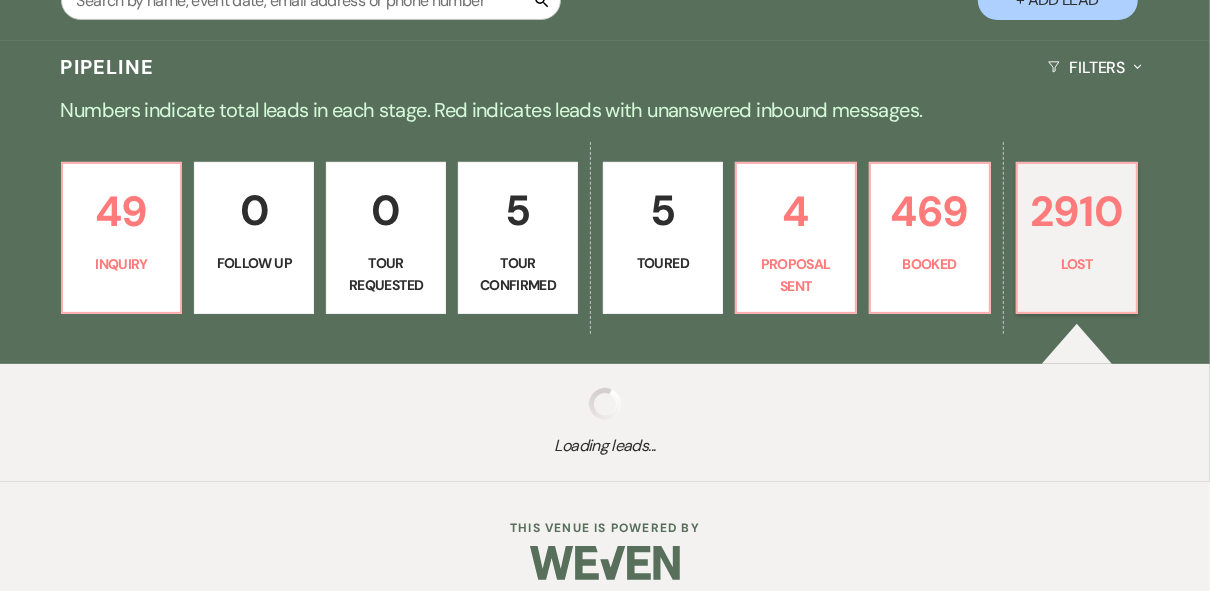 select on "5" 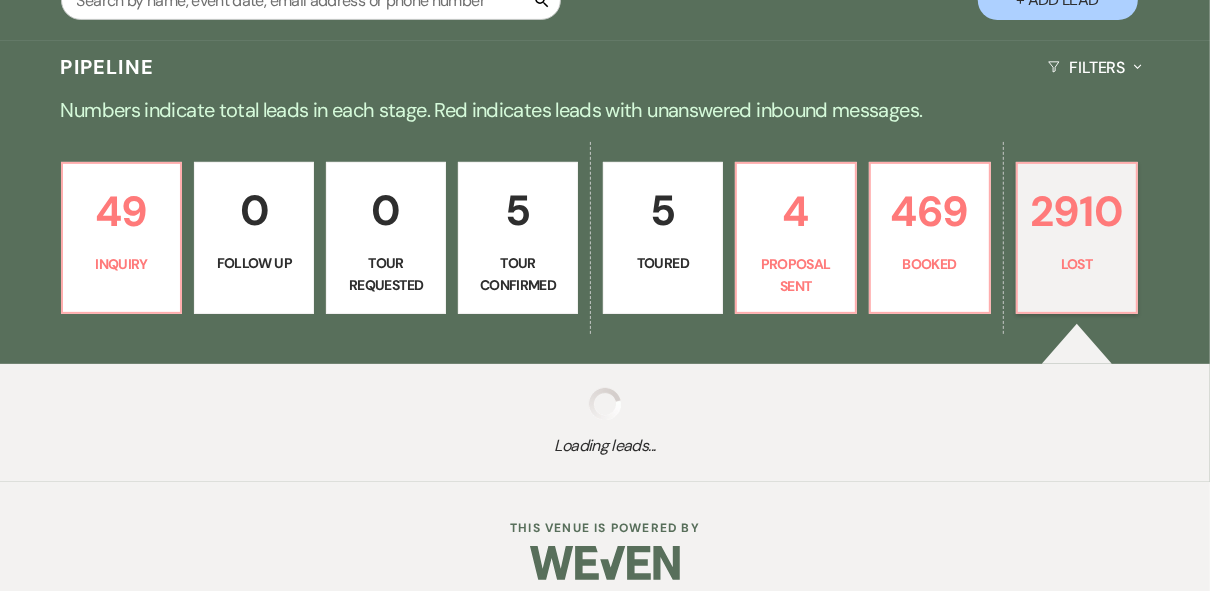 select on "8" 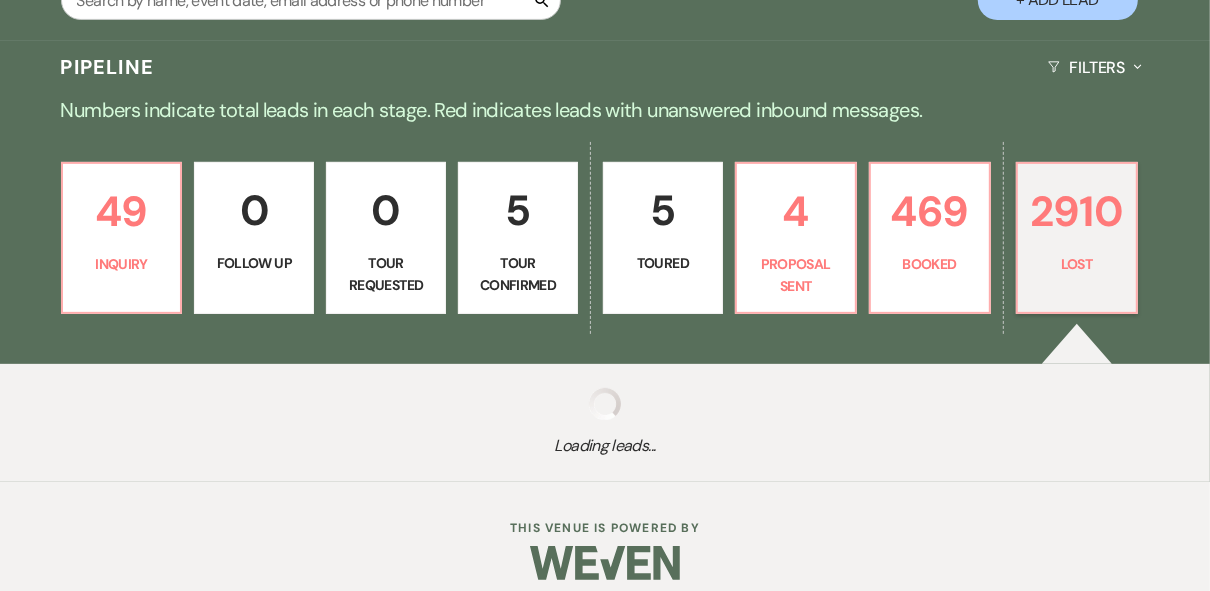 select on "5" 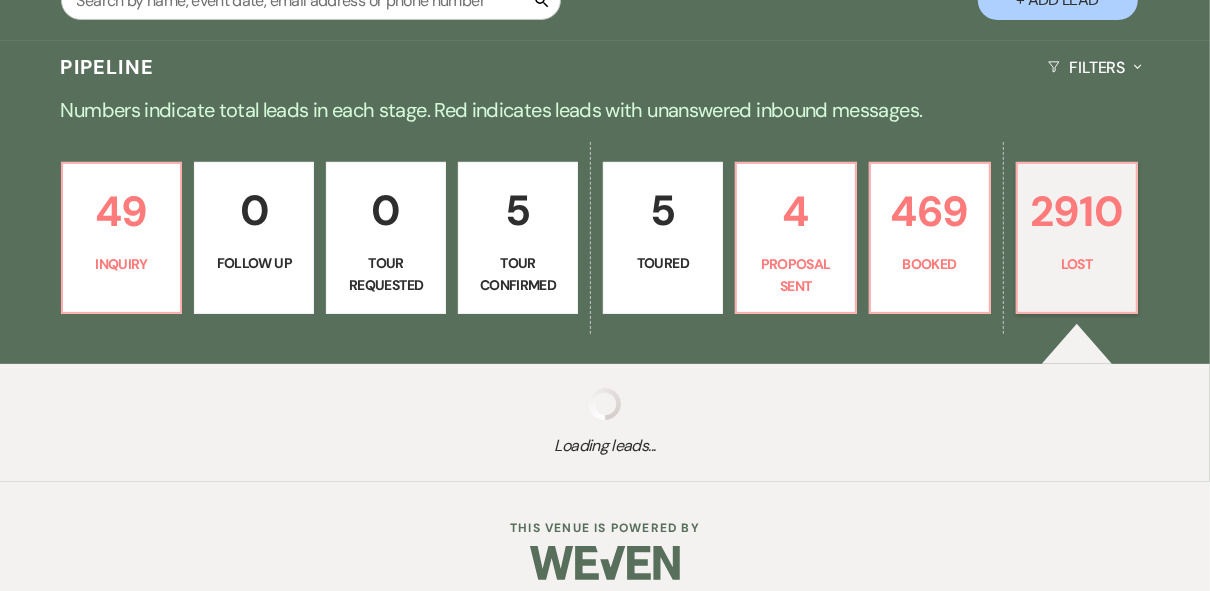 select on "8" 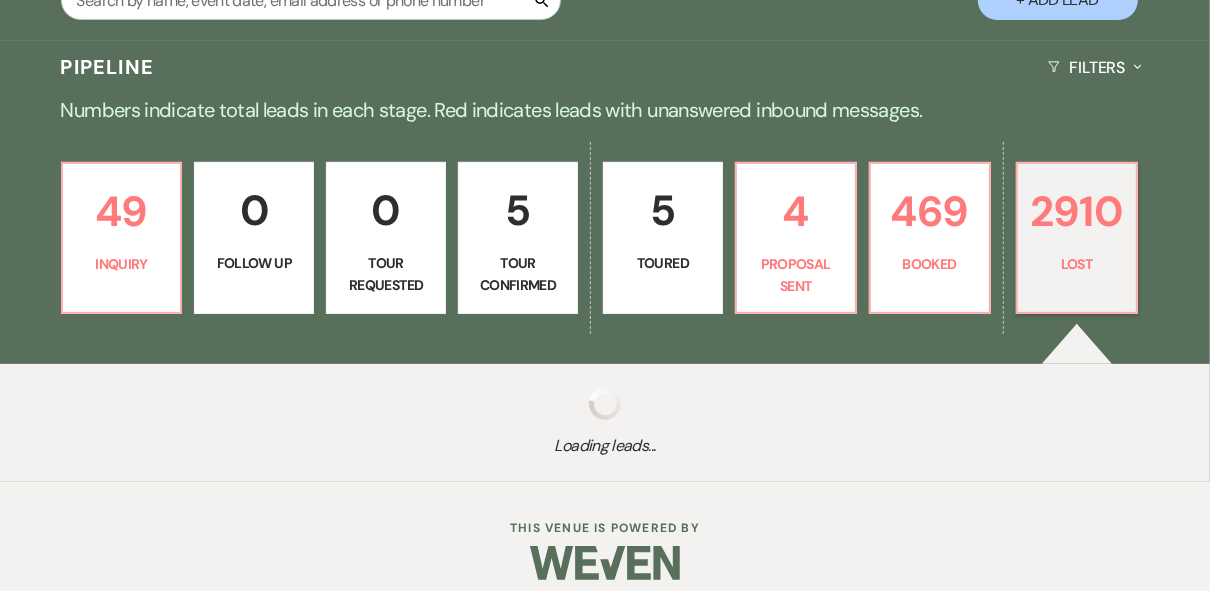 select on "5" 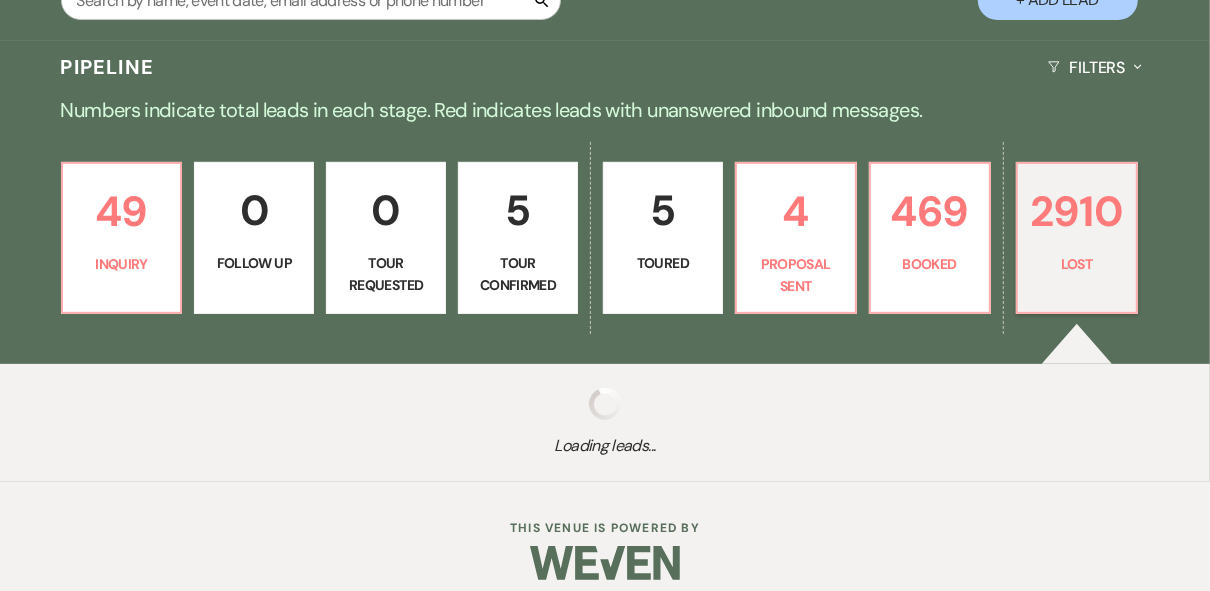 select on "8" 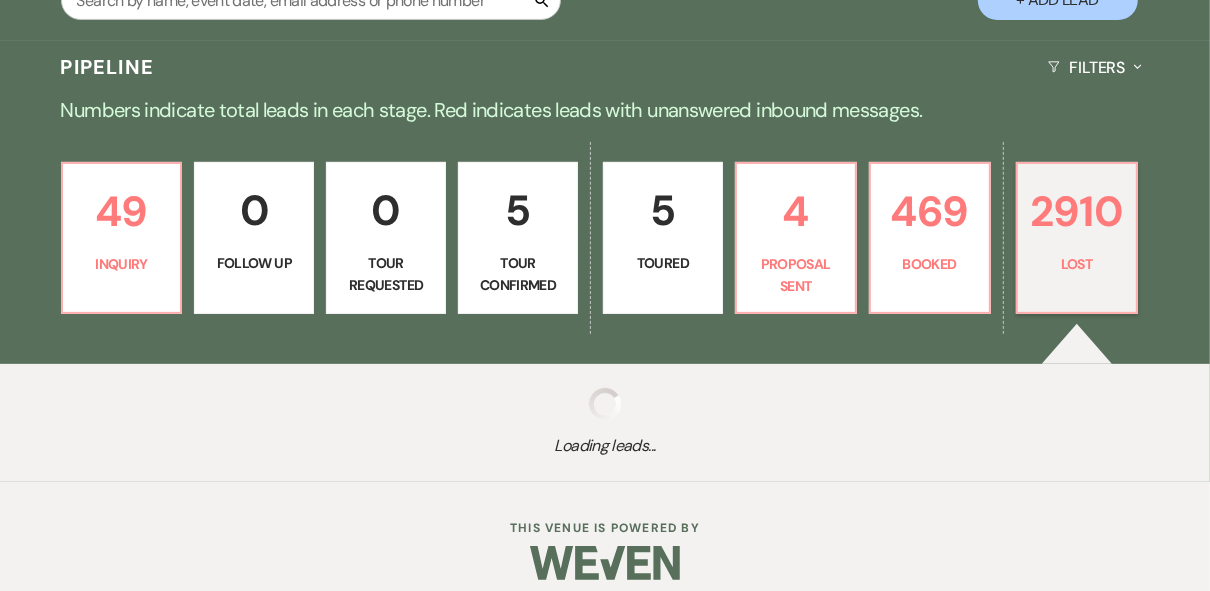 select on "5" 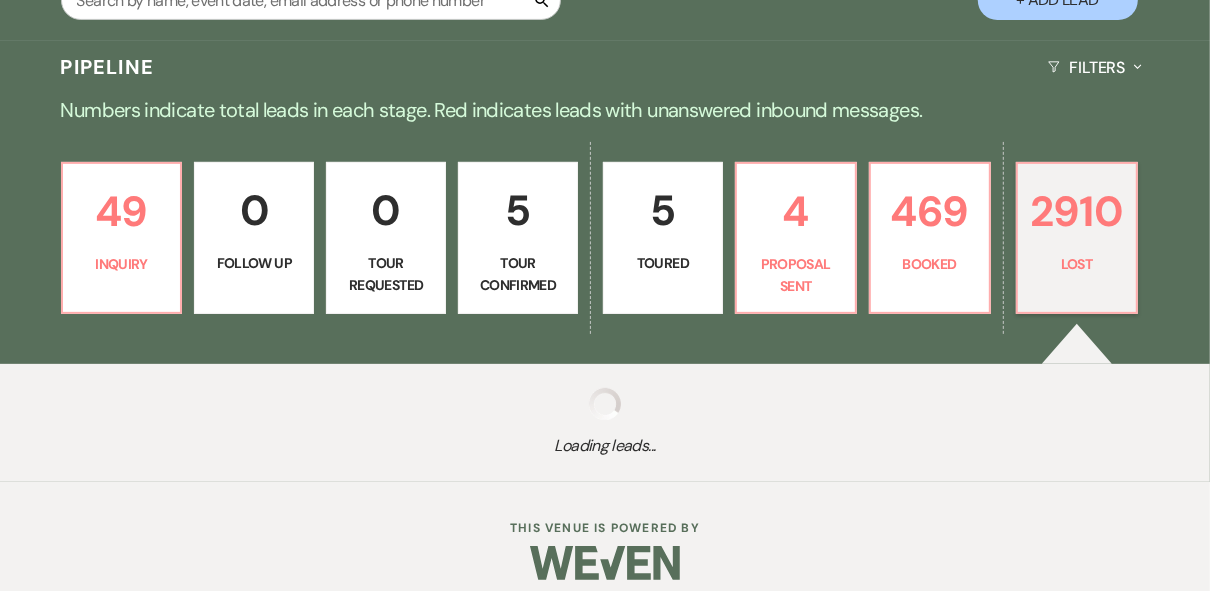 select on "8" 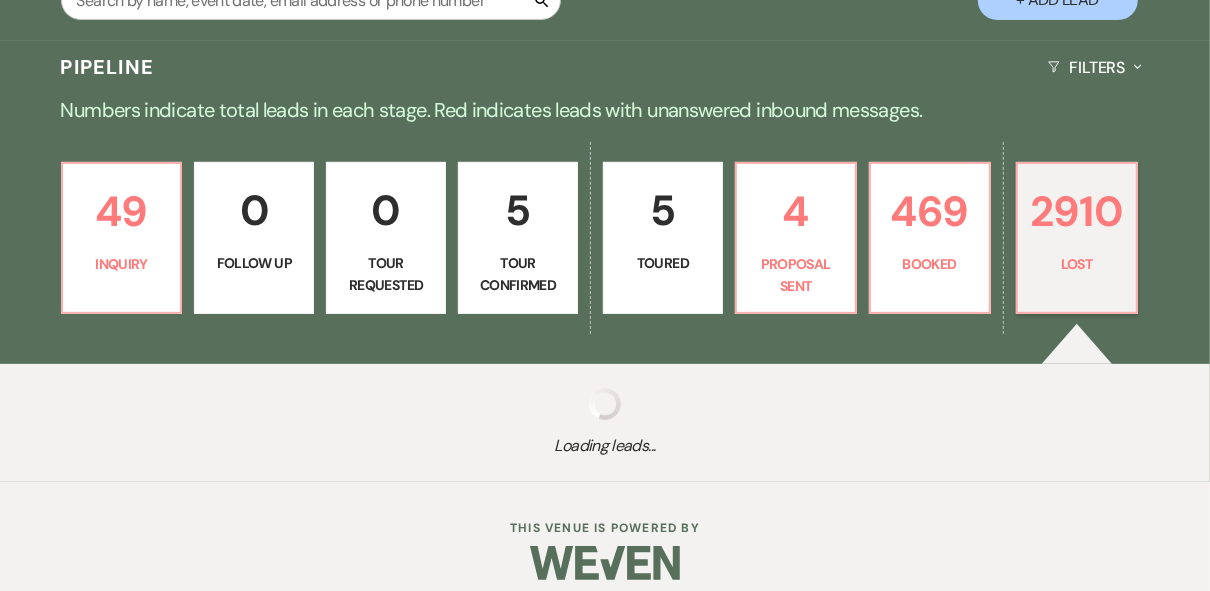 select on "5" 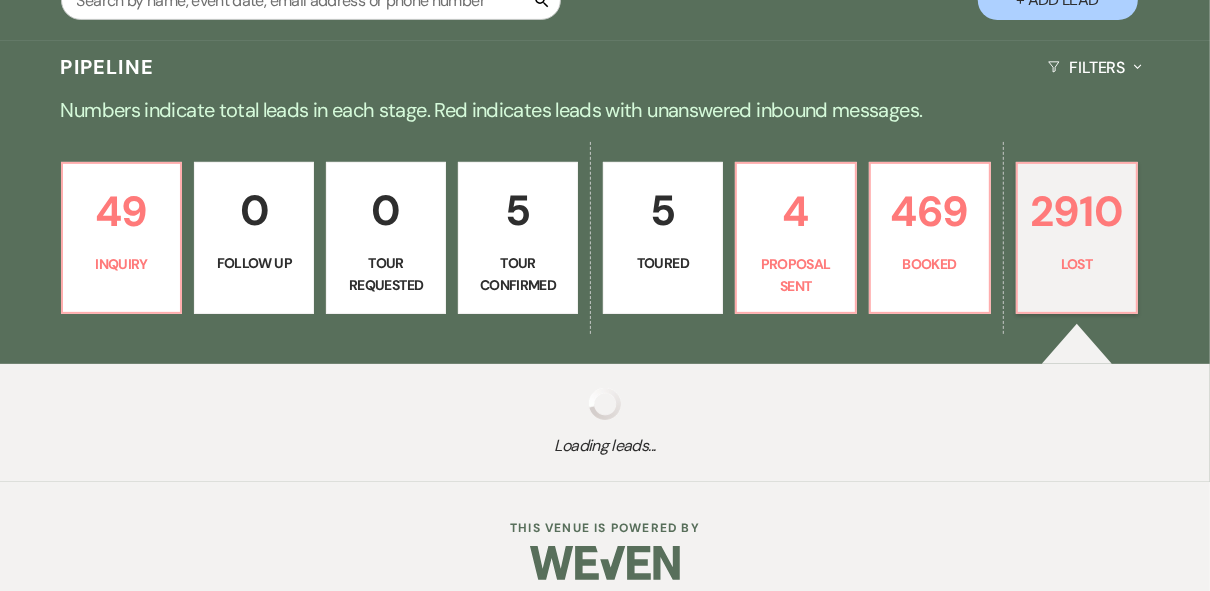 select on "8" 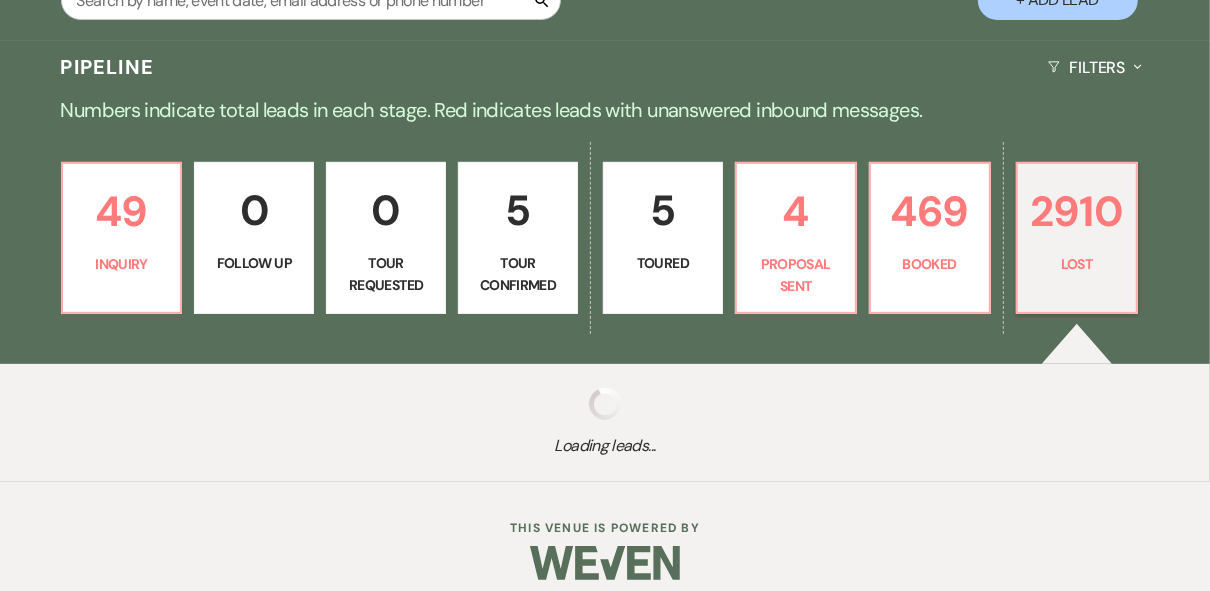 select on "5" 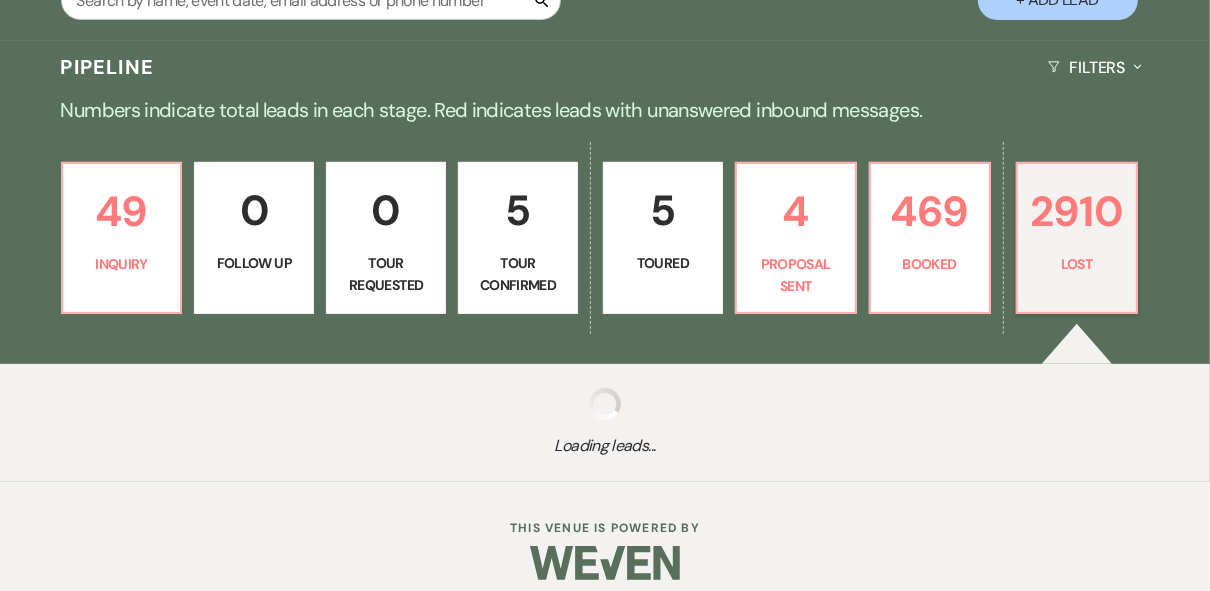 select on "8" 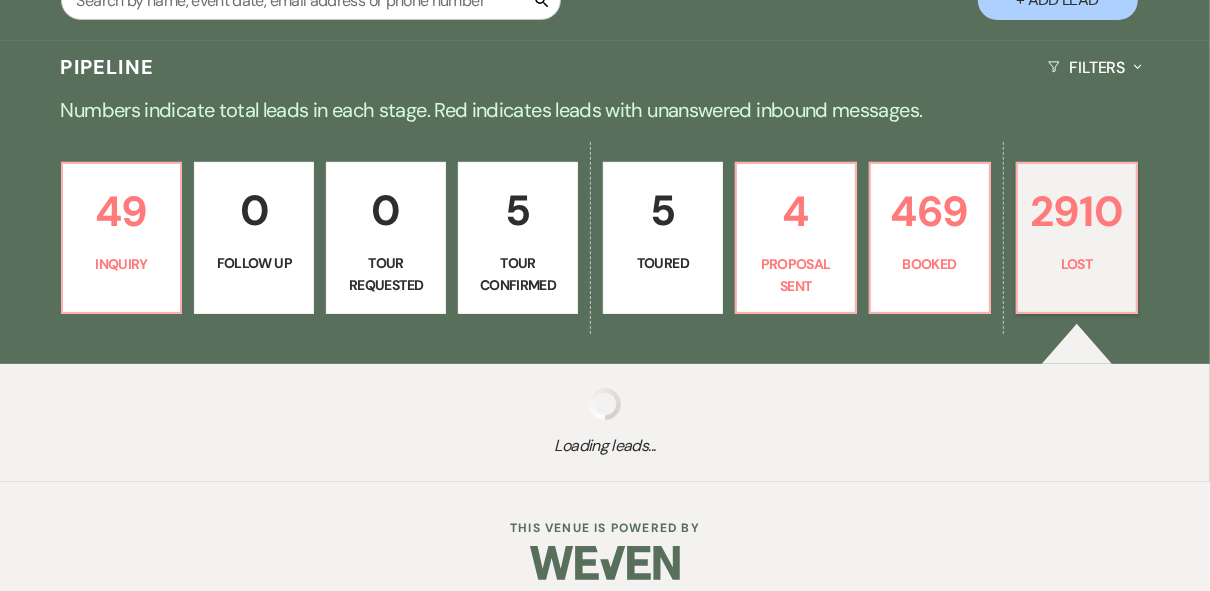 select on "5" 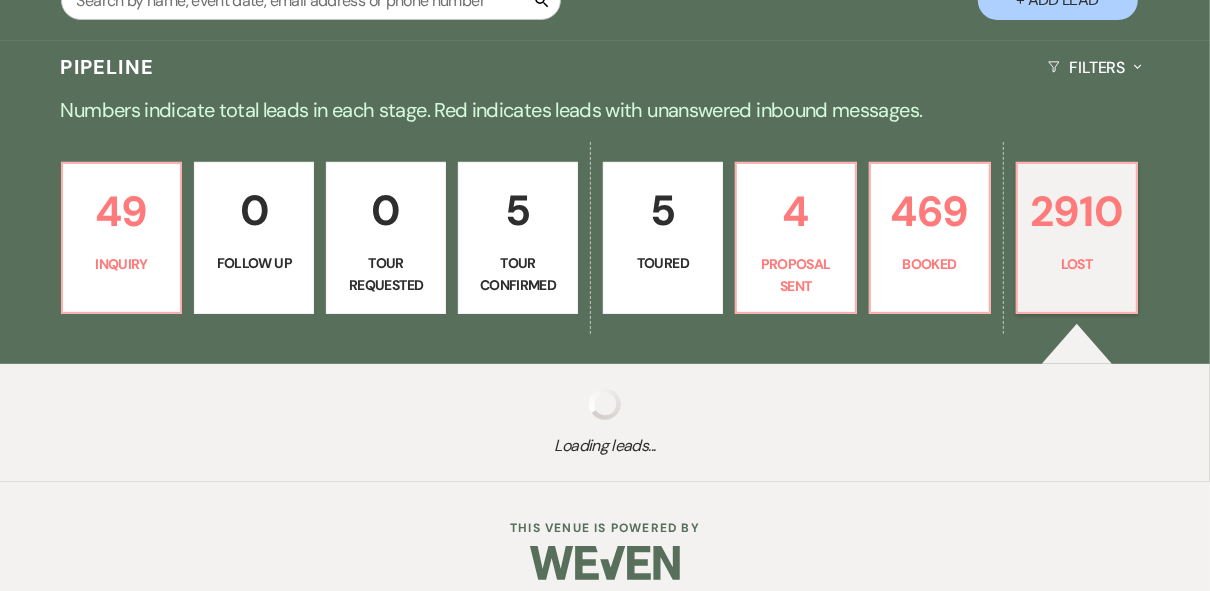 select on "8" 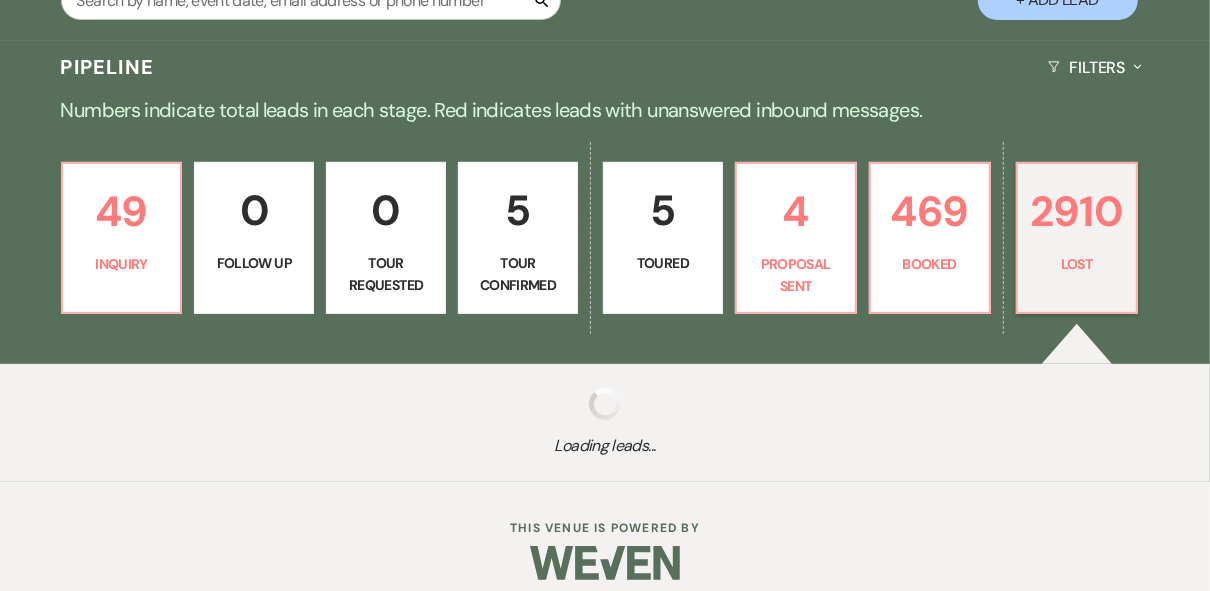 select on "5" 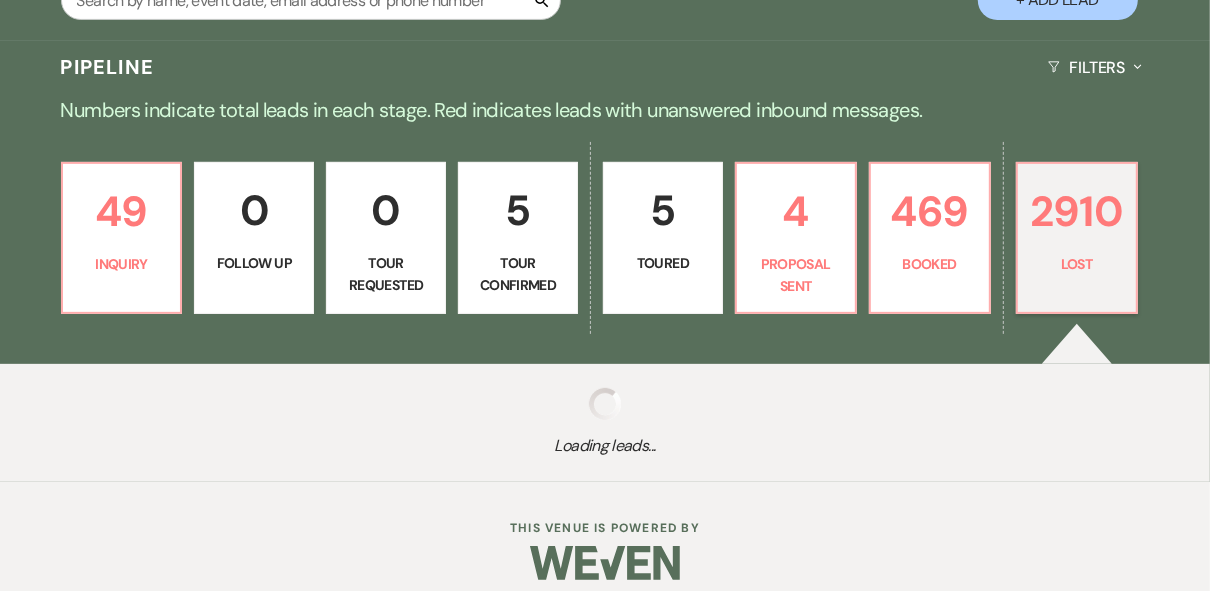select on "8" 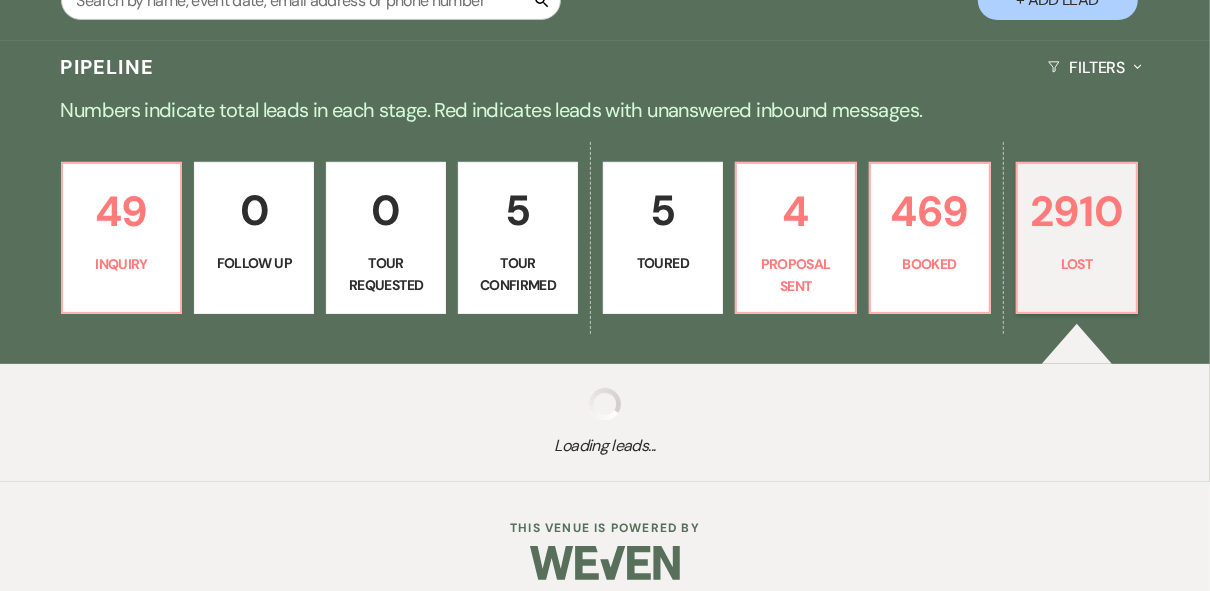 select on "5" 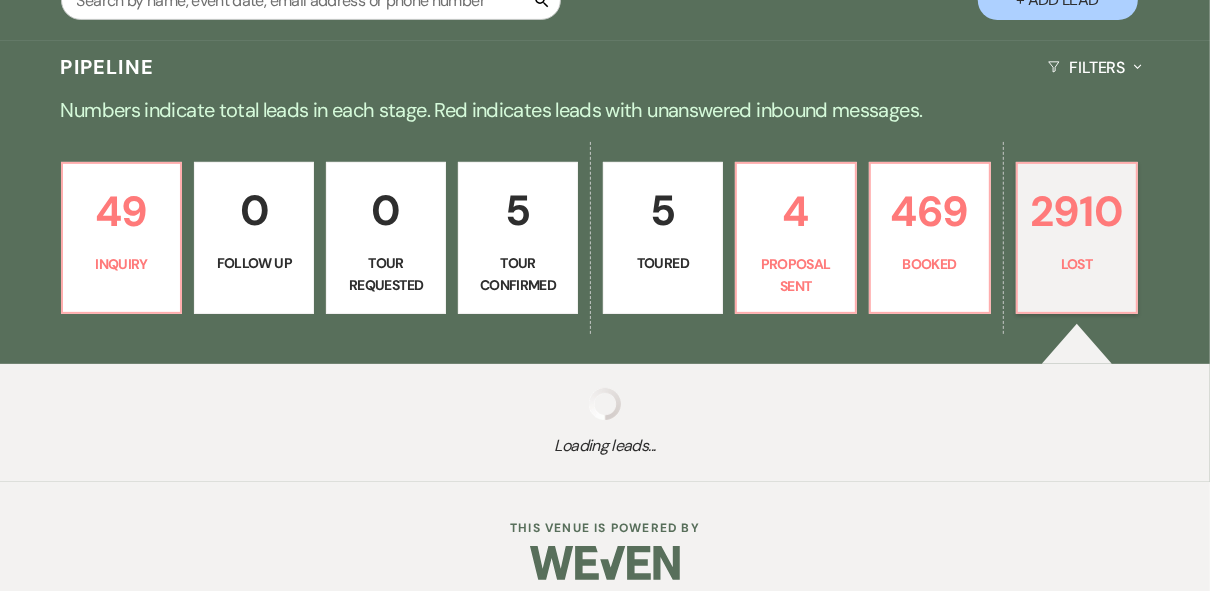 select on "8" 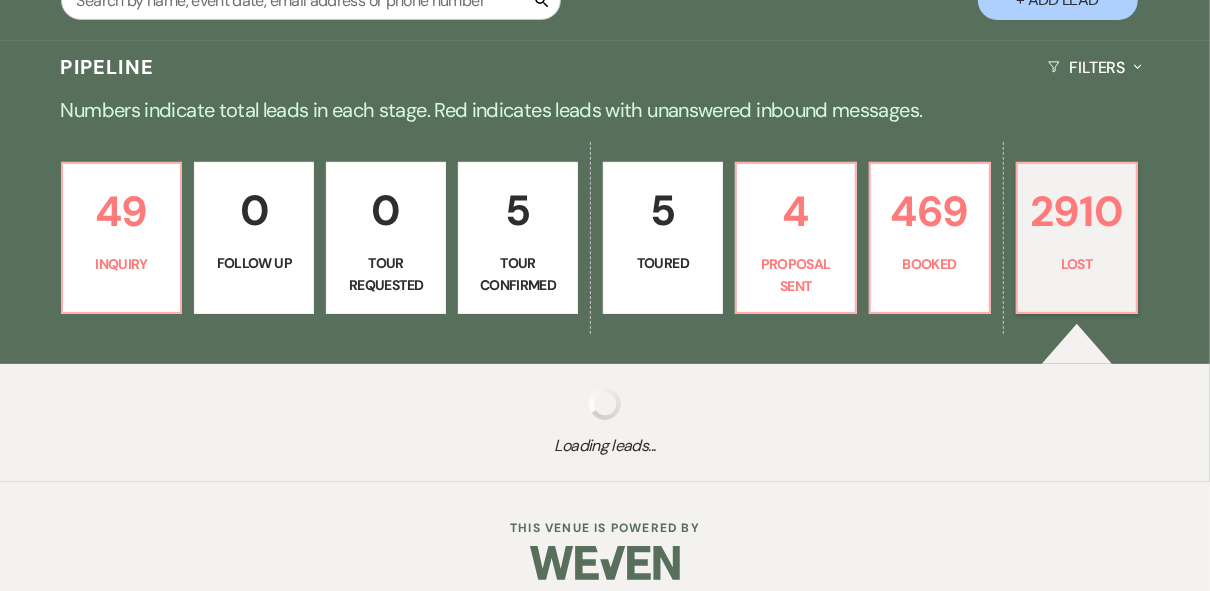 select on "5" 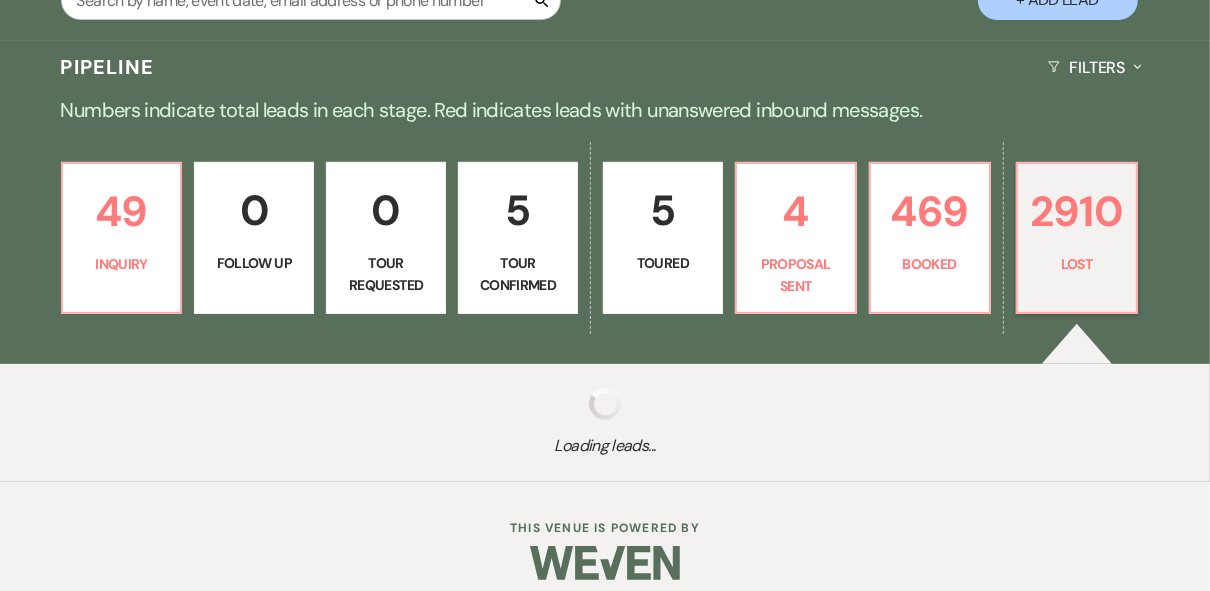 select on "8" 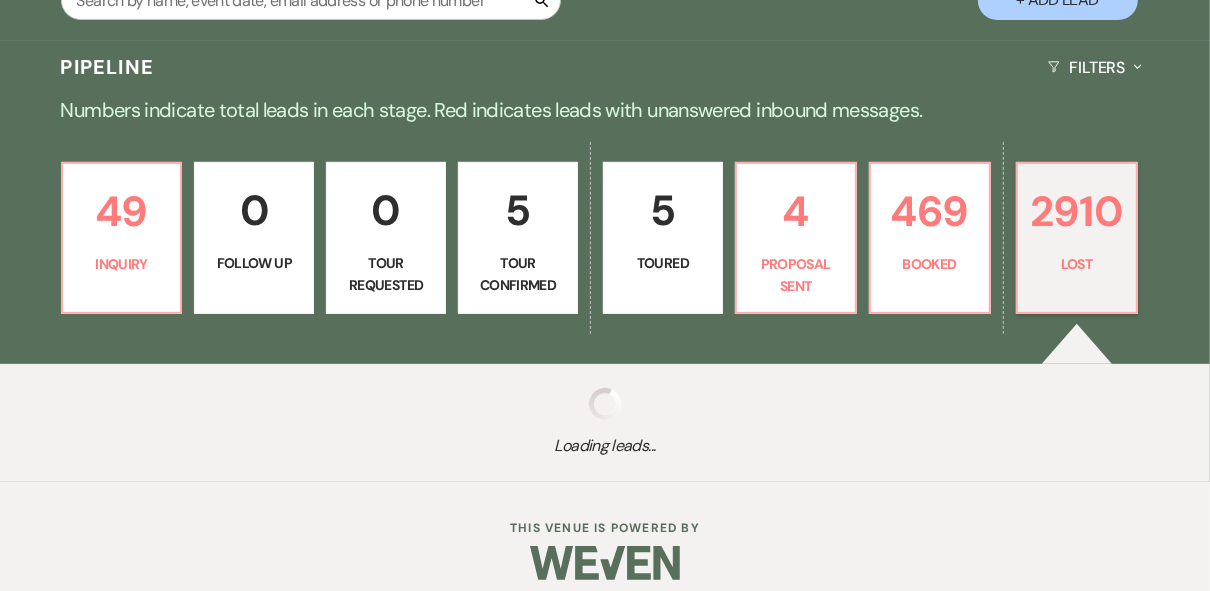 select on "5" 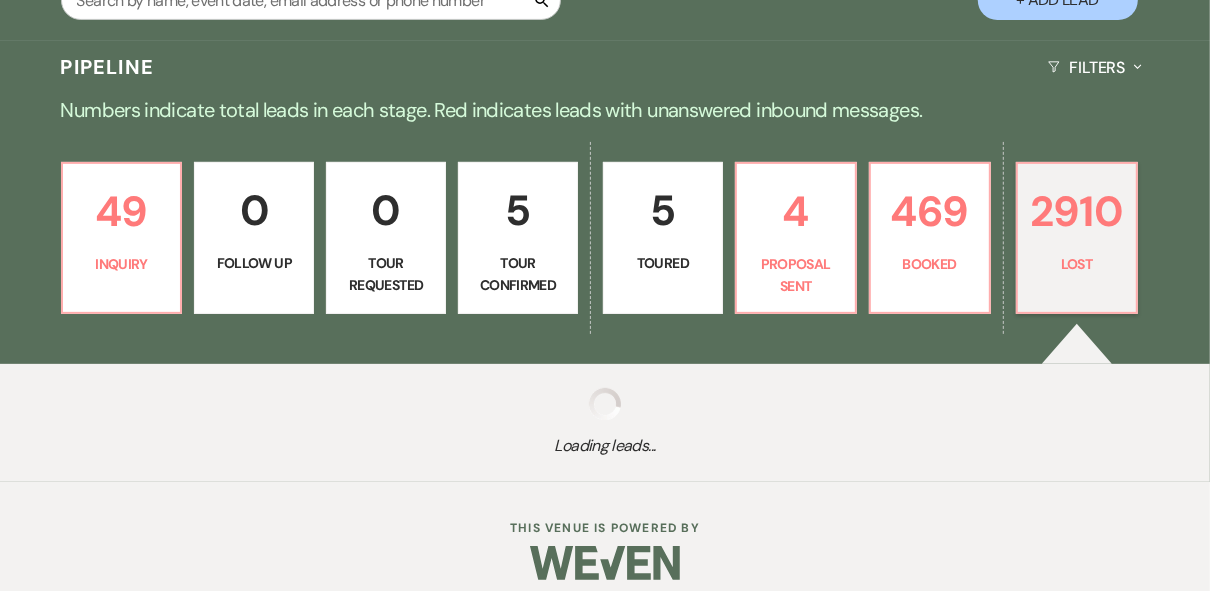 select on "8" 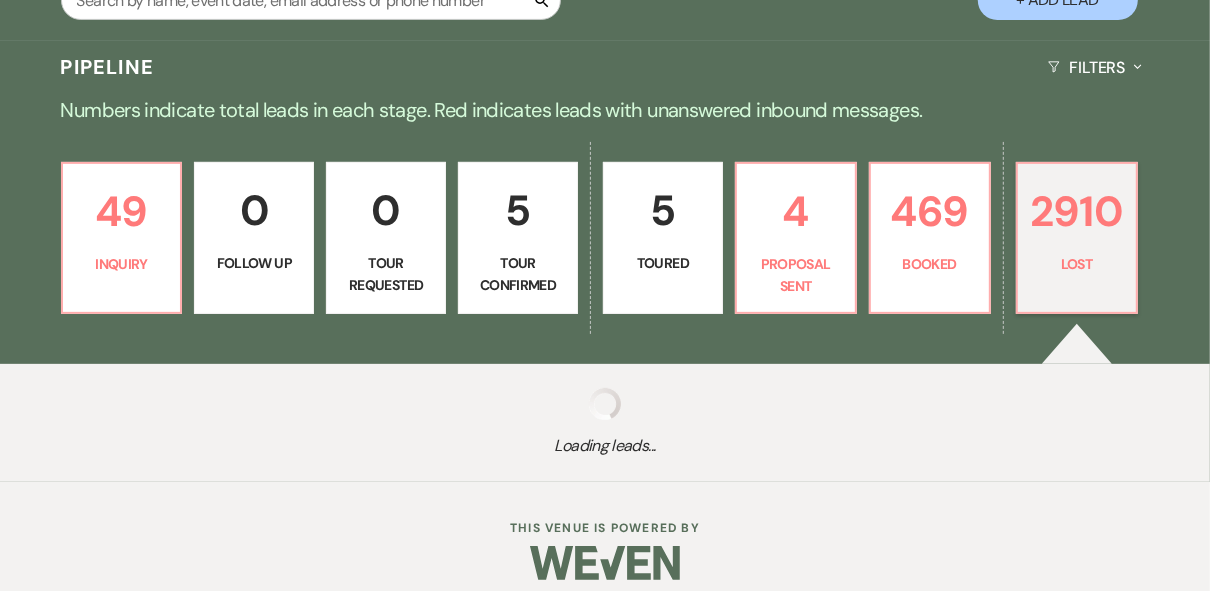 select on "5" 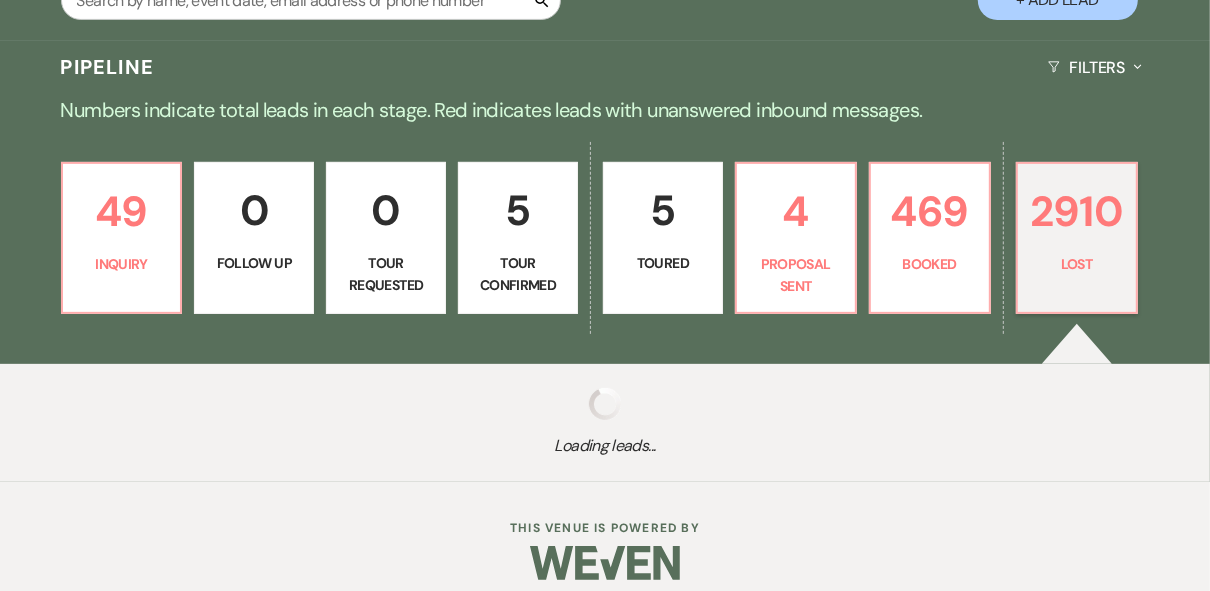 select on "8" 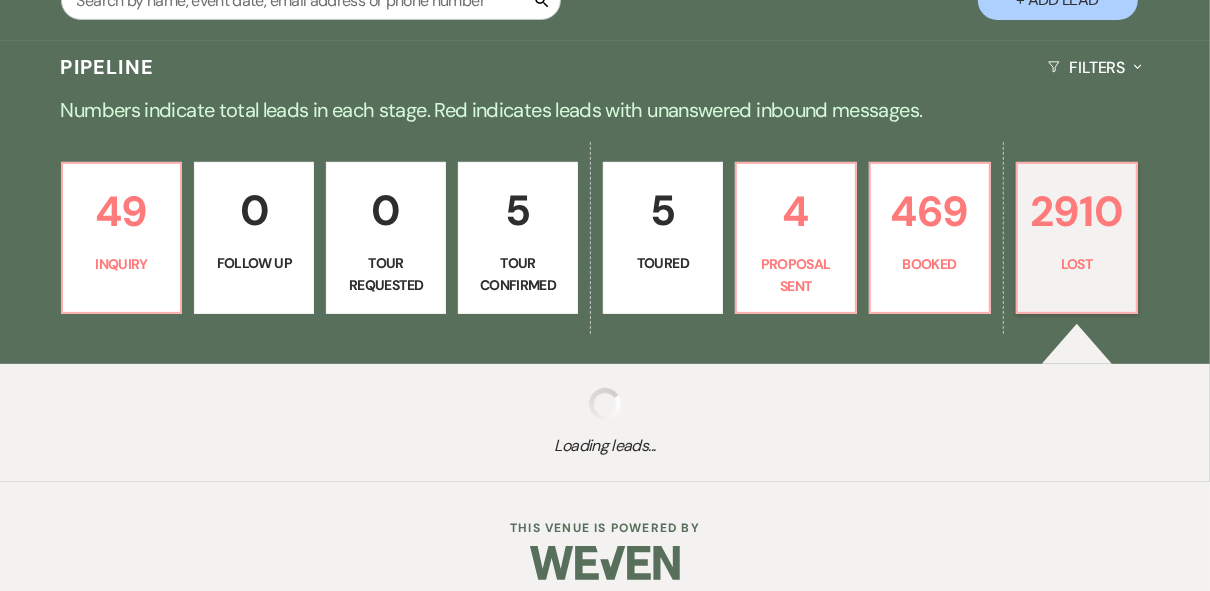 select on "5" 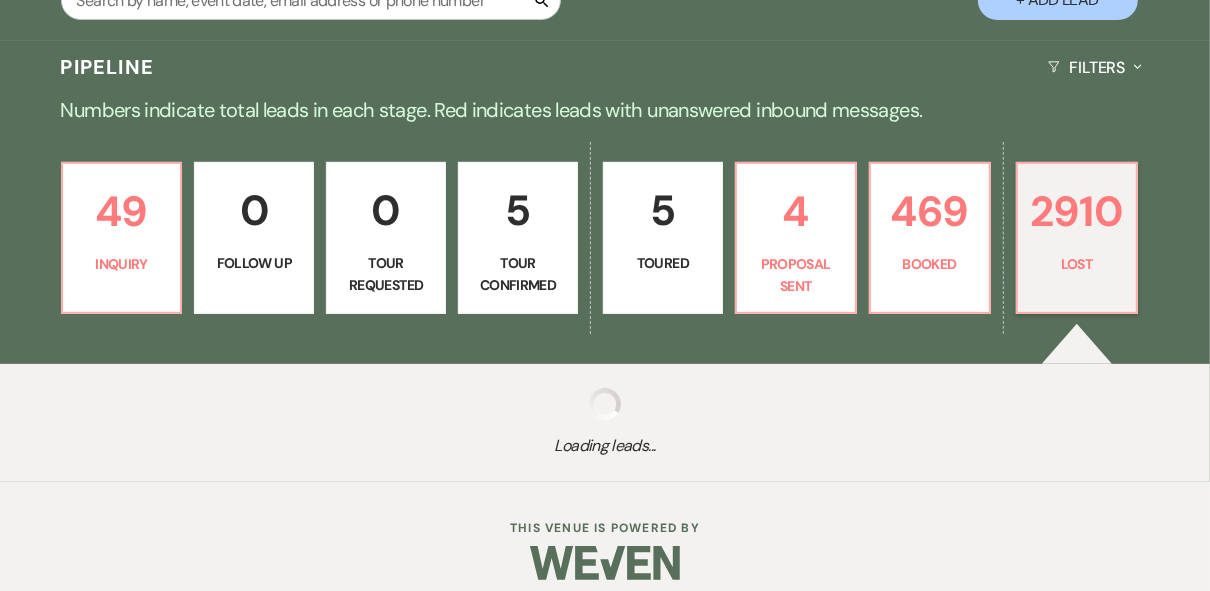 select on "8" 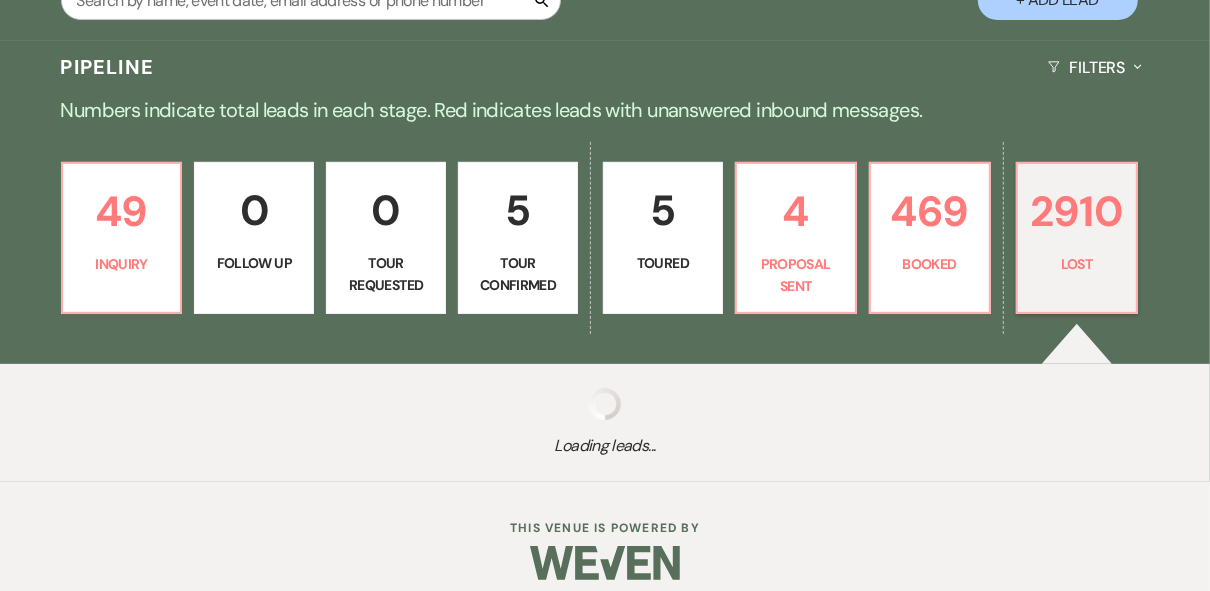select on "5" 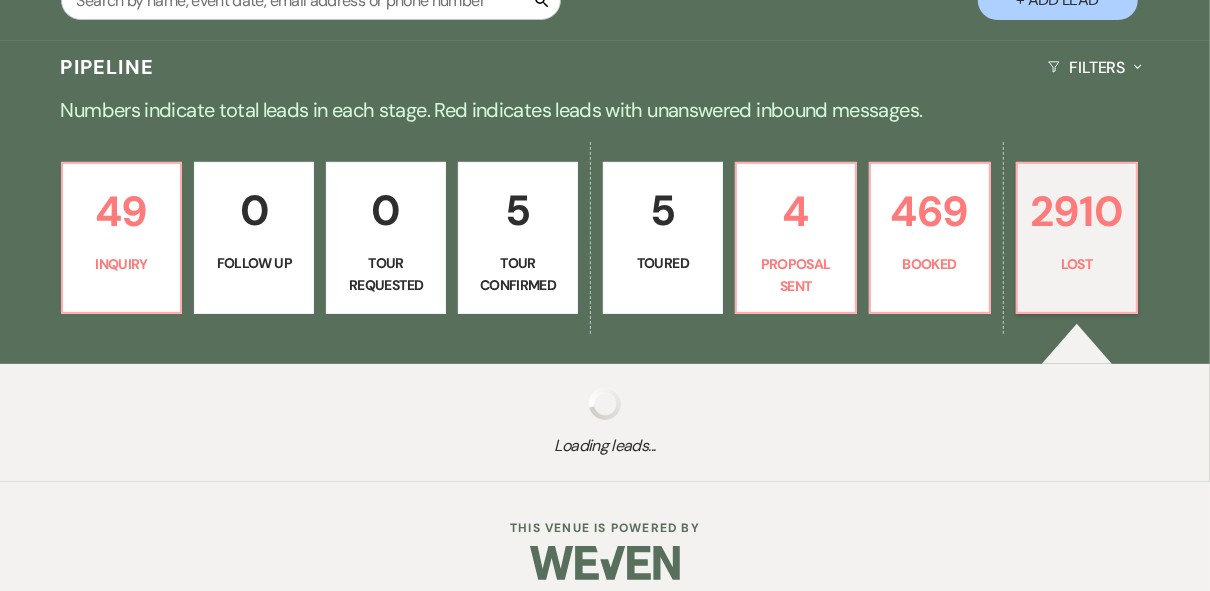 select on "8" 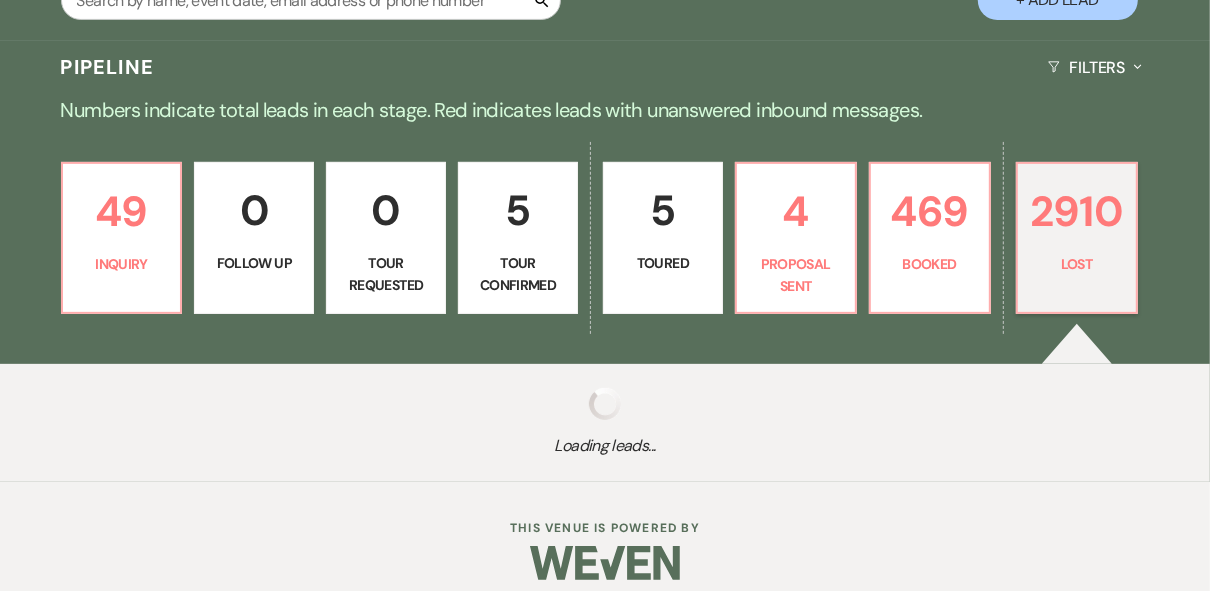 select on "5" 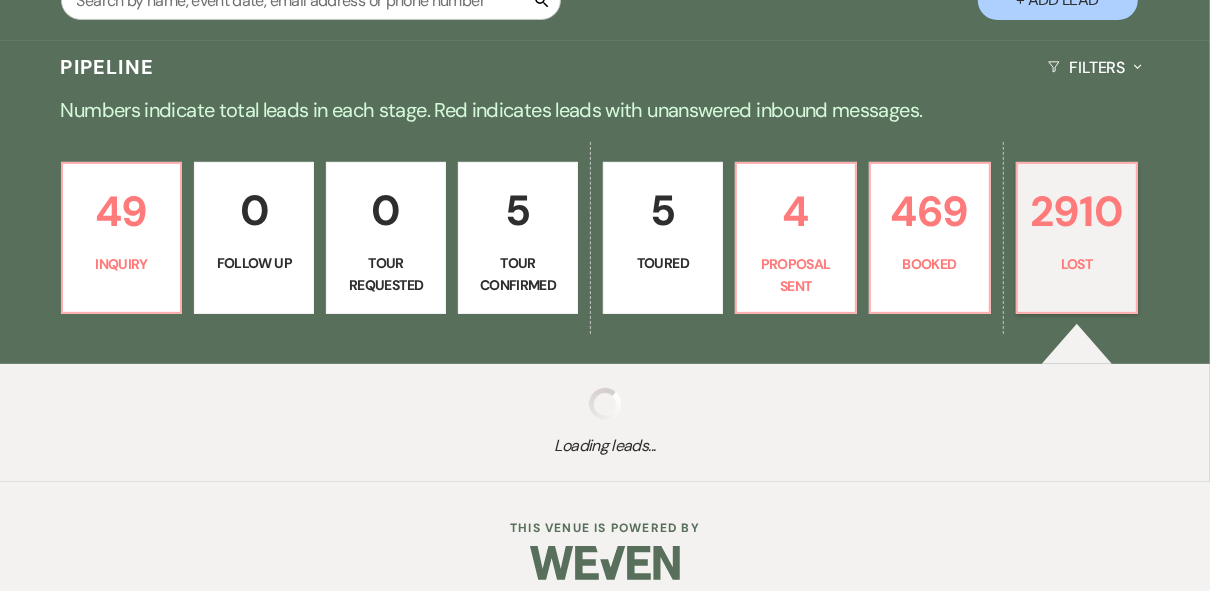 select on "8" 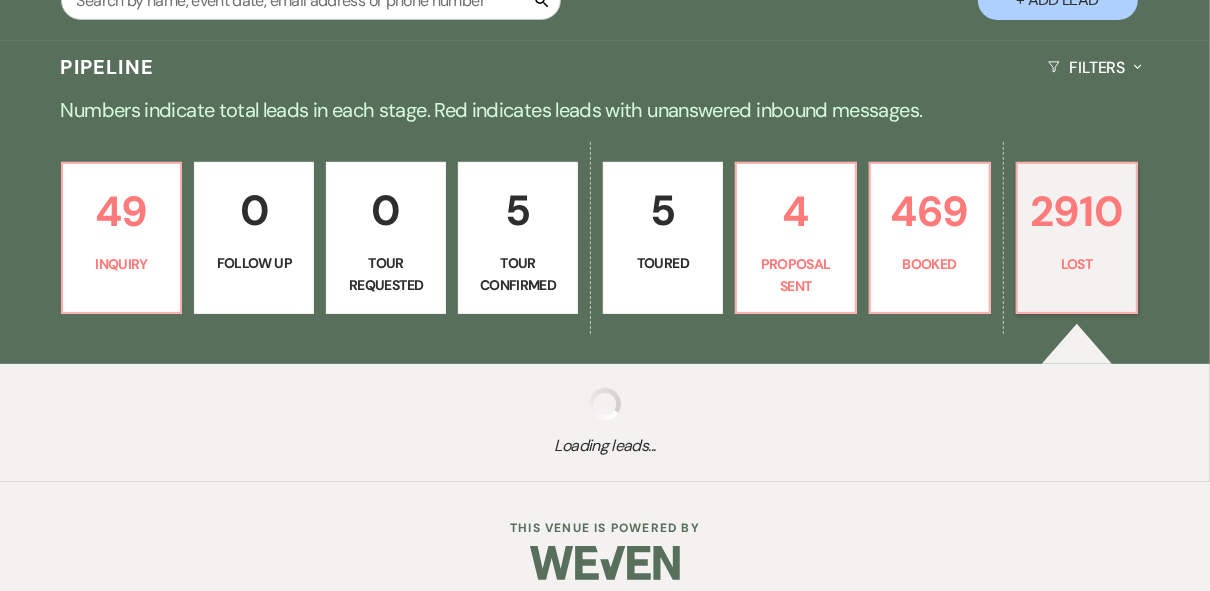select on "6" 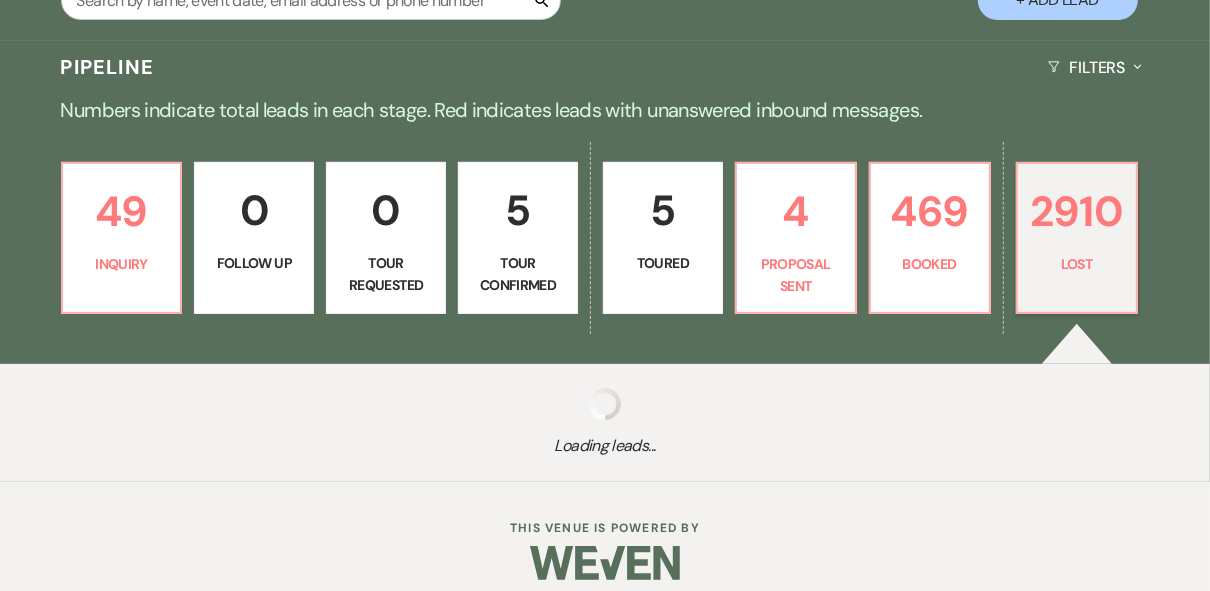 select on "8" 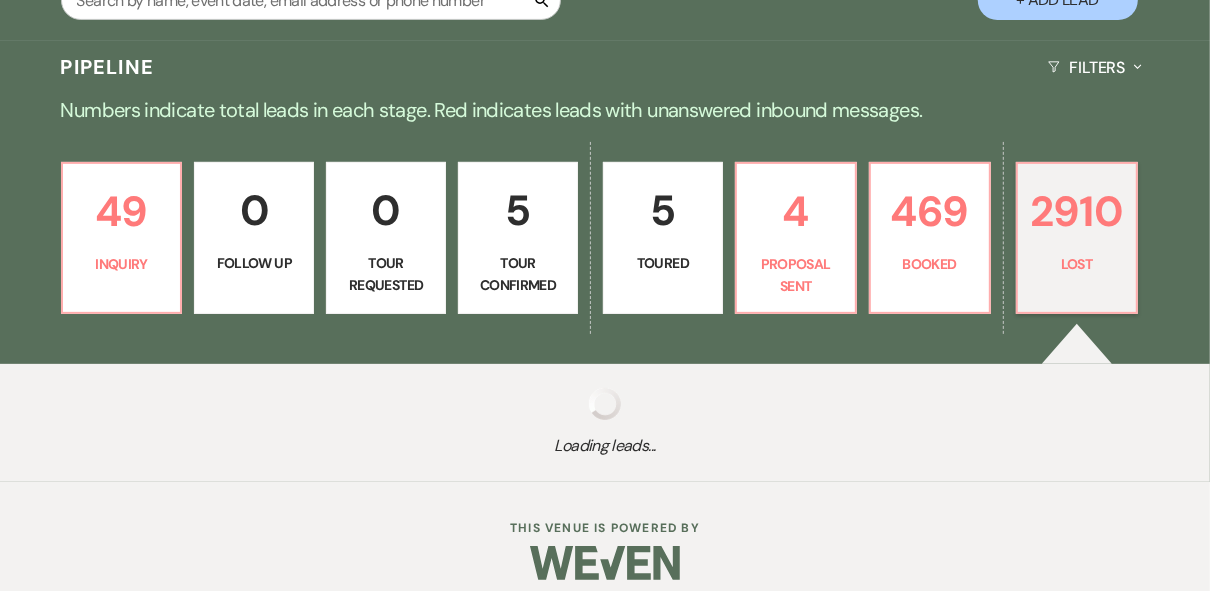 select on "5" 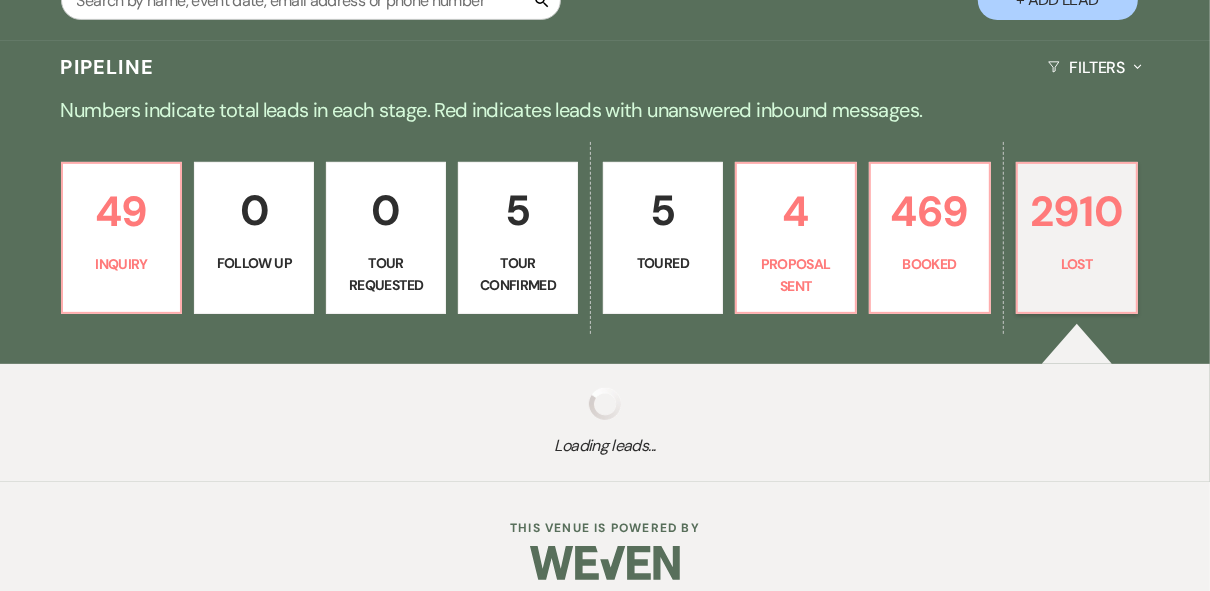 select on "8" 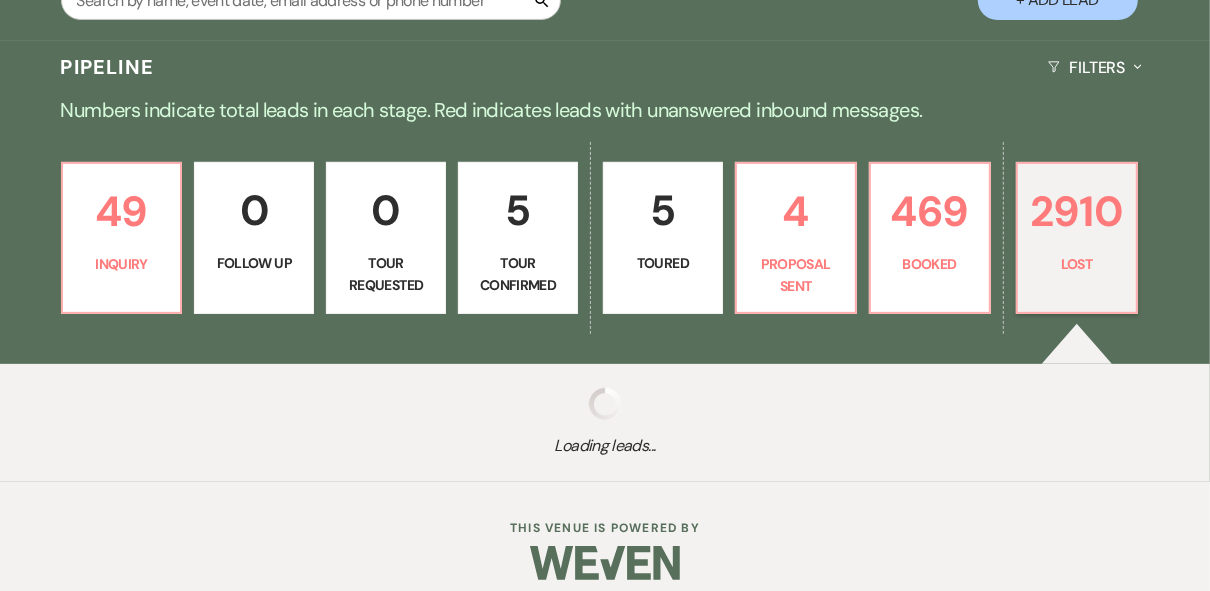 select on "5" 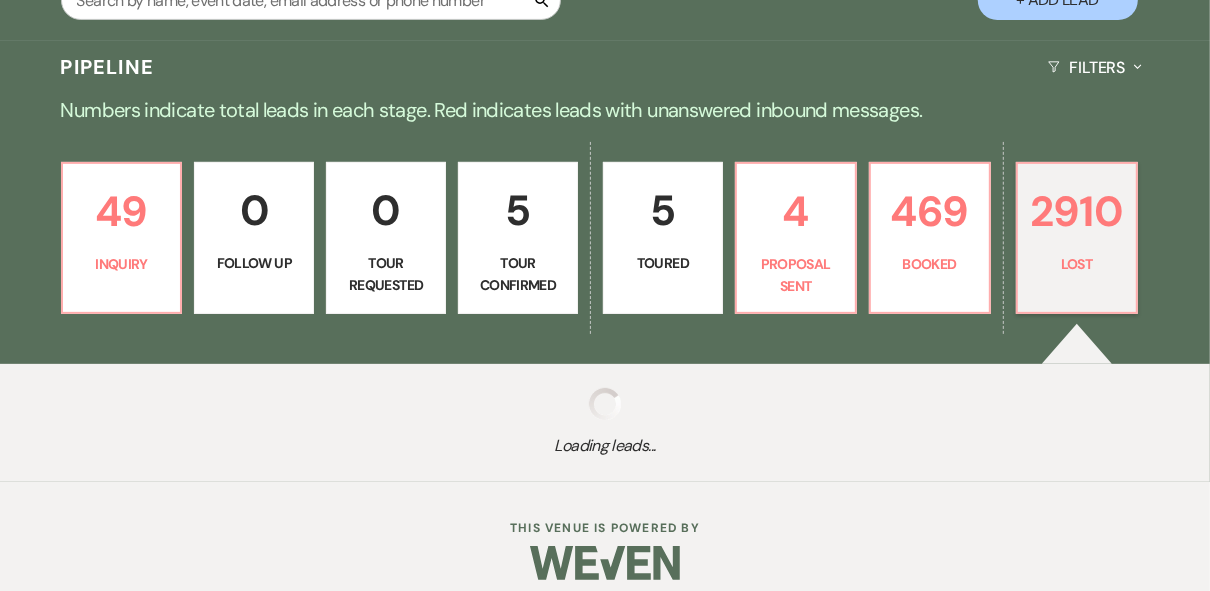 select on "8" 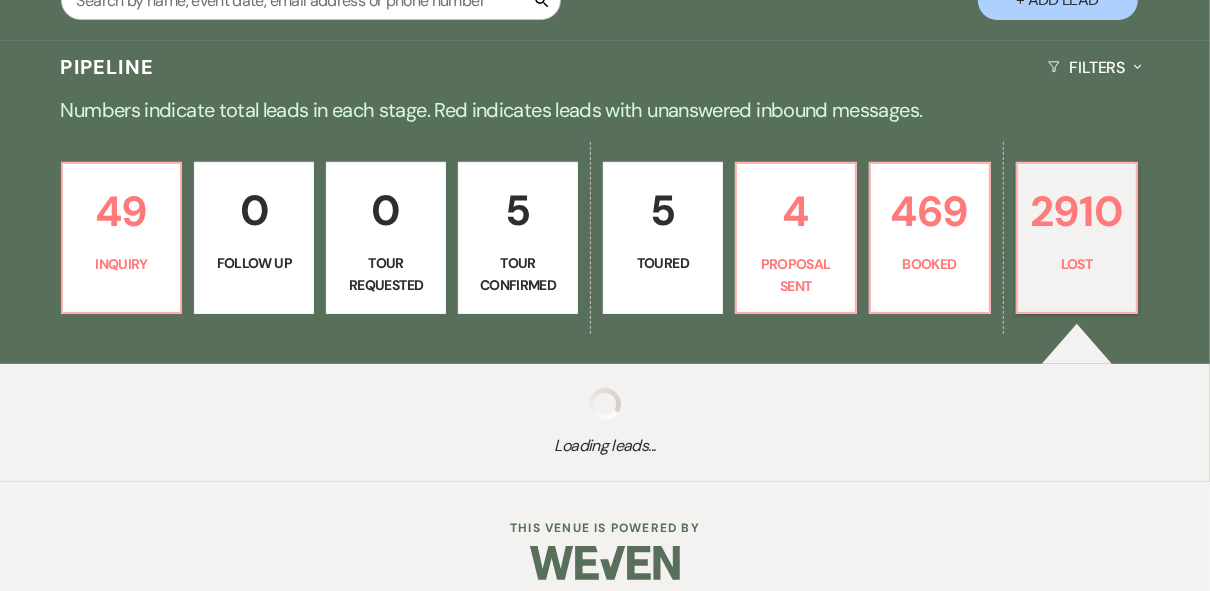 select on "5" 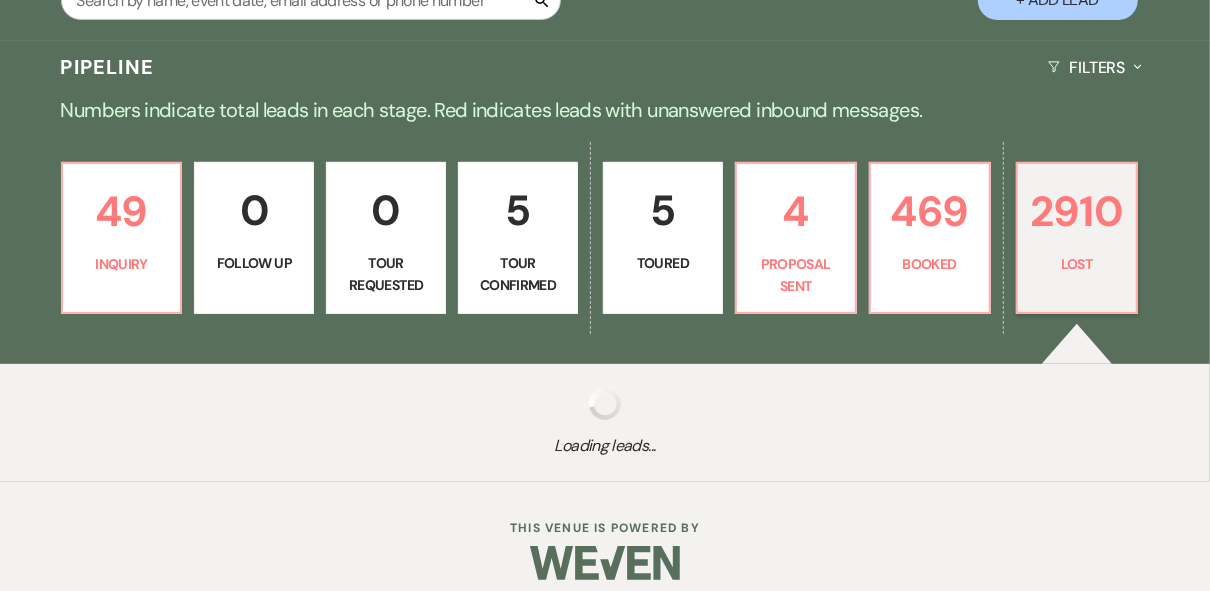 select on "8" 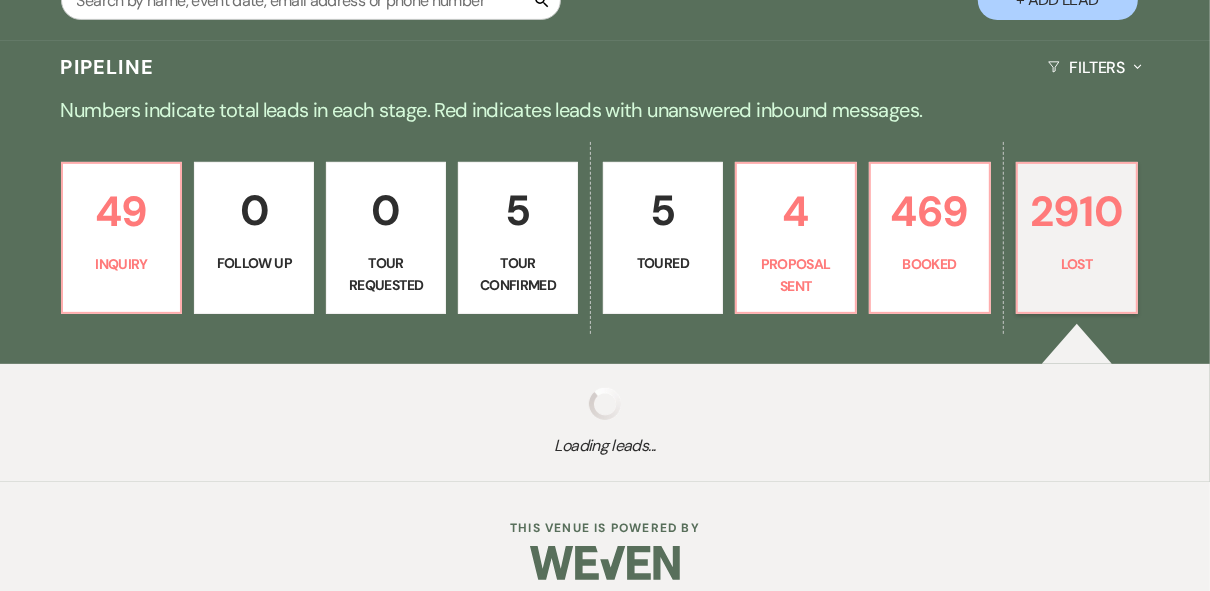 select on "5" 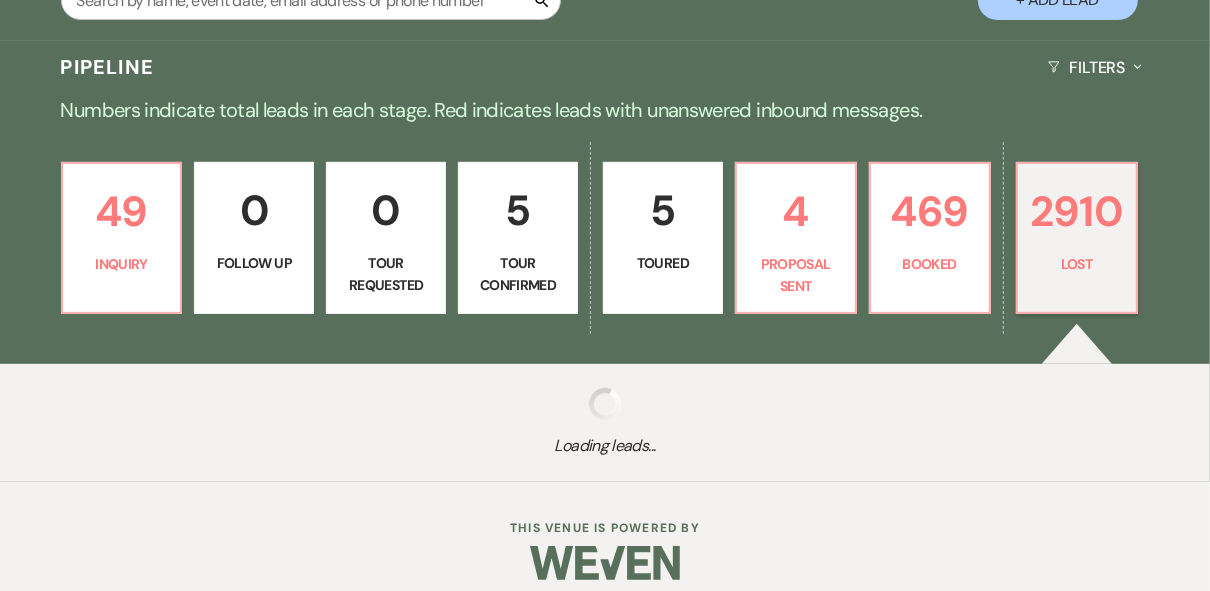 select on "8" 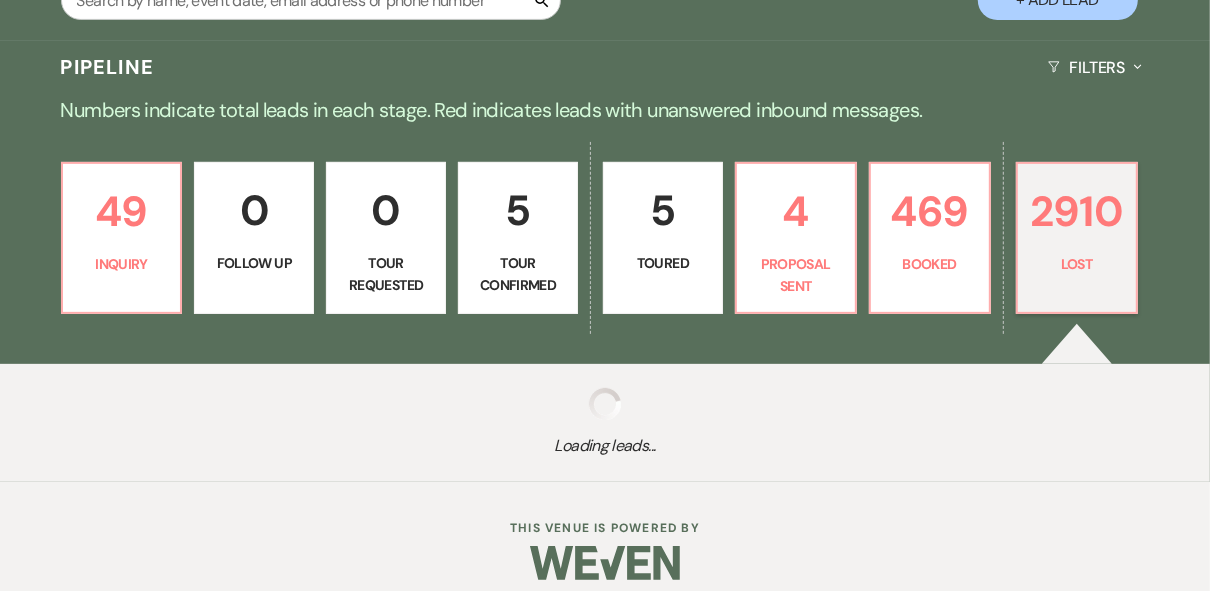 select on "5" 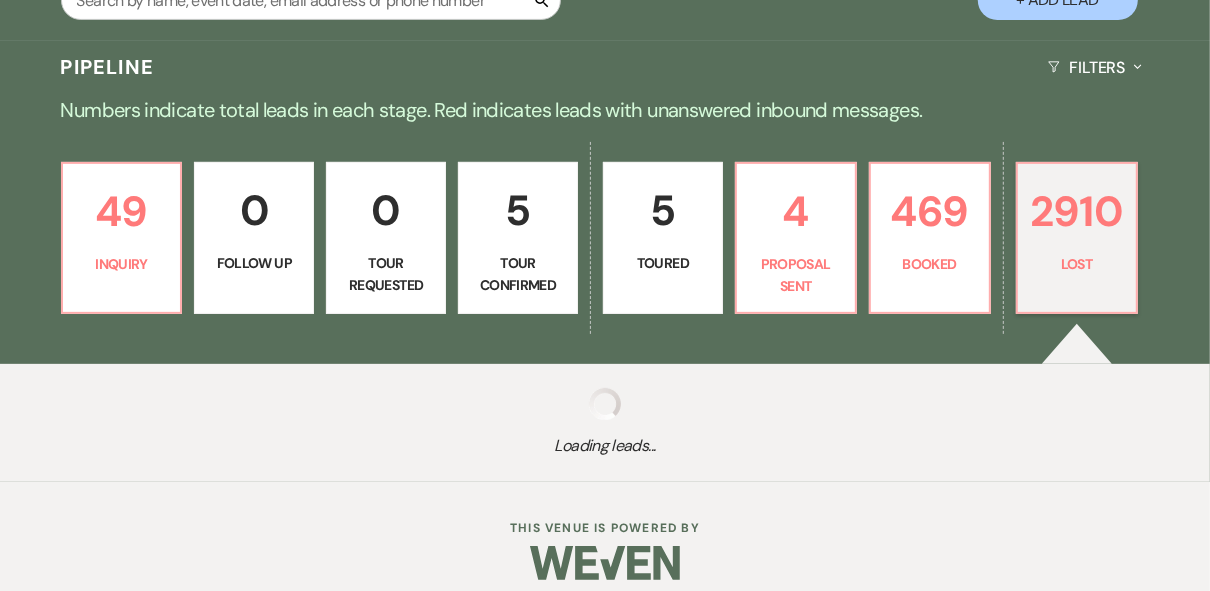 select on "8" 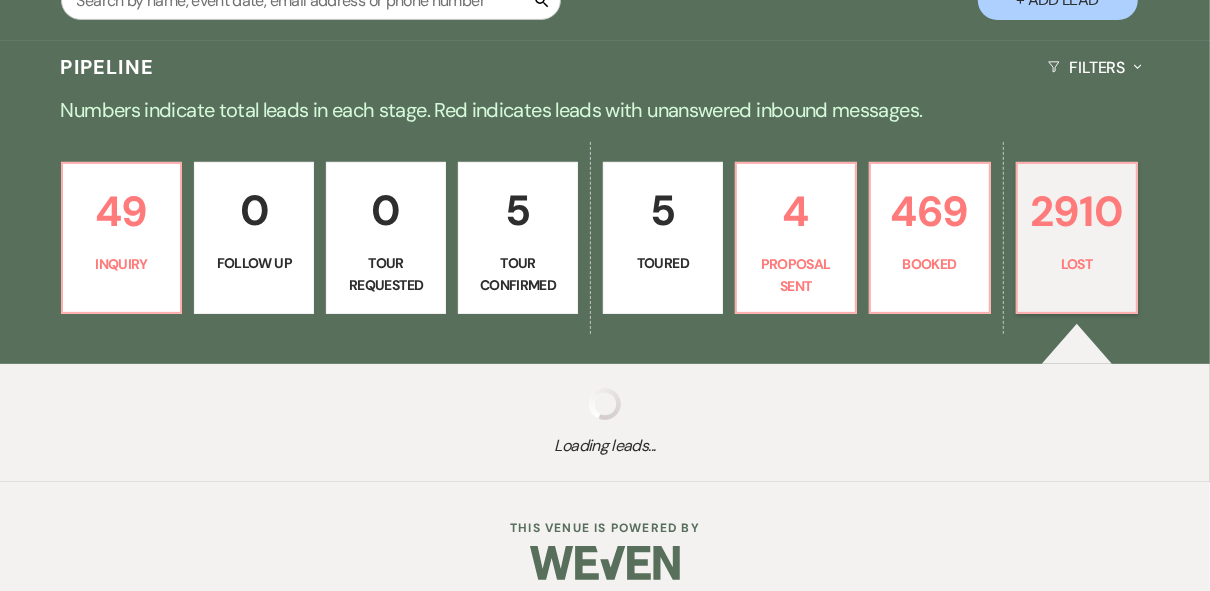 select on "5" 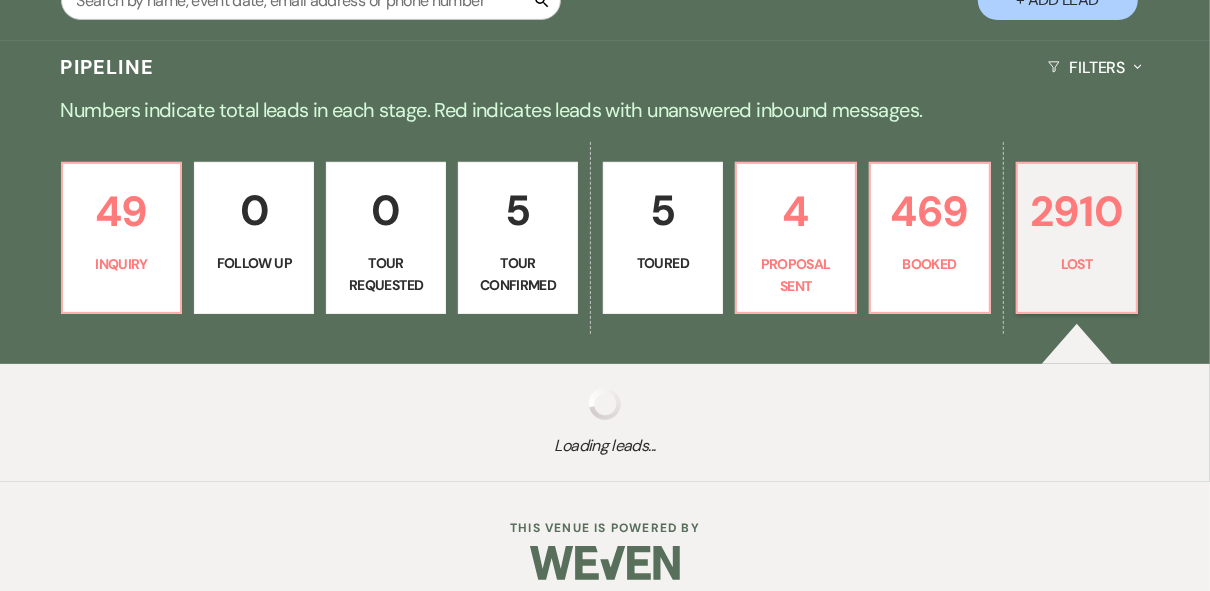 select on "8" 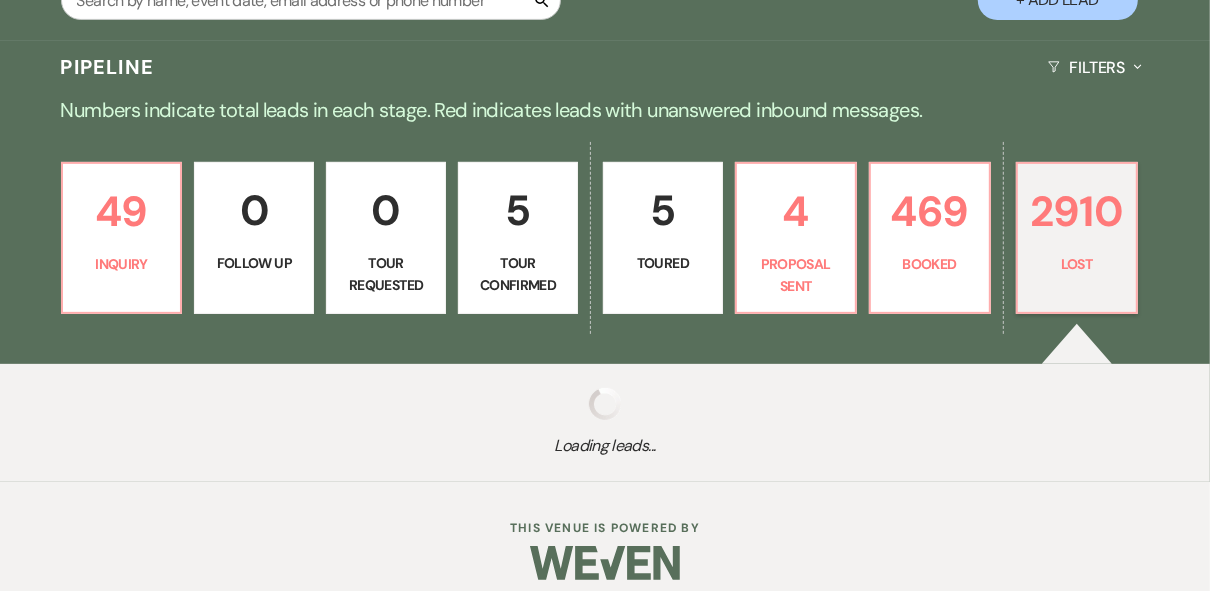 select on "8" 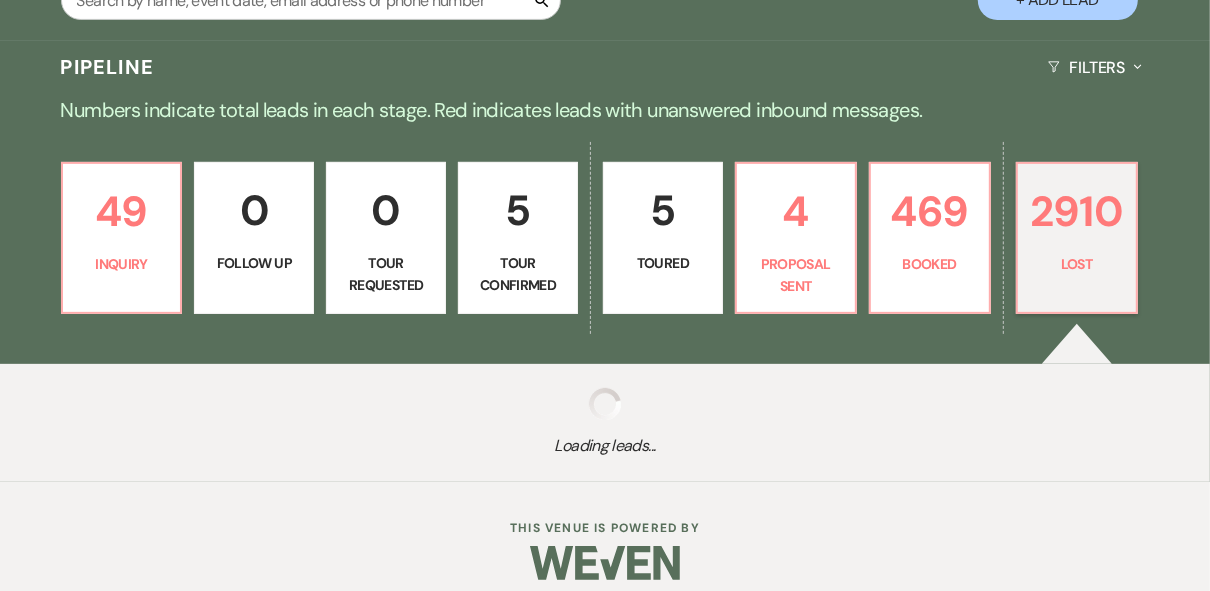 select on "8" 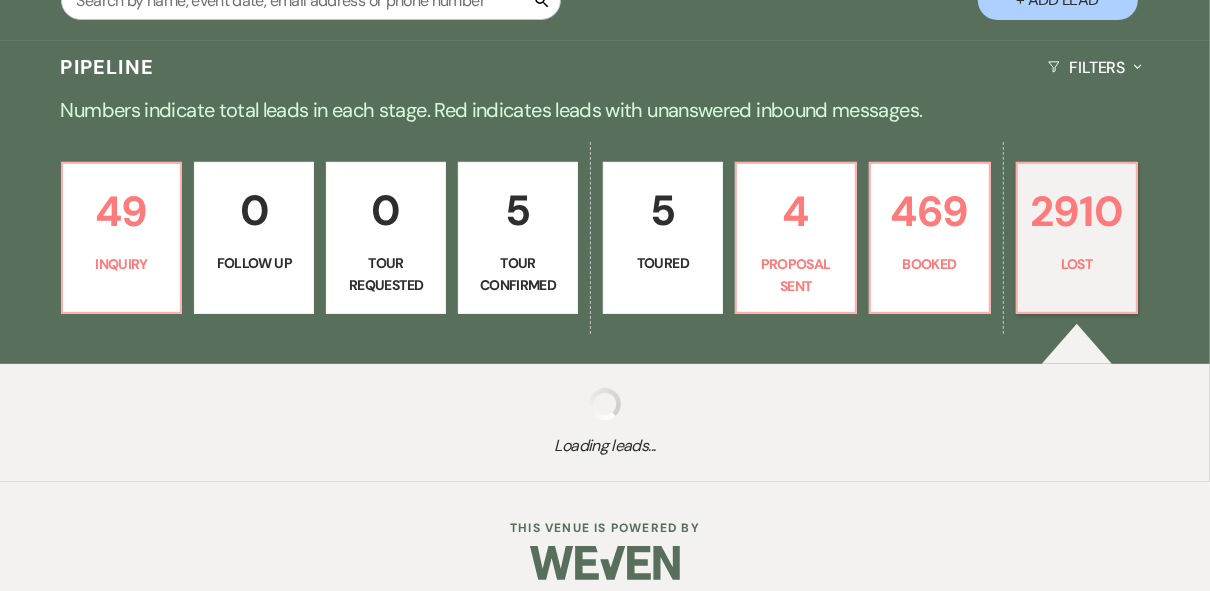 select on "5" 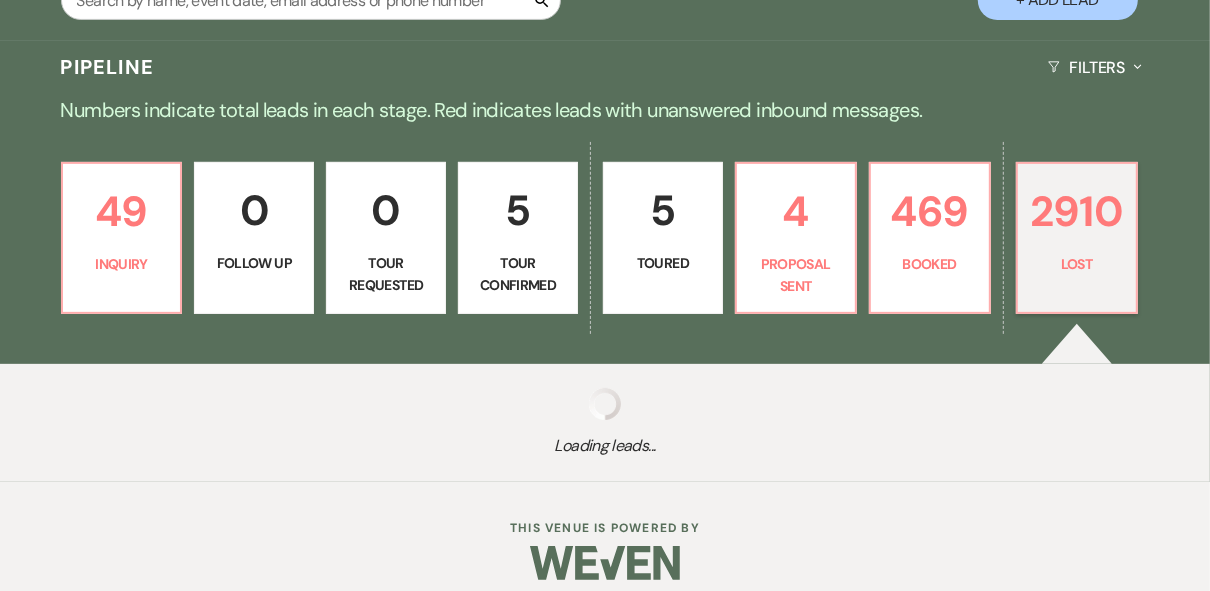 select on "8" 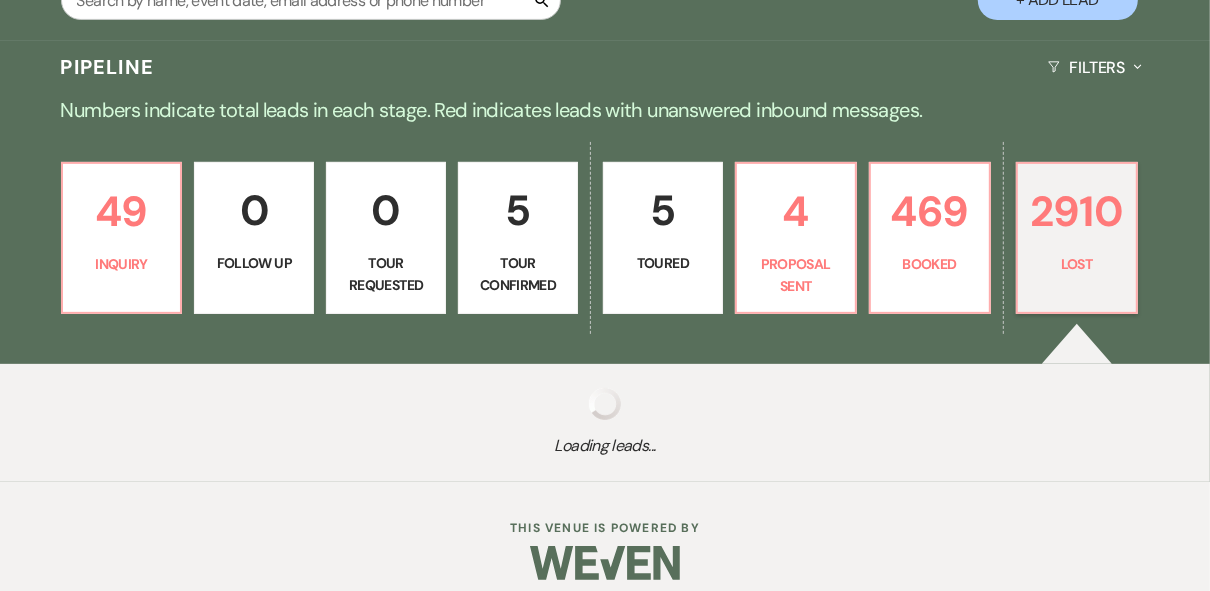 select on "5" 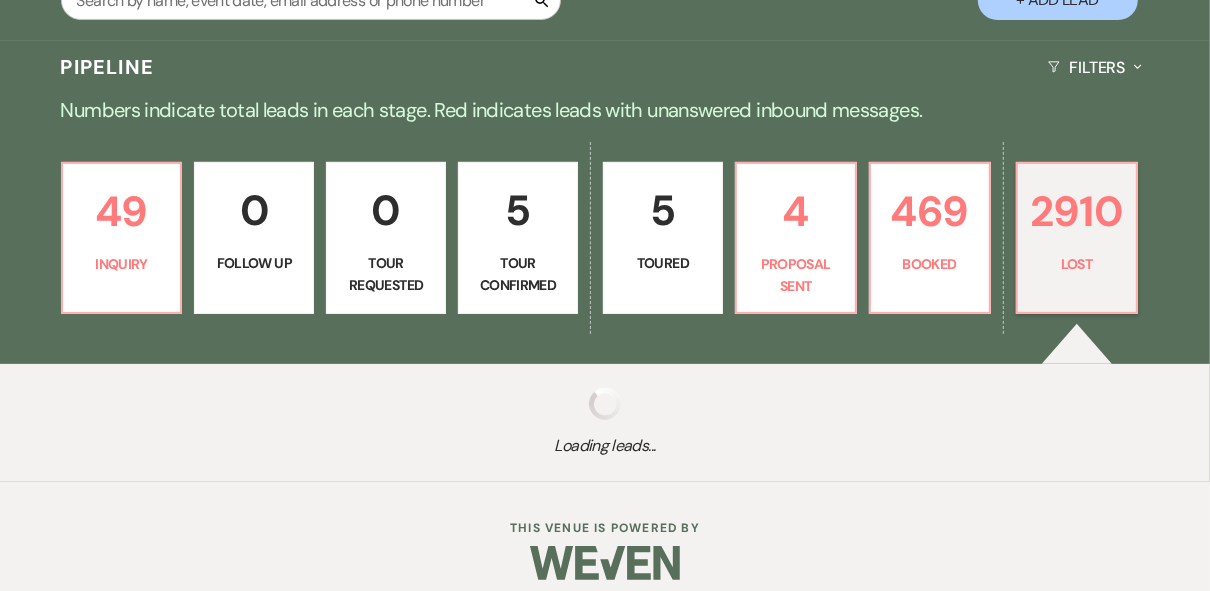 select on "8" 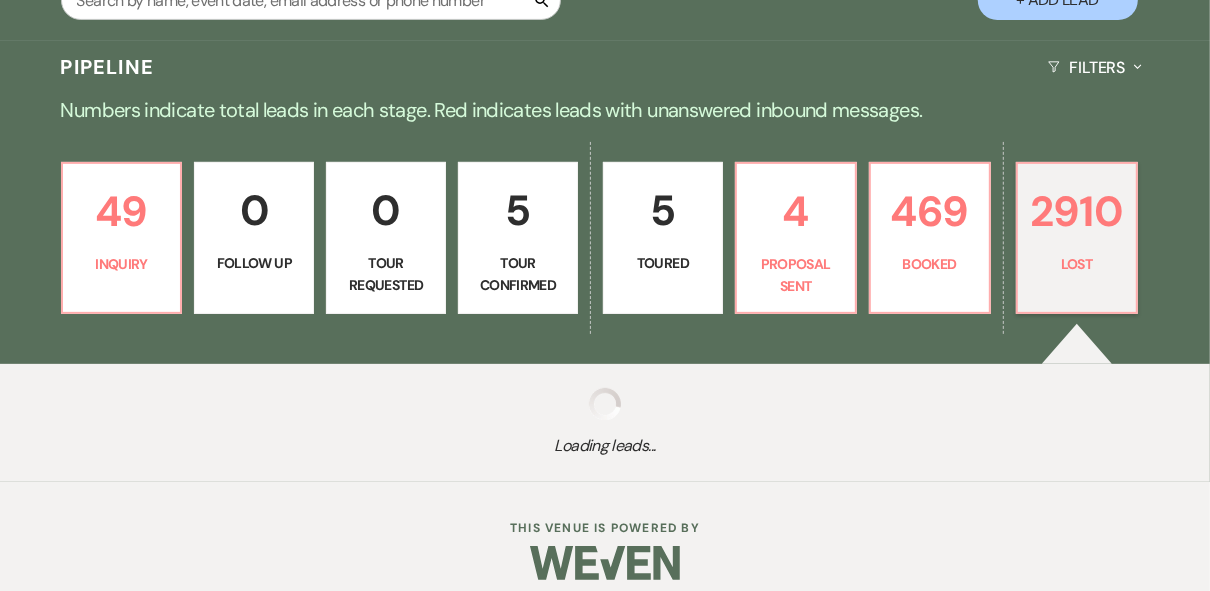 select on "5" 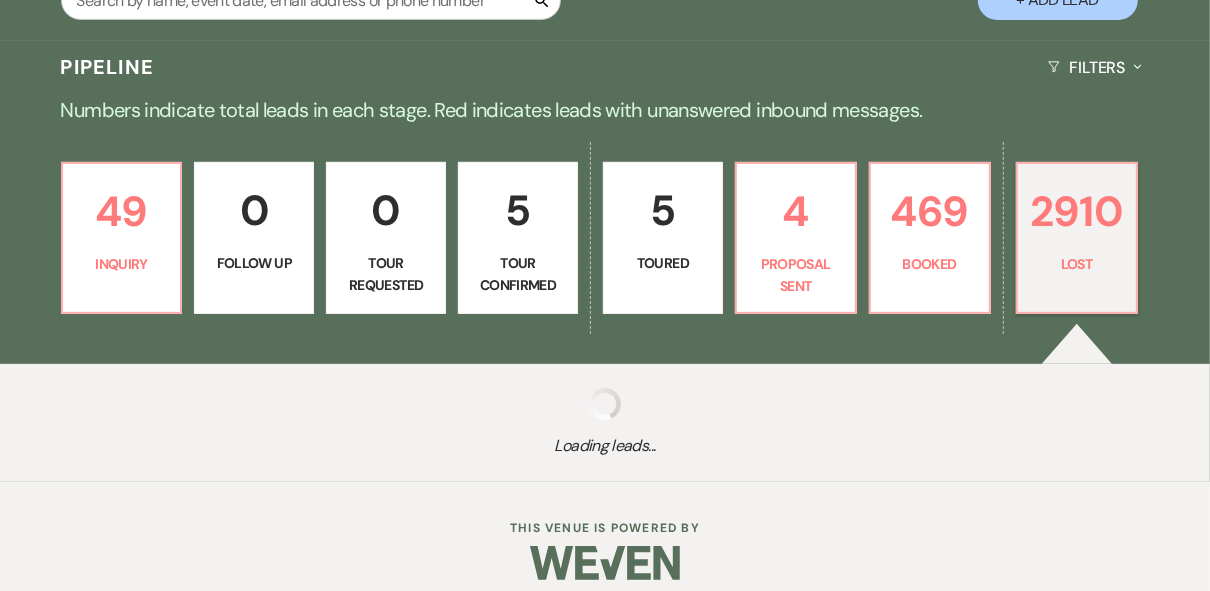select on "8" 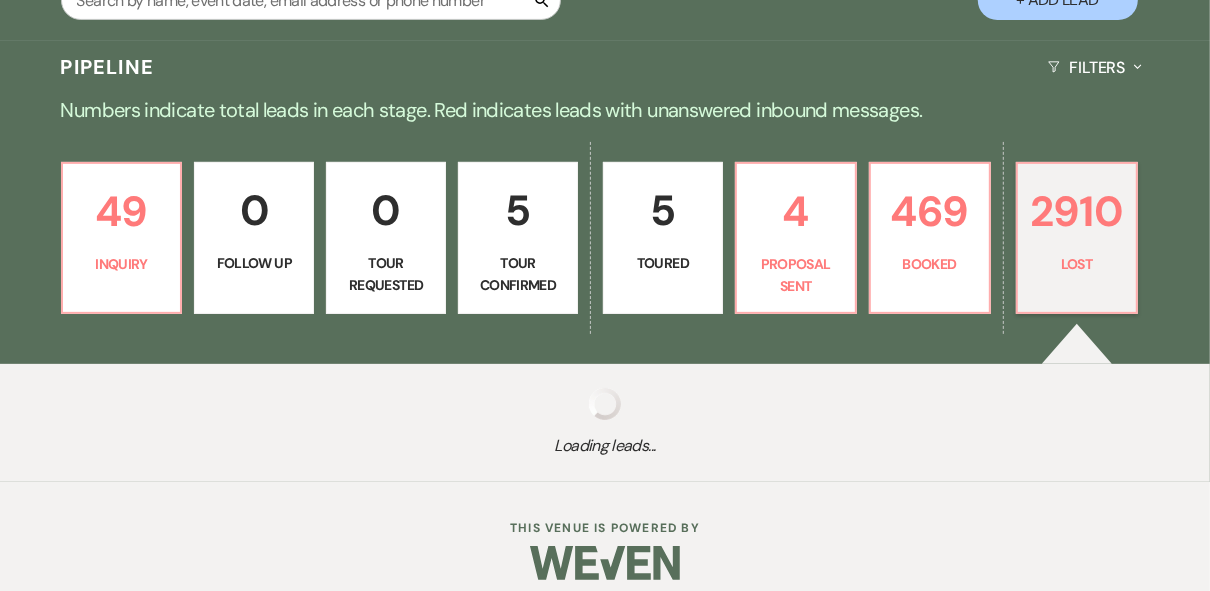 select on "5" 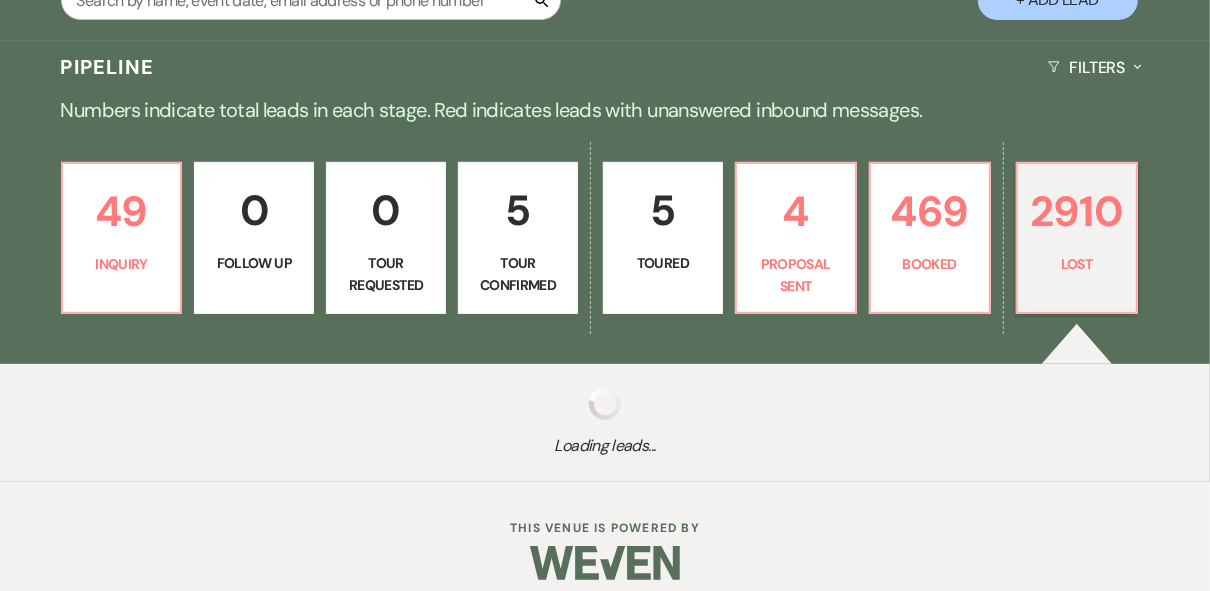 select on "8" 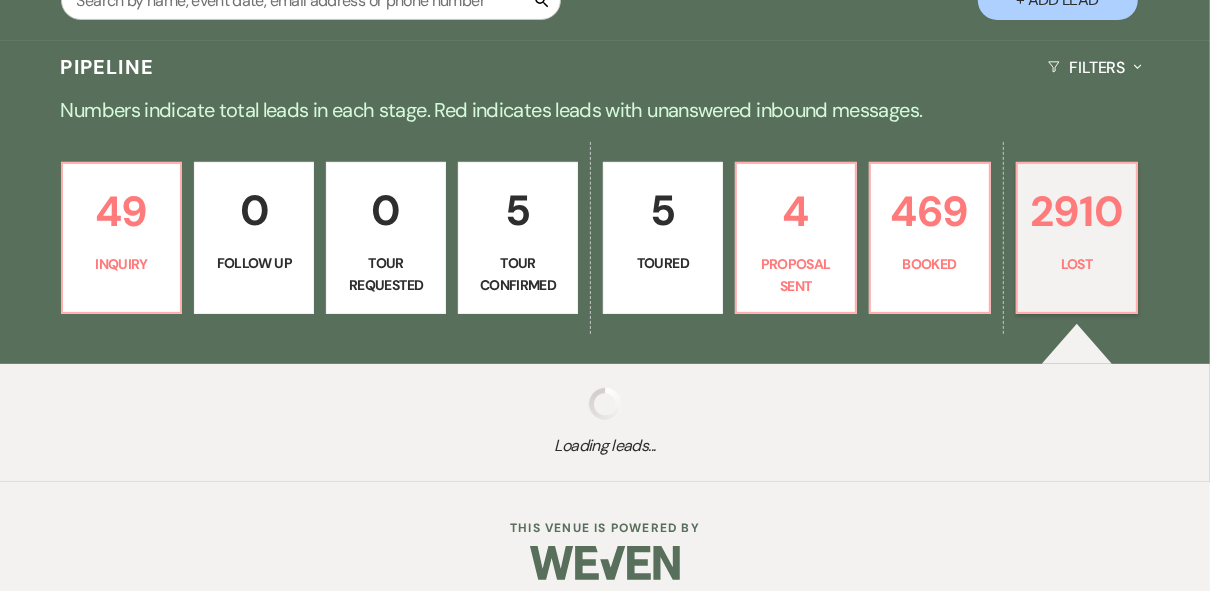 select on "5" 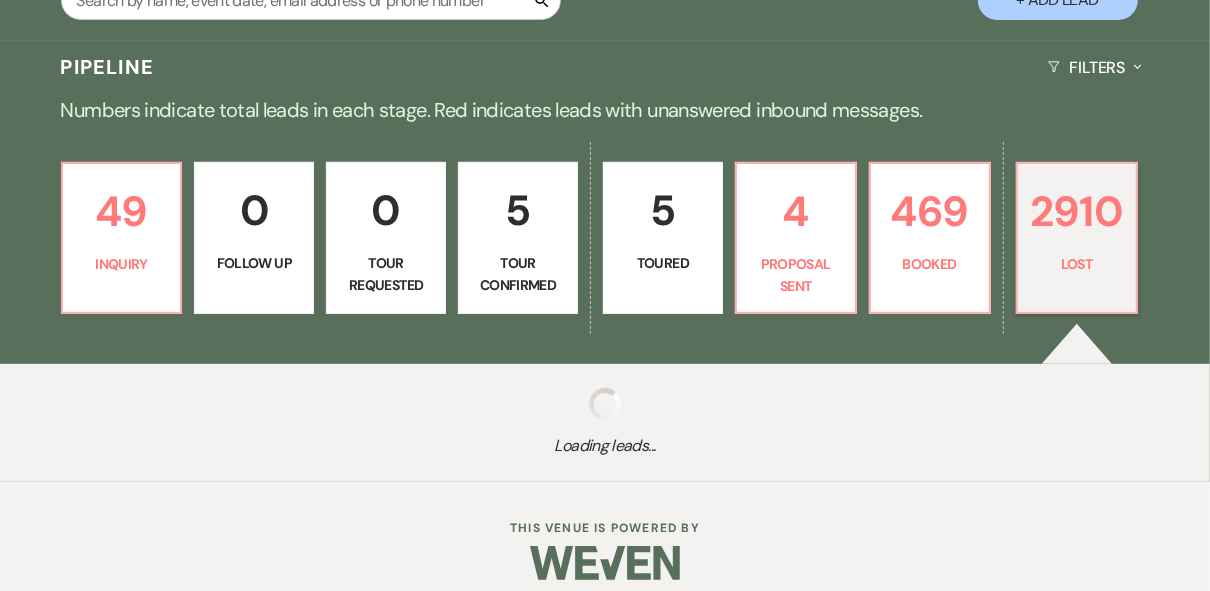 select on "8" 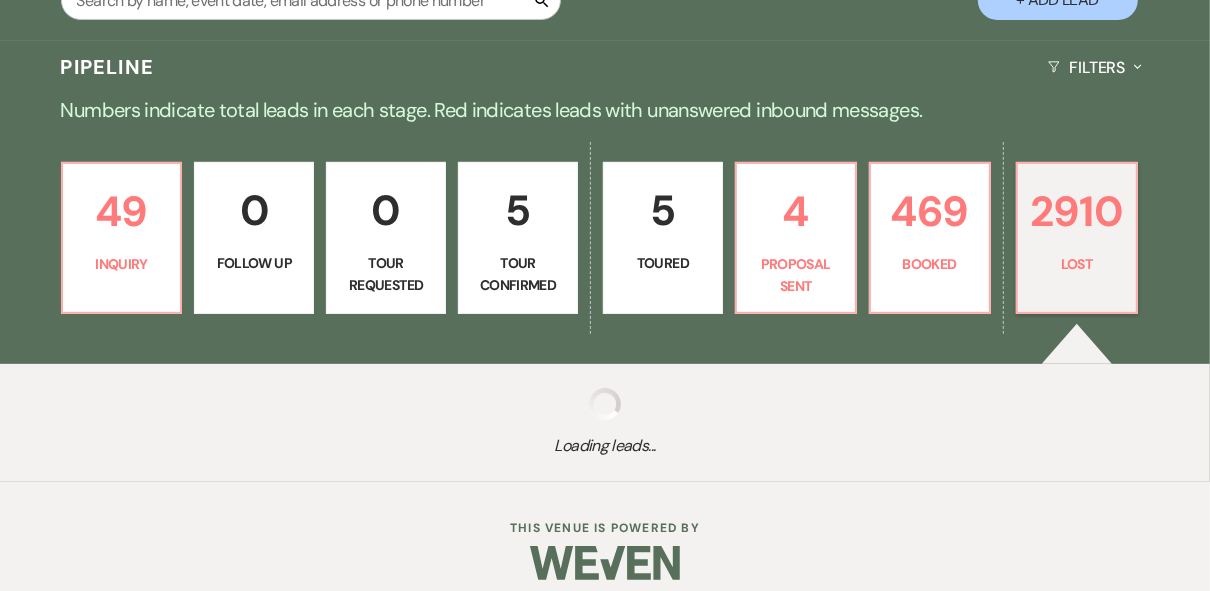 select on "5" 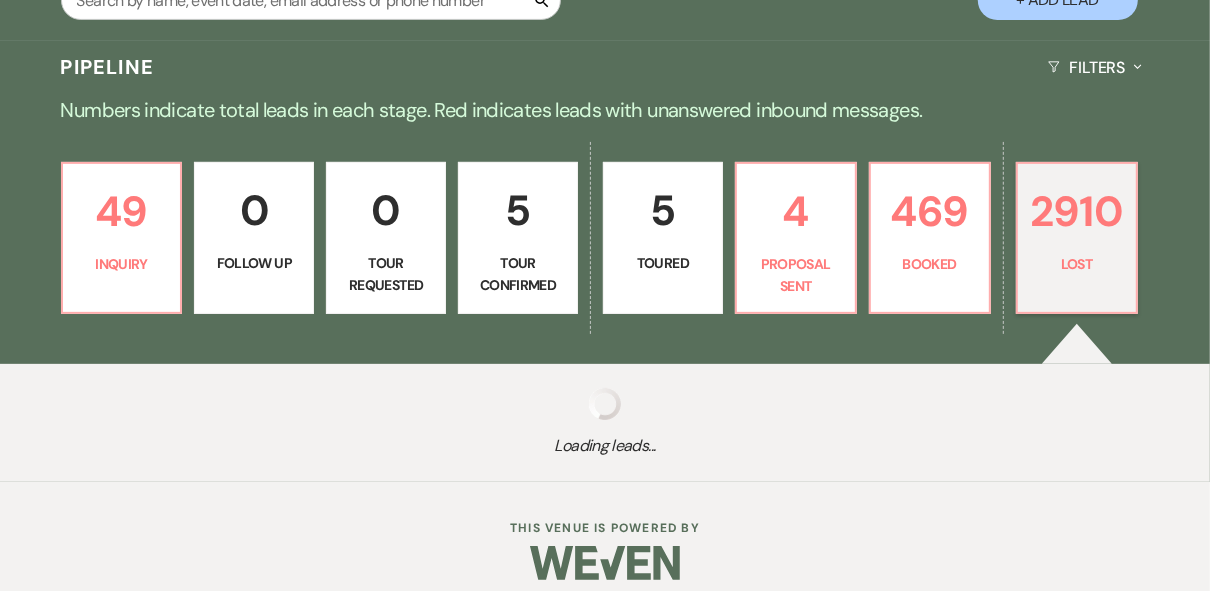 select on "8" 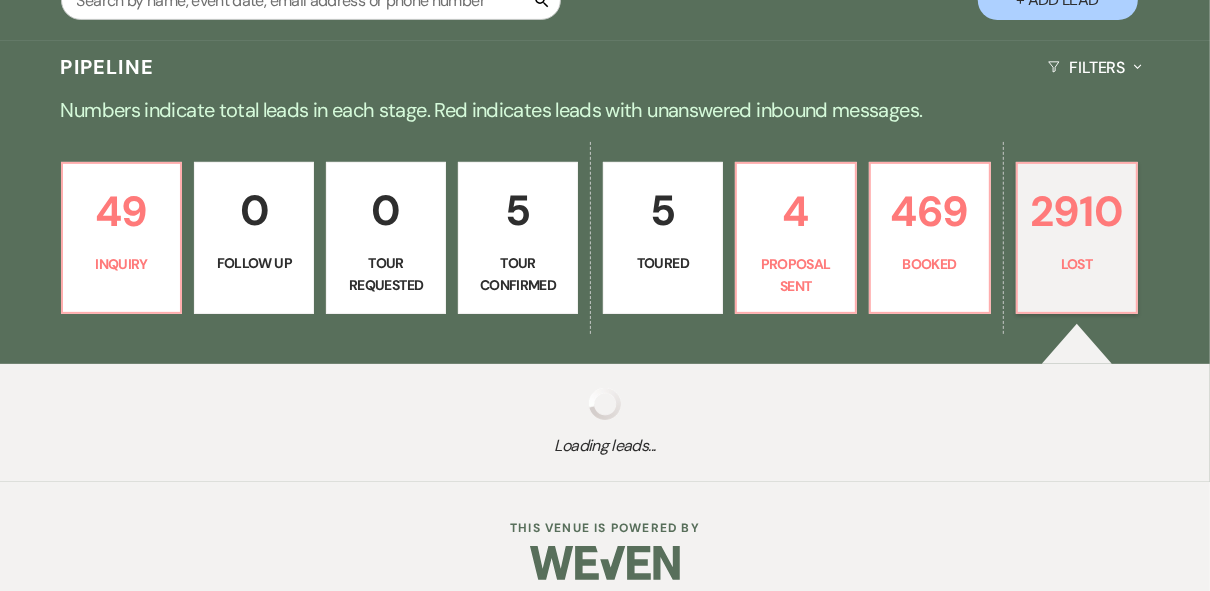 select on "5" 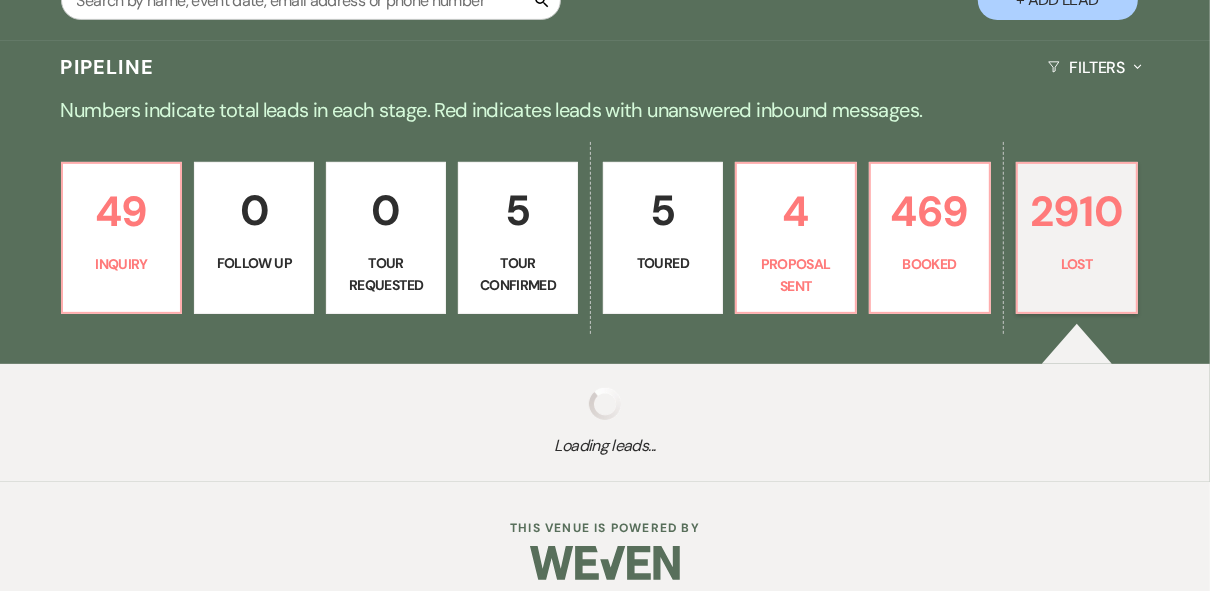 select on "8" 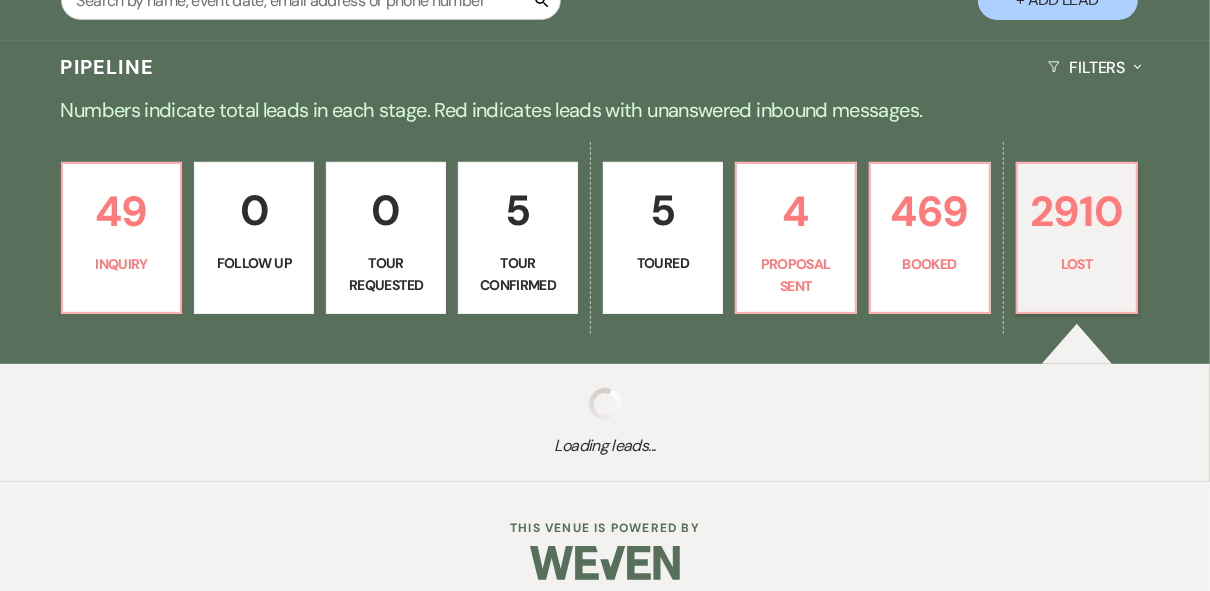 select on "5" 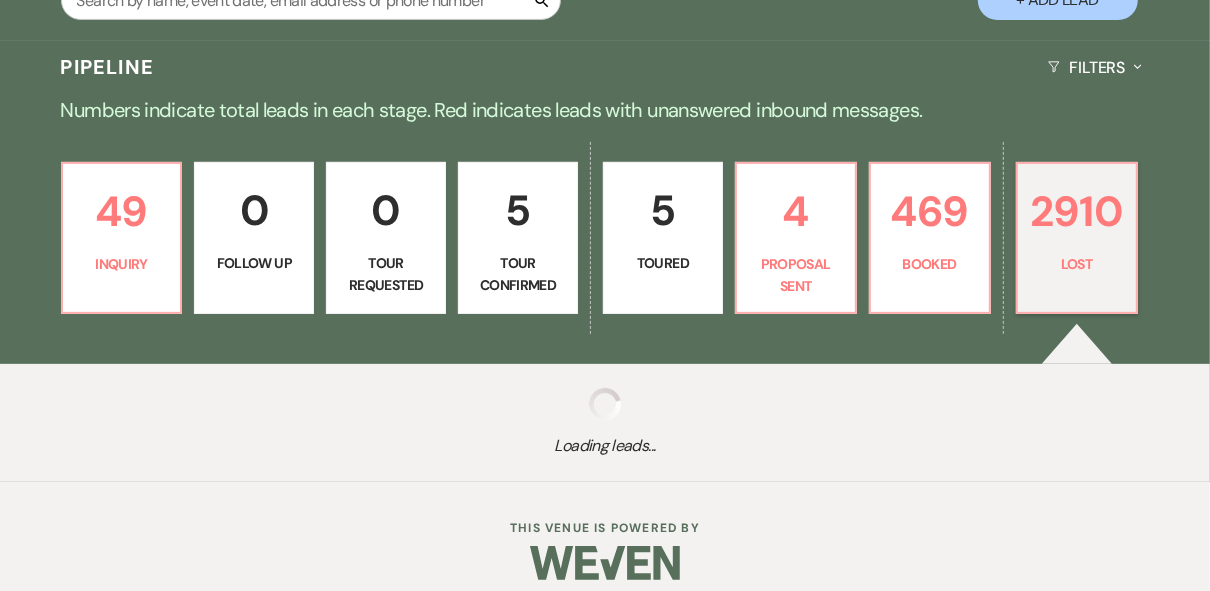 select on "8" 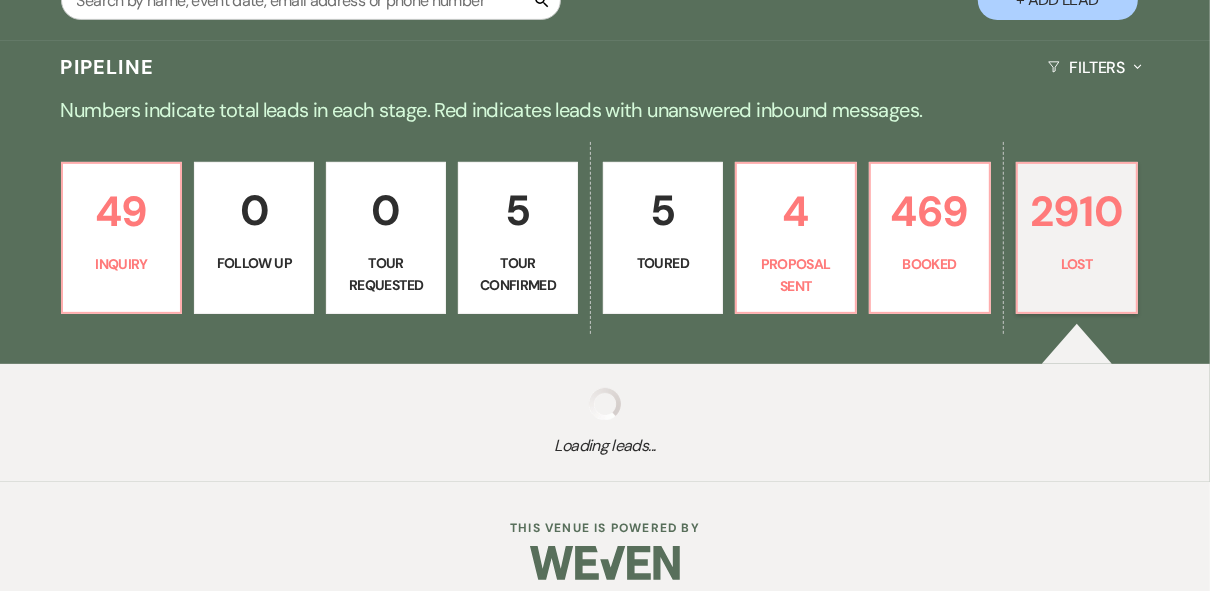 select on "5" 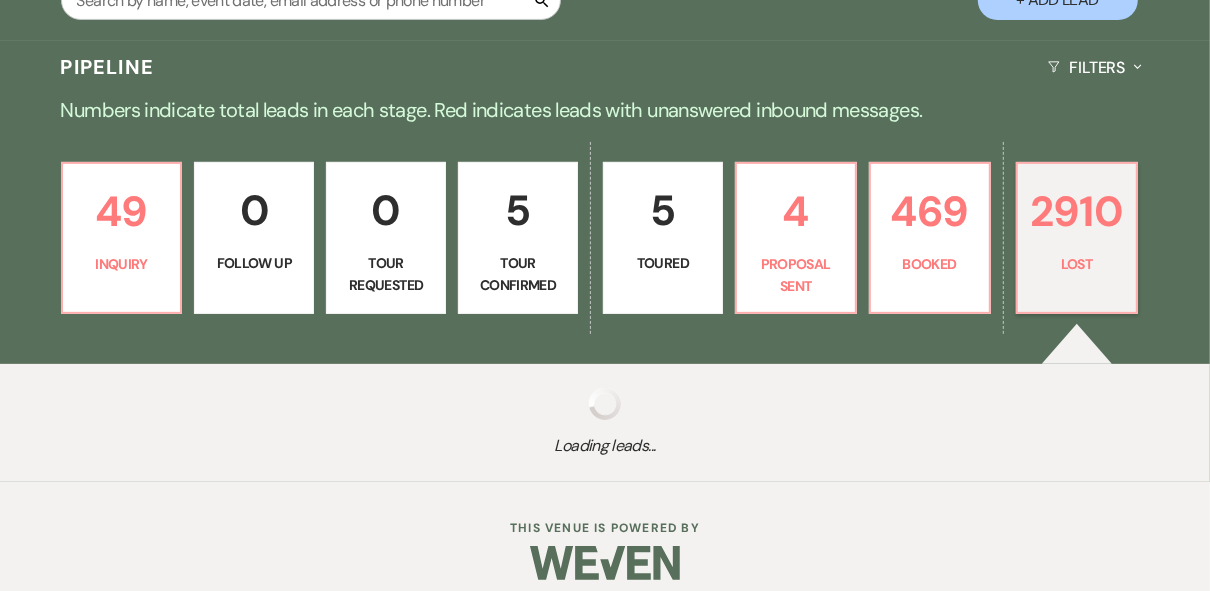 select on "8" 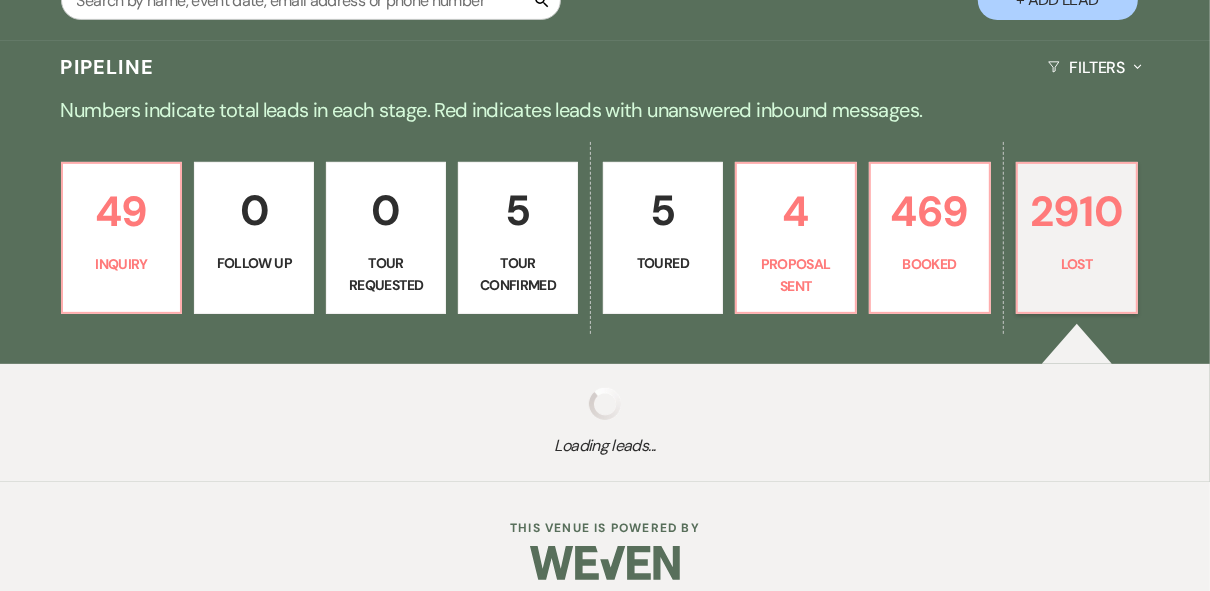 select on "5" 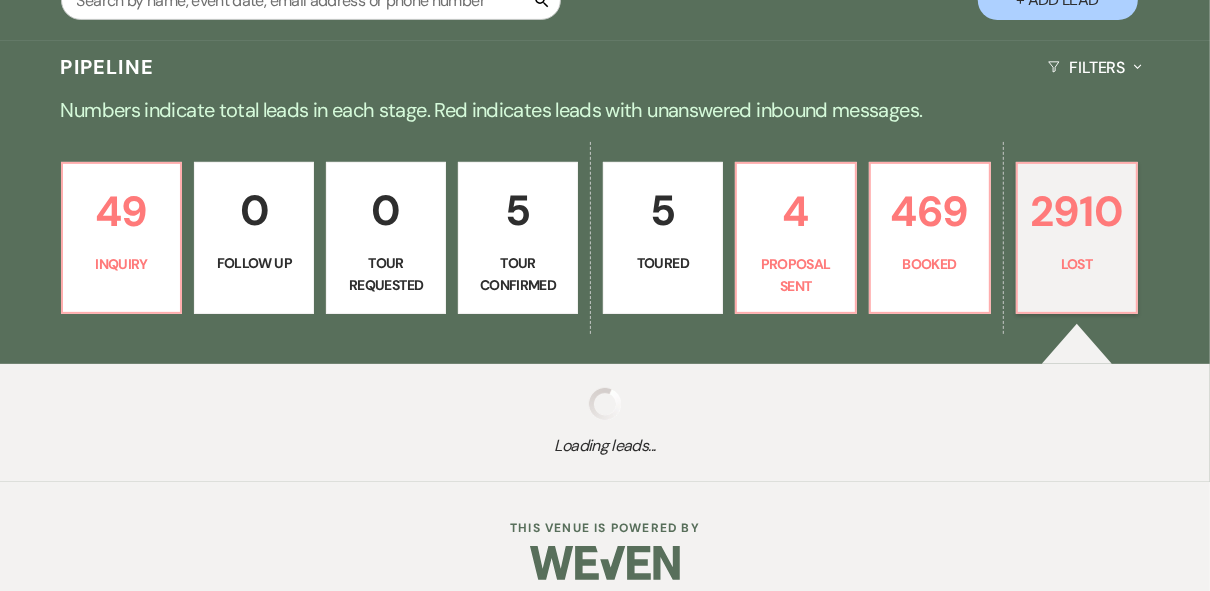 select on "8" 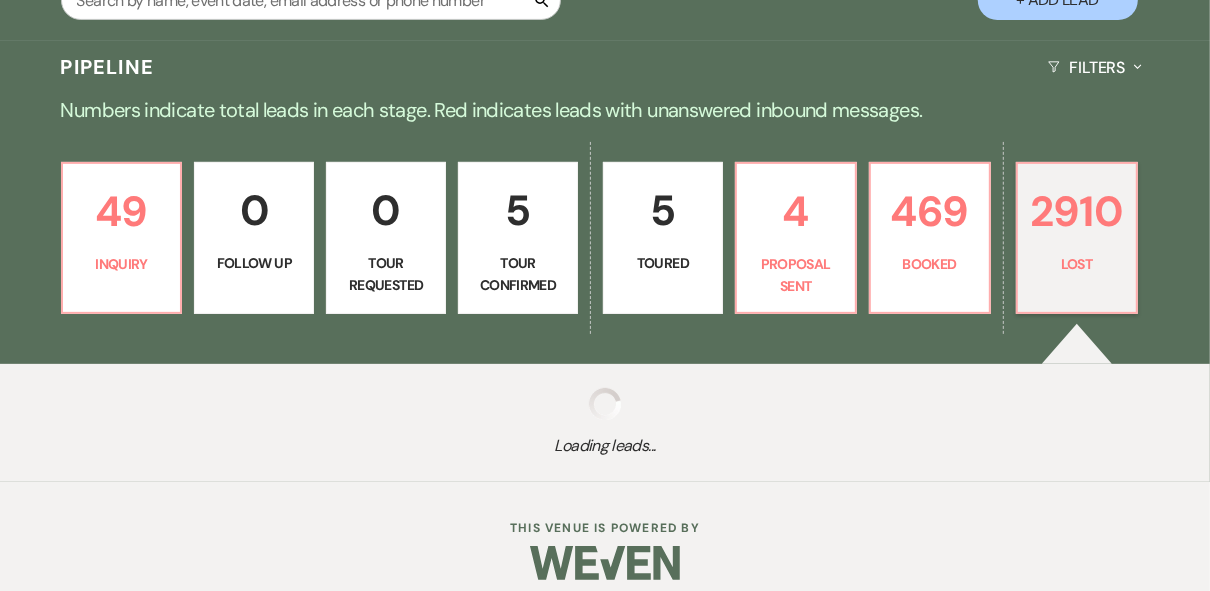 select on "5" 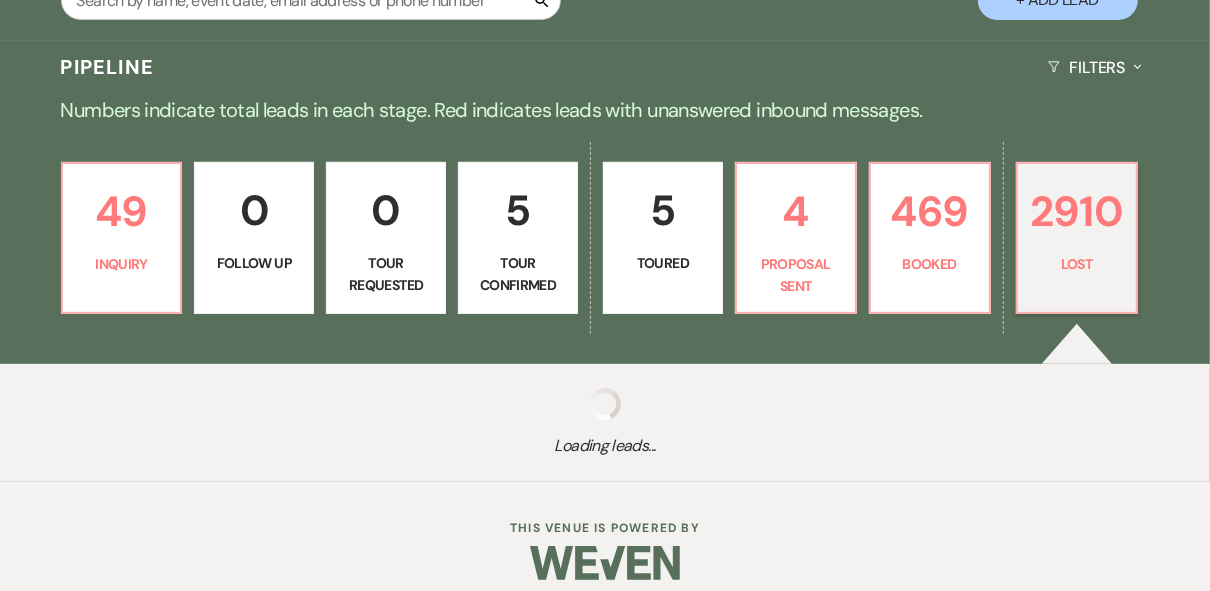 select on "8" 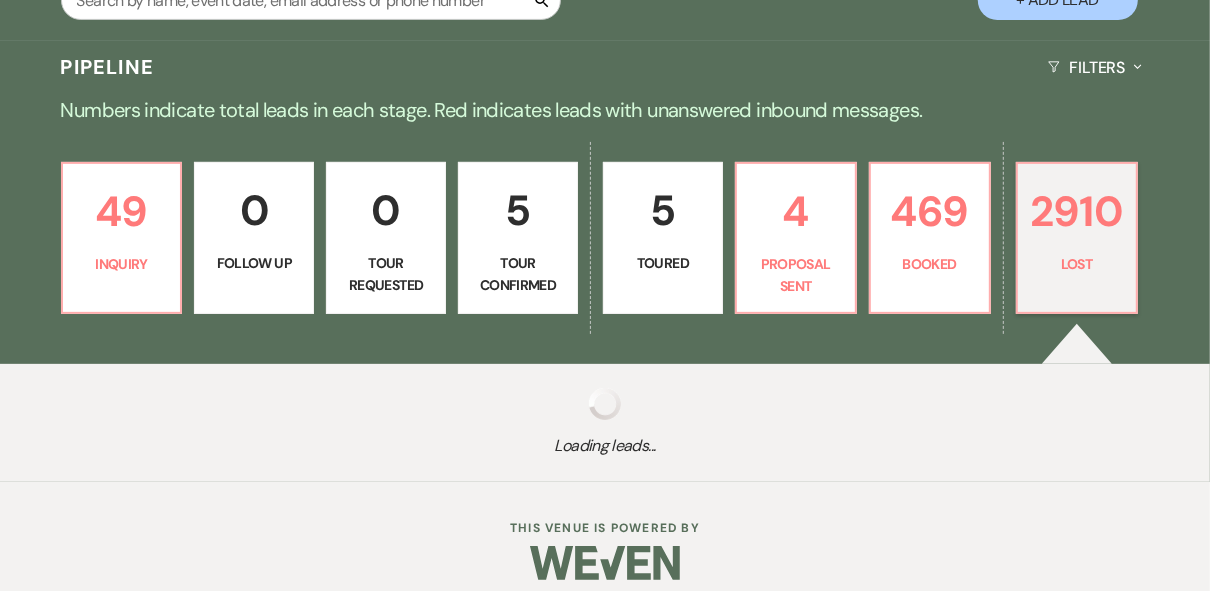 select on "5" 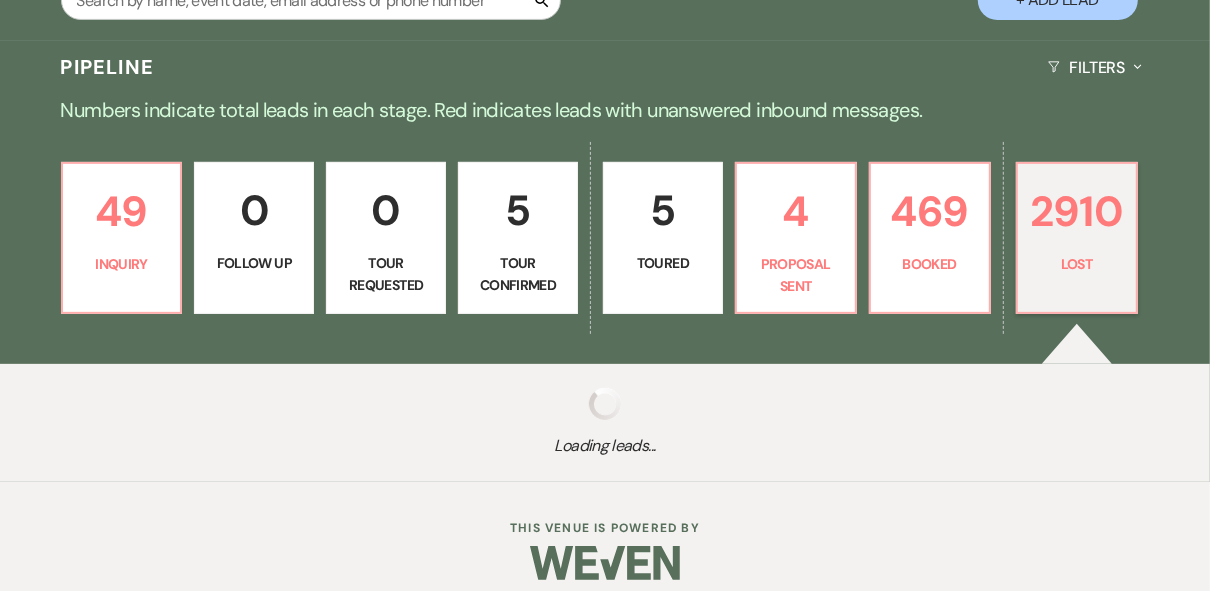 select on "8" 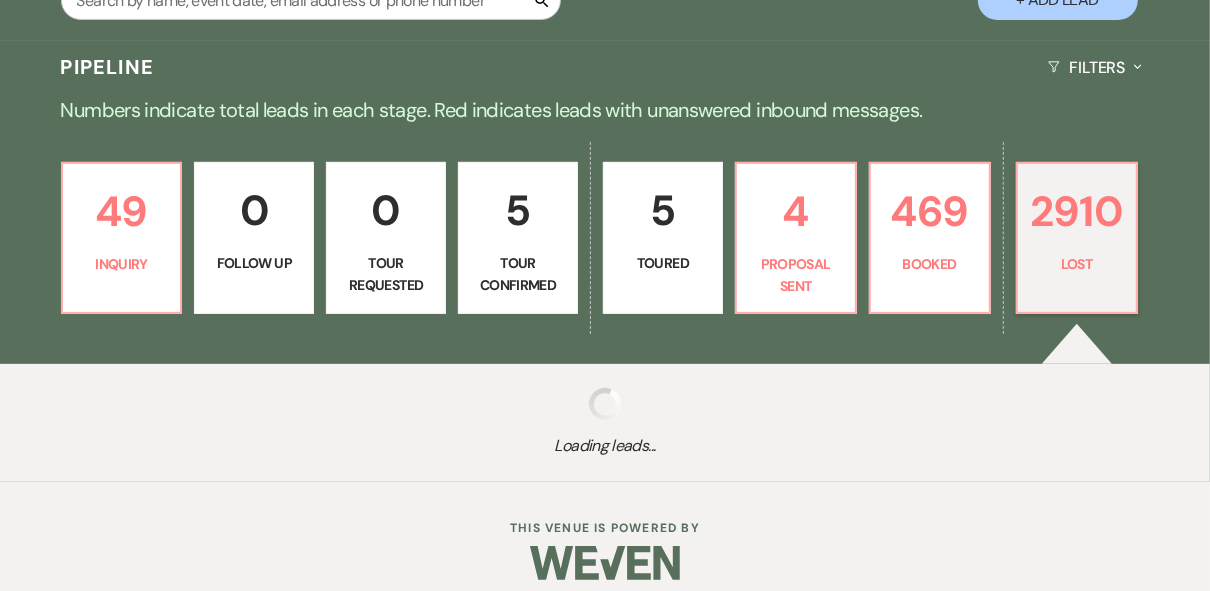 select on "5" 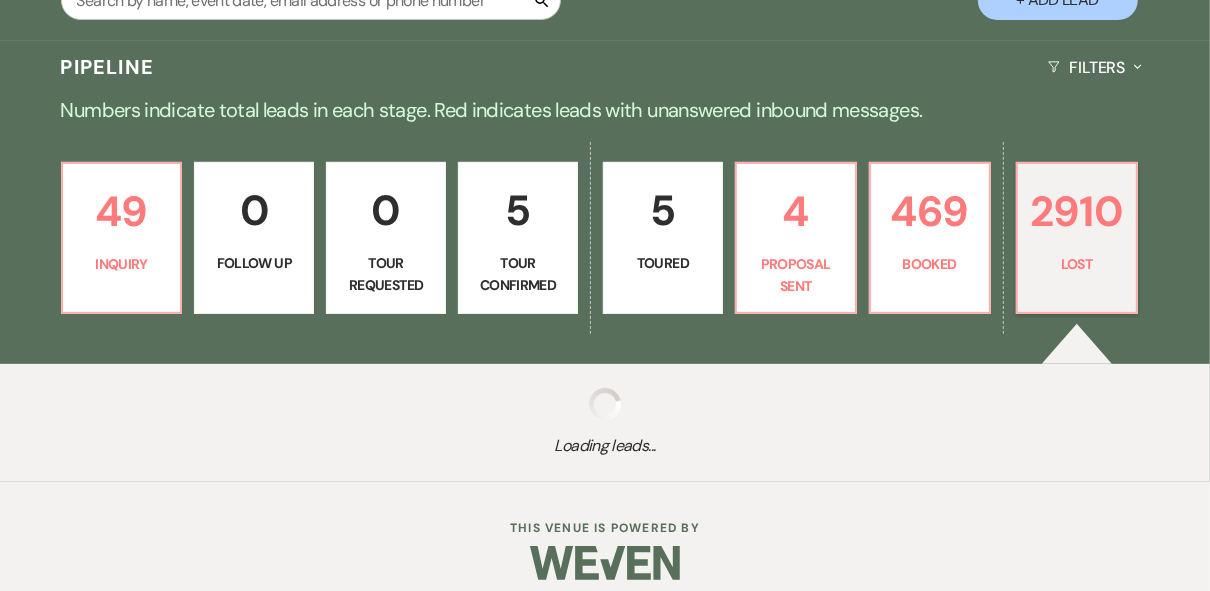 select on "8" 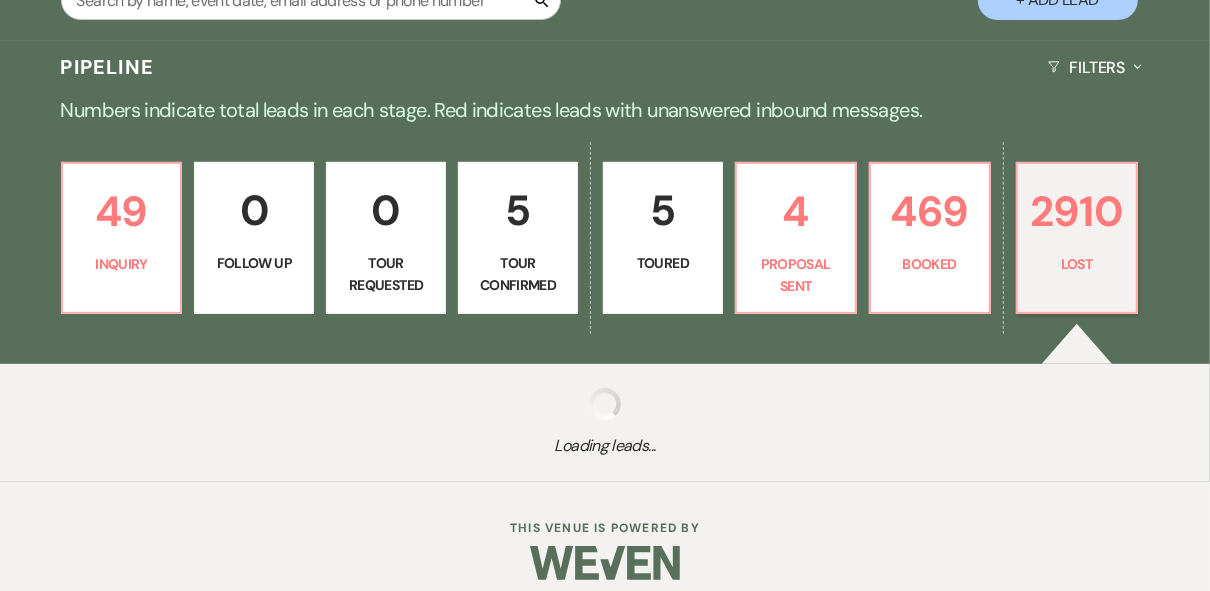 select on "5" 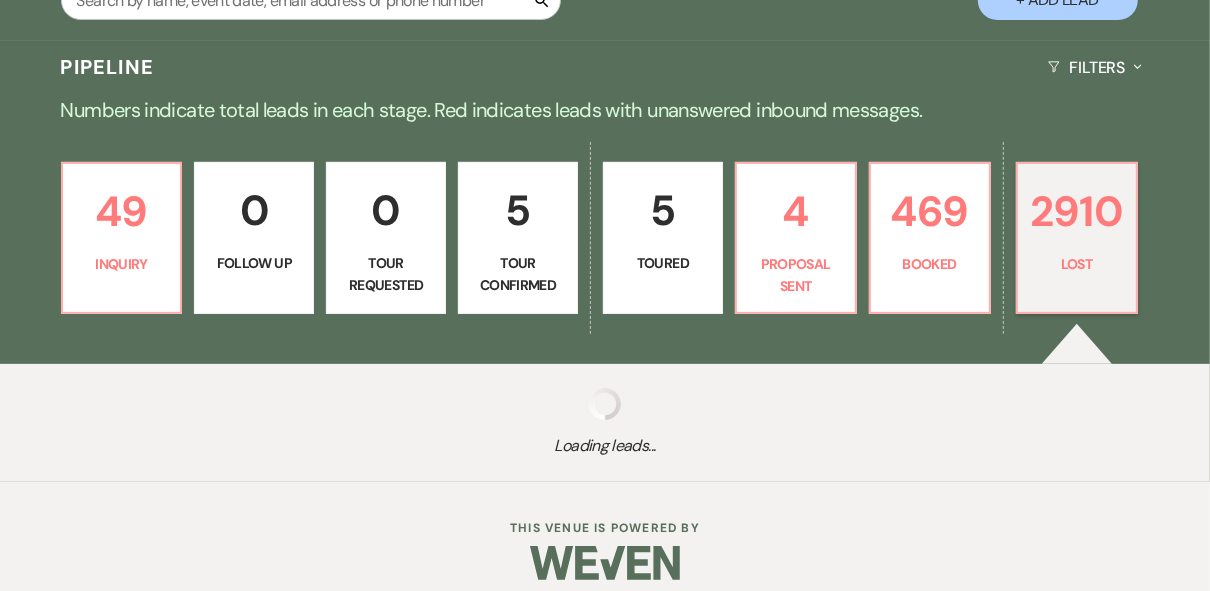 select on "8" 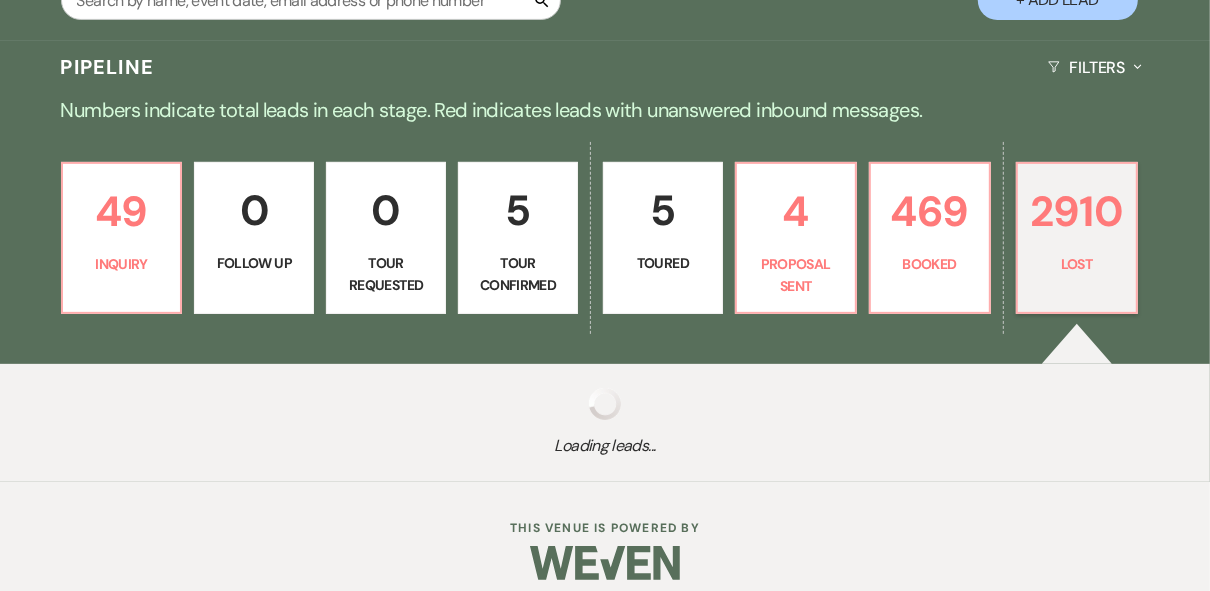 select on "5" 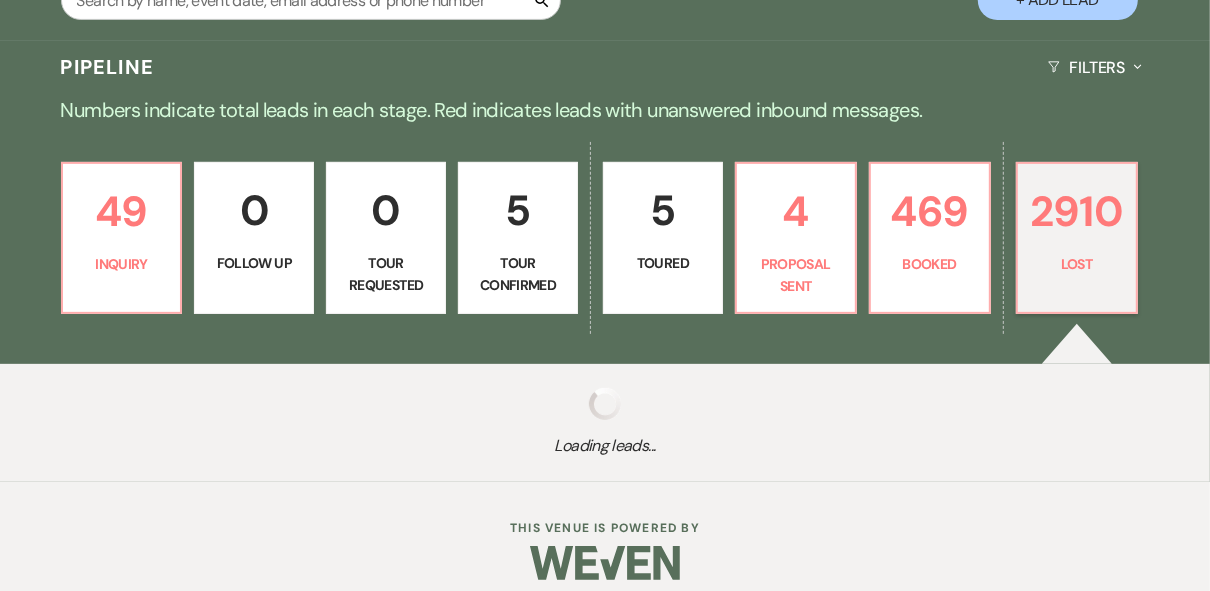 select on "8" 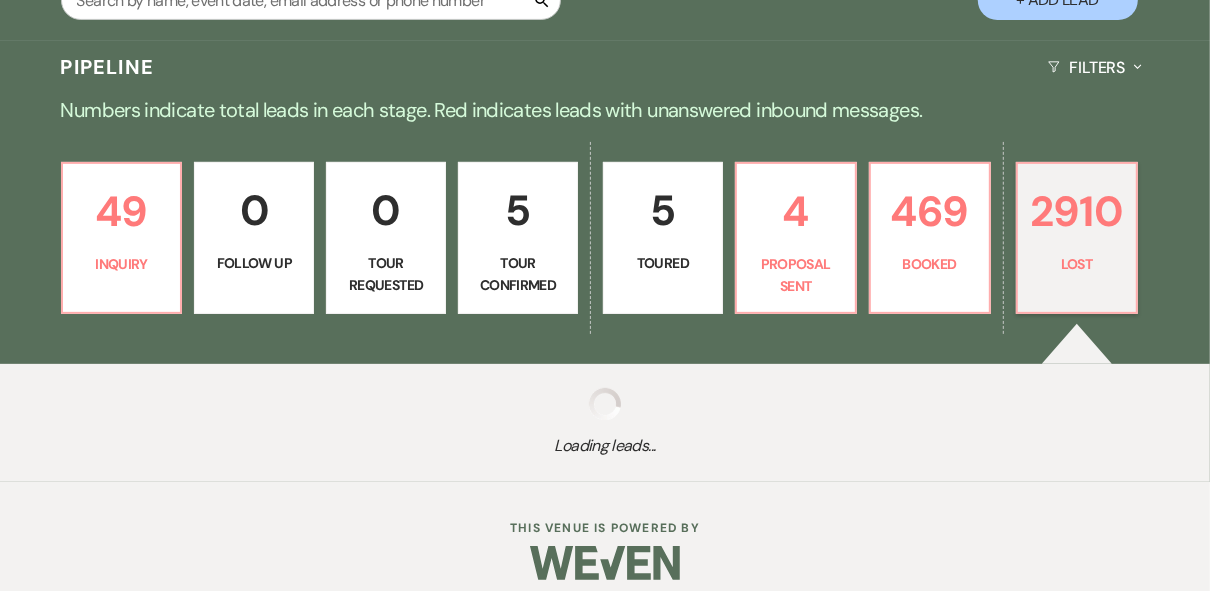 select on "5" 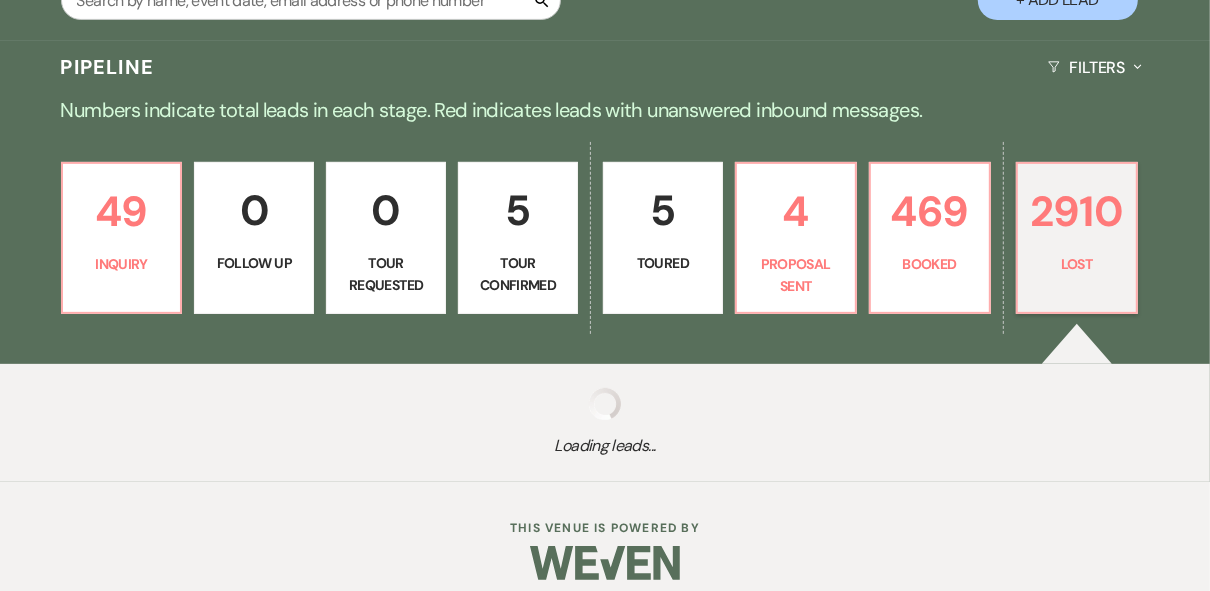 select on "8" 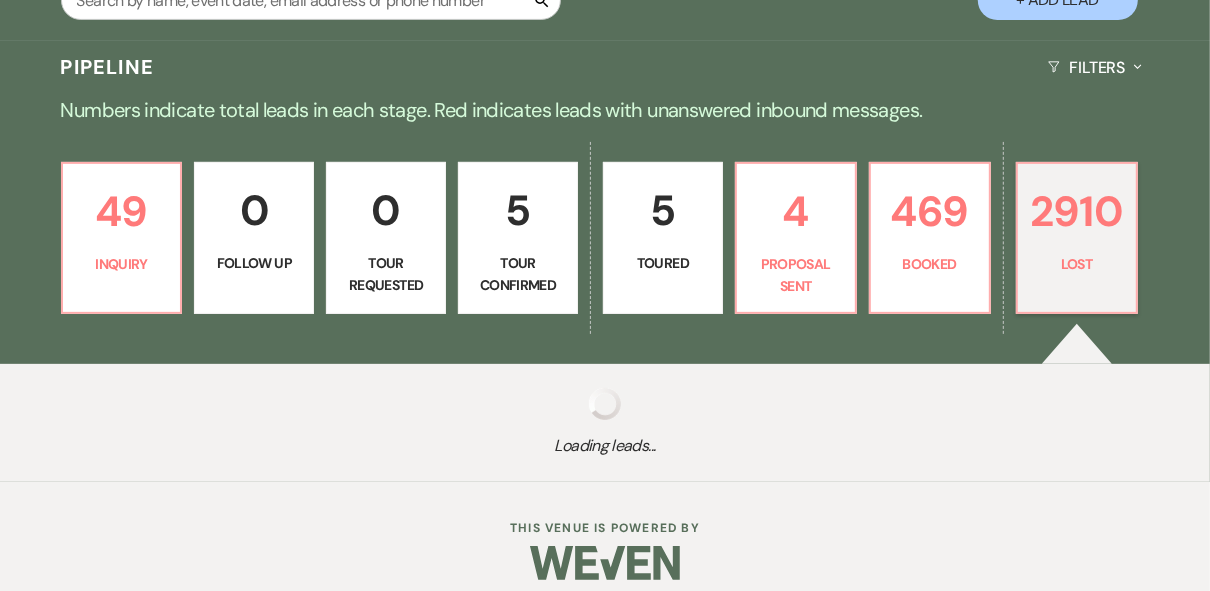 type 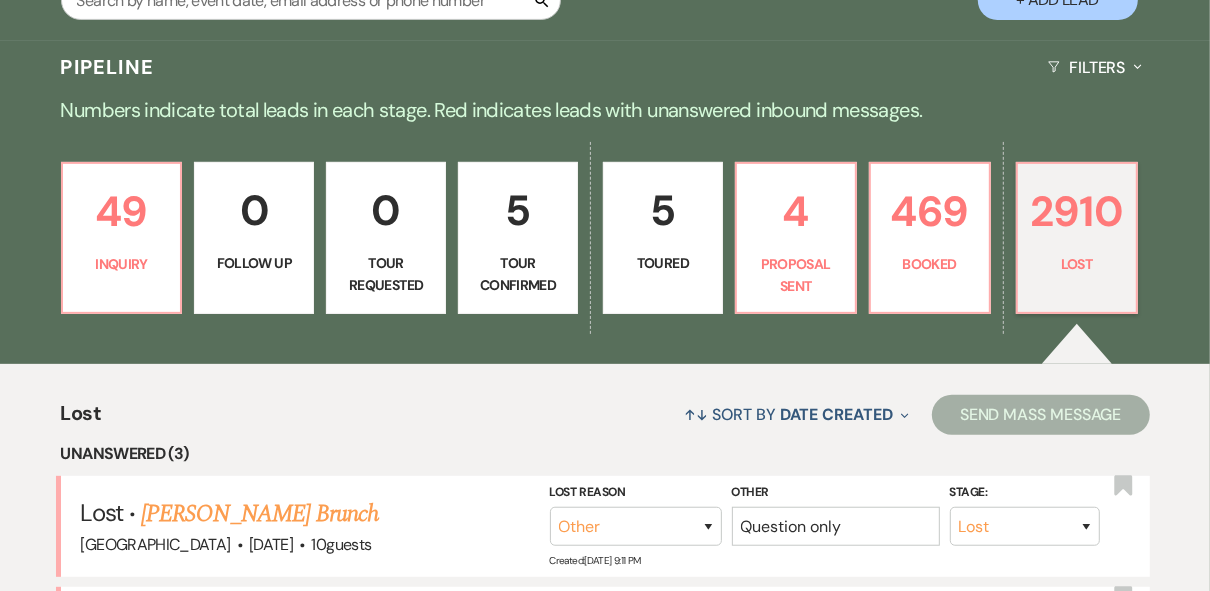 scroll, scrollTop: 800, scrollLeft: 0, axis: vertical 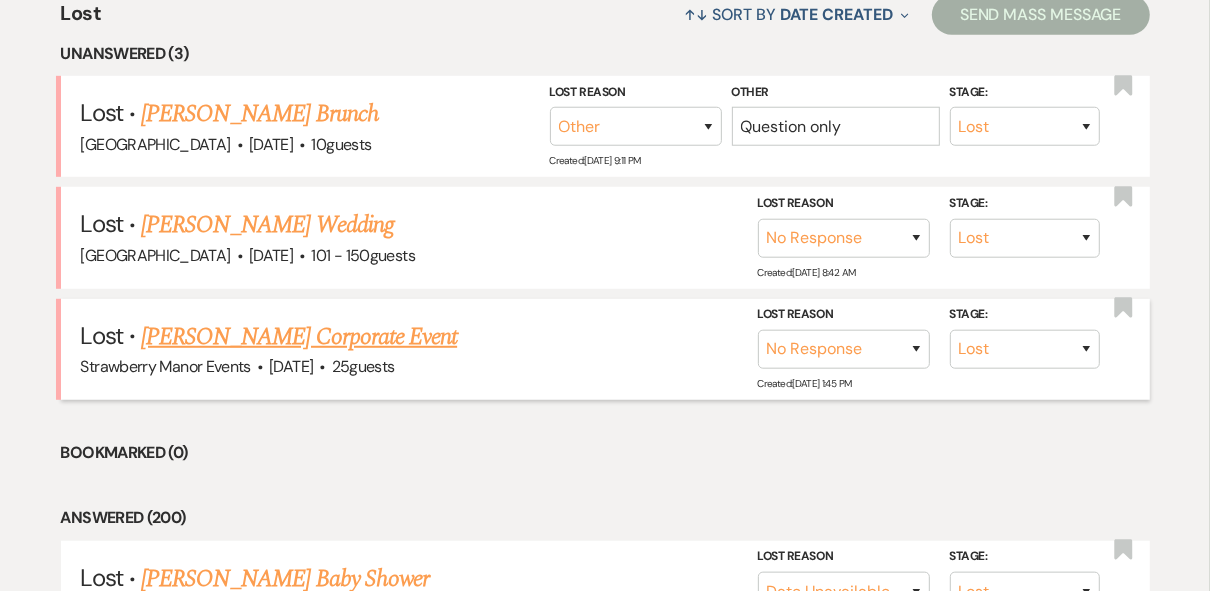 click on "[PERSON_NAME] Corporate Event" at bounding box center (299, 337) 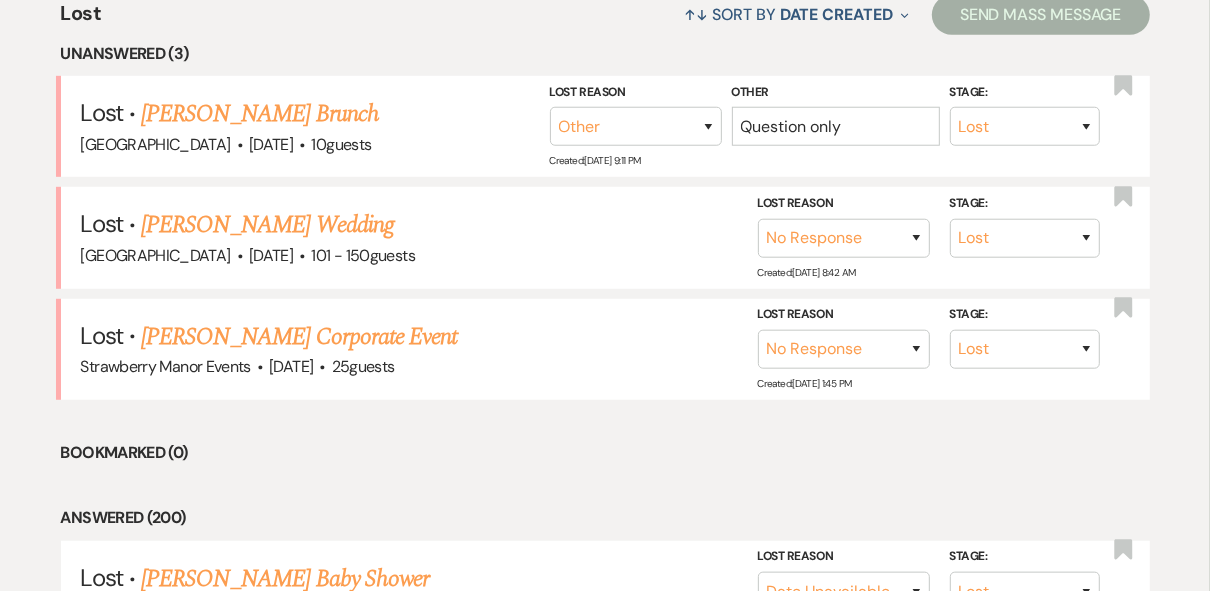 scroll, scrollTop: 0, scrollLeft: 0, axis: both 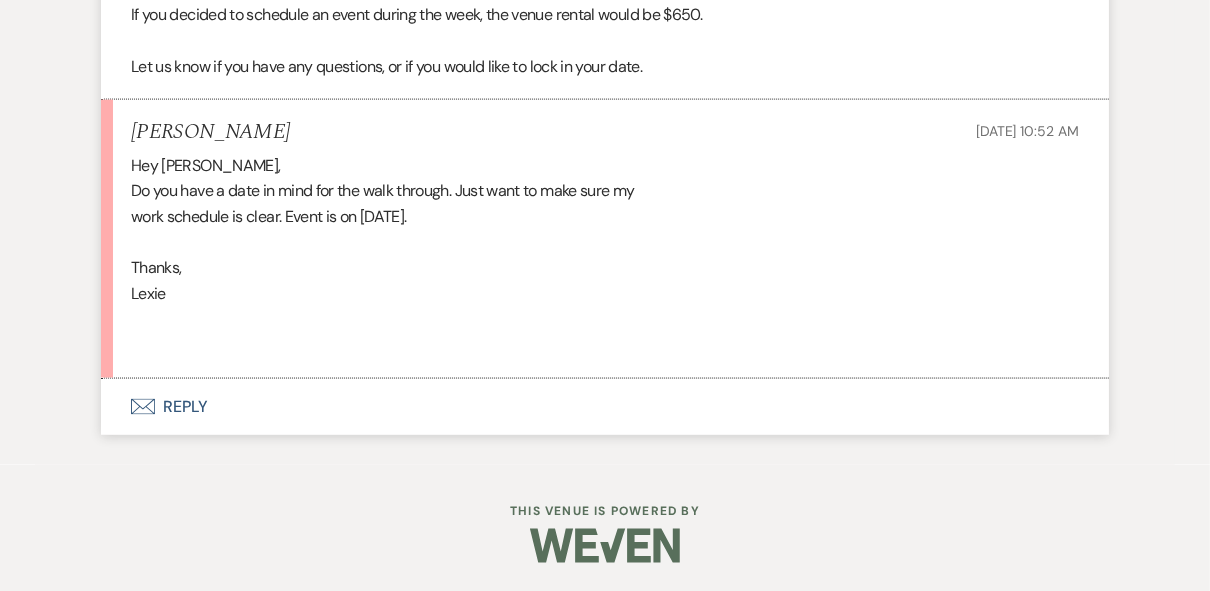 click on "Envelope Reply" at bounding box center [605, 407] 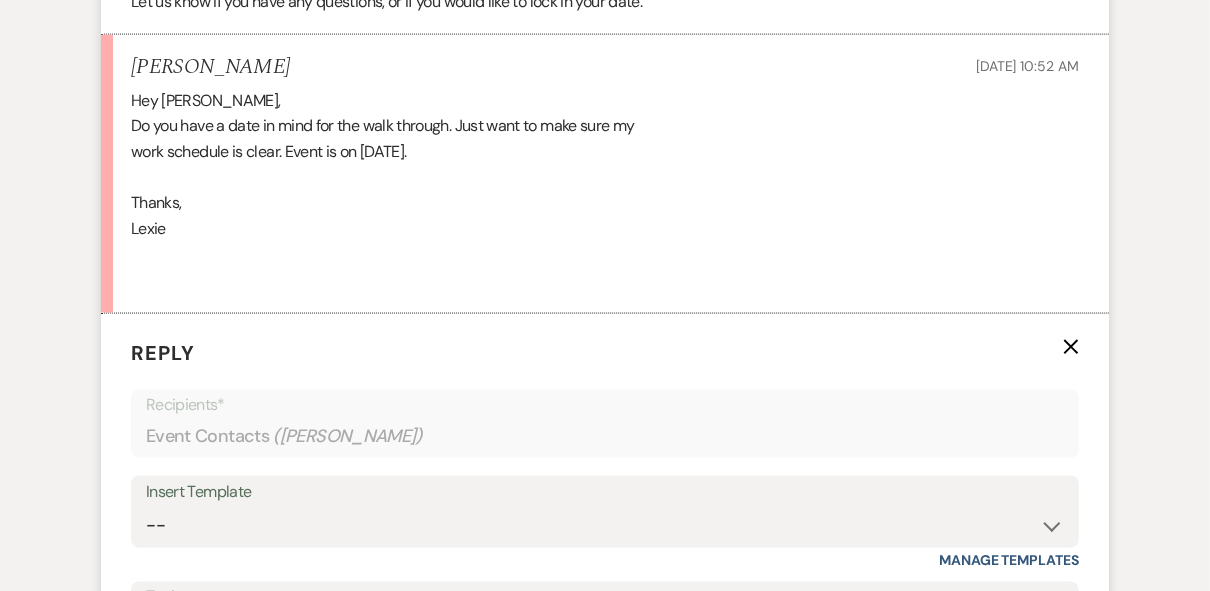 scroll, scrollTop: 2248, scrollLeft: 0, axis: vertical 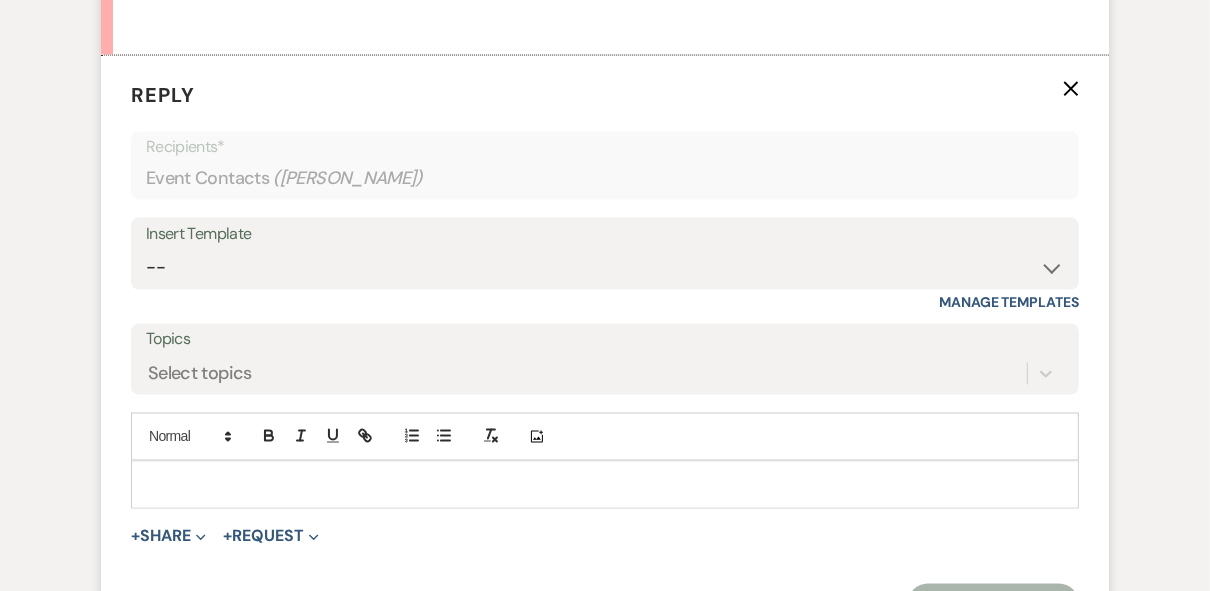 click at bounding box center (605, 485) 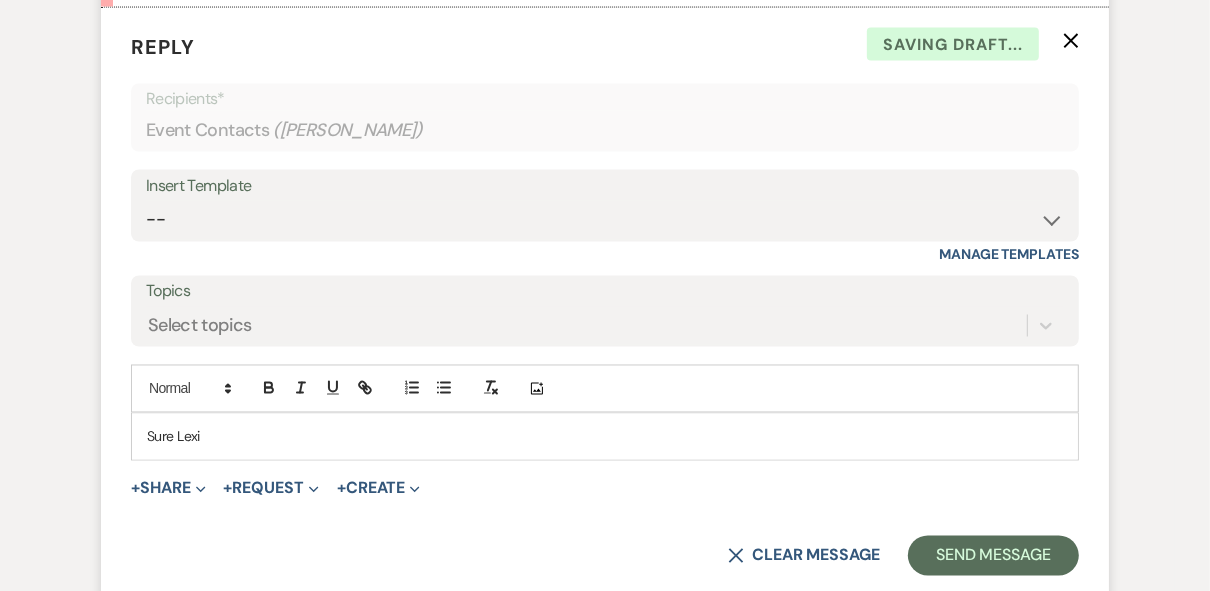scroll, scrollTop: 2328, scrollLeft: 0, axis: vertical 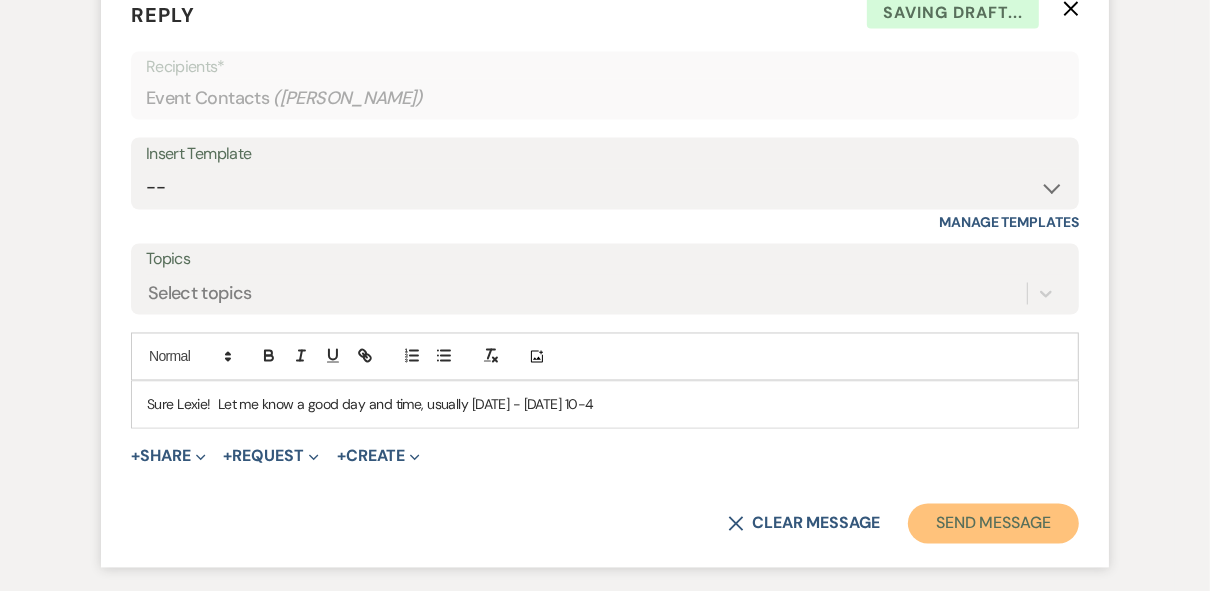 click on "Send Message" at bounding box center [993, 524] 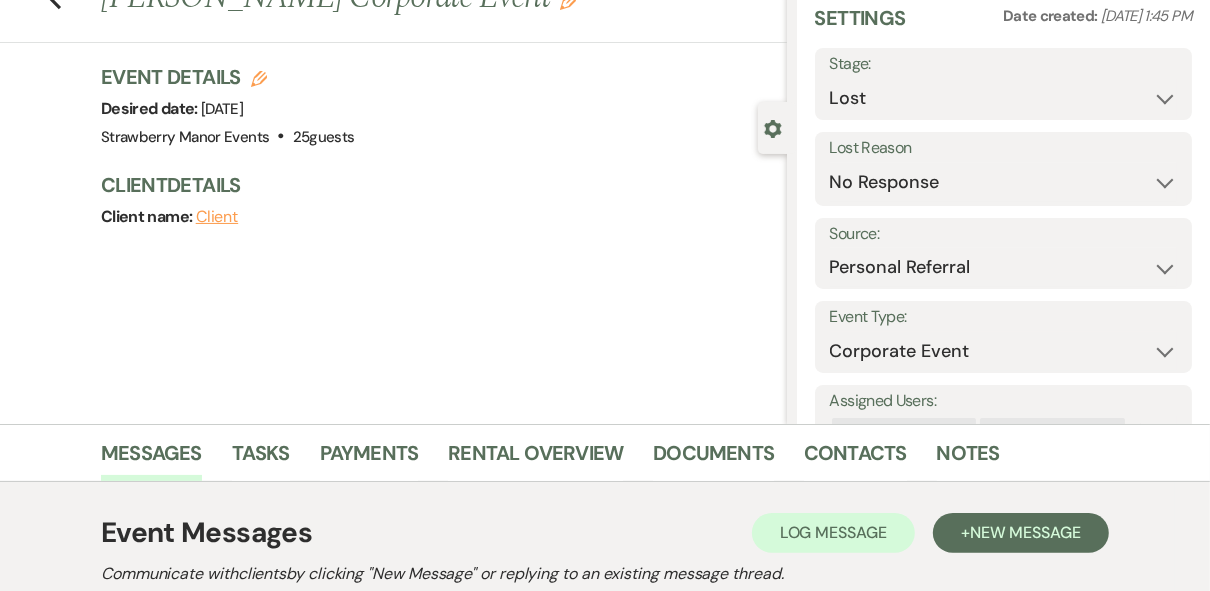 scroll, scrollTop: 0, scrollLeft: 0, axis: both 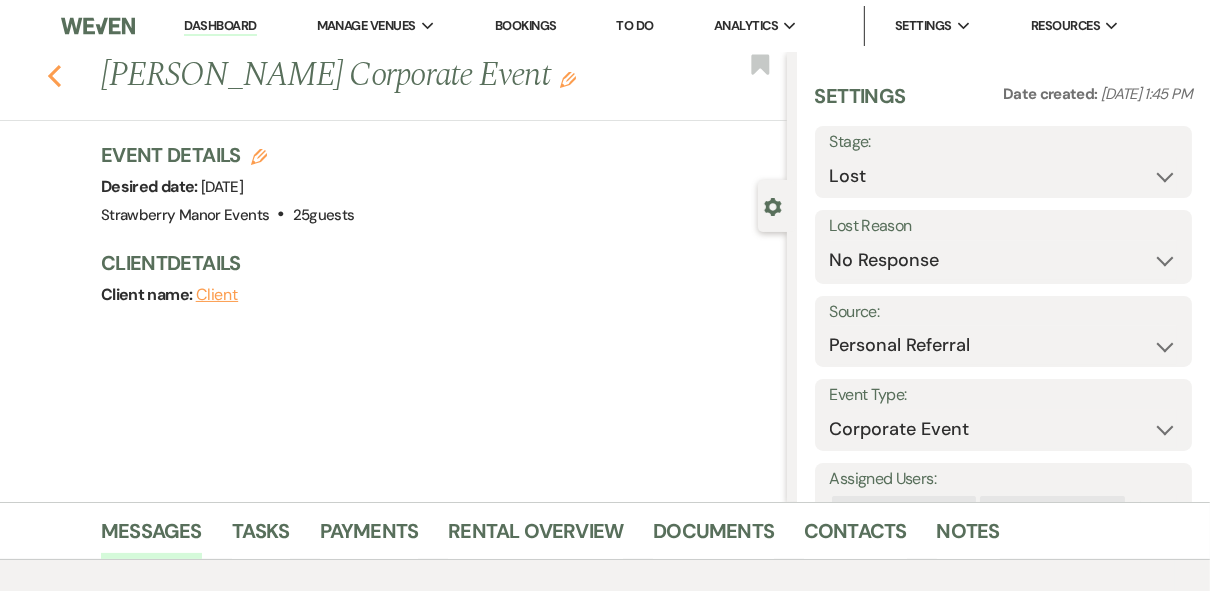 click 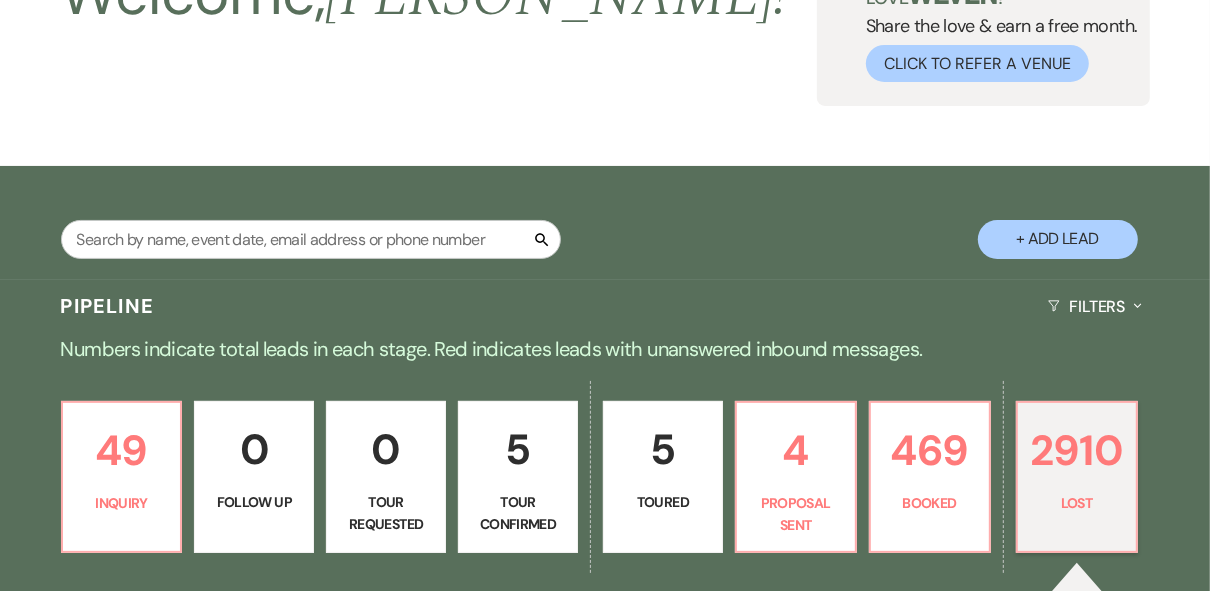 scroll, scrollTop: 160, scrollLeft: 0, axis: vertical 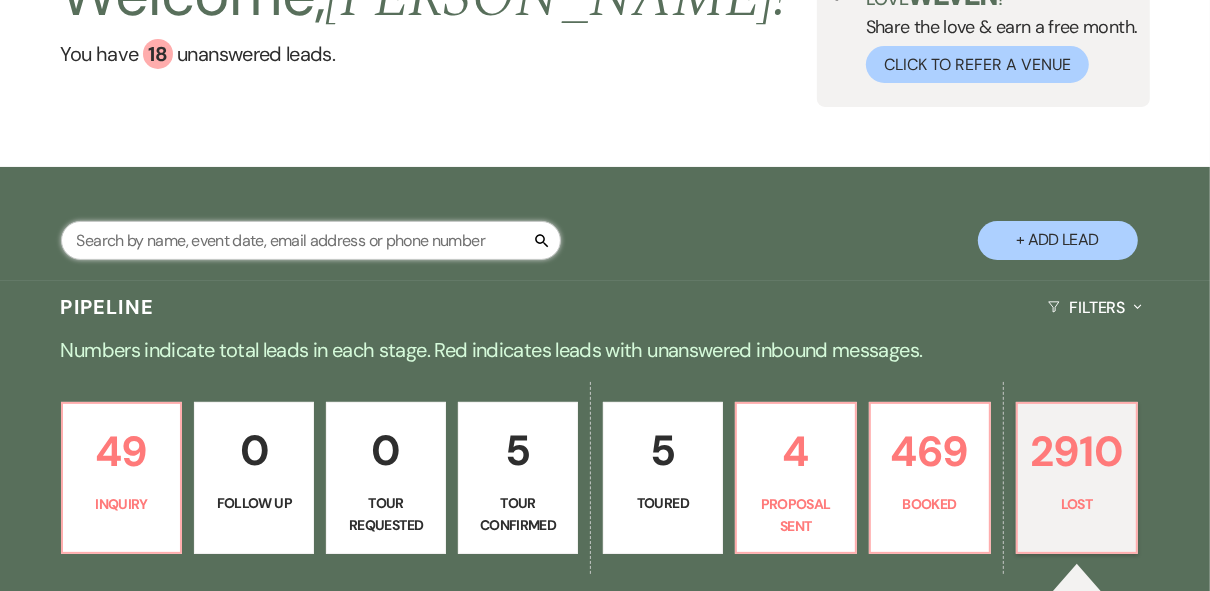 click at bounding box center (311, 240) 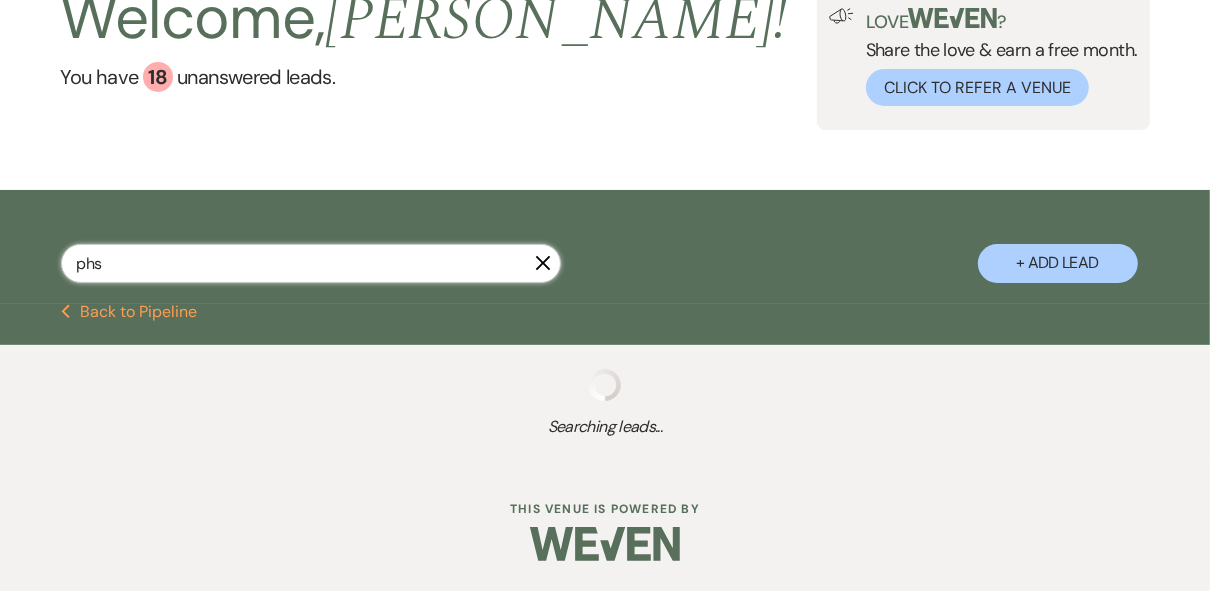 scroll, scrollTop: 138, scrollLeft: 0, axis: vertical 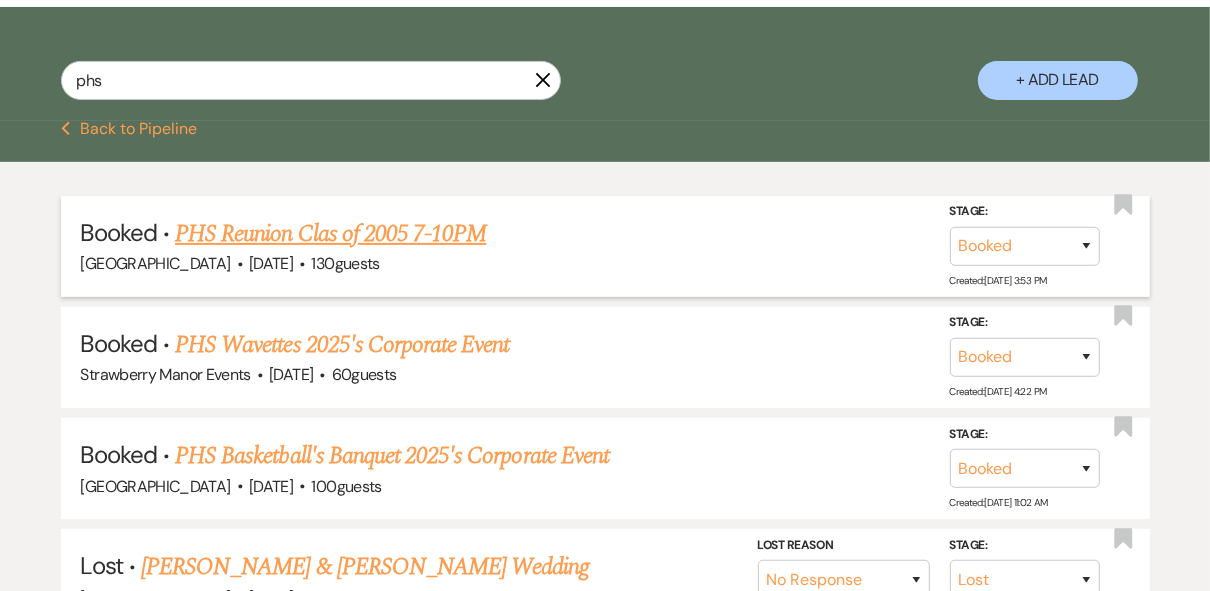 click on "PHS Reunion Clas of 2005 7-10PM" at bounding box center (330, 234) 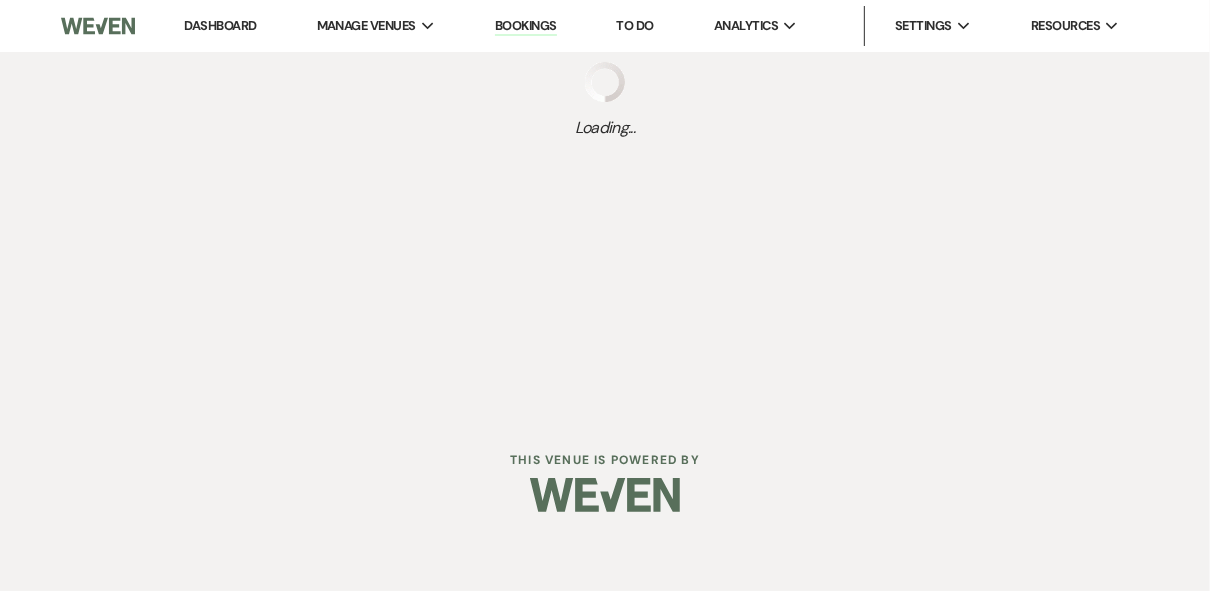scroll, scrollTop: 0, scrollLeft: 0, axis: both 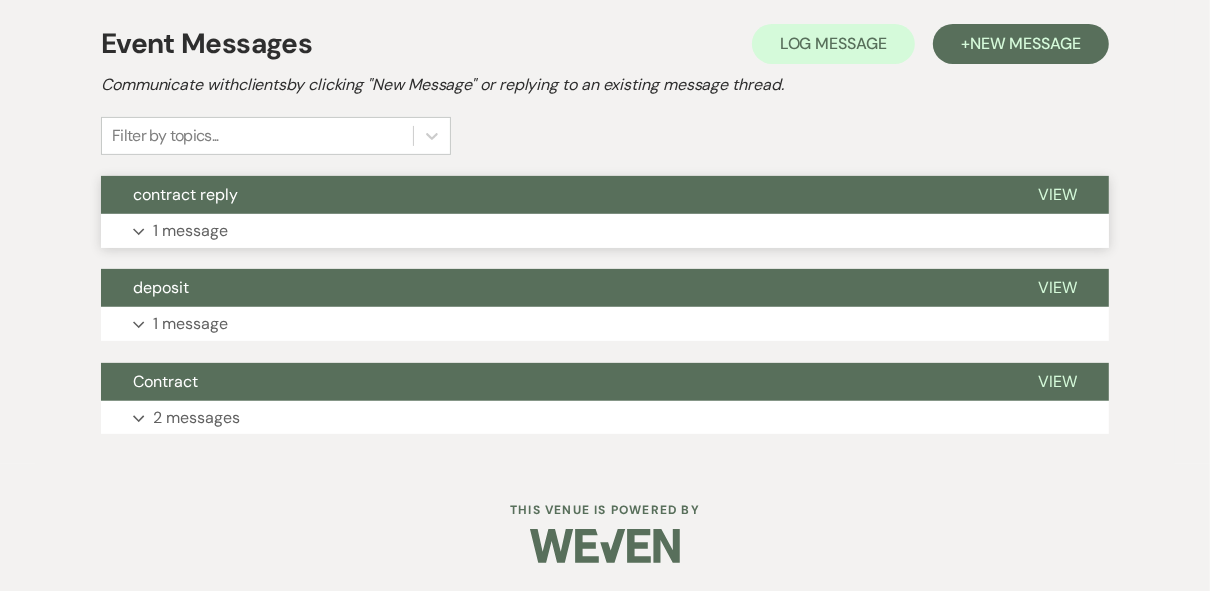click on "View" at bounding box center (1057, 194) 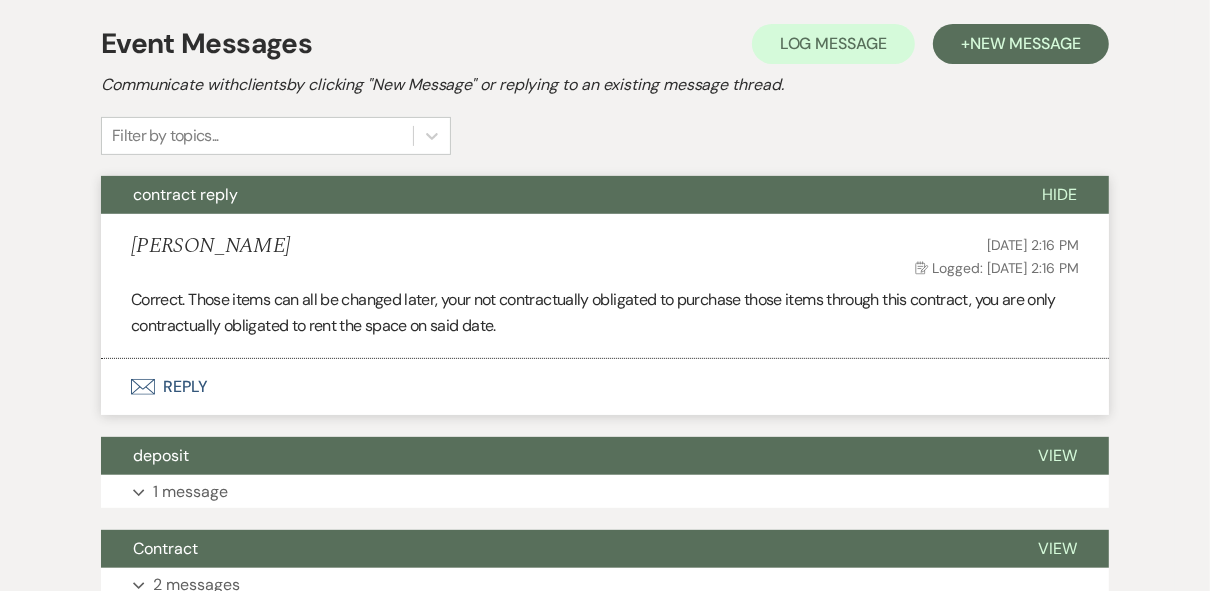 scroll, scrollTop: 561, scrollLeft: 0, axis: vertical 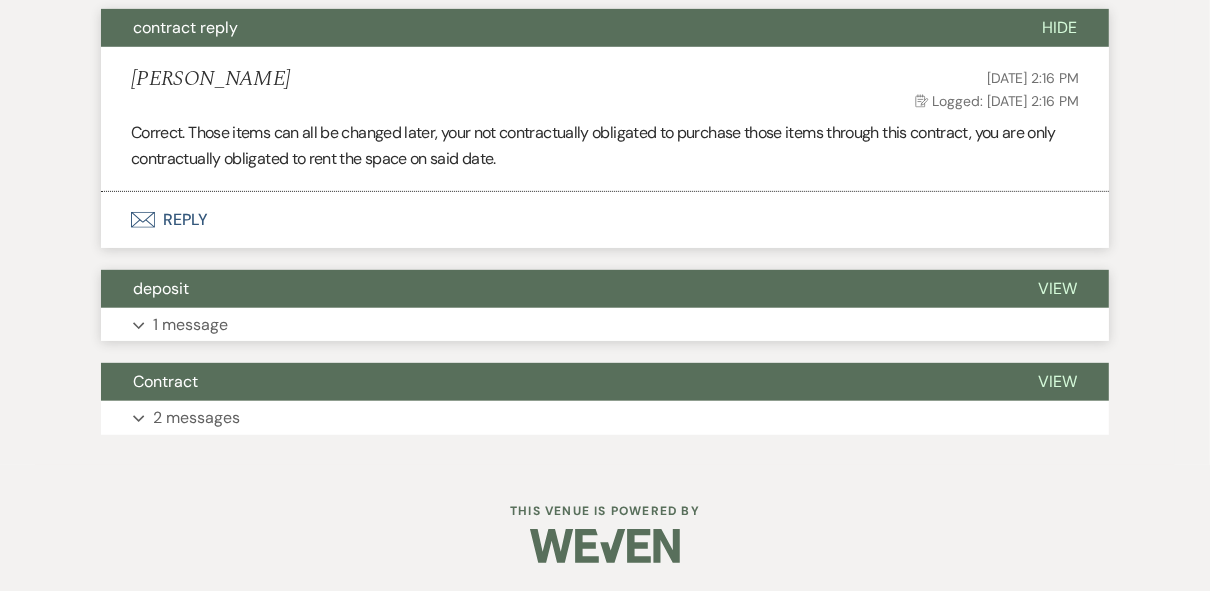 click on "View" at bounding box center (1057, 288) 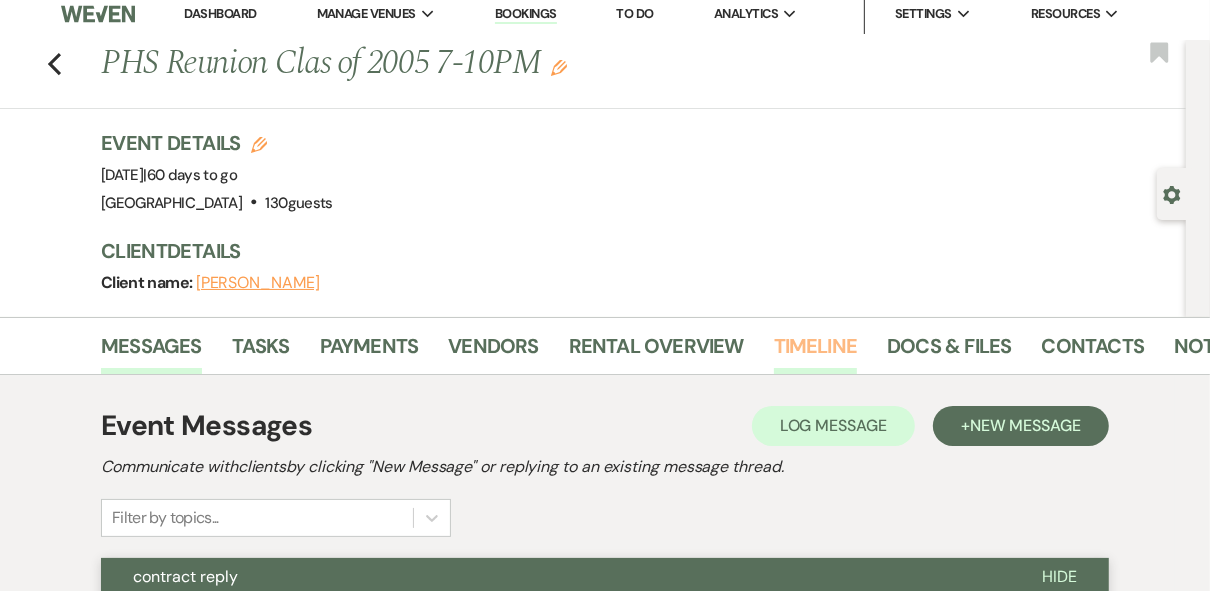 scroll, scrollTop: 0, scrollLeft: 0, axis: both 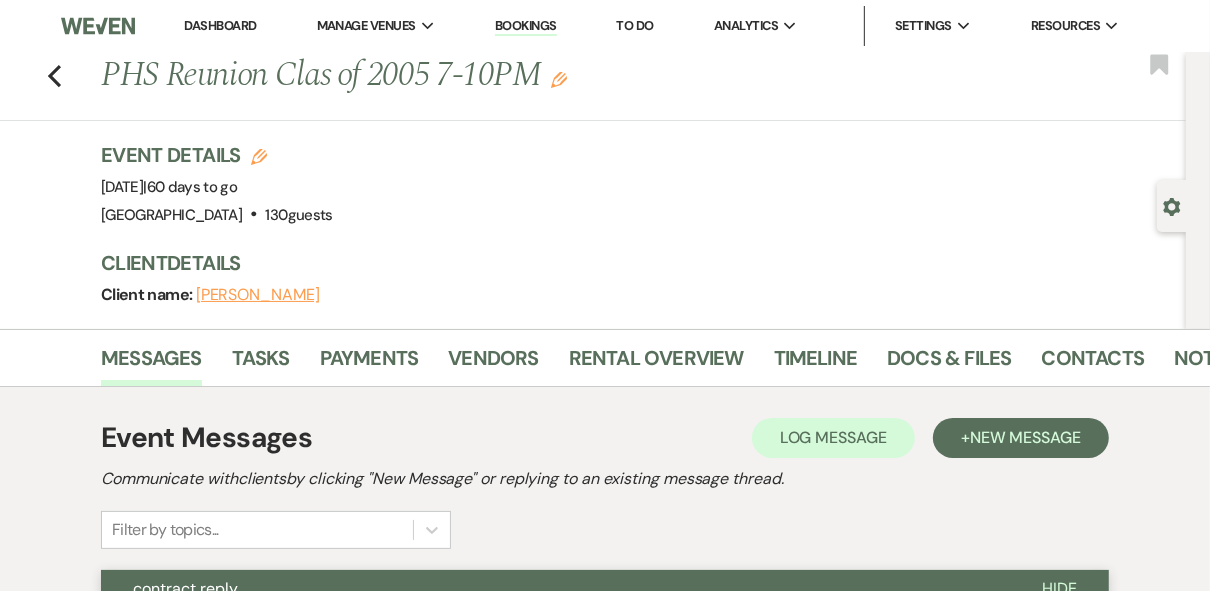 click on "Dashboard" at bounding box center (220, 25) 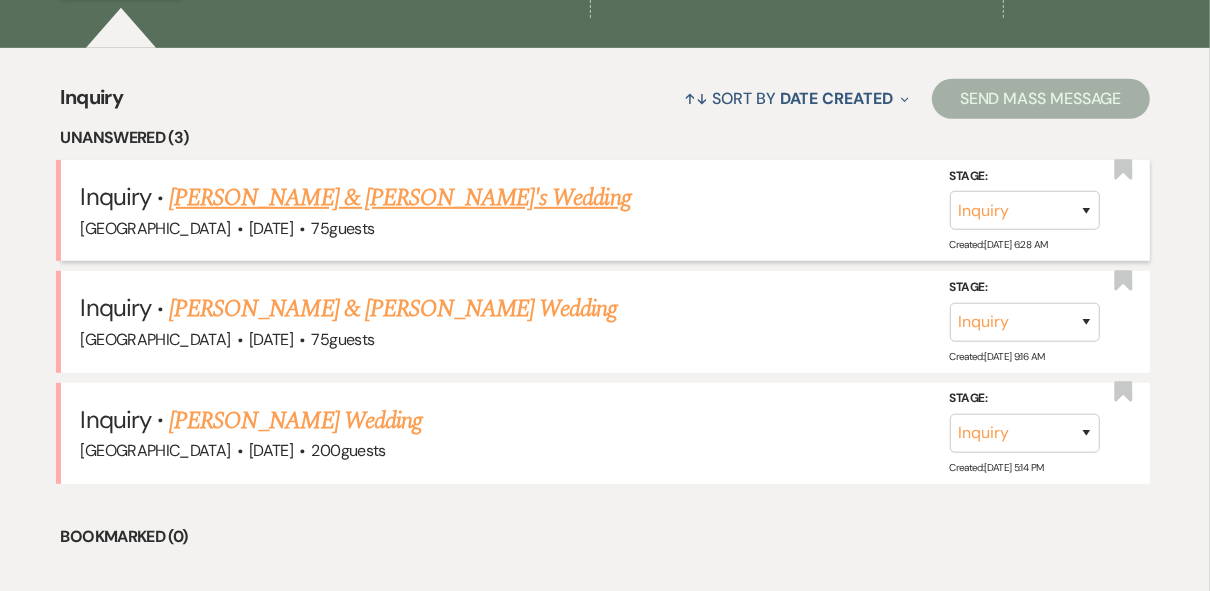 scroll, scrollTop: 880, scrollLeft: 0, axis: vertical 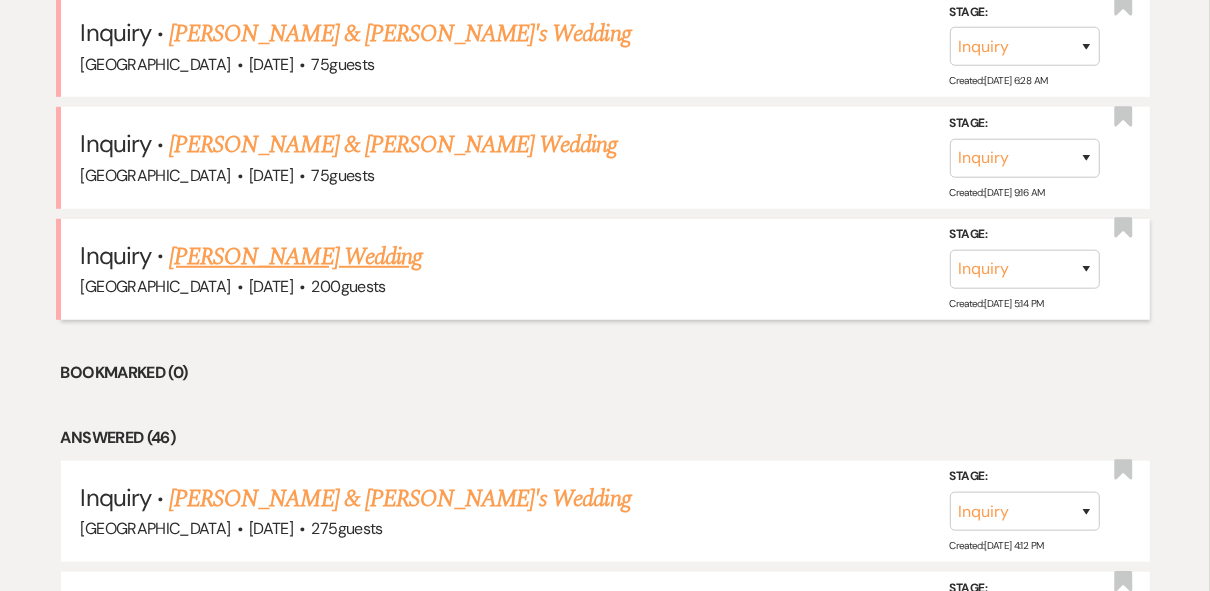 click on "[PERSON_NAME] Wedding" at bounding box center (295, 257) 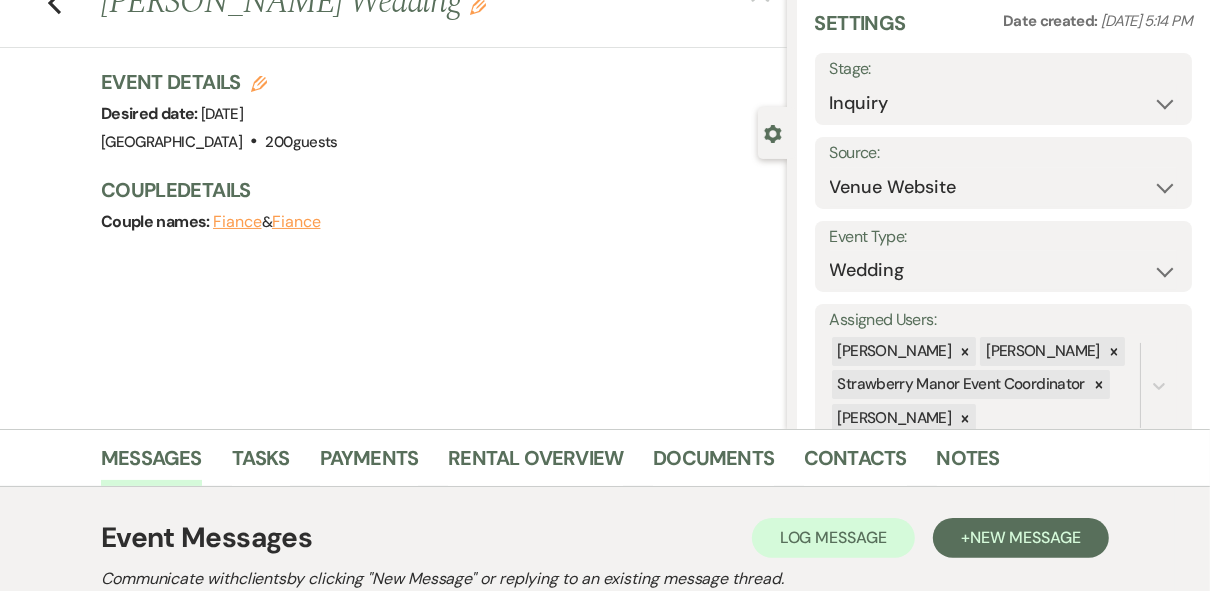 scroll, scrollTop: 0, scrollLeft: 0, axis: both 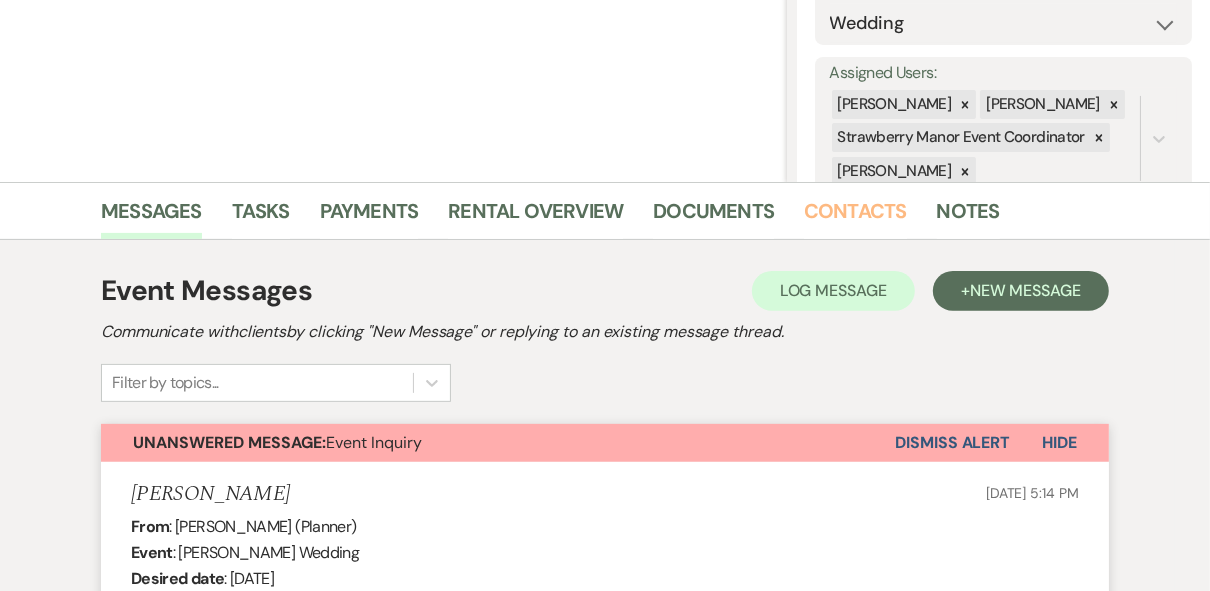 drag, startPoint x: 832, startPoint y: 211, endPoint x: 780, endPoint y: 262, distance: 72.835434 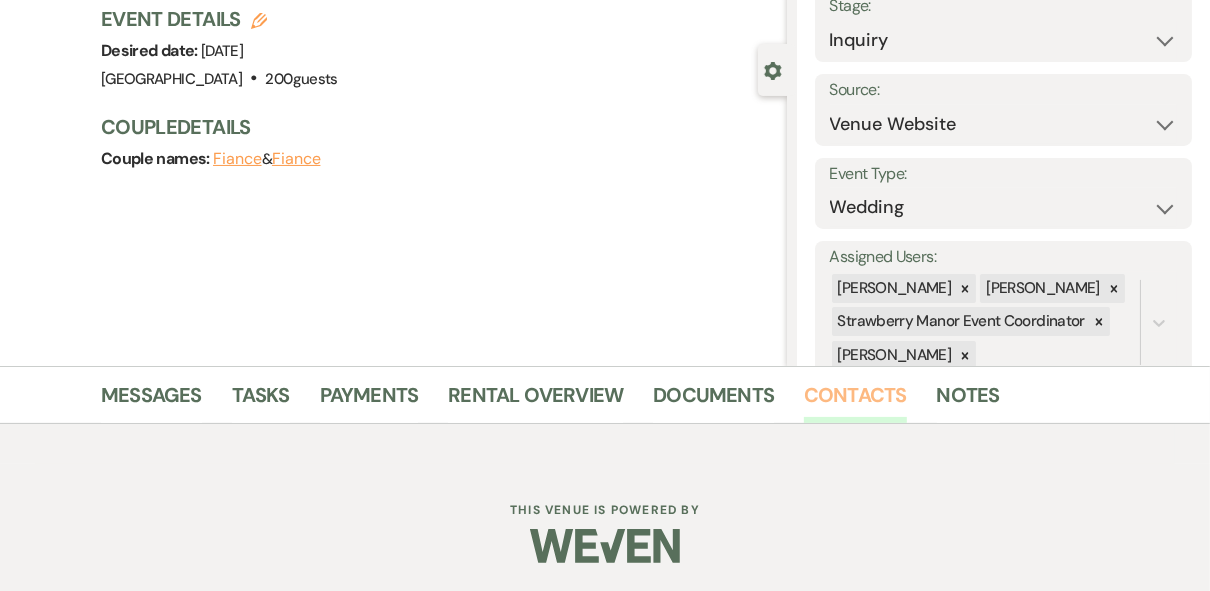 scroll, scrollTop: 320, scrollLeft: 0, axis: vertical 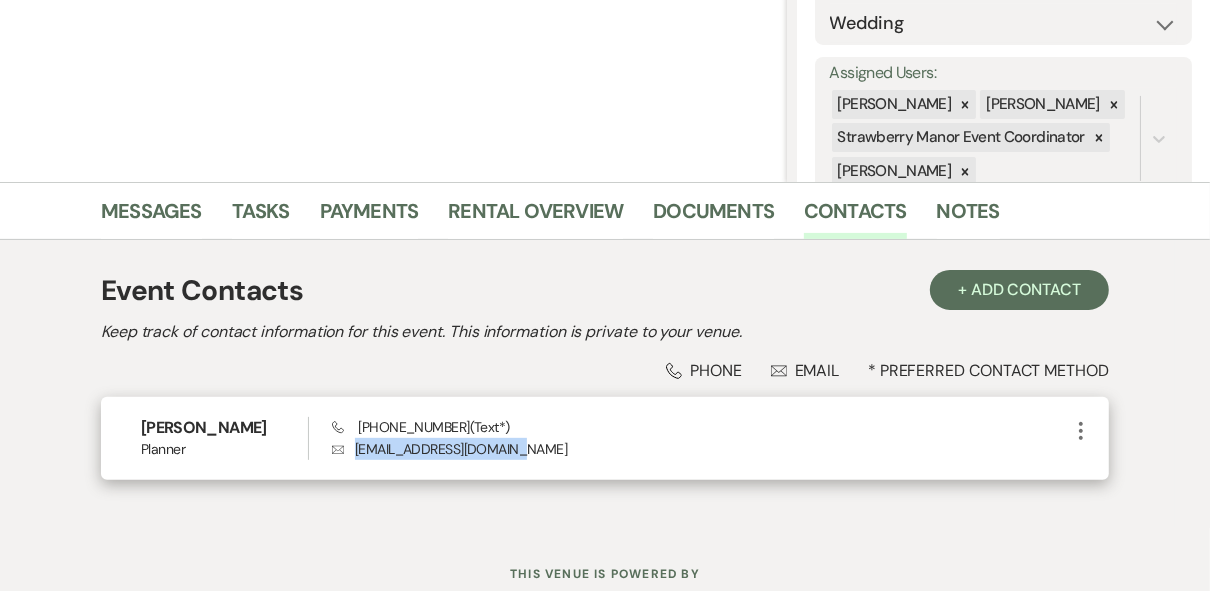 drag, startPoint x: 512, startPoint y: 456, endPoint x: 357, endPoint y: 454, distance: 155.01291 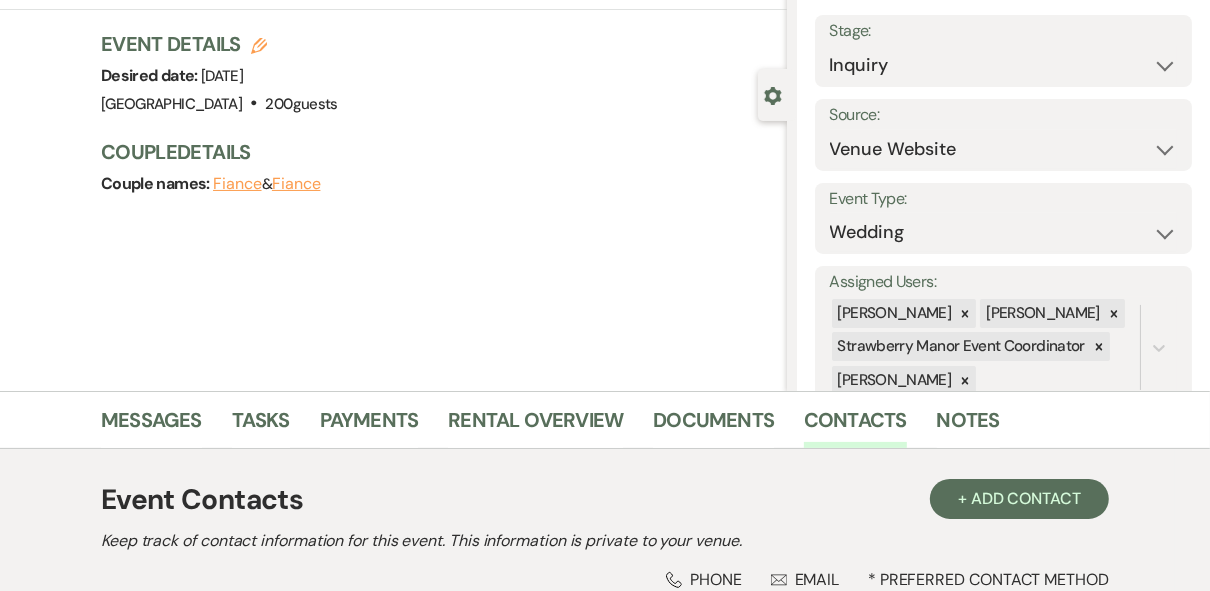 scroll, scrollTop: 0, scrollLeft: 0, axis: both 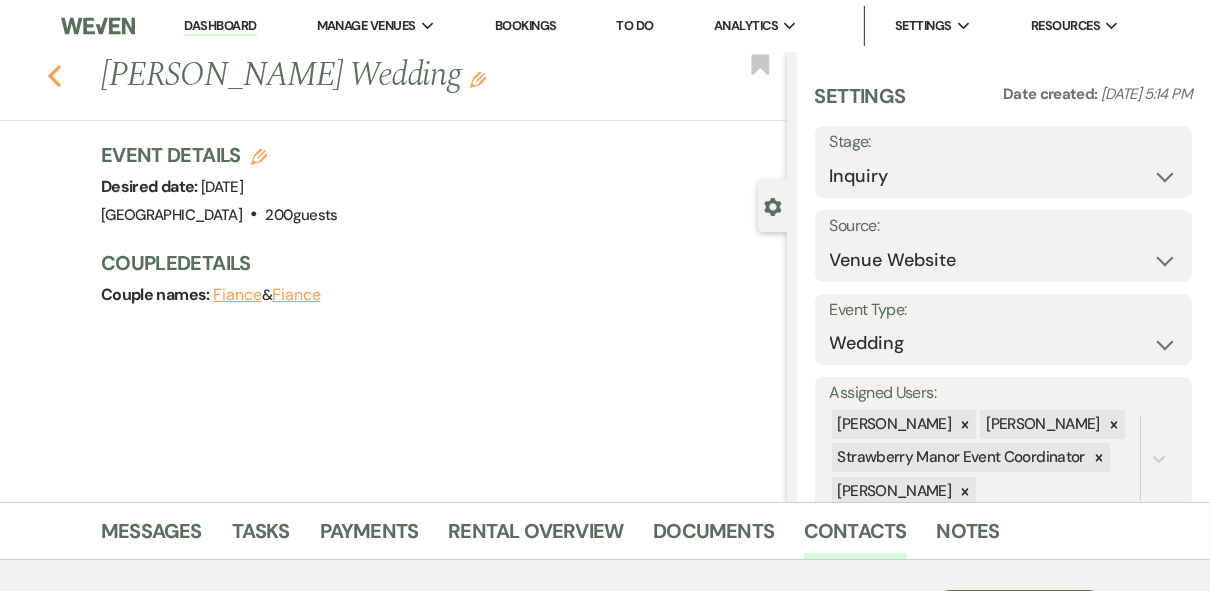 click on "Previous" 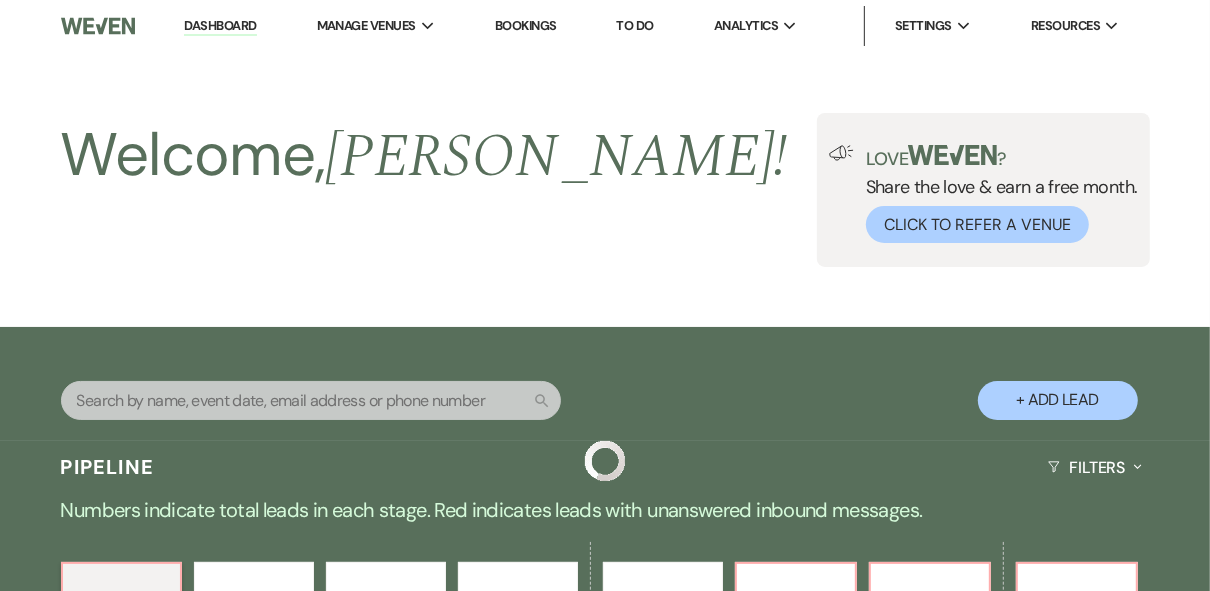 scroll, scrollTop: 880, scrollLeft: 0, axis: vertical 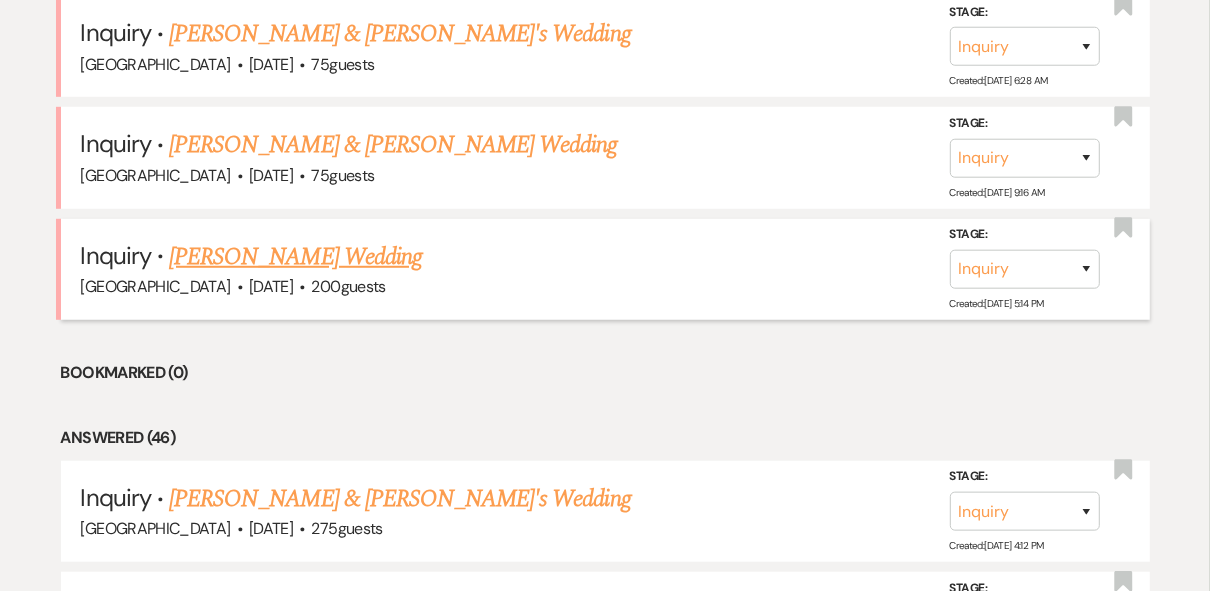 click on "[PERSON_NAME] Wedding" at bounding box center (295, 257) 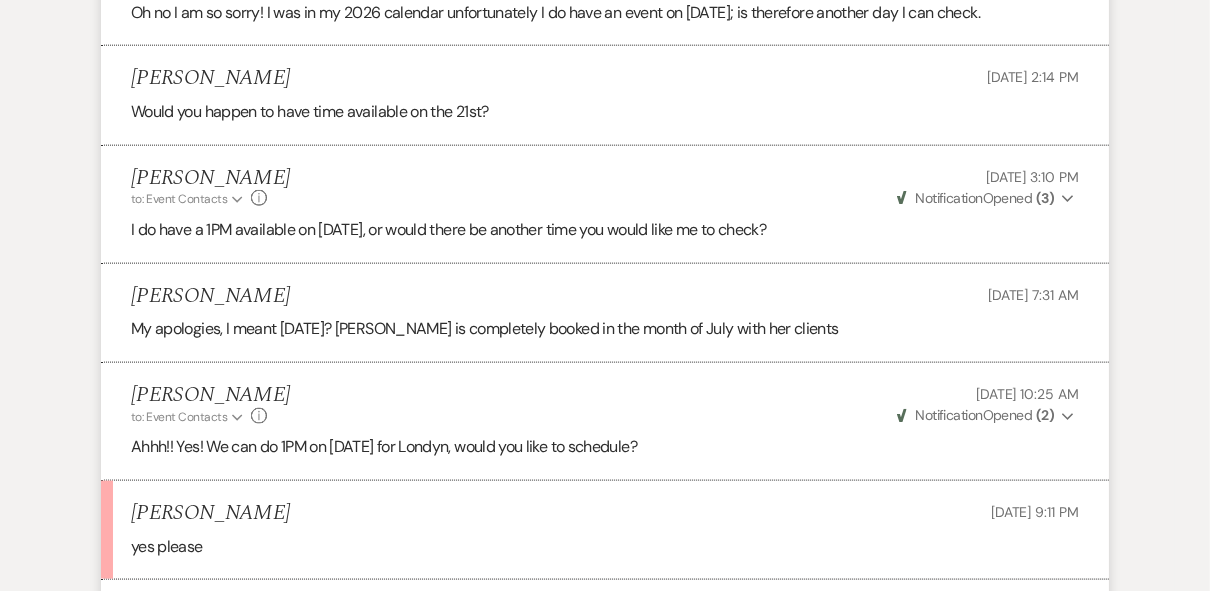 scroll, scrollTop: 1564, scrollLeft: 0, axis: vertical 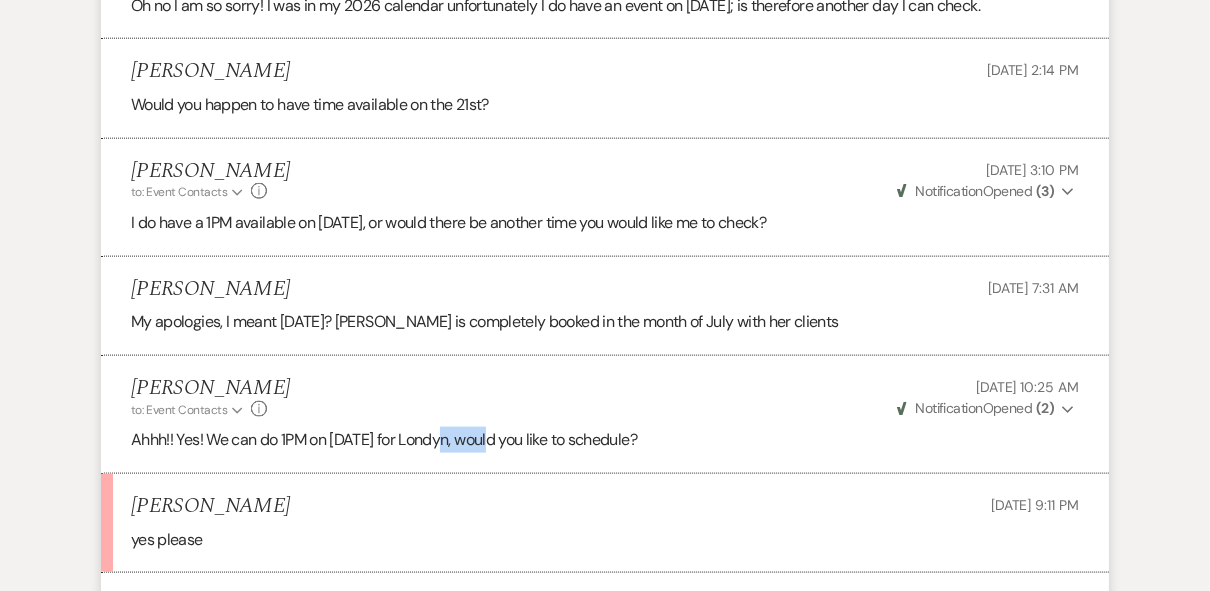 drag, startPoint x: 489, startPoint y: 433, endPoint x: 435, endPoint y: 433, distance: 54 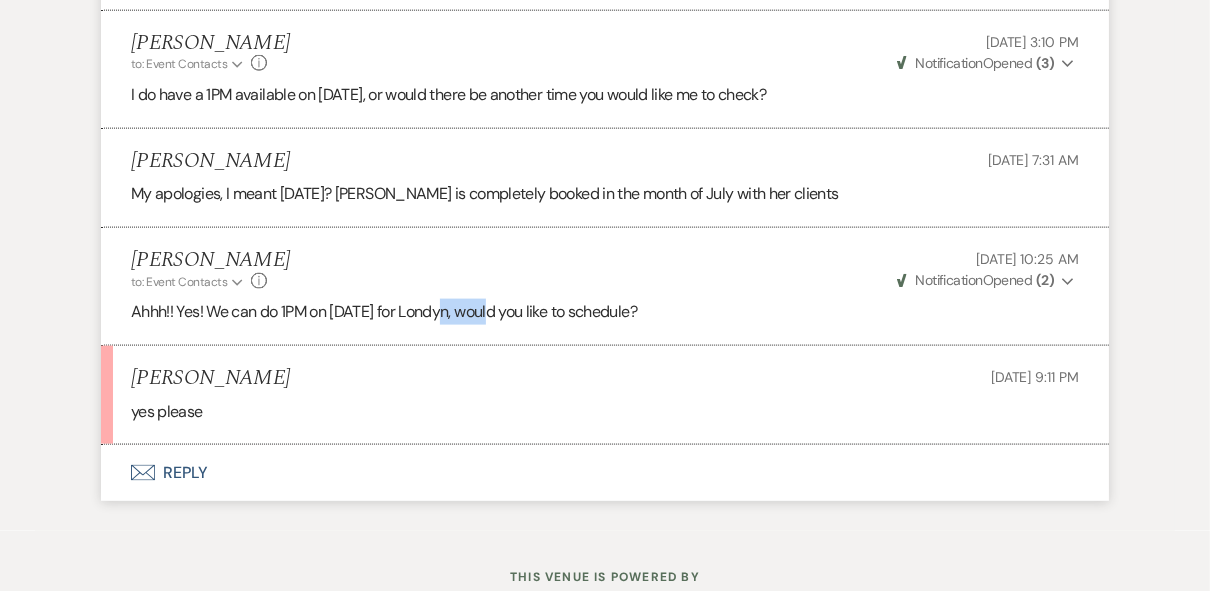 scroll, scrollTop: 1757, scrollLeft: 0, axis: vertical 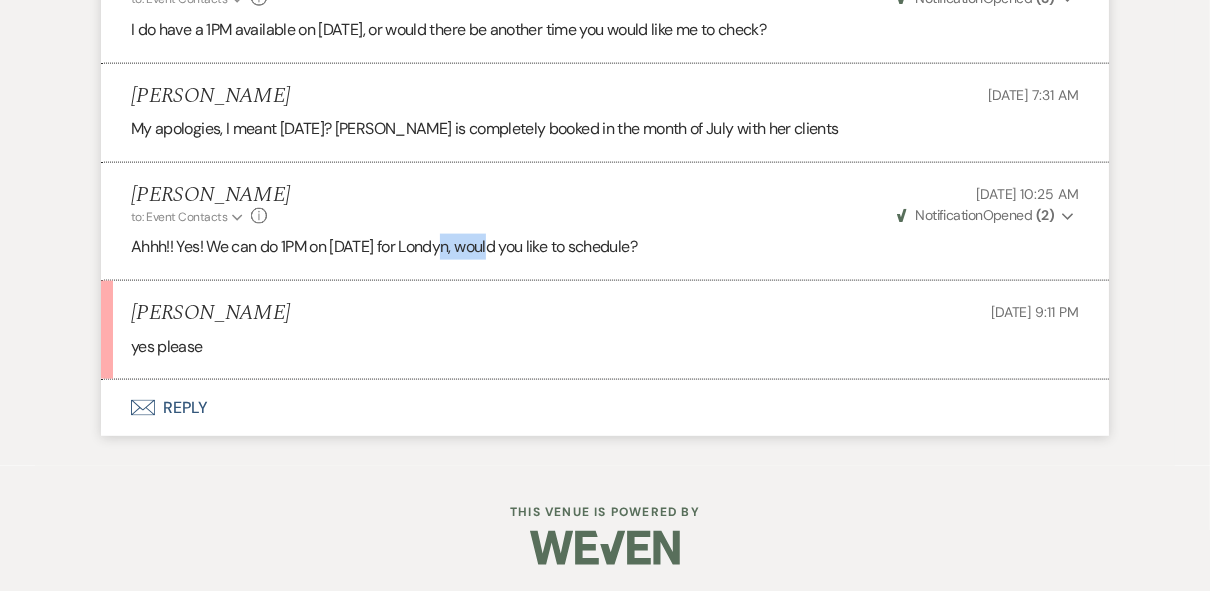 click on "Envelope Reply" at bounding box center (605, 408) 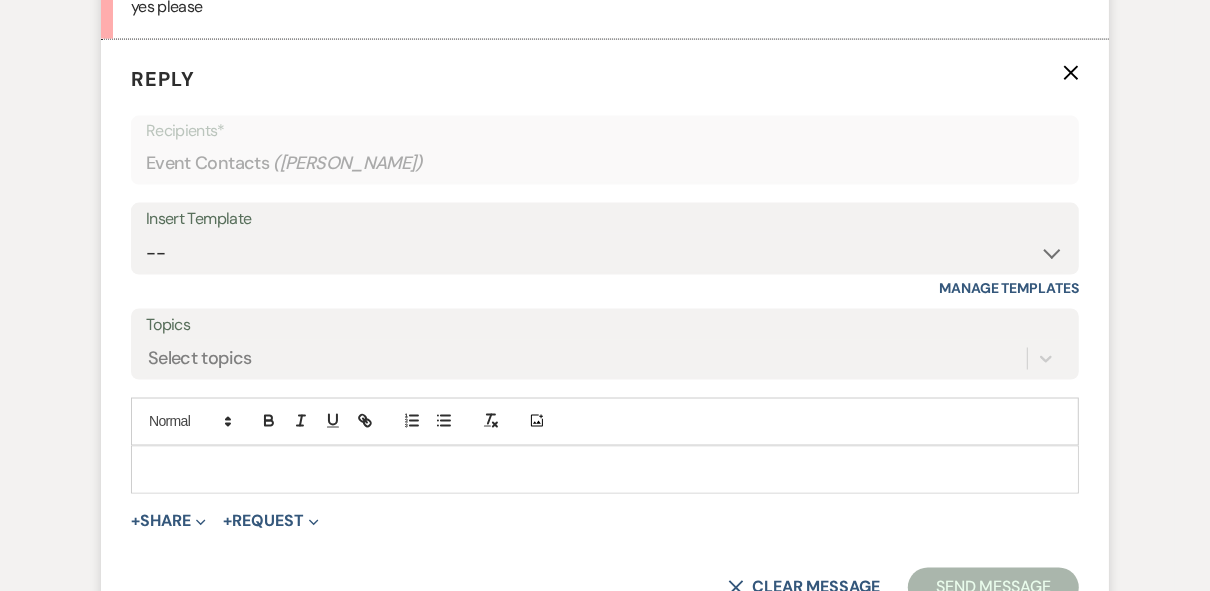scroll, scrollTop: 2134, scrollLeft: 0, axis: vertical 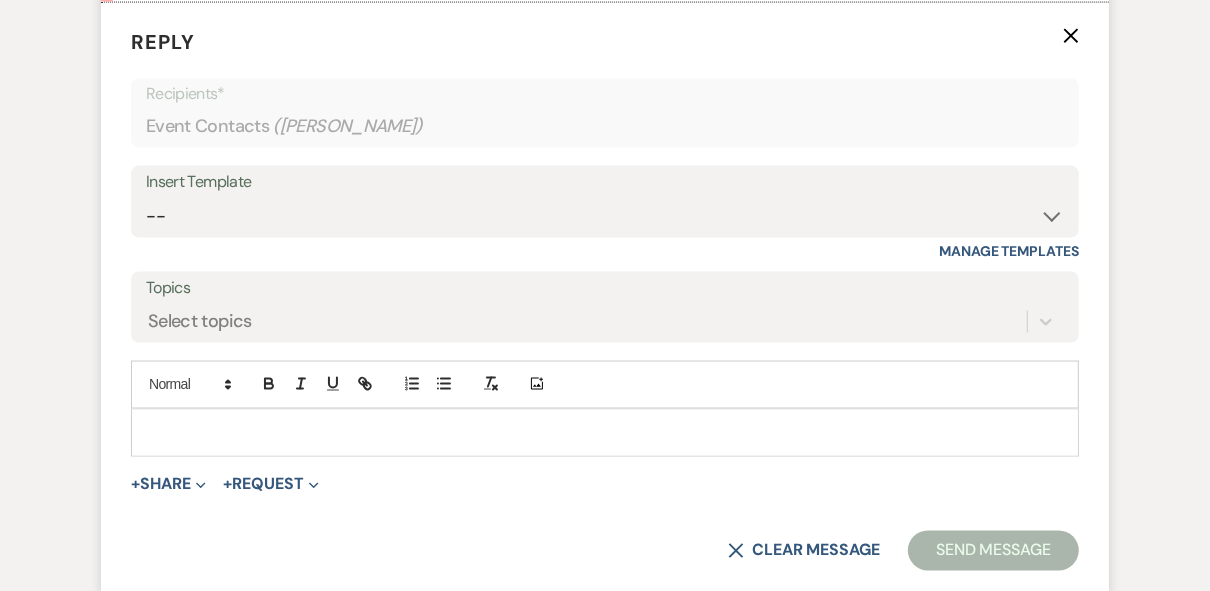 click at bounding box center (605, 433) 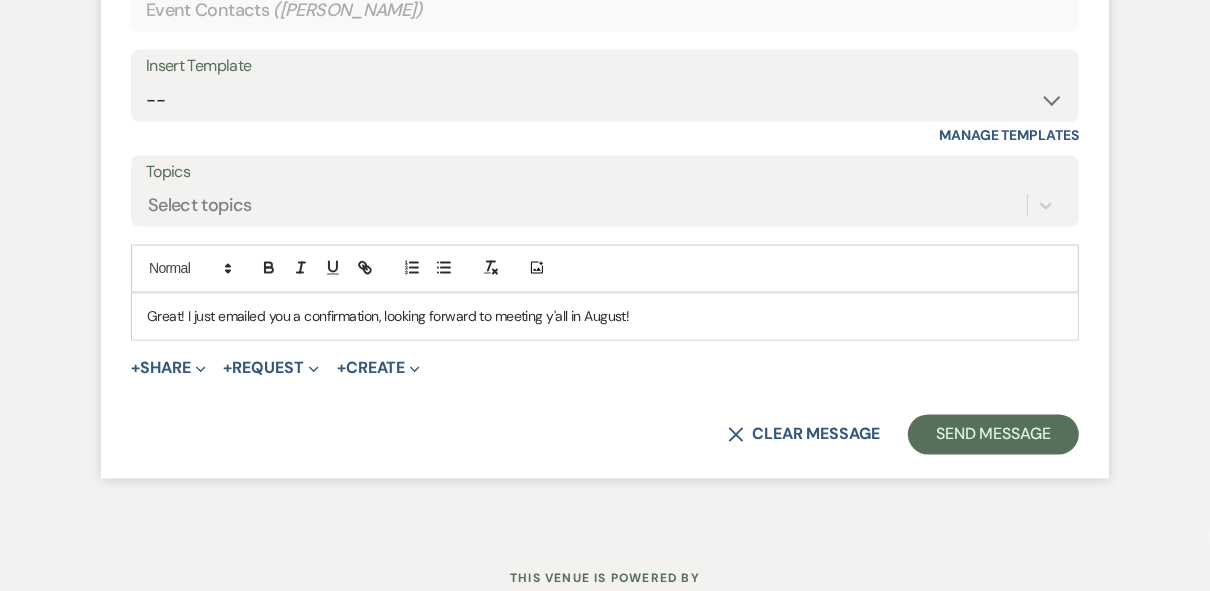 scroll, scrollTop: 2316, scrollLeft: 0, axis: vertical 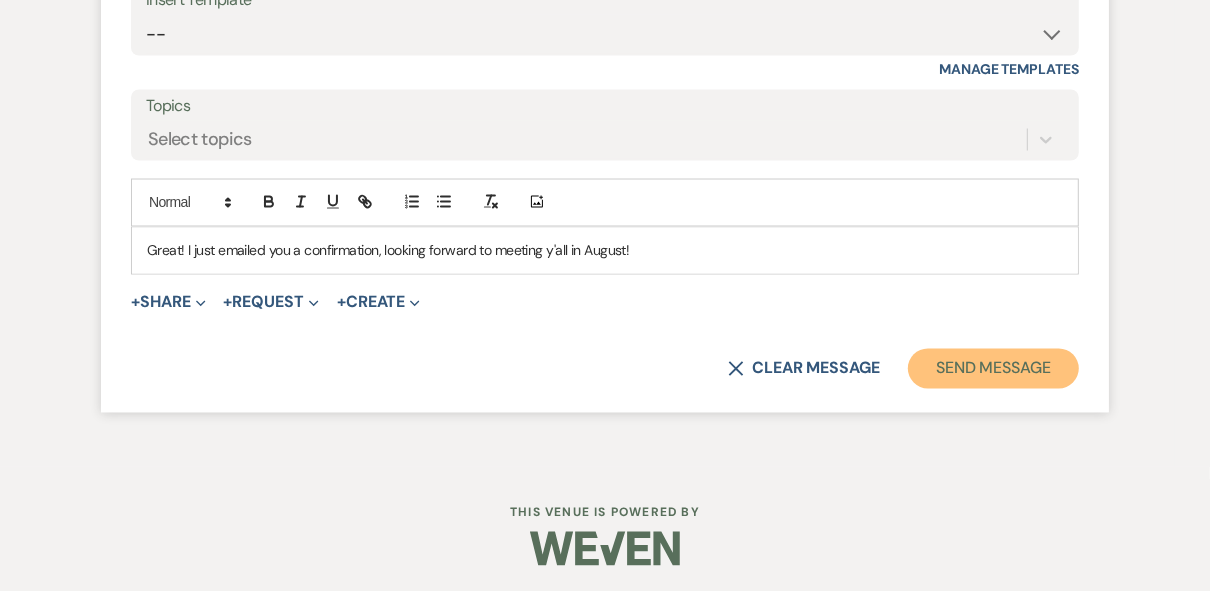 click on "Send Message" at bounding box center [993, 369] 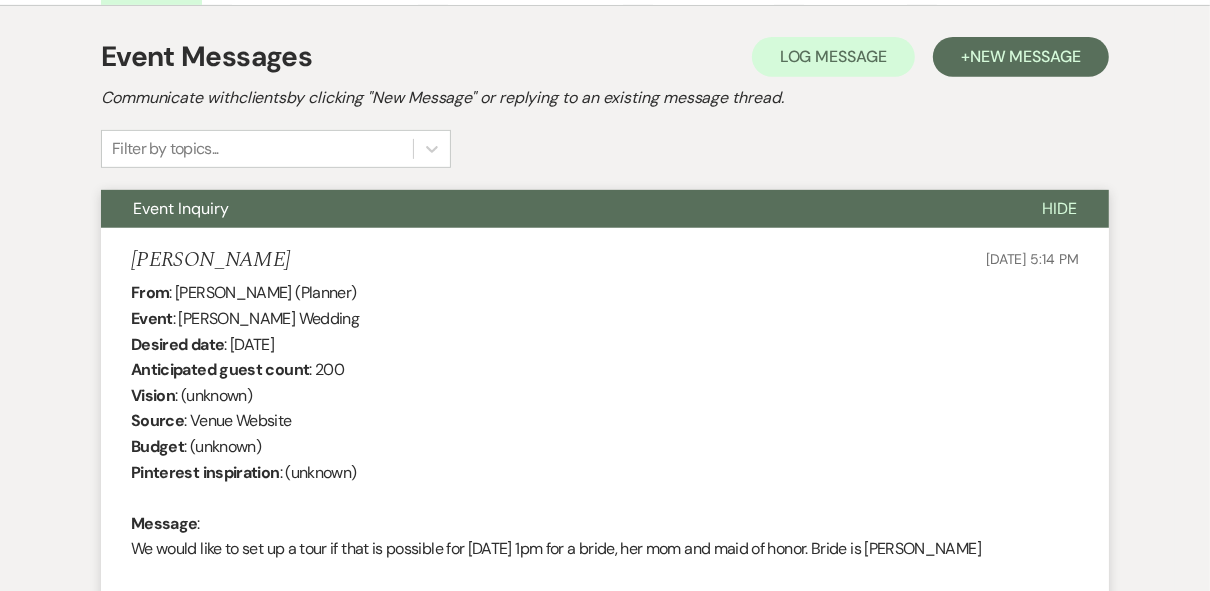 scroll, scrollTop: 0, scrollLeft: 0, axis: both 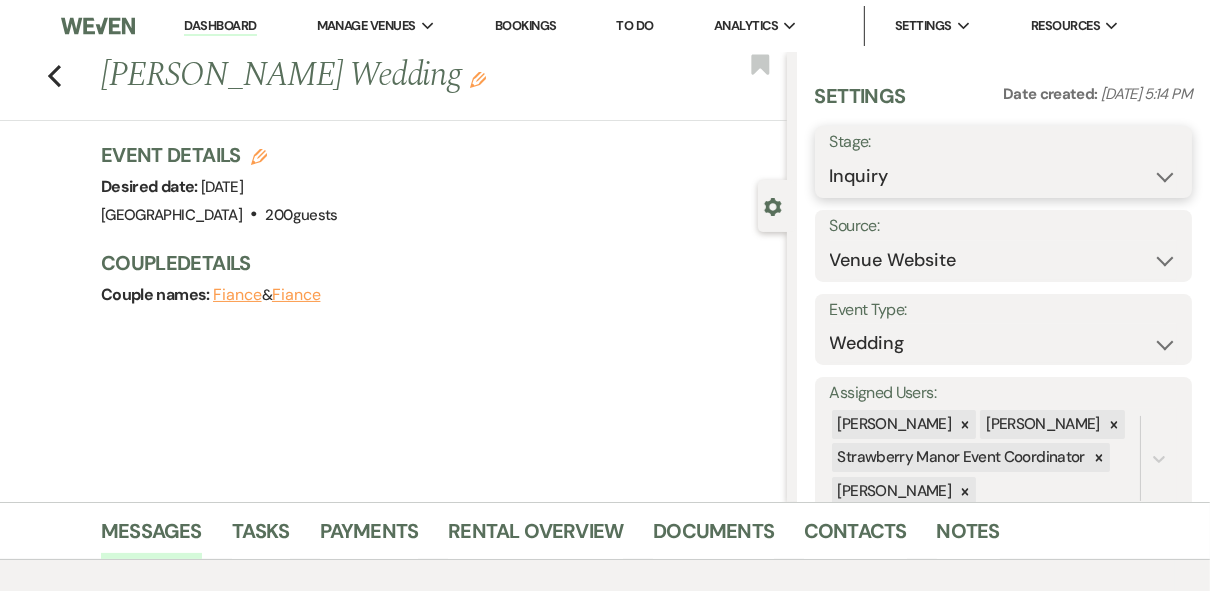 click on "Inquiry Follow Up Tour Requested Tour Confirmed Toured Proposal Sent Booked Lost" at bounding box center [1004, 176] 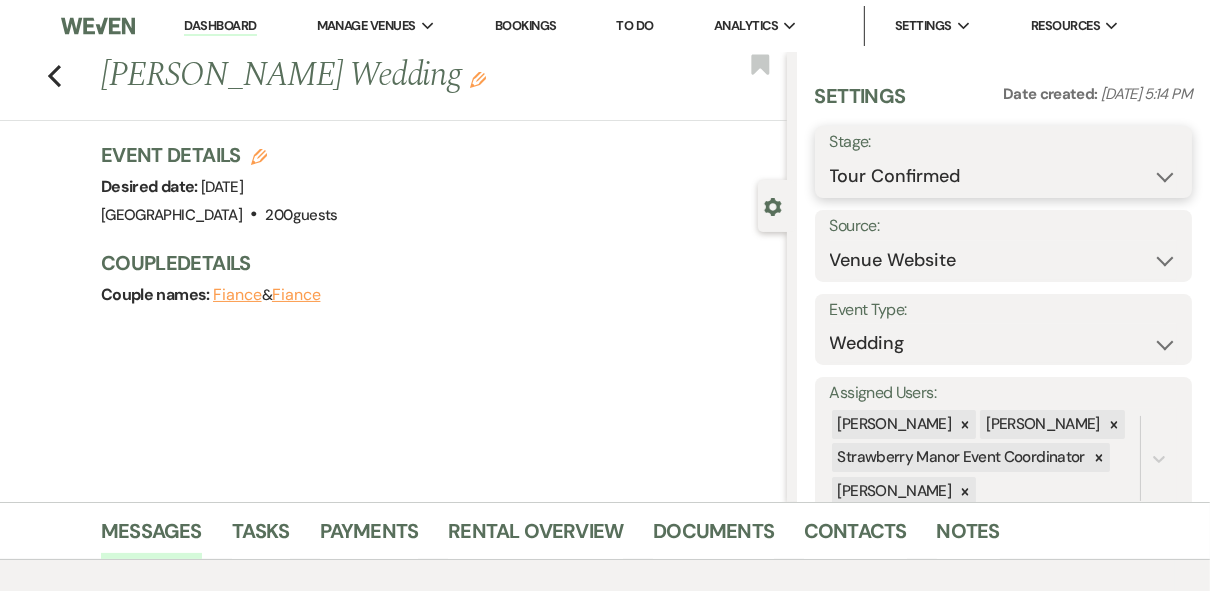click on "Inquiry Follow Up Tour Requested Tour Confirmed Toured Proposal Sent Booked Lost" at bounding box center (1004, 176) 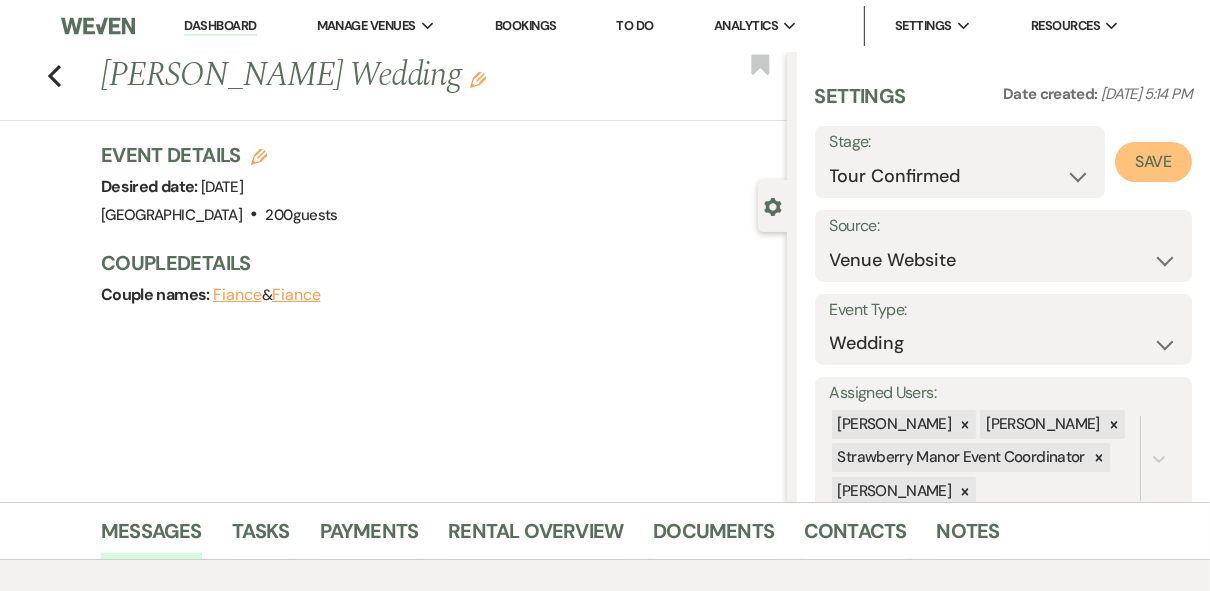 click on "Save" at bounding box center (1153, 162) 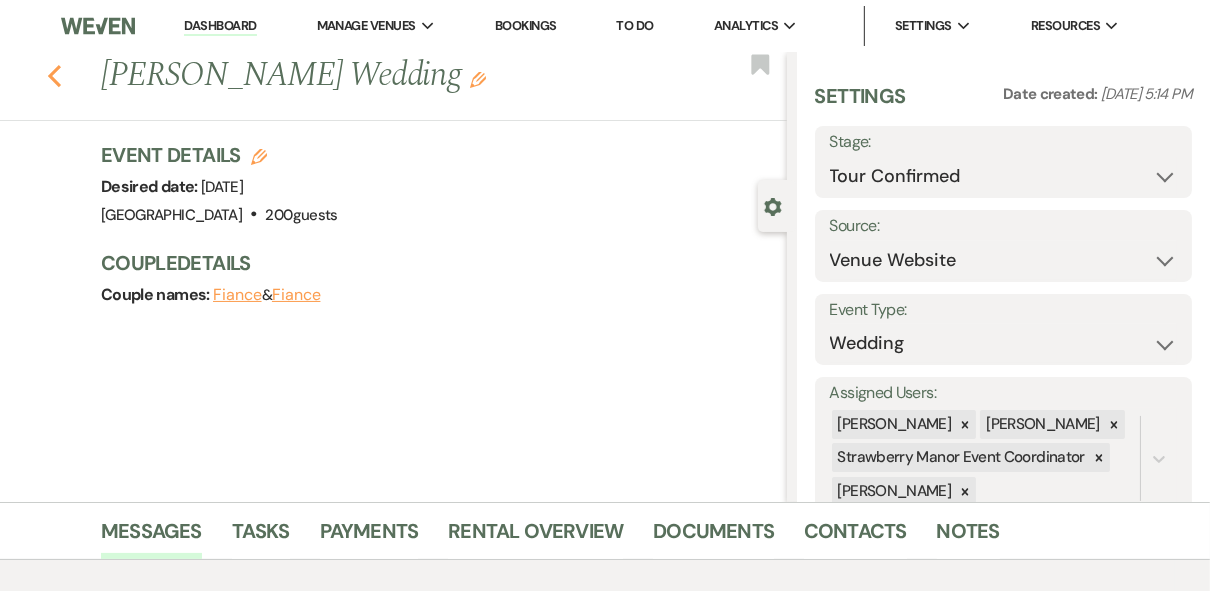 click on "Previous" 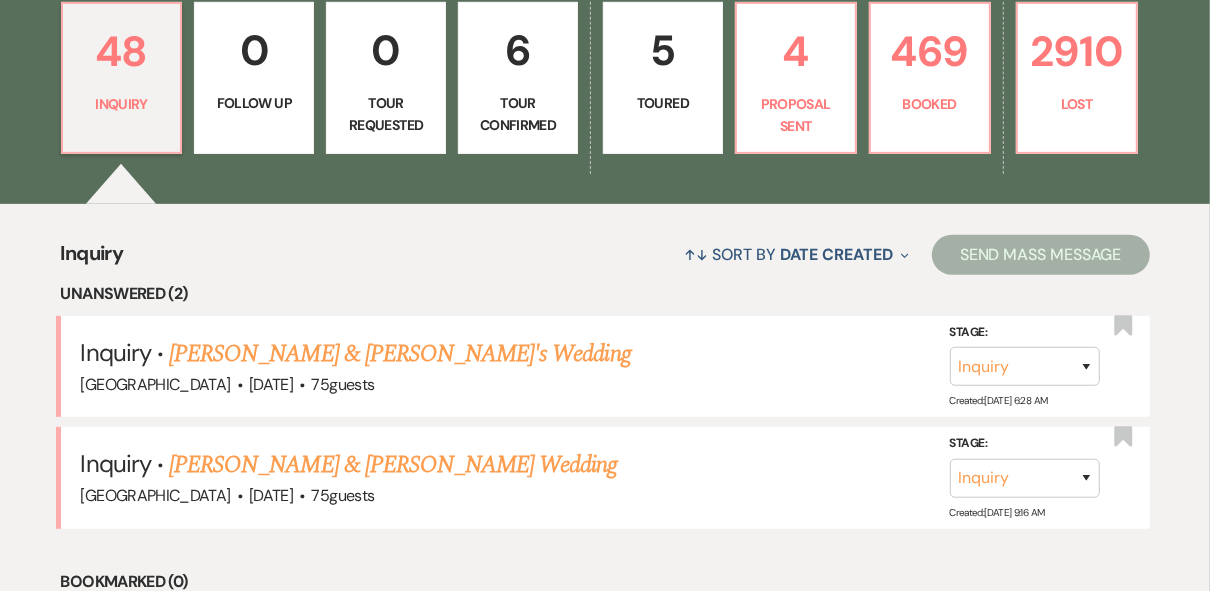 scroll, scrollTop: 720, scrollLeft: 0, axis: vertical 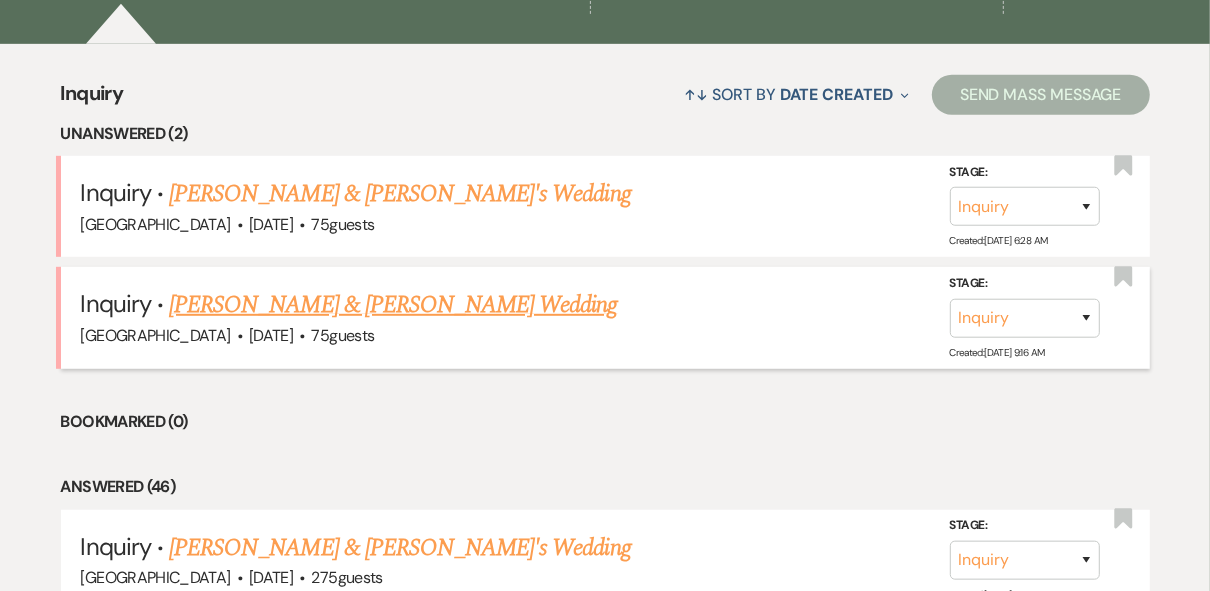 click on "[PERSON_NAME] & [PERSON_NAME] Wedding" at bounding box center [393, 305] 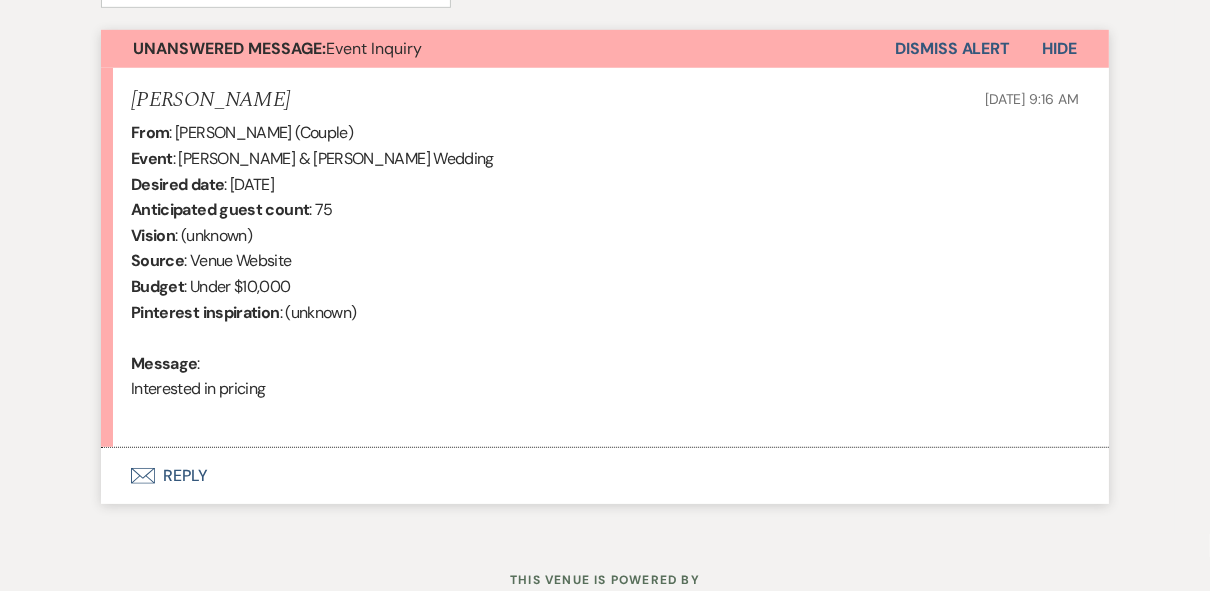 scroll, scrollTop: 785, scrollLeft: 0, axis: vertical 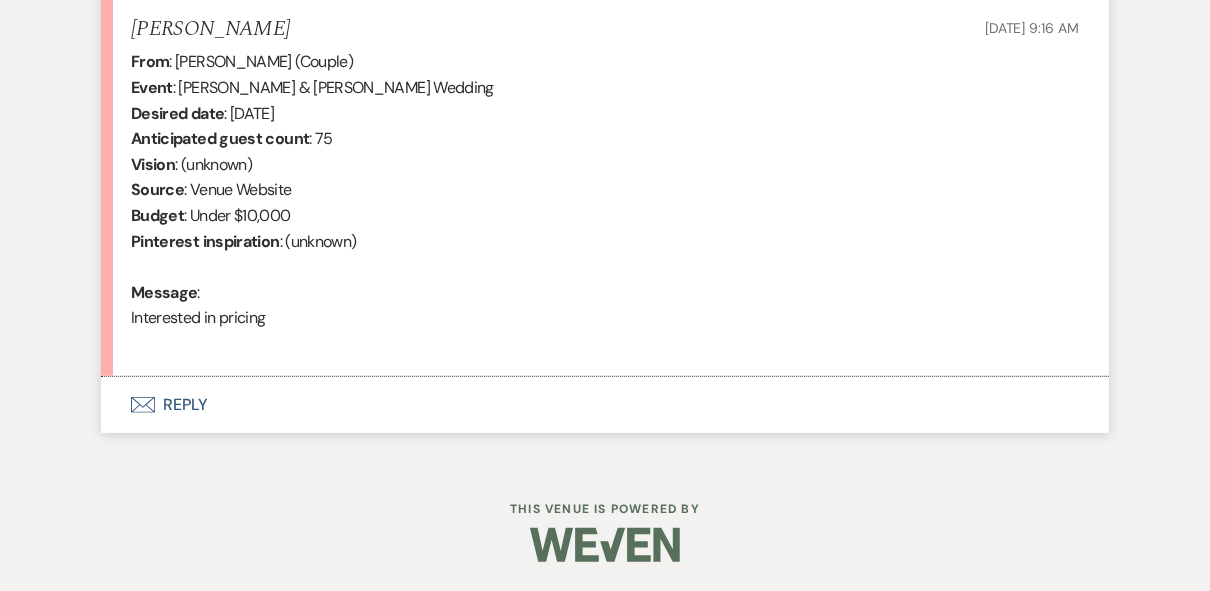 click on "Envelope Reply" at bounding box center [605, 405] 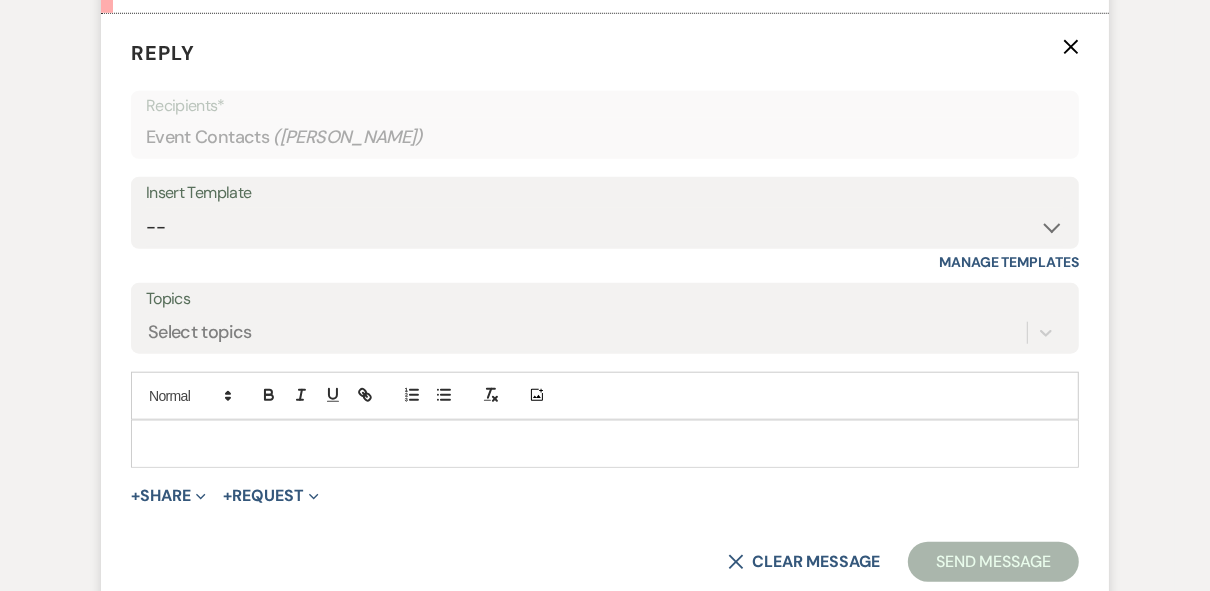 scroll, scrollTop: 1161, scrollLeft: 0, axis: vertical 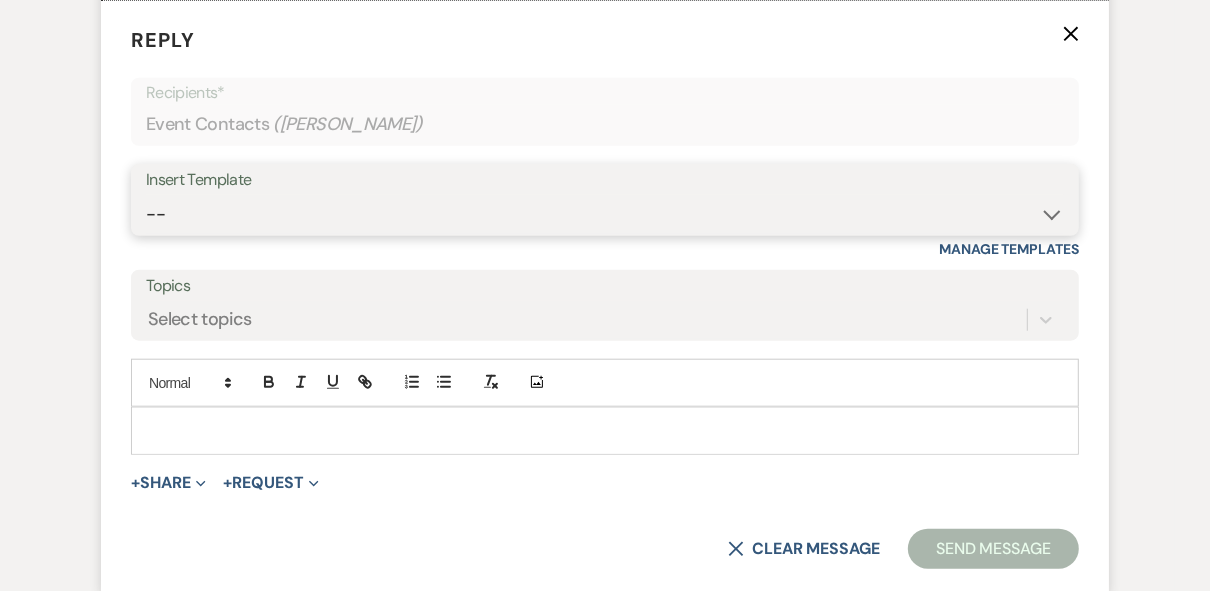 click on "-- Weven Planning Portal Introduction (Booked Events) Private Party Inquiry Response > 90 Private Party < 90 Contract (Pre-Booked Leads) Elopement Package iDo to Your Venue Wedding Inquiry Response 2024 Tent Contract Rehearsal Dinner 30-Day Wedding Meeting Detailed pricing request ( Pre tour) Website RSVP Tutorial Reunion Proposal Follow-Up Day of Wedding Reminder Pinterest Link Elopement Pkg > 60 Days Micro Wedding Wedding Payment Reminder Private Party Payment reminder Self Vendor Followup Booking Vendors  Tour Follow Up SM Photography Contract A&B Video contract Floral Questionnaire Final Meeting 2 Week Booking Followup Thank you for touring [DATE] Minium Venue pricing Getting started Coordinator Introduction - Haileigh Event Coordinator Introduction- [PERSON_NAME] - Intro Cake - Intro Events Intro - Haileigh Wedding Inquiry 2025 Honeymoon Suite Reminders Invoice payment 2025/2026 availabilities  Decor Package" at bounding box center [605, 214] 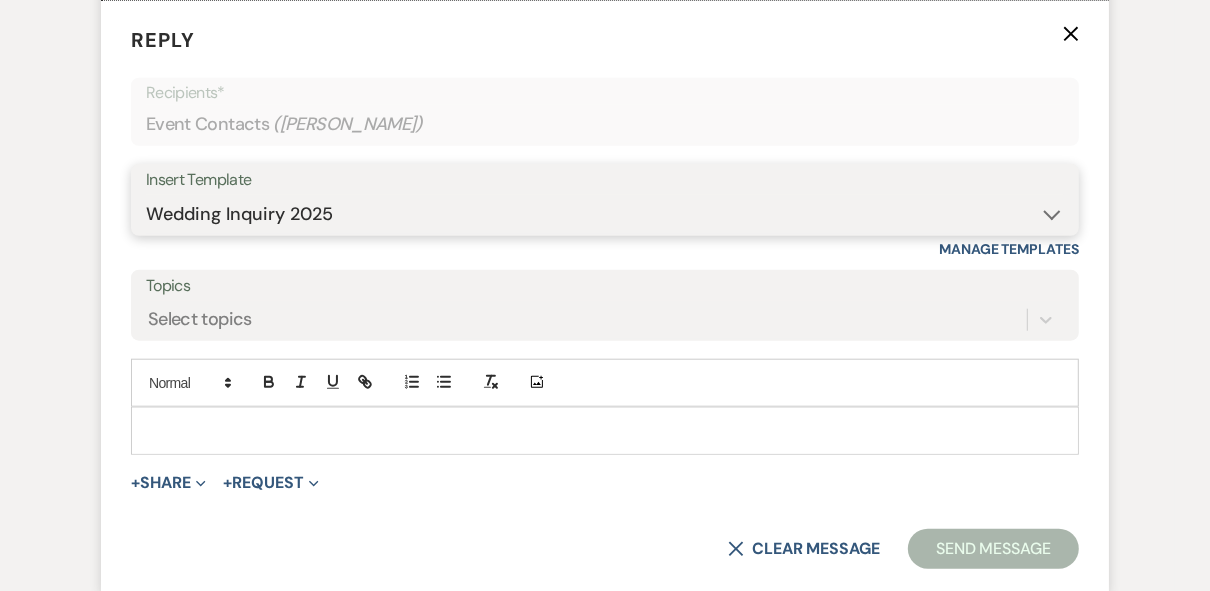 click on "-- Weven Planning Portal Introduction (Booked Events) Private Party Inquiry Response > 90 Private Party < 90 Contract (Pre-Booked Leads) Elopement Package iDo to Your Venue Wedding Inquiry Response 2024 Tent Contract Rehearsal Dinner 30-Day Wedding Meeting Detailed pricing request ( Pre tour) Website RSVP Tutorial Reunion Proposal Follow-Up Day of Wedding Reminder Pinterest Link Elopement Pkg > 60 Days Micro Wedding Wedding Payment Reminder Private Party Payment reminder Self Vendor Followup Booking Vendors  Tour Follow Up SM Photography Contract A&B Video contract Floral Questionnaire Final Meeting 2 Week Booking Followup Thank you for touring [DATE] Minium Venue pricing Getting started Coordinator Introduction - Haileigh Event Coordinator Introduction- [PERSON_NAME] - Intro Cake - Intro Events Intro - Haileigh Wedding Inquiry 2025 Honeymoon Suite Reminders Invoice payment 2025/2026 availabilities  Decor Package" at bounding box center [605, 214] 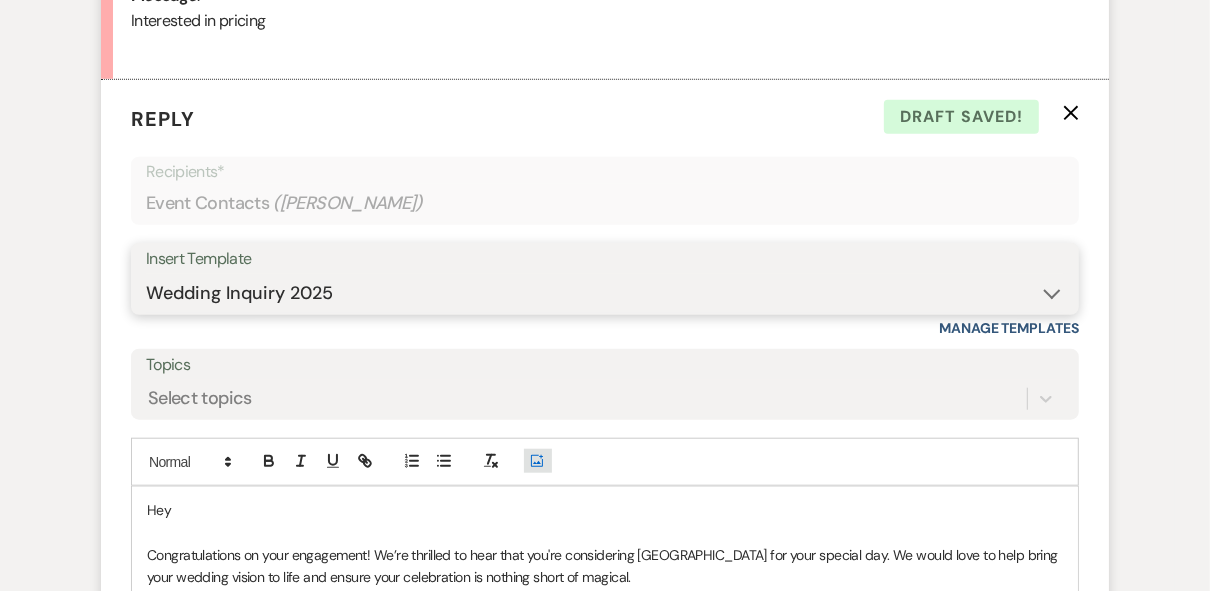 scroll, scrollTop: 1161, scrollLeft: 0, axis: vertical 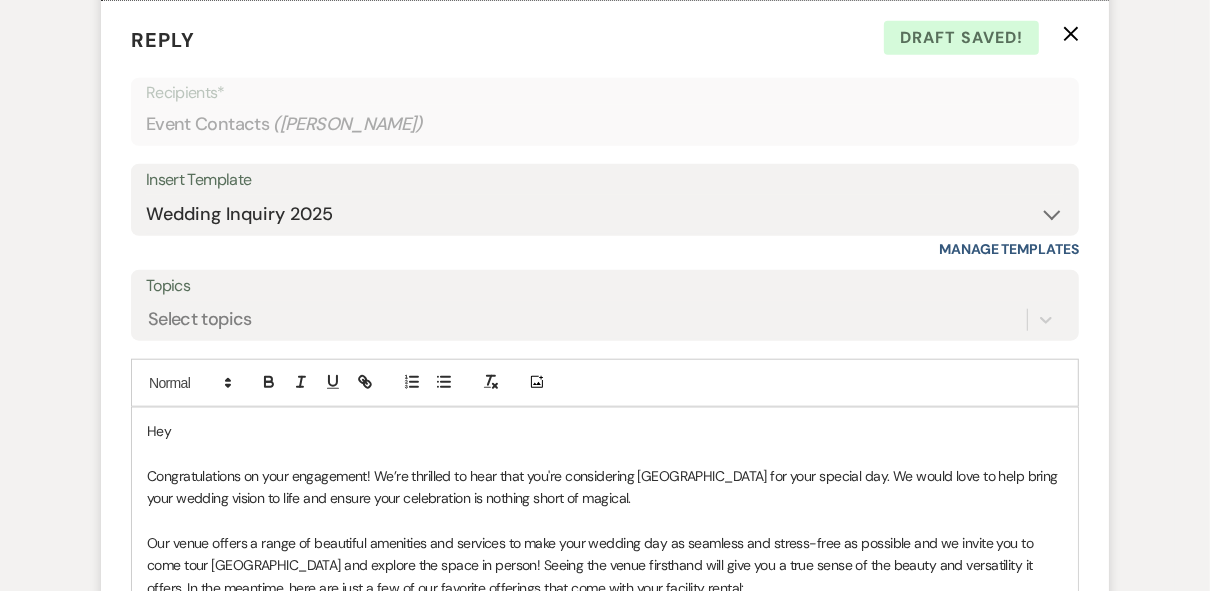click on "Hey Congratulations on your engagement! We’re thrilled to hear that you're considering [GEOGRAPHIC_DATA] for your special day. We would love to help bring your wedding vision to life and ensure your celebration is nothing short of magical. Our venue offers a range of beautiful amenities and services to make your wedding day as seamless and stress-free as possible and we invite you to come tour [GEOGRAPHIC_DATA] and explore the space in person! Seeing the venue firsthand will give you a true sense of the beauty and versatility it offers. In the meantime, here are just a few of our favorite offerings that come with your facility rental: All-Day Use of the Property:  We want you to feel relaxed and fully enjoy YOUR day and not have to share it with anyone else. While the event time is 4 hours, we offer all-day access to the property allowing you and your vendors ample amount of time for setup and coordination. Wedding Coordinator: All-Inclusive Options: Catering & Beverage Packages: [DATE] $5000 [DATE] $6500" at bounding box center (605, 856) 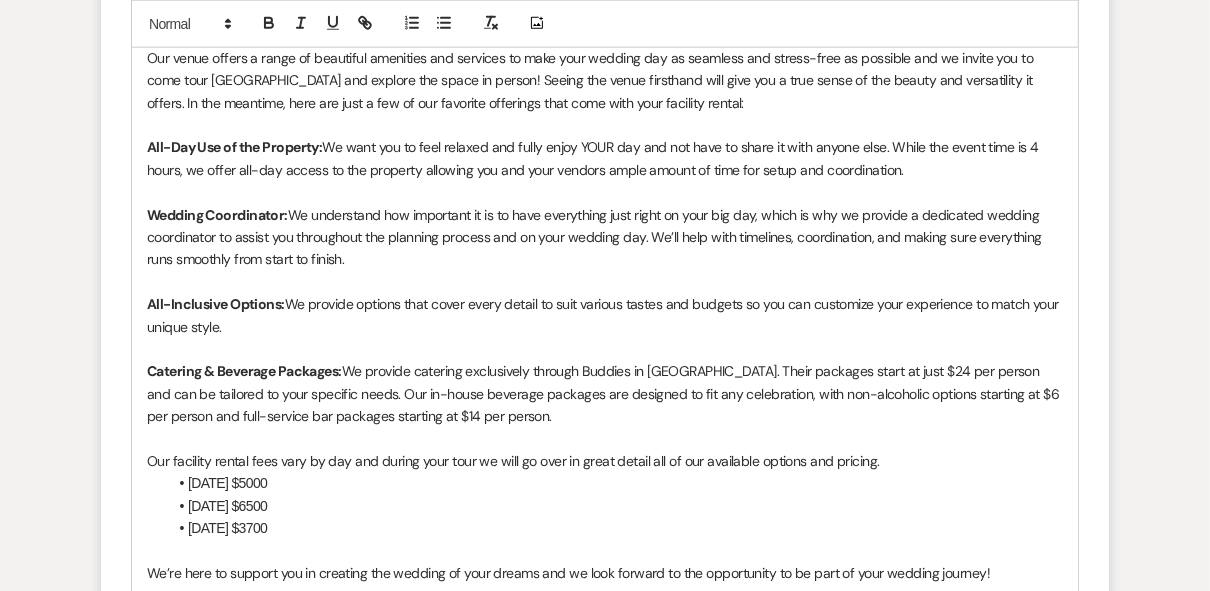 scroll, scrollTop: 2121, scrollLeft: 0, axis: vertical 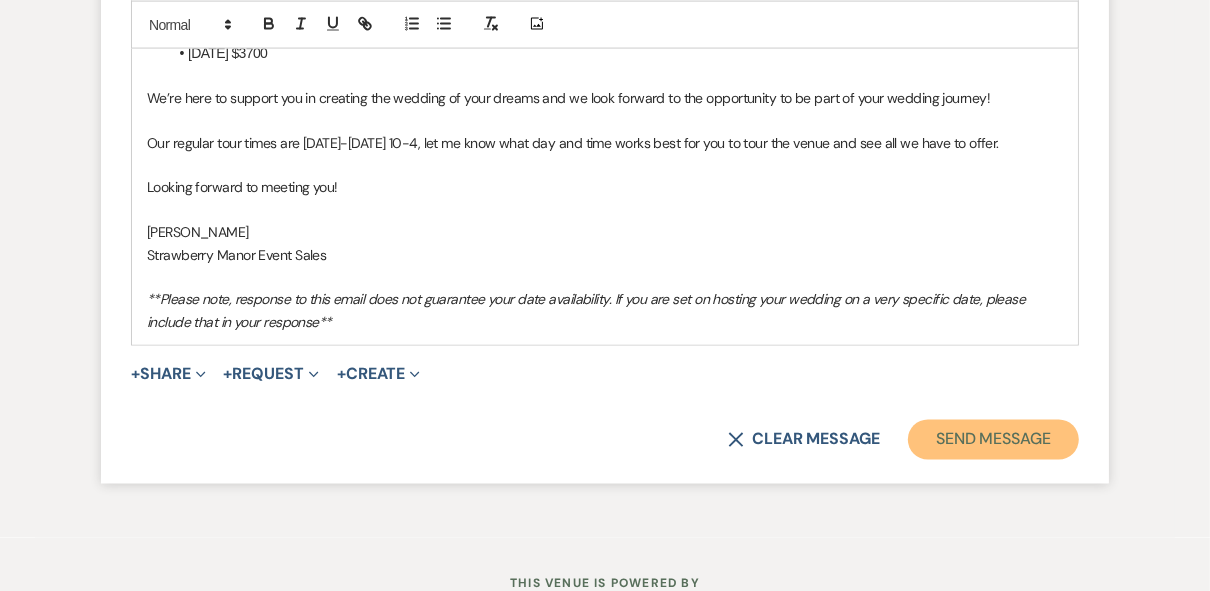 click on "Send Message" at bounding box center (993, 440) 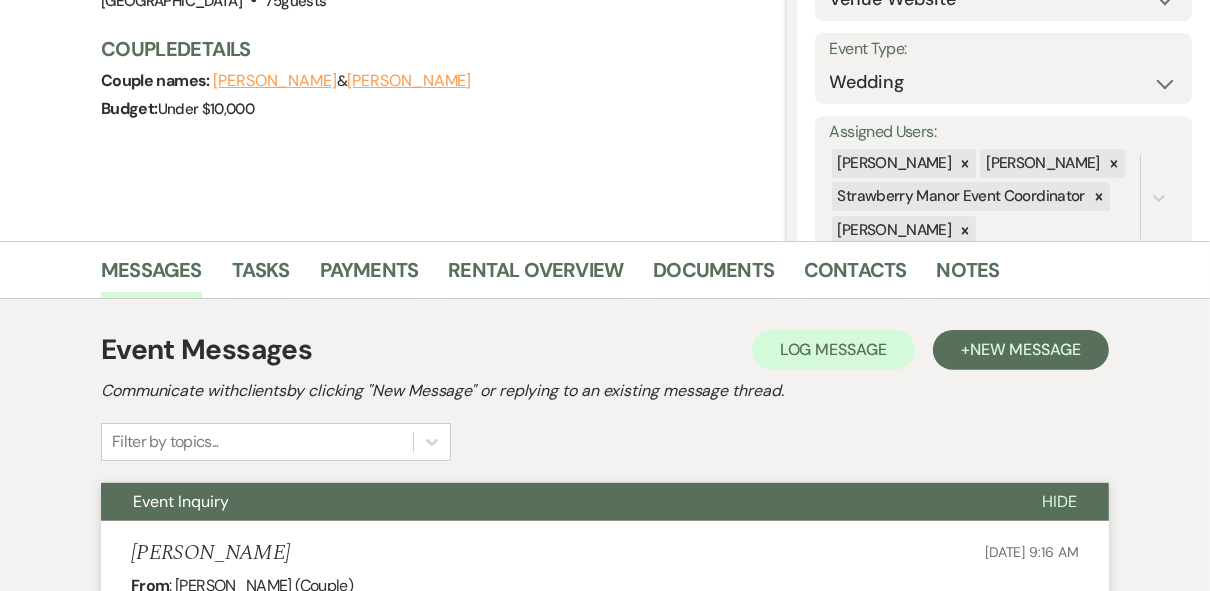 scroll, scrollTop: 0, scrollLeft: 0, axis: both 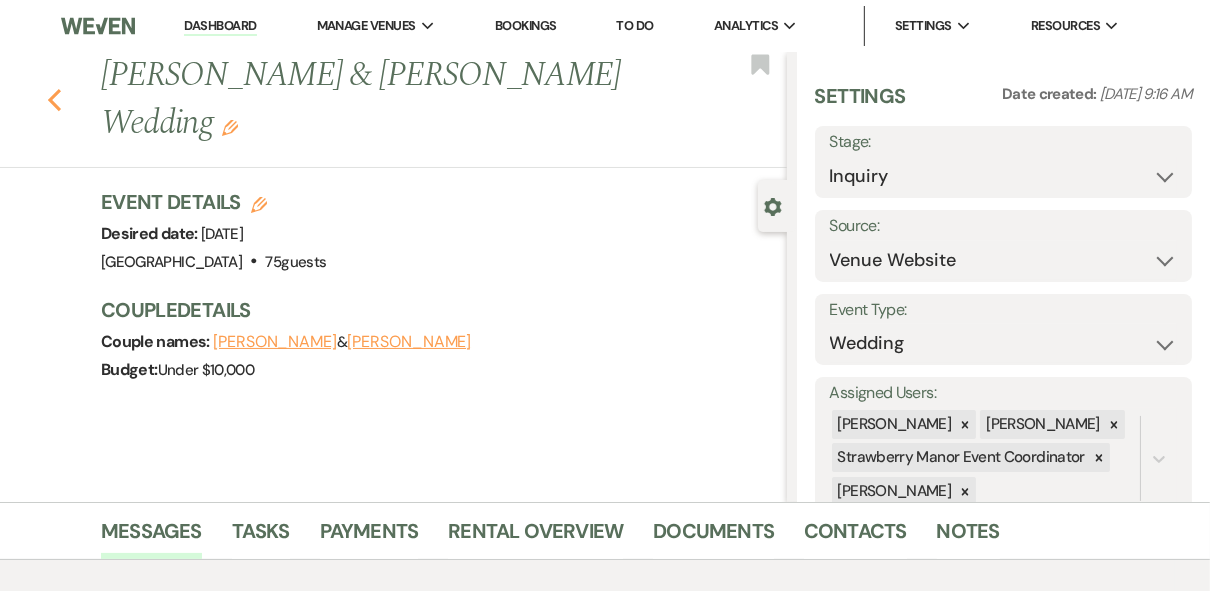 click on "Previous" 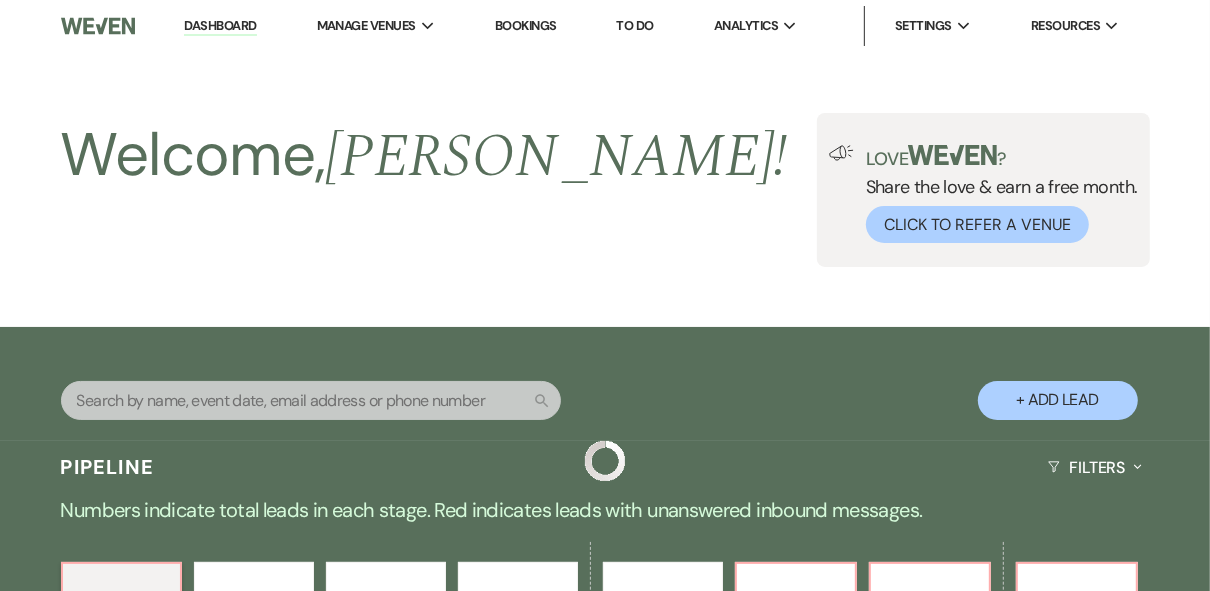 scroll, scrollTop: 720, scrollLeft: 0, axis: vertical 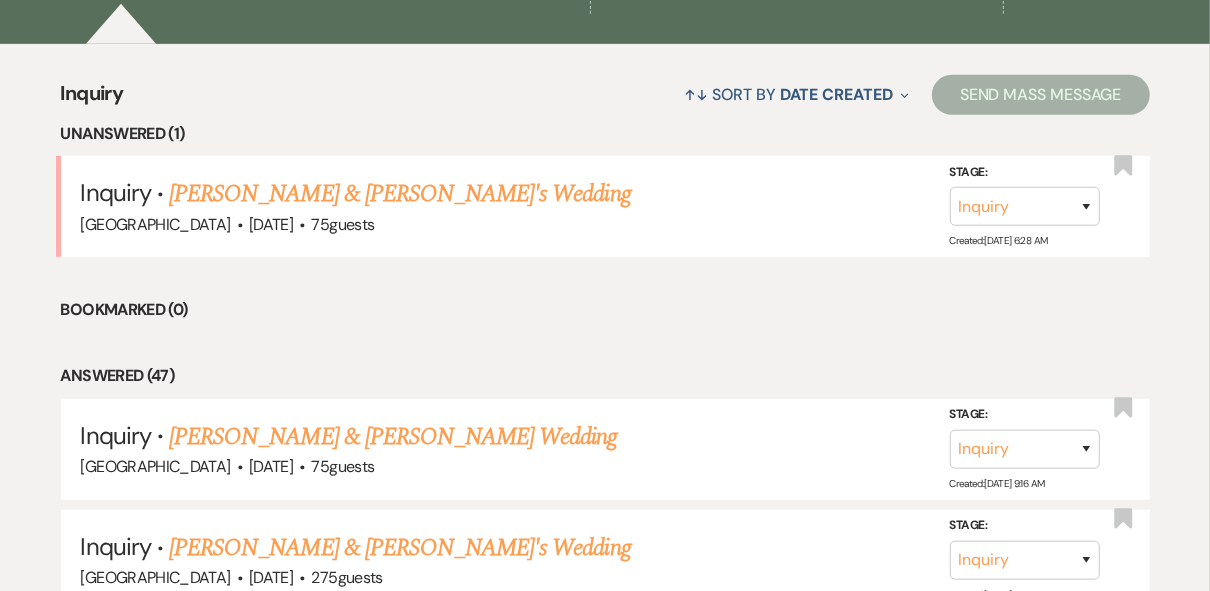 click on "[PERSON_NAME] & [PERSON_NAME]'s Wedding" at bounding box center [400, 194] 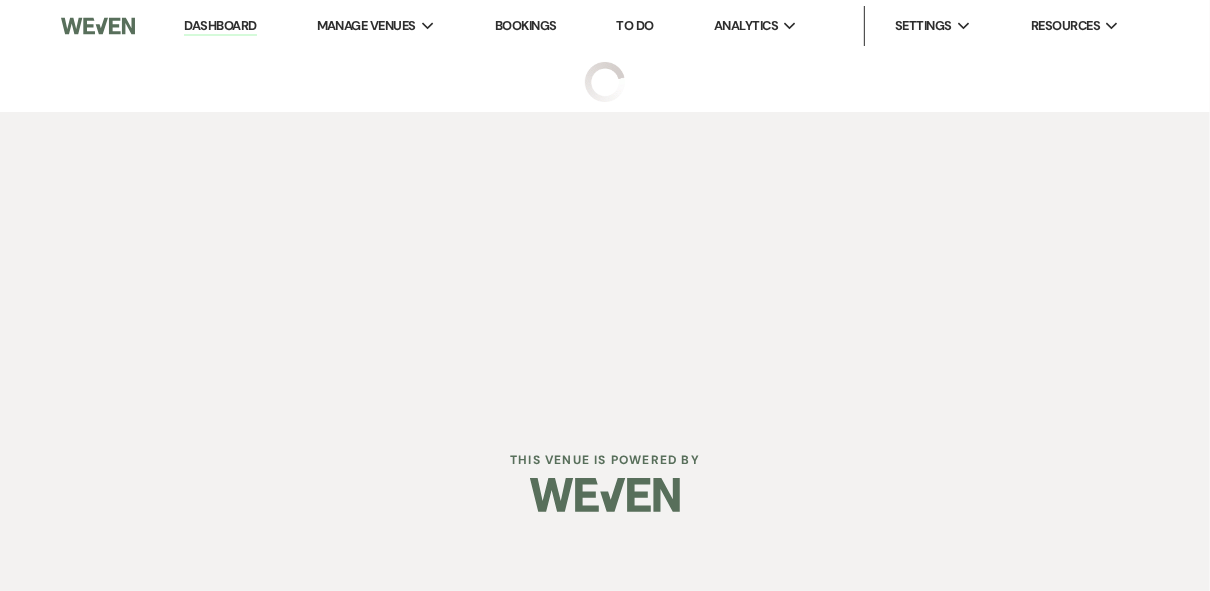 scroll, scrollTop: 0, scrollLeft: 0, axis: both 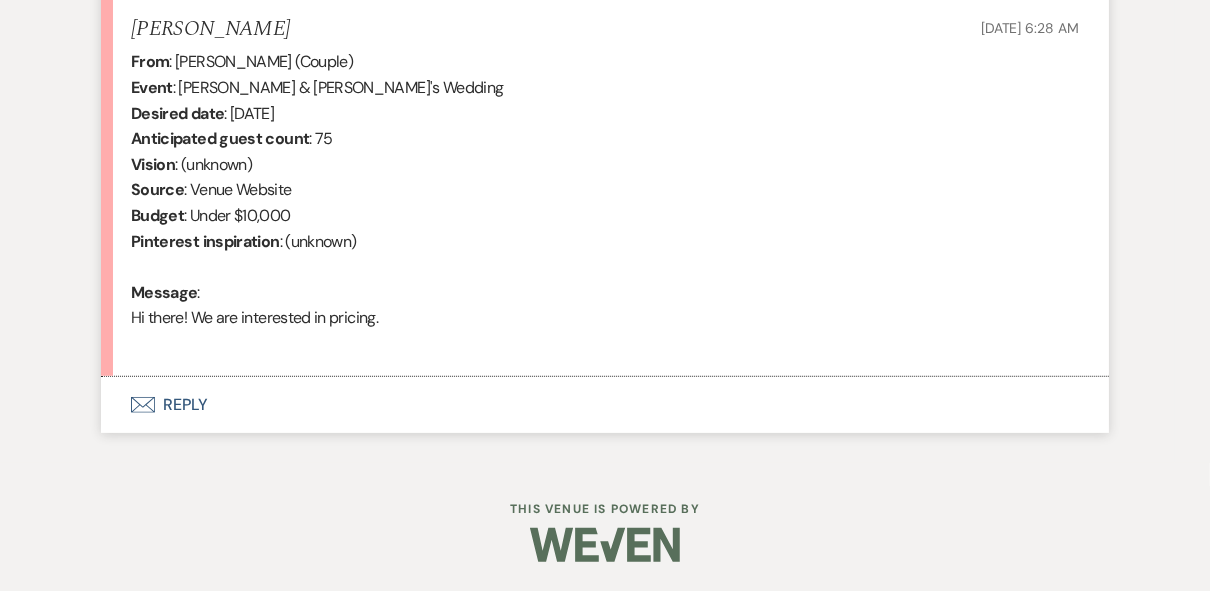 click on "Envelope Reply" at bounding box center (605, 405) 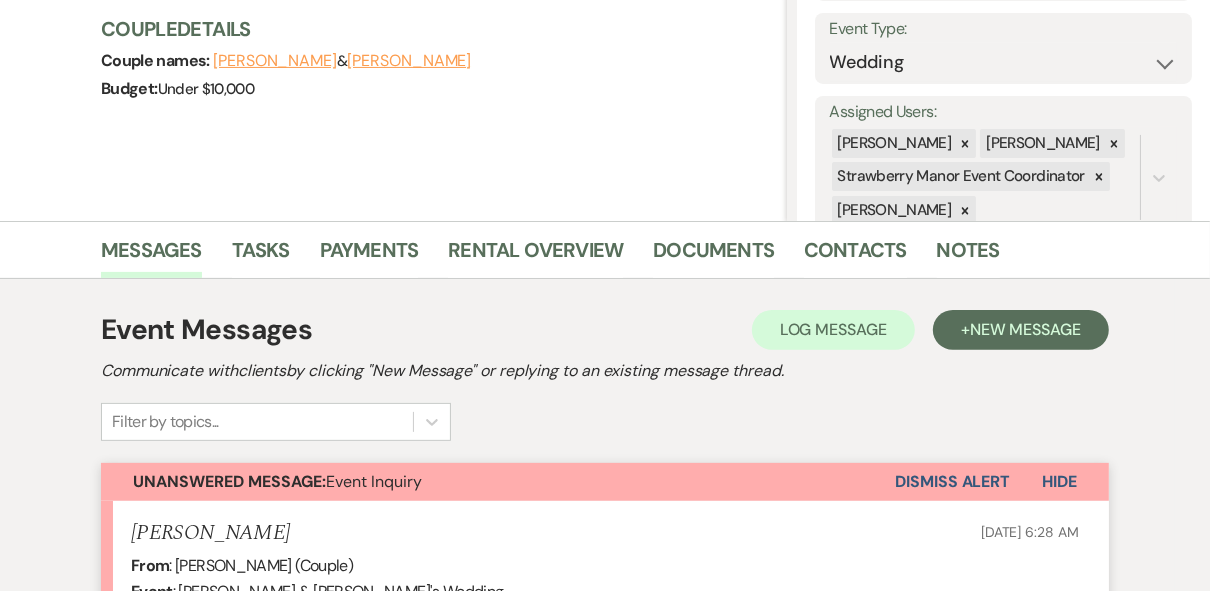 scroll, scrollTop: 0, scrollLeft: 0, axis: both 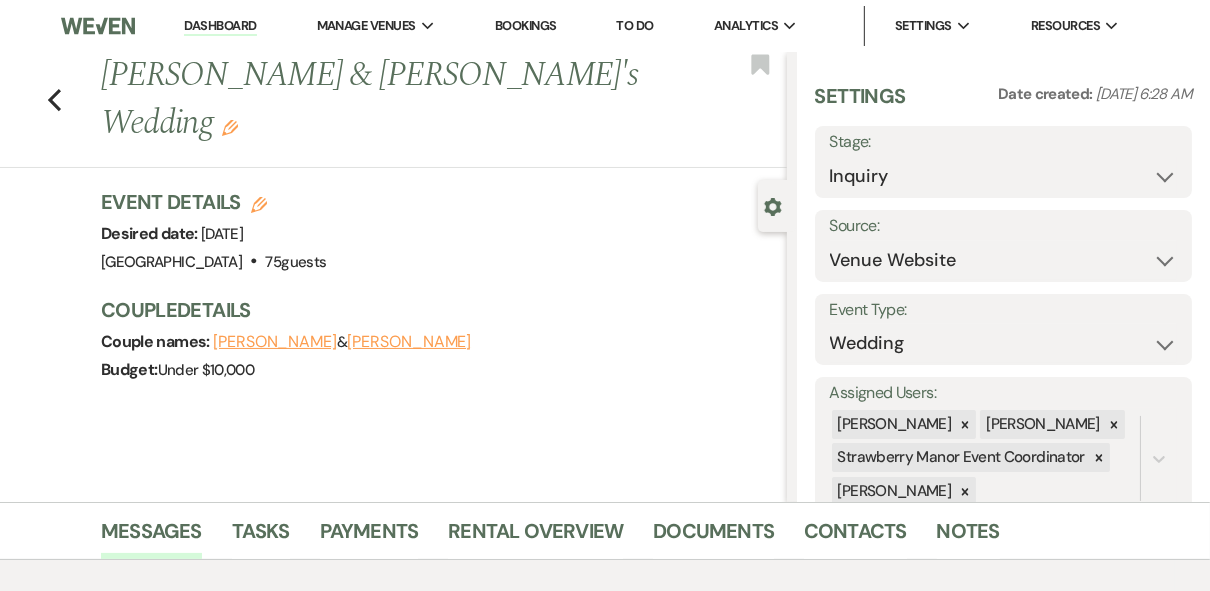 click on "Dashboard" at bounding box center (220, 26) 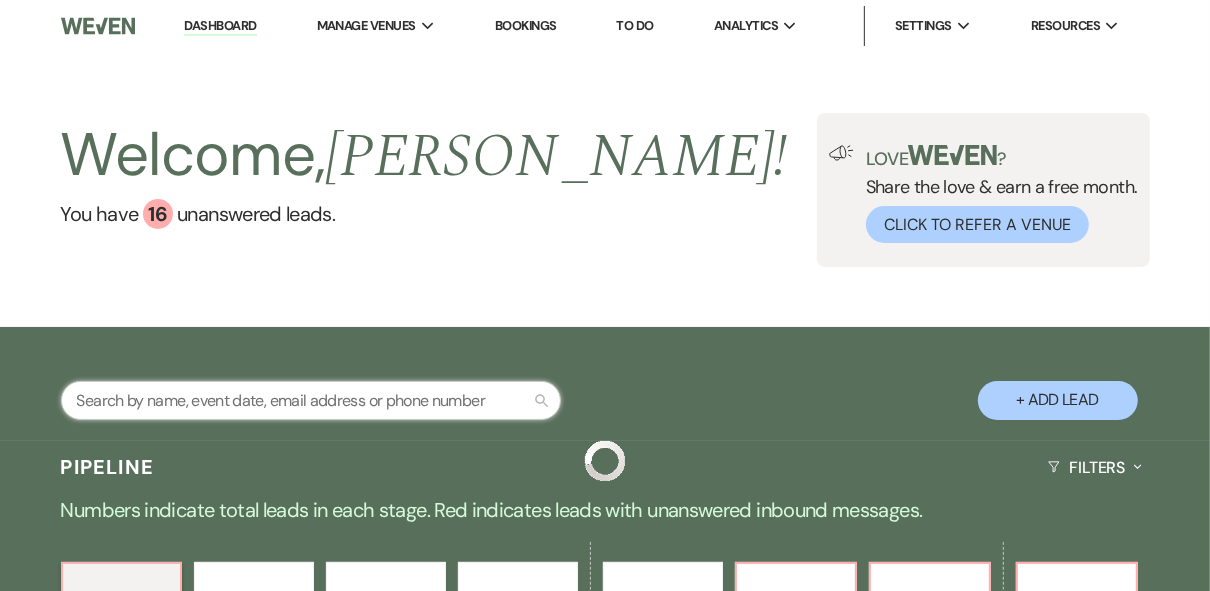 click at bounding box center (311, 400) 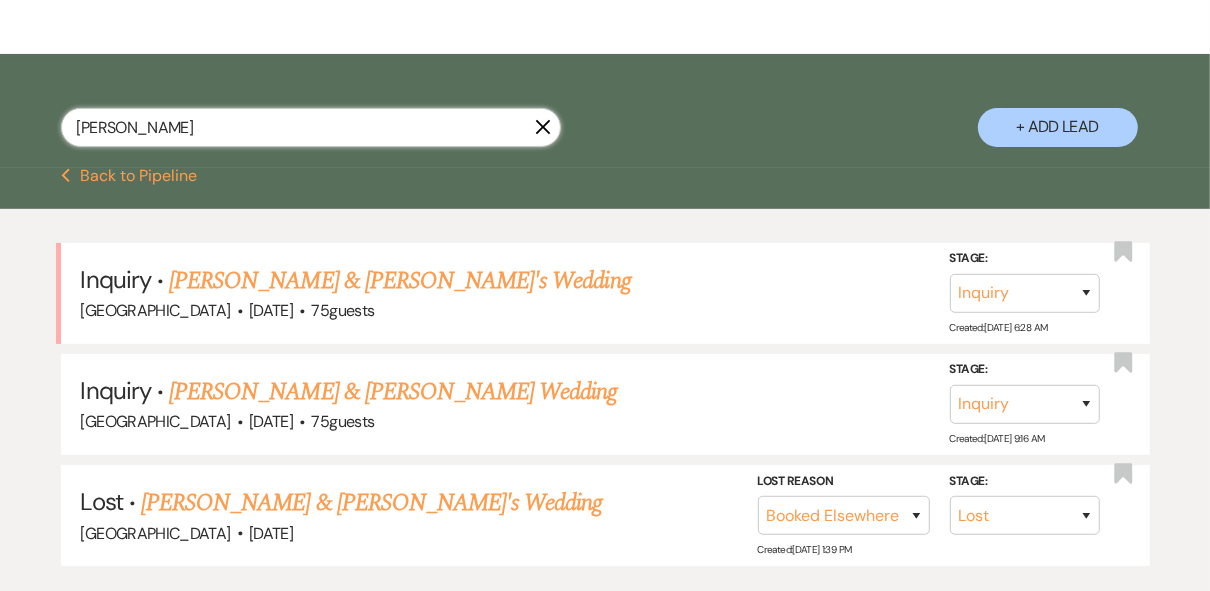 scroll, scrollTop: 320, scrollLeft: 0, axis: vertical 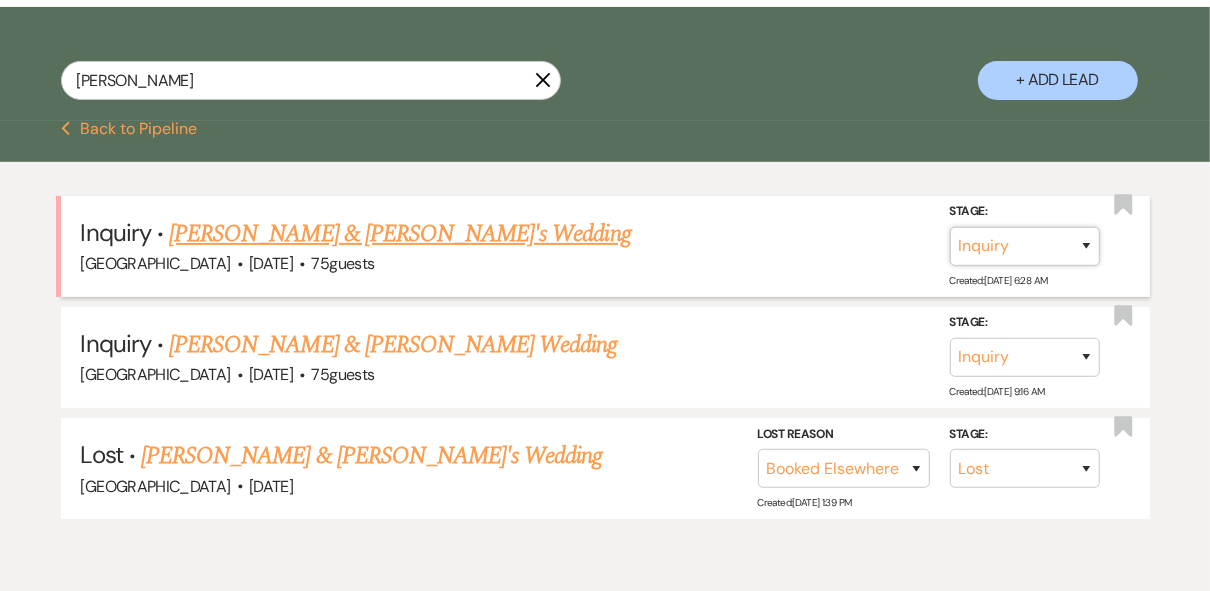 click on "Inquiry Follow Up Tour Requested Tour Confirmed Toured Proposal Sent Booked Lost" at bounding box center [1025, 246] 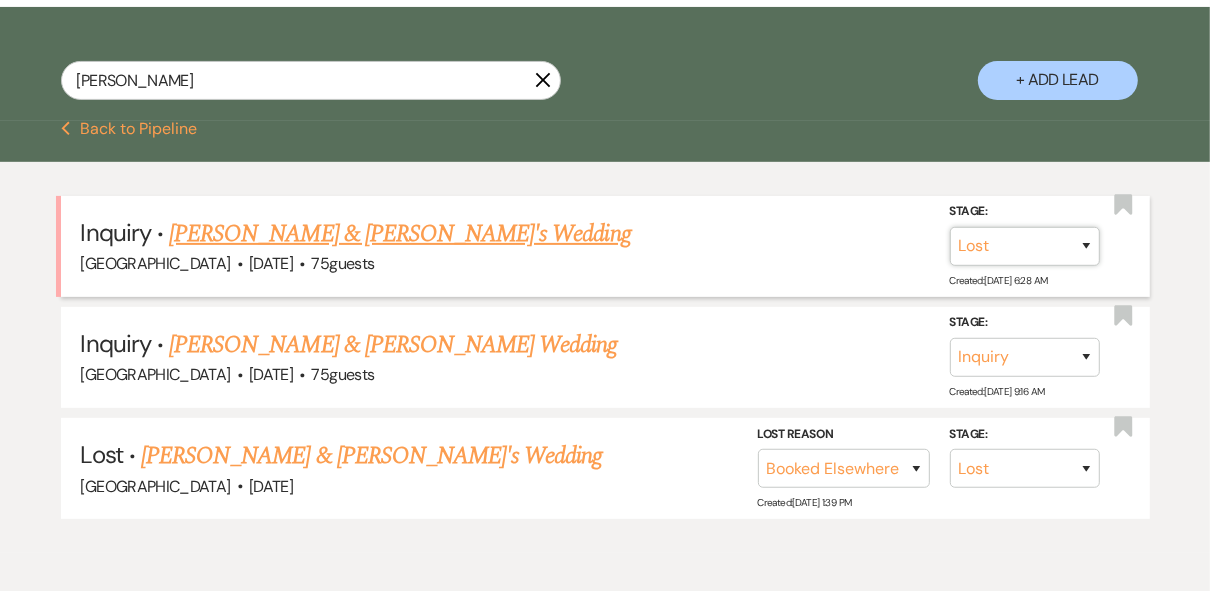 click on "Inquiry Follow Up Tour Requested Tour Confirmed Toured Proposal Sent Booked Lost" at bounding box center (1025, 246) 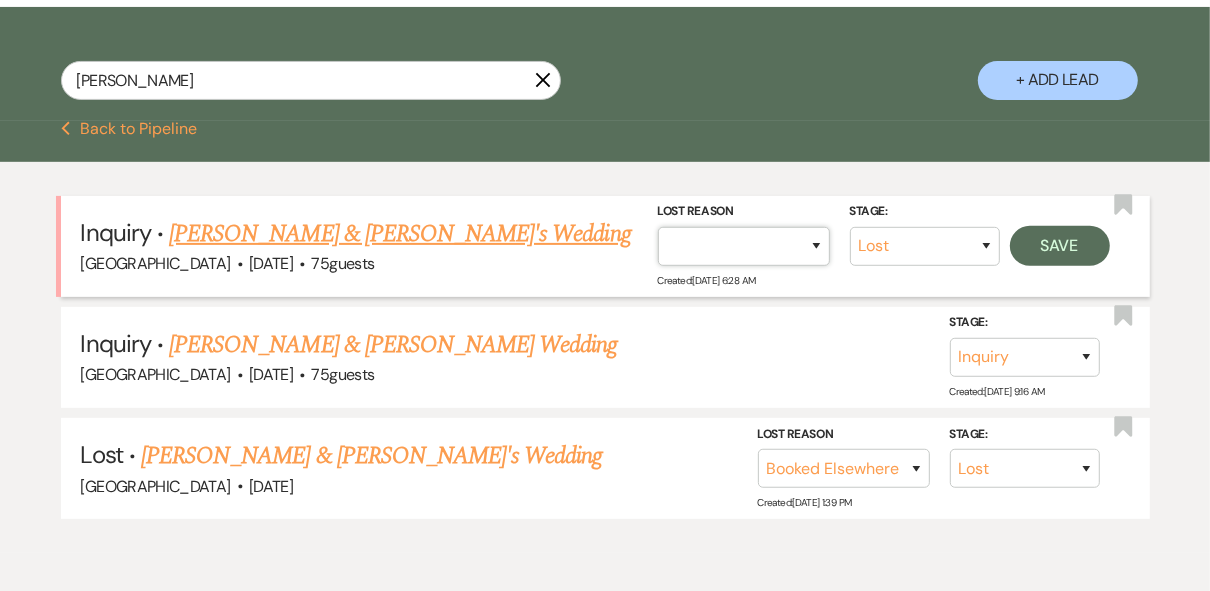 click on "Booked Elsewhere Budget Date Unavailable No Response Not a Good Match Capacity Cancelled Duplicate (hidden) Spam (hidden) Other (hidden) Other" at bounding box center (744, 246) 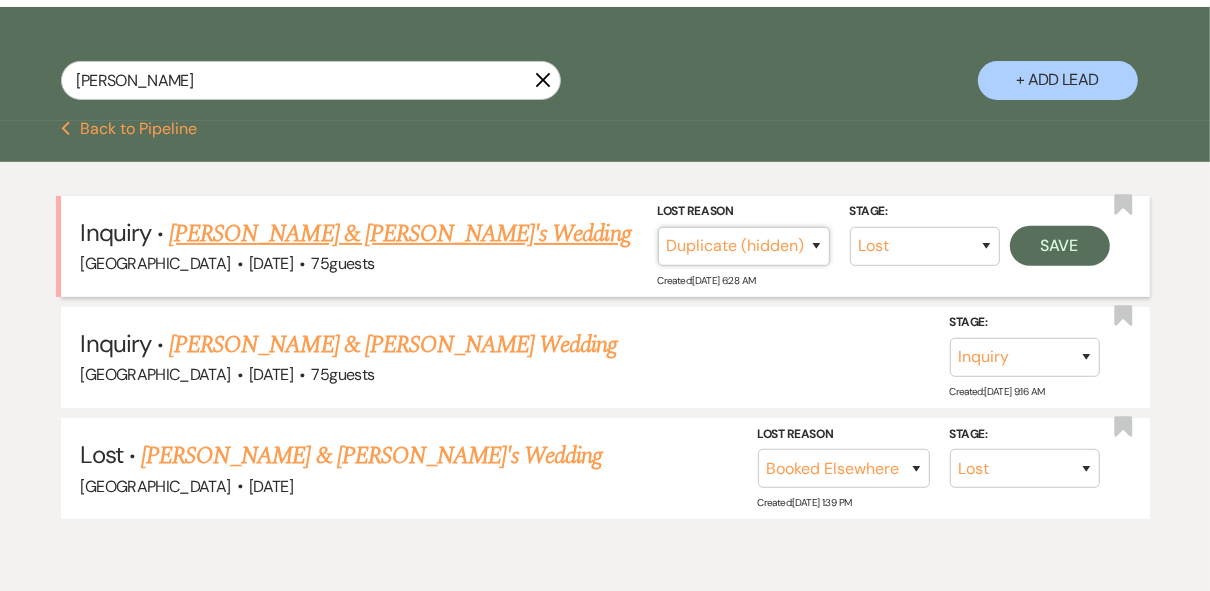 click on "Booked Elsewhere Budget Date Unavailable No Response Not a Good Match Capacity Cancelled Duplicate (hidden) Spam (hidden) Other (hidden) Other" at bounding box center (744, 246) 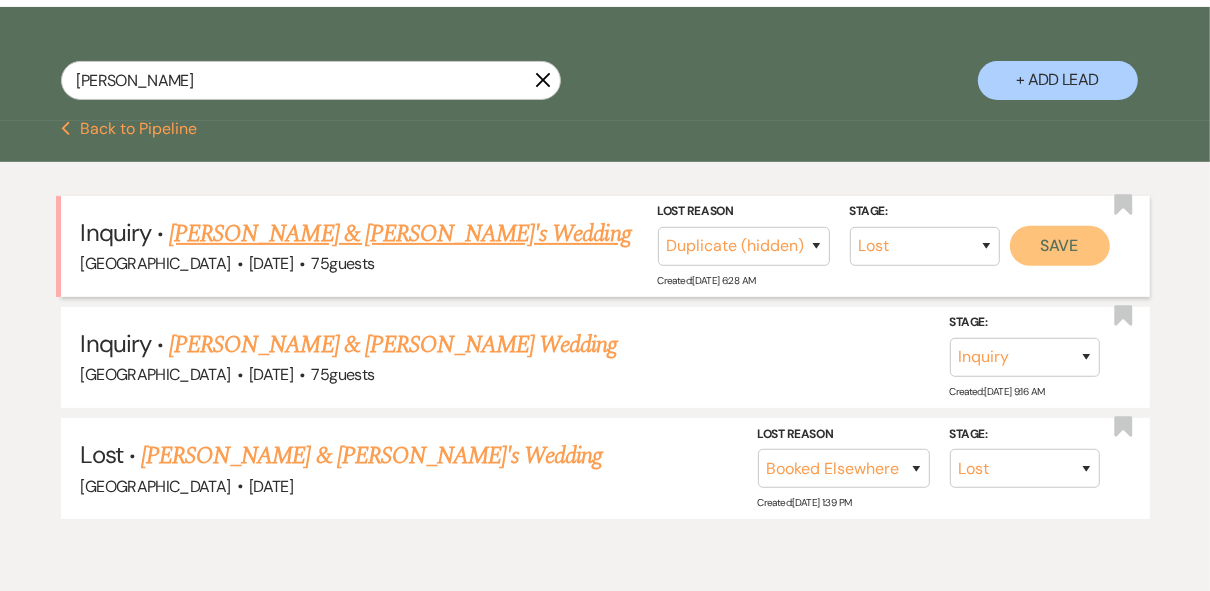 click on "Save" at bounding box center [1060, 246] 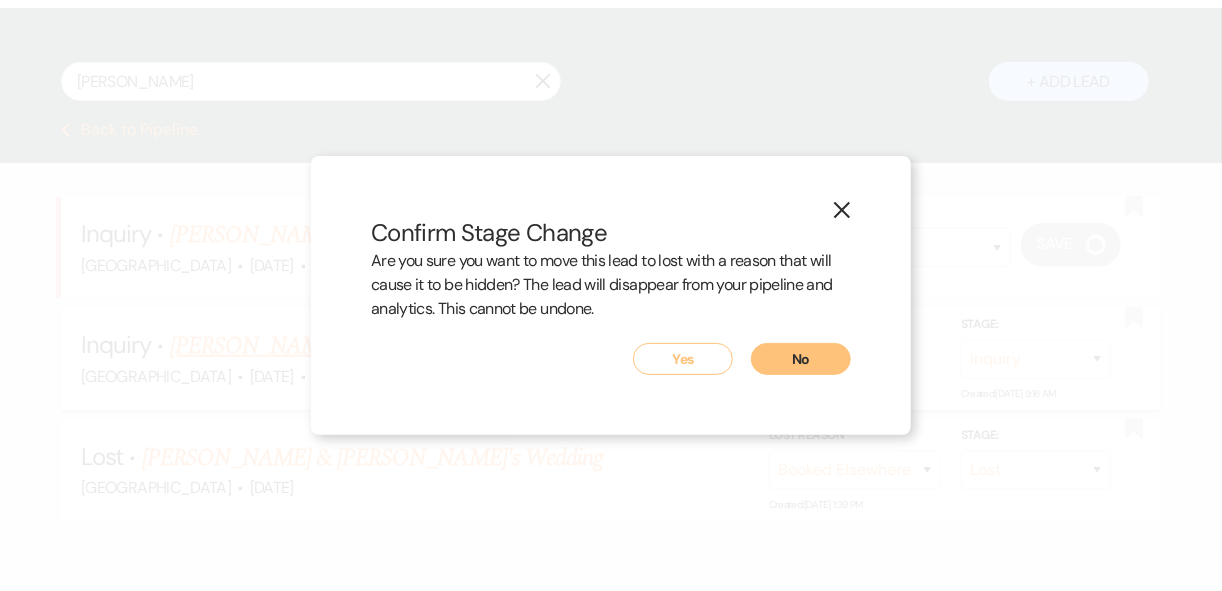 drag, startPoint x: 704, startPoint y: 369, endPoint x: 829, endPoint y: 360, distance: 125.32358 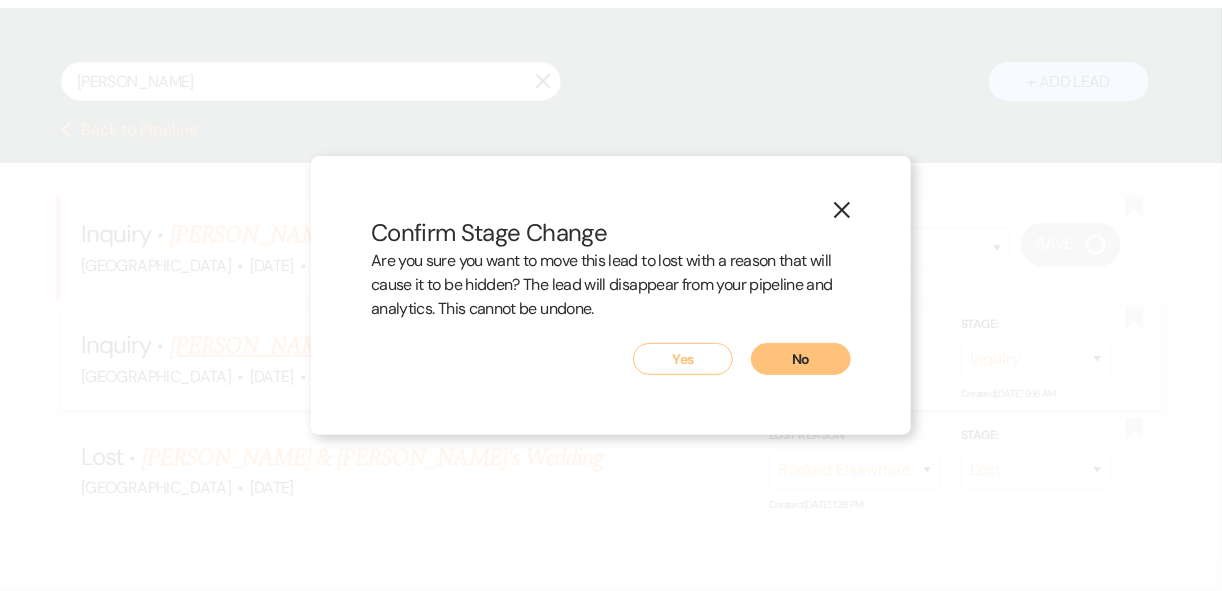 click on "Yes" at bounding box center [683, 359] 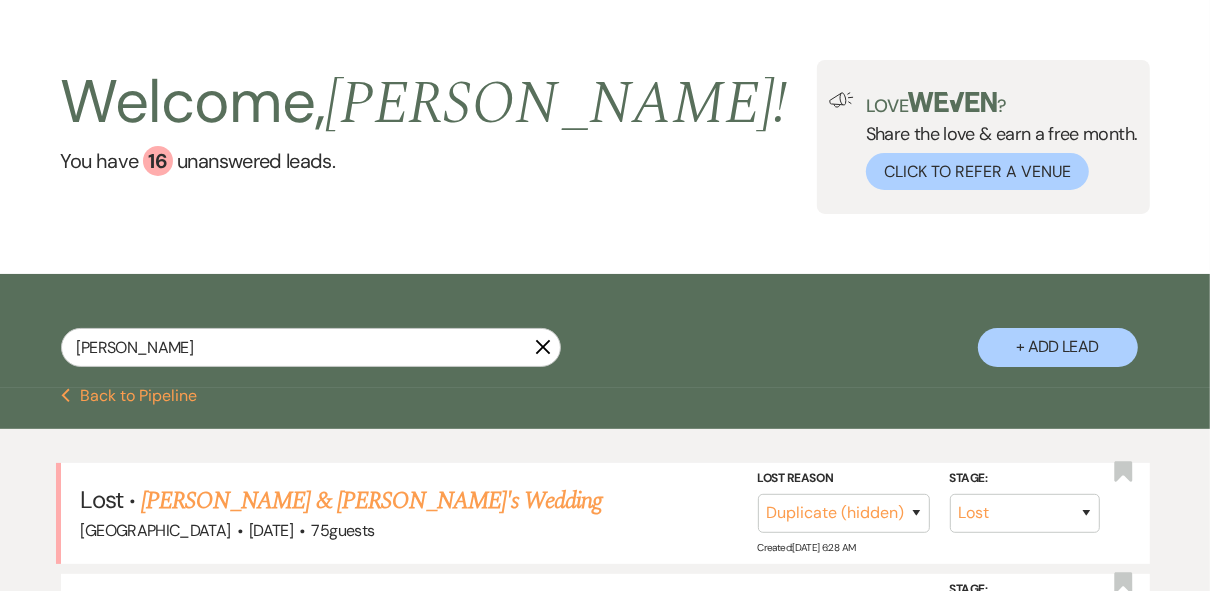 scroll, scrollTop: 0, scrollLeft: 0, axis: both 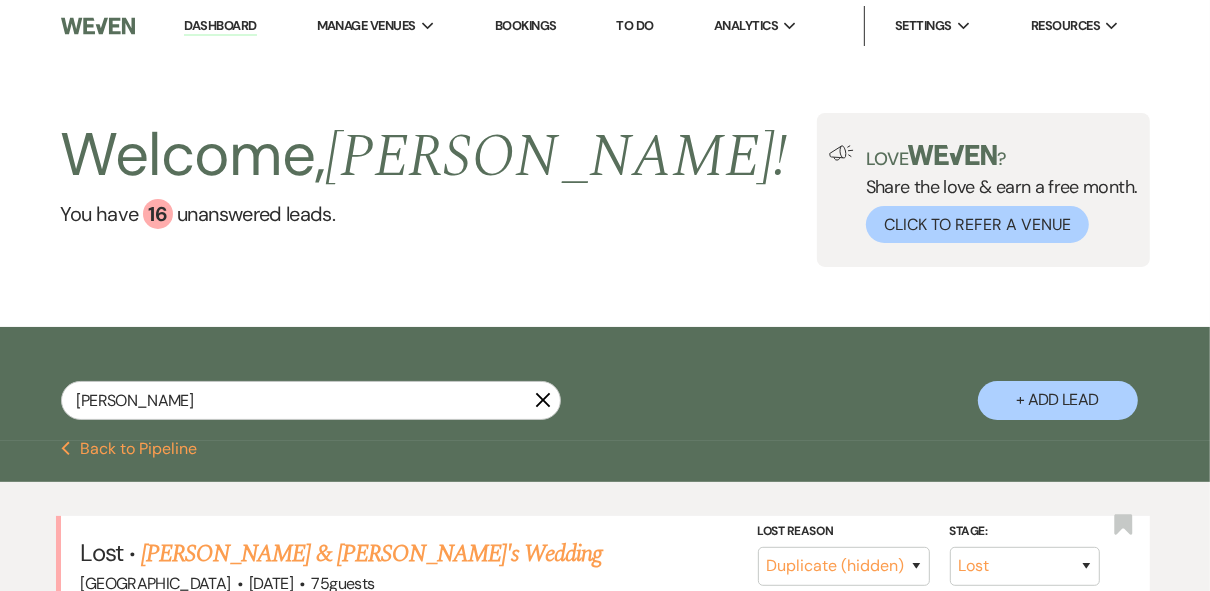 click on "Dashboard" at bounding box center [220, 26] 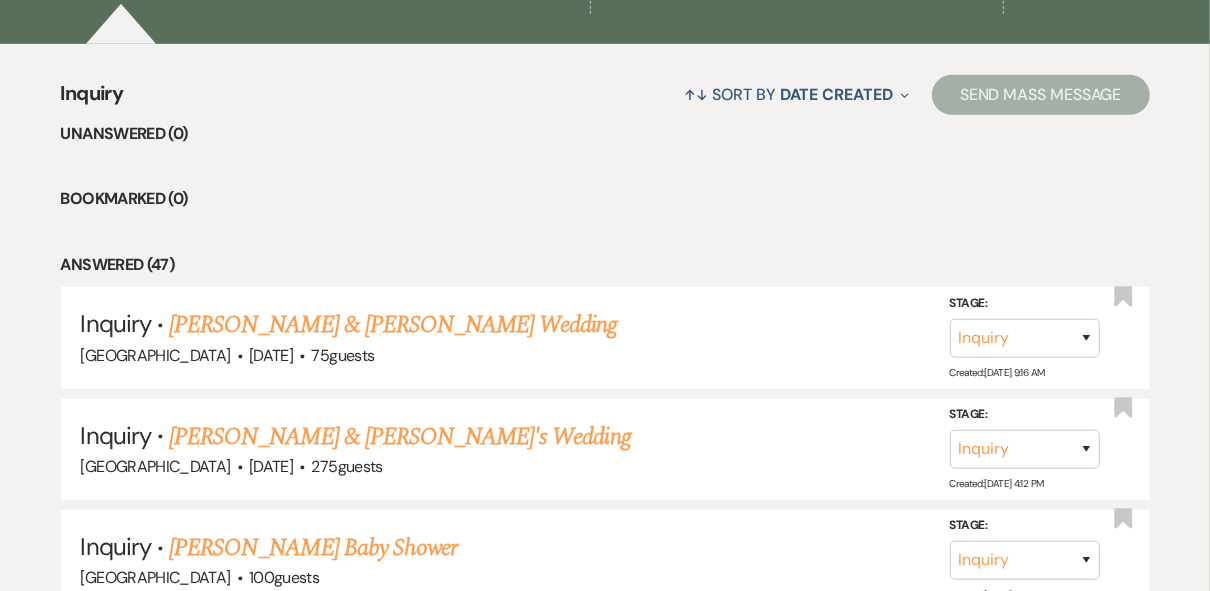 scroll, scrollTop: 400, scrollLeft: 0, axis: vertical 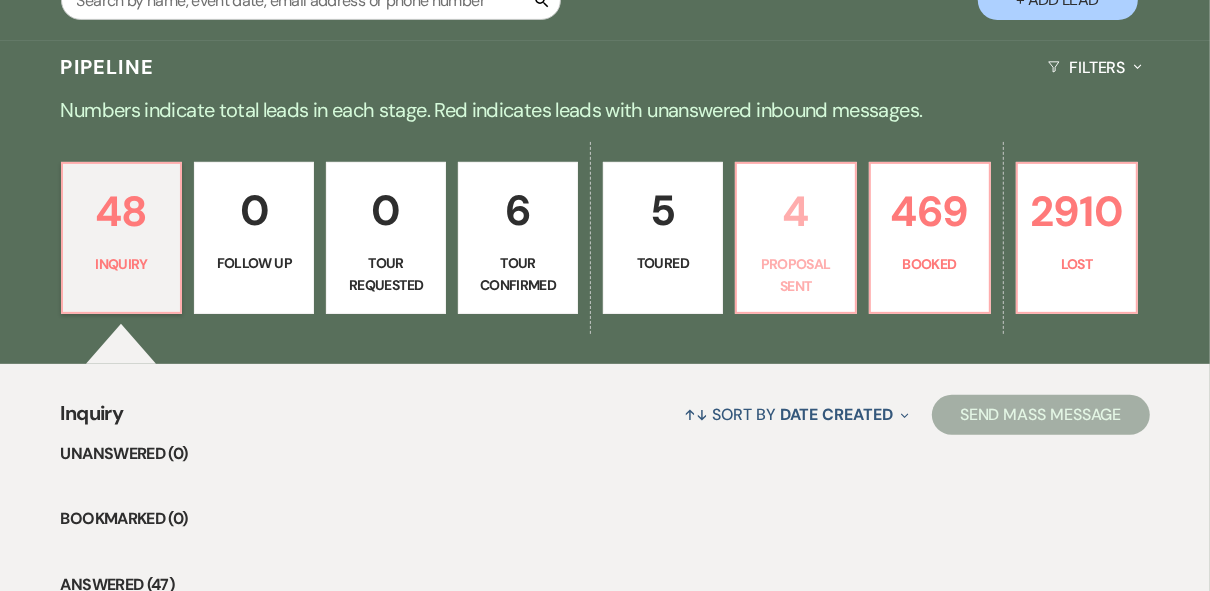 click on "4" at bounding box center (796, 211) 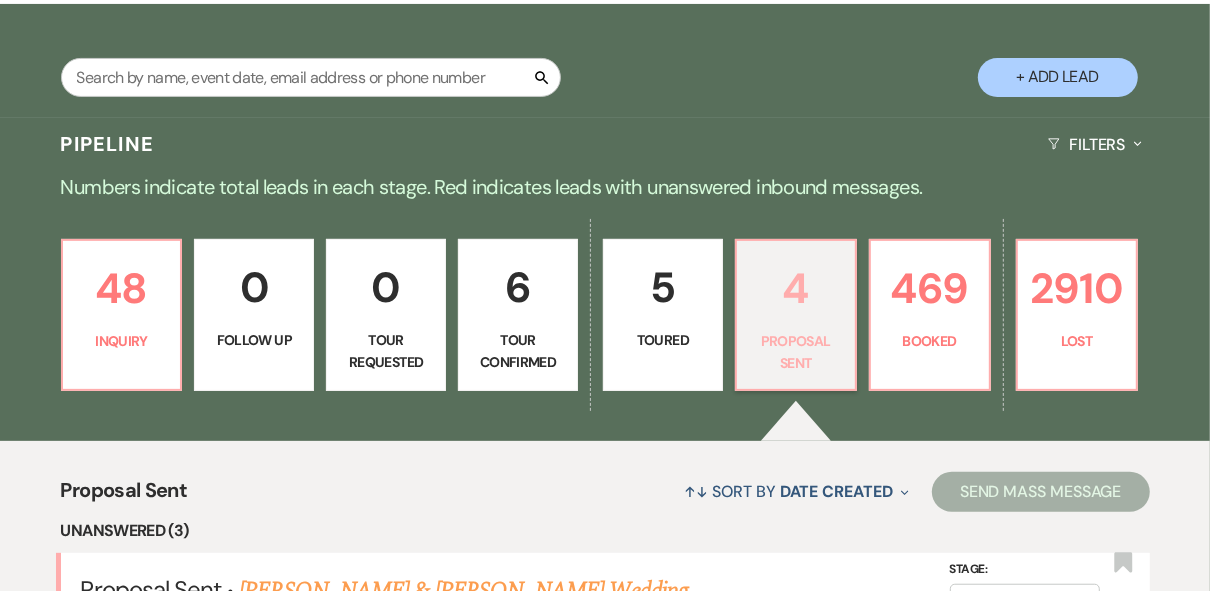 scroll, scrollTop: 320, scrollLeft: 0, axis: vertical 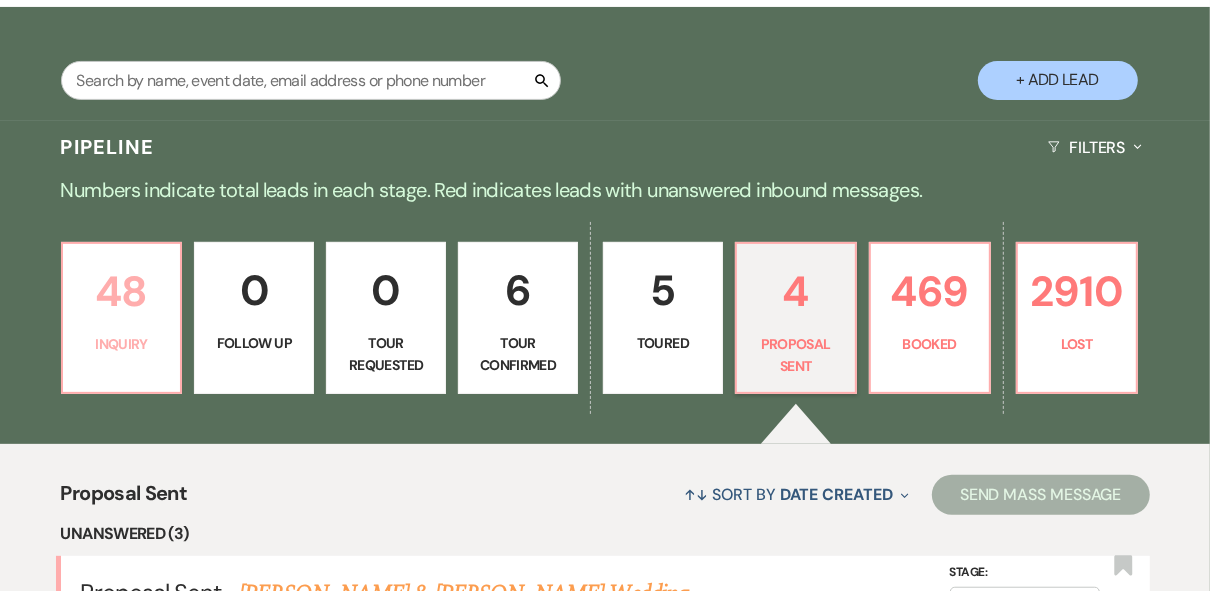 click on "48" at bounding box center (122, 291) 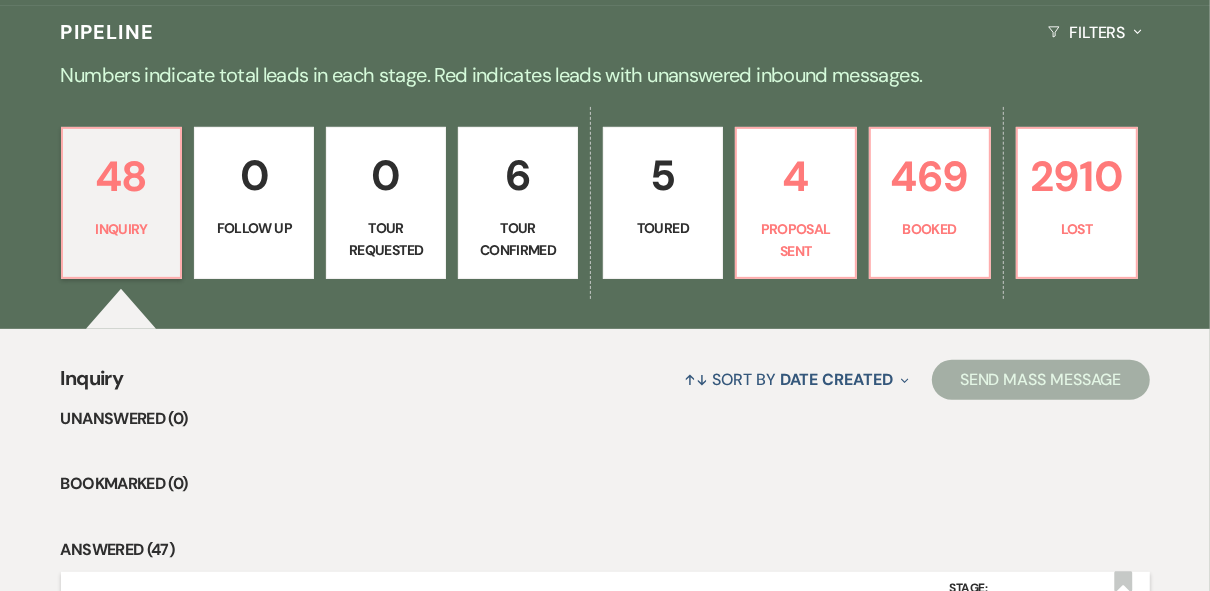scroll, scrollTop: 240, scrollLeft: 0, axis: vertical 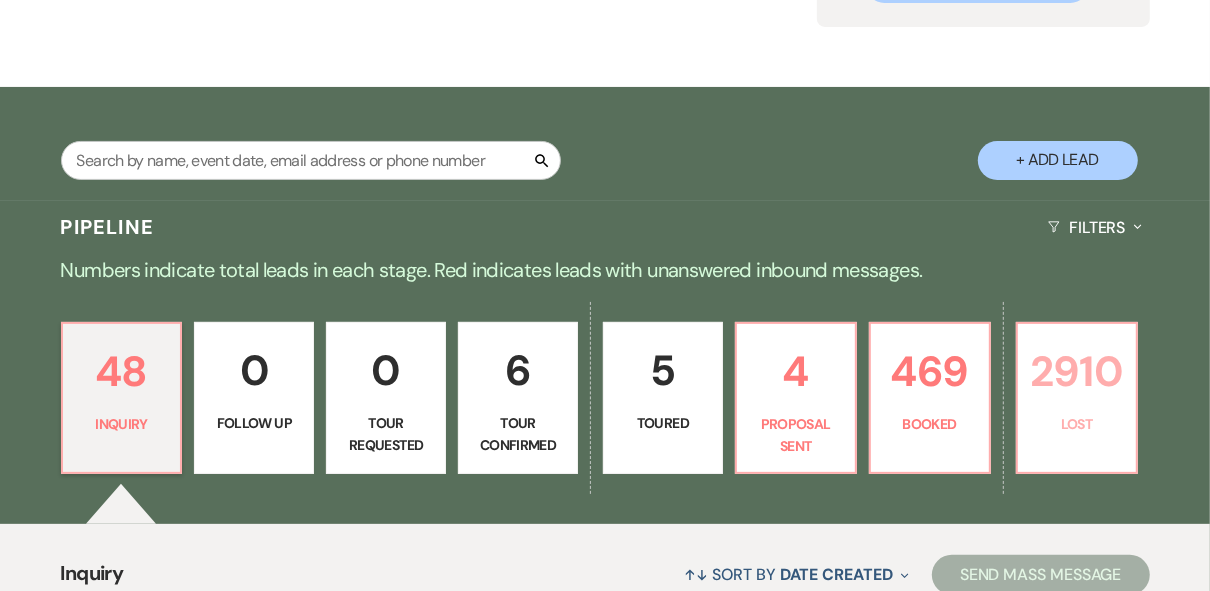 click on "2910 Lost" at bounding box center [1077, 398] 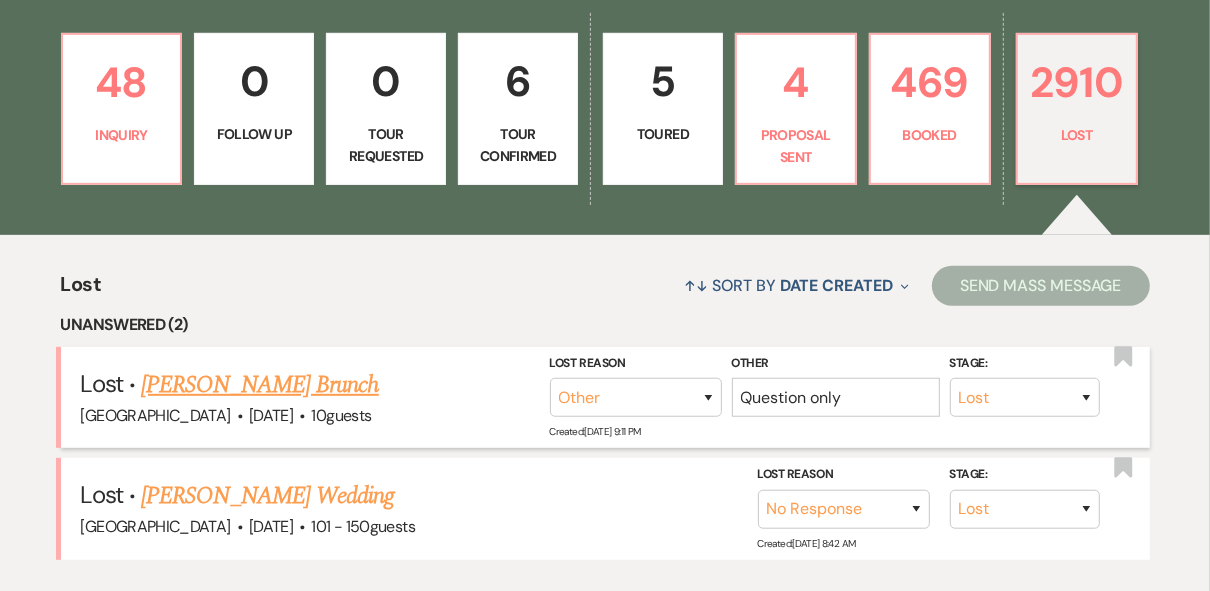 scroll, scrollTop: 640, scrollLeft: 0, axis: vertical 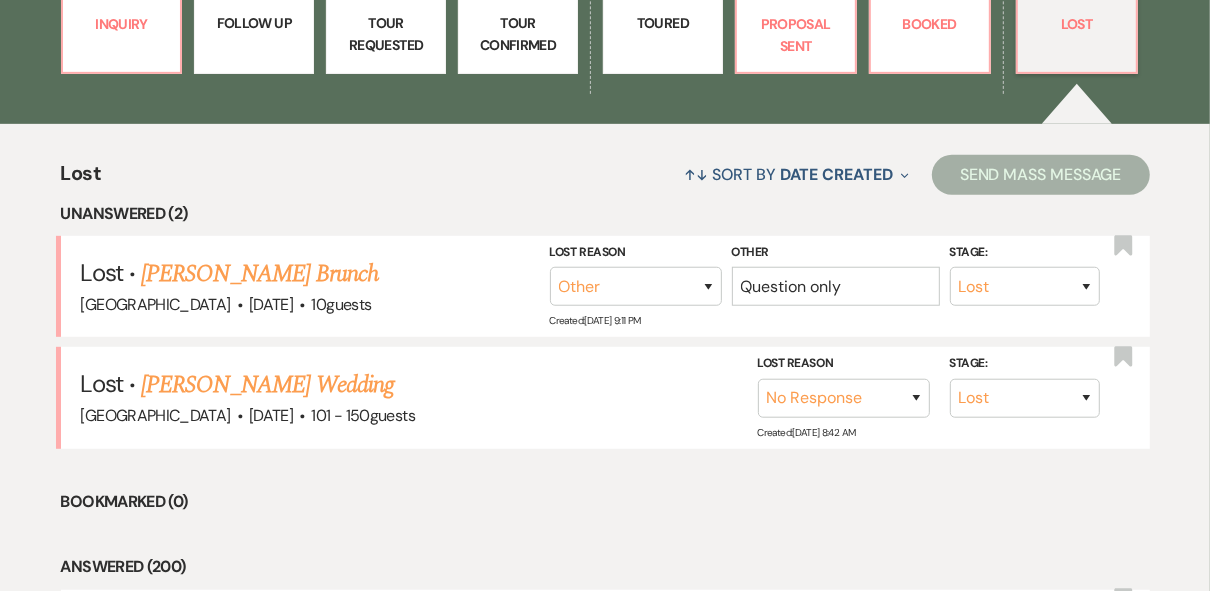 click on "[PERSON_NAME] Wedding" at bounding box center (267, 385) 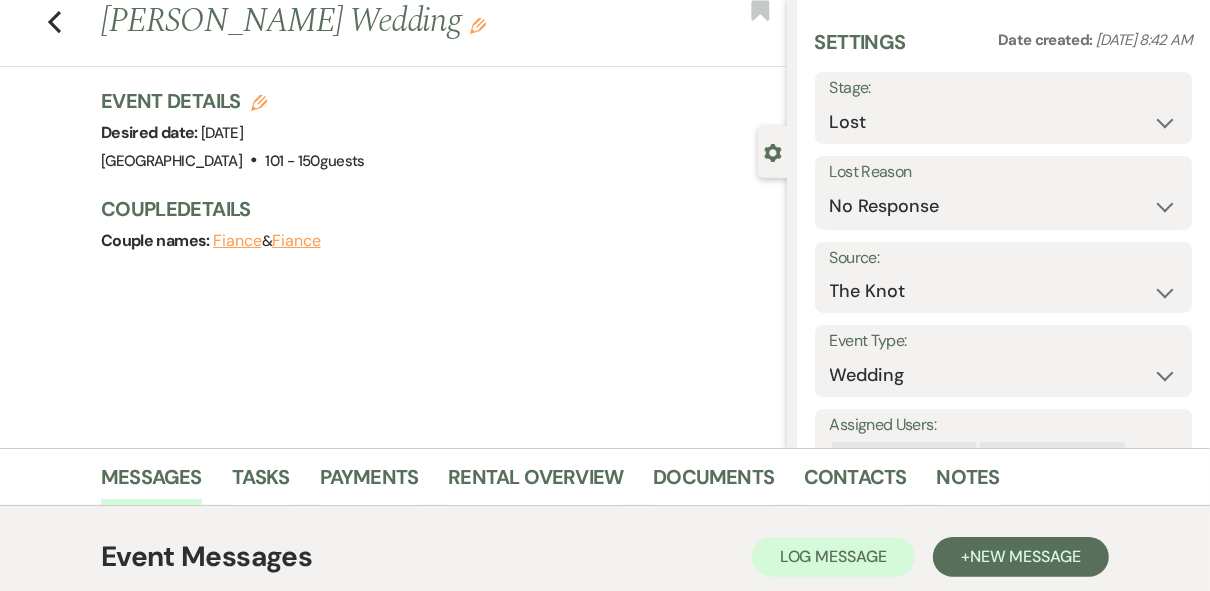 scroll, scrollTop: 0, scrollLeft: 0, axis: both 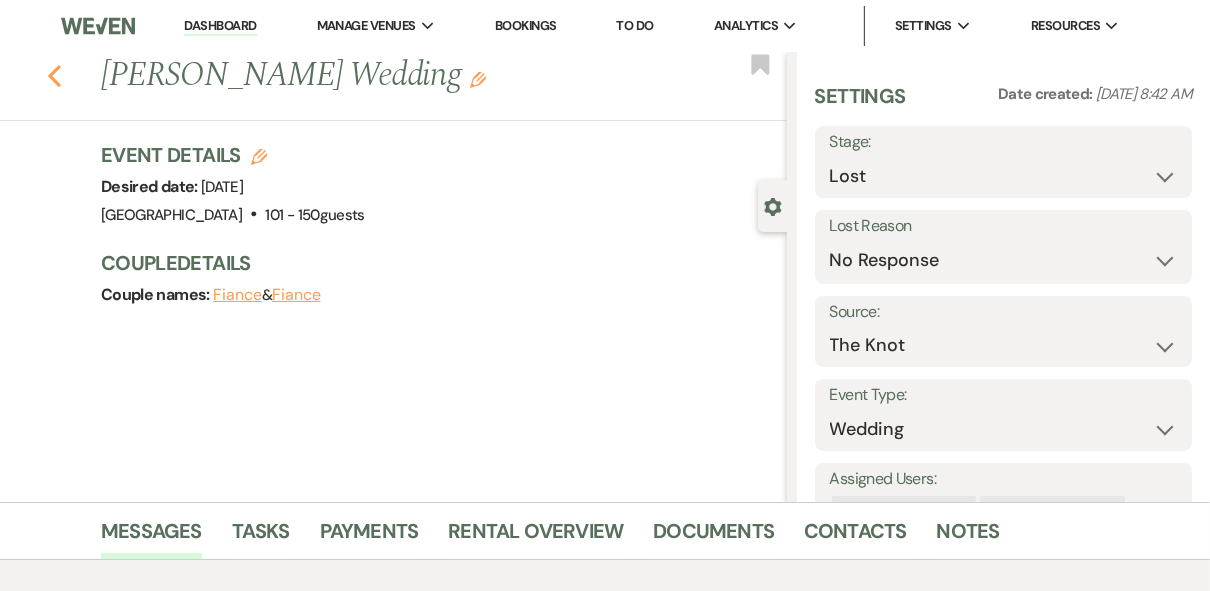 click 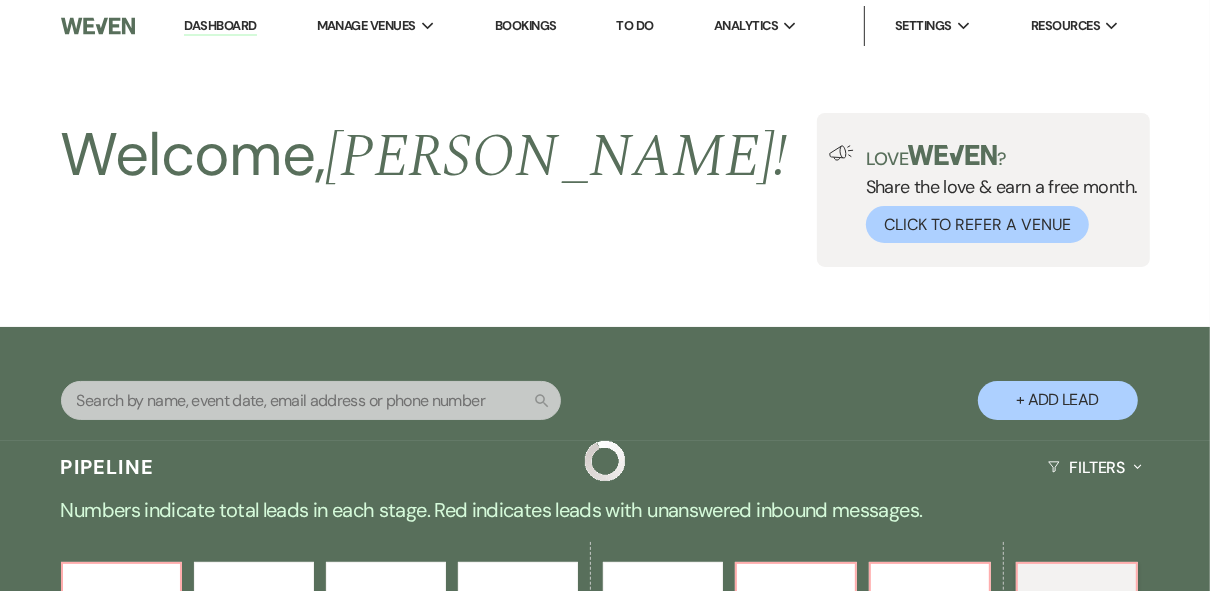 scroll, scrollTop: 638, scrollLeft: 0, axis: vertical 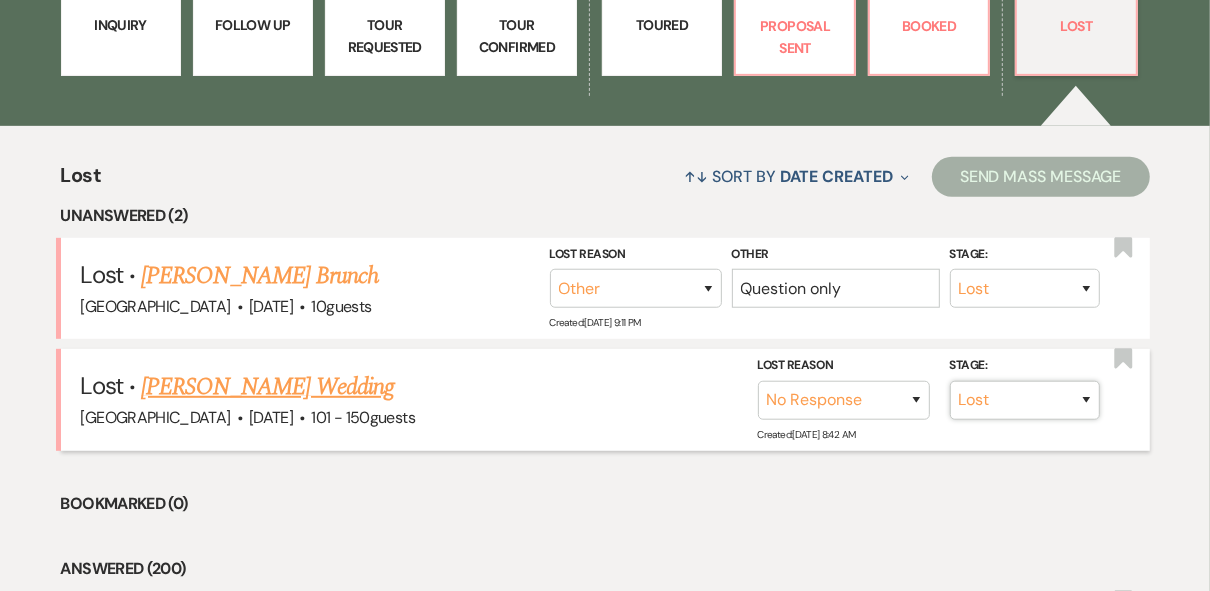 click on "Inquiry Follow Up Tour Requested Tour Confirmed Toured Proposal Sent Booked Lost" at bounding box center [1025, 399] 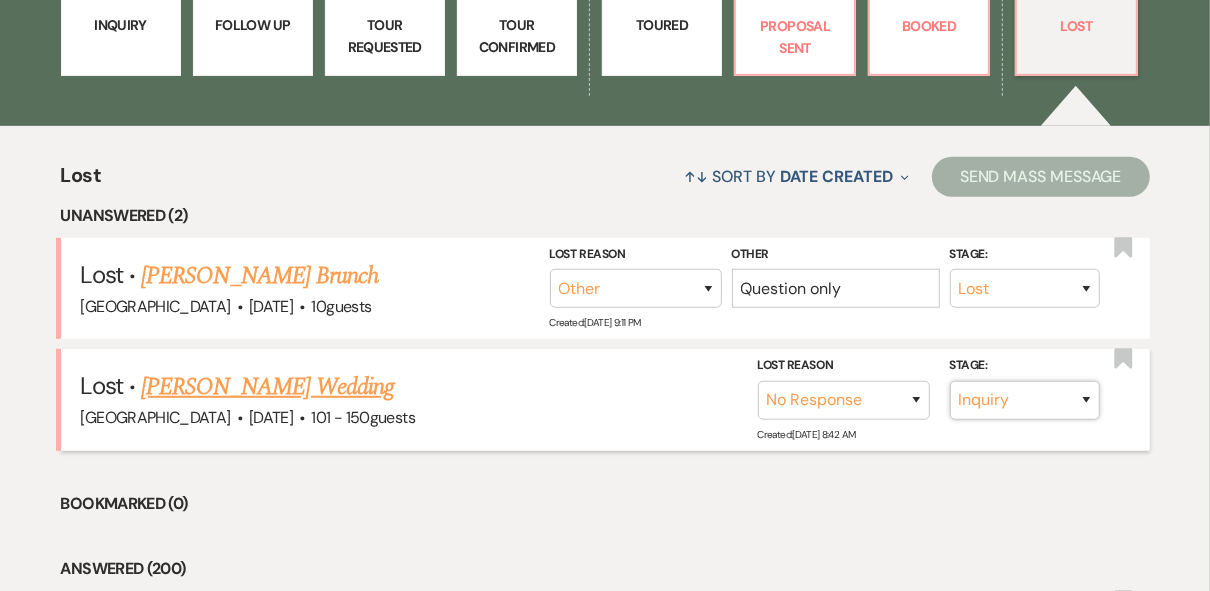 click on "Inquiry Follow Up Tour Requested Tour Confirmed Toured Proposal Sent Booked Lost" at bounding box center [1025, 399] 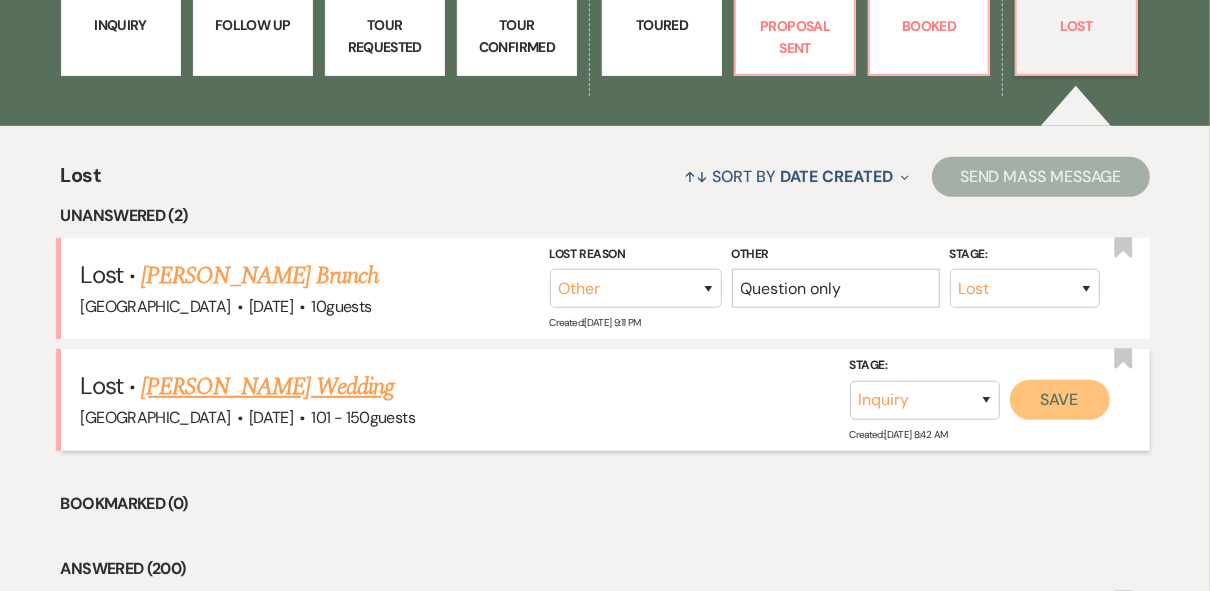 click on "Save" at bounding box center (1060, 399) 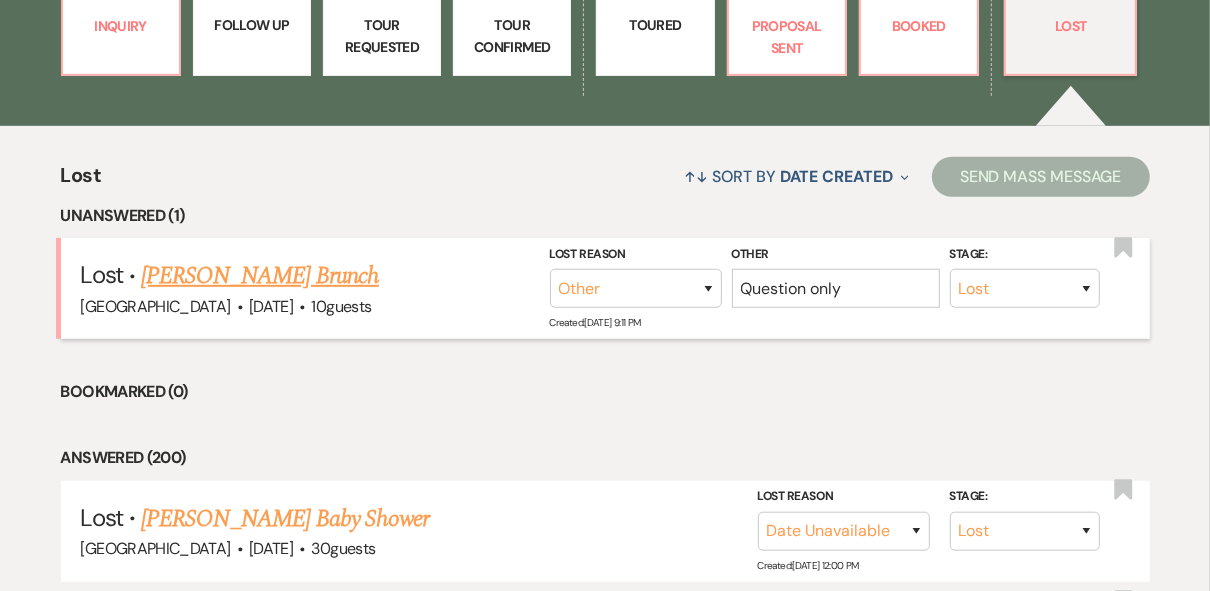 scroll, scrollTop: 640, scrollLeft: 0, axis: vertical 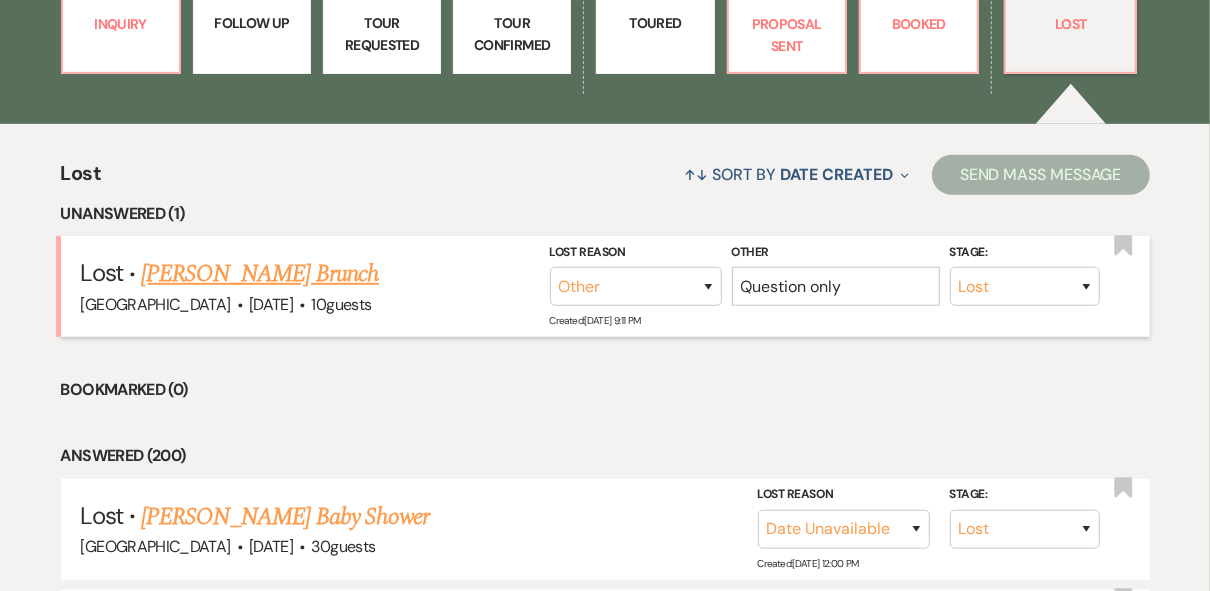 click on "[PERSON_NAME] Brunch" at bounding box center [260, 274] 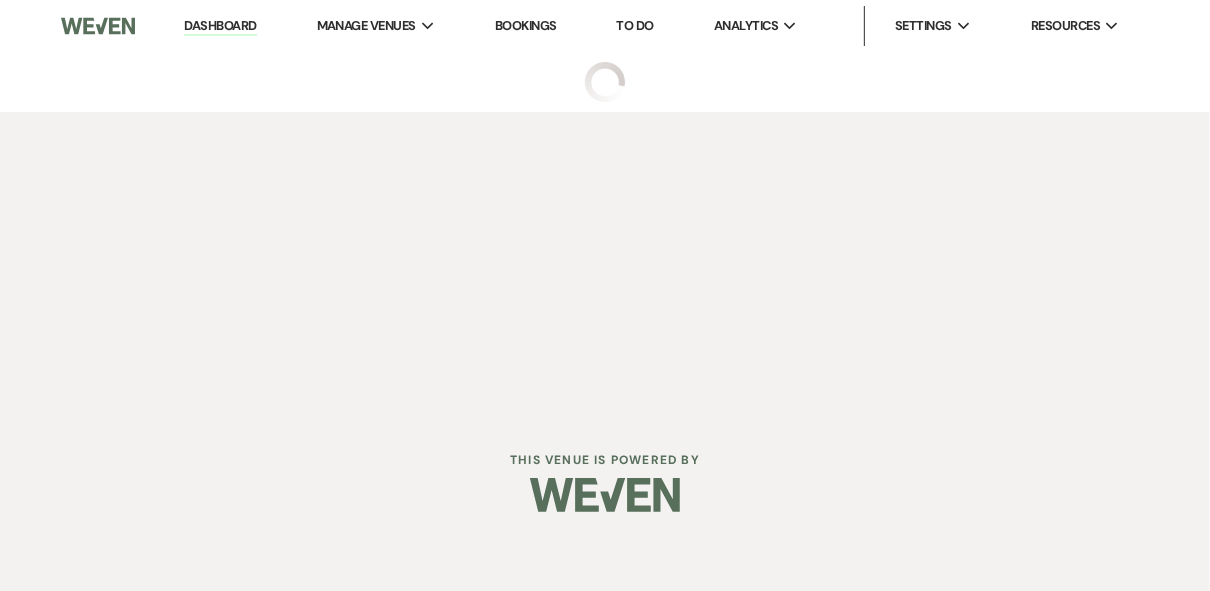 scroll, scrollTop: 0, scrollLeft: 0, axis: both 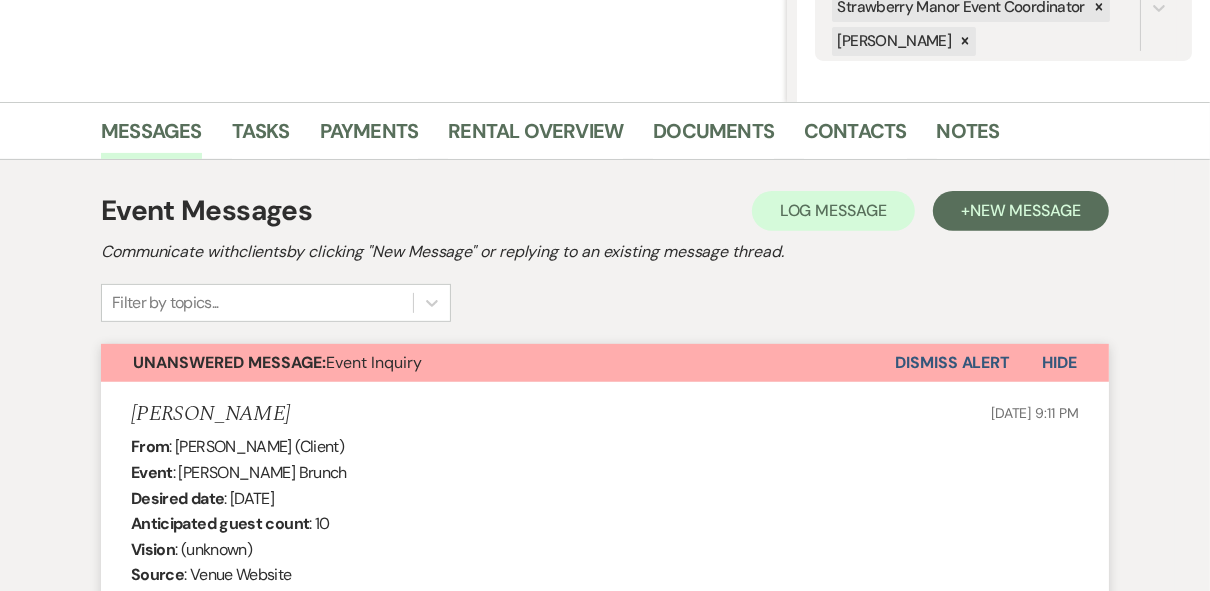 click on "Dismiss Alert" at bounding box center (952, 363) 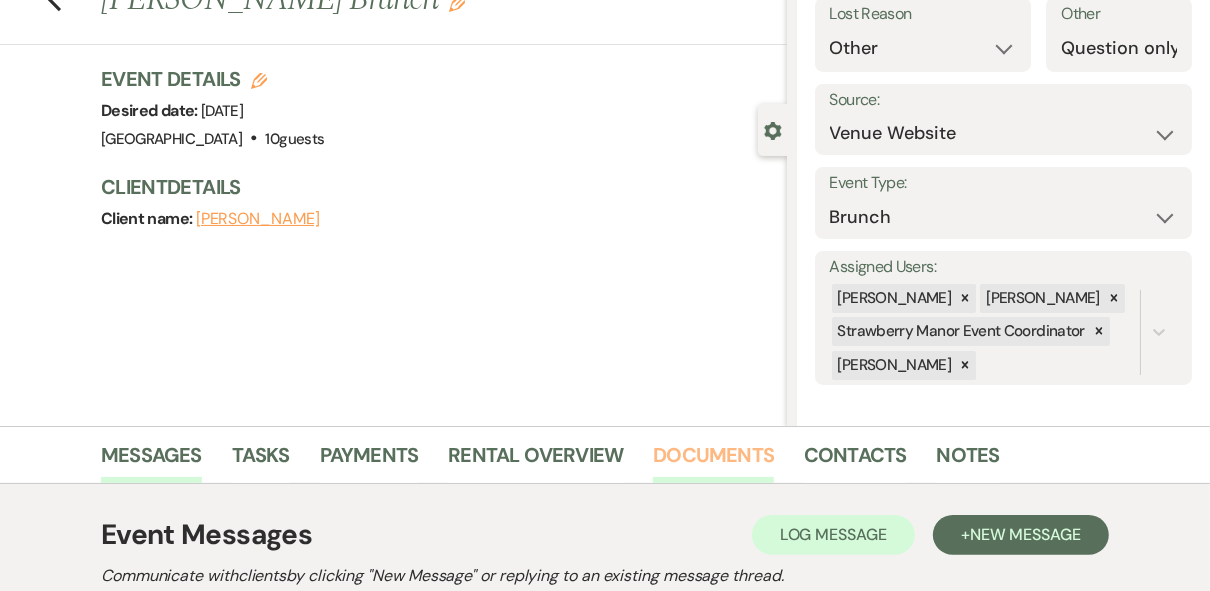 scroll, scrollTop: 0, scrollLeft: 0, axis: both 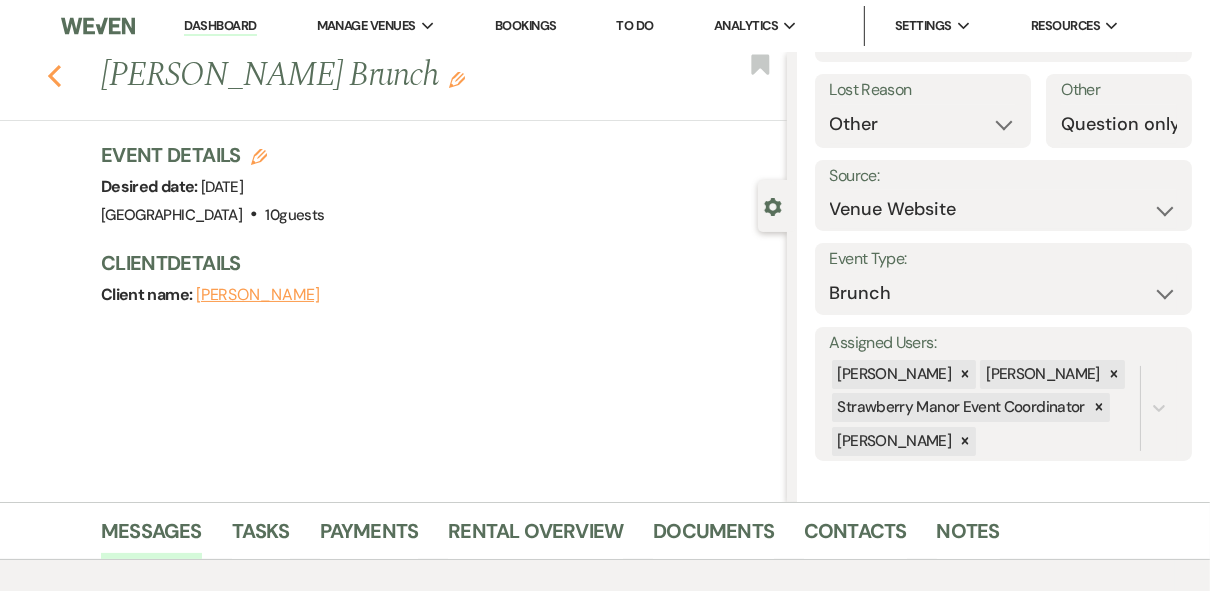 click 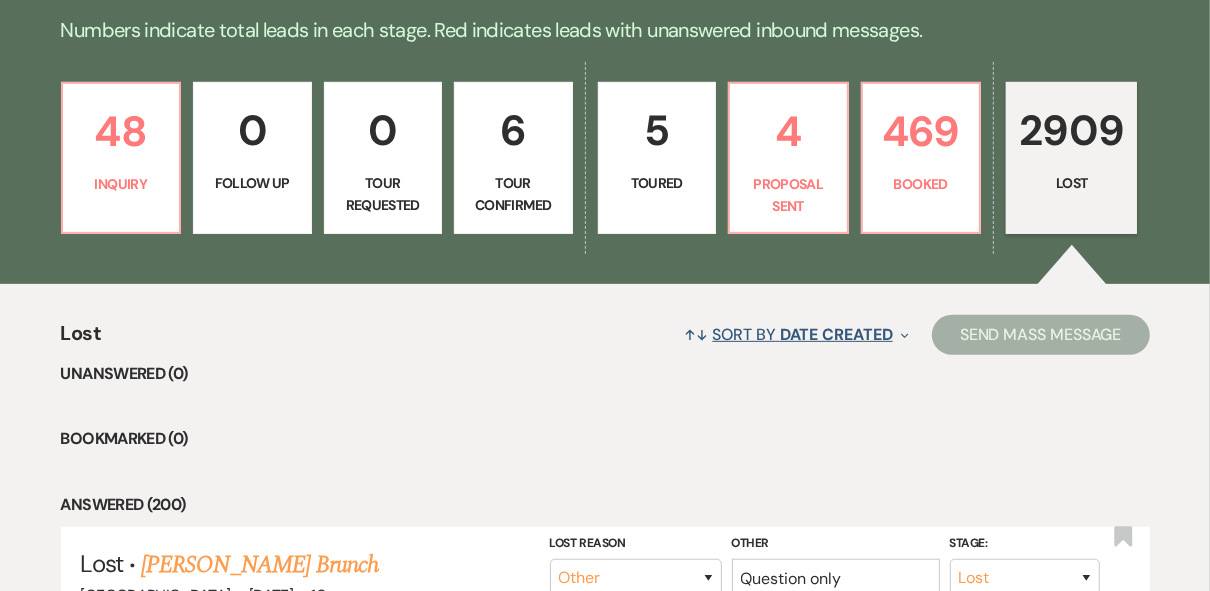 scroll, scrollTop: 480, scrollLeft: 0, axis: vertical 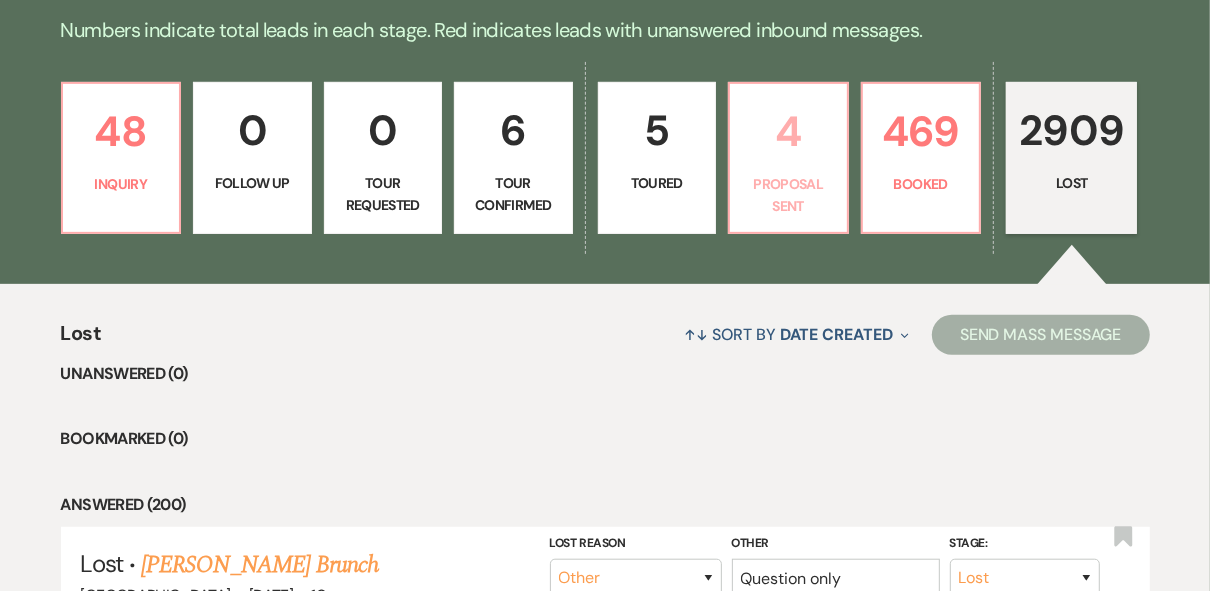 click on "Proposal Sent" at bounding box center (788, 195) 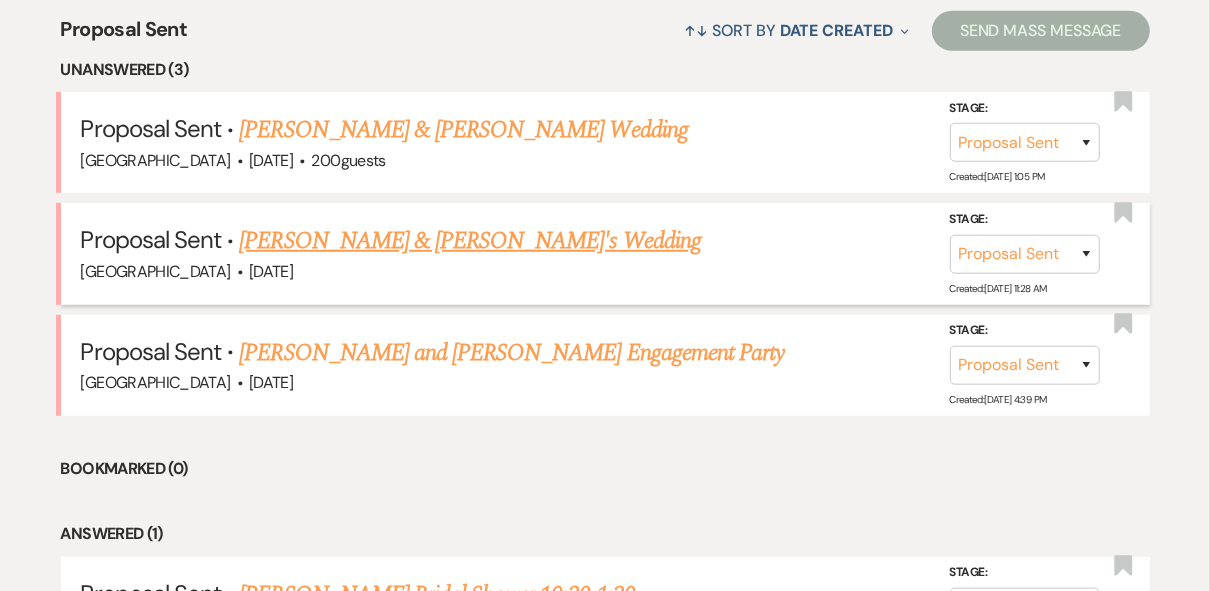 scroll, scrollTop: 800, scrollLeft: 0, axis: vertical 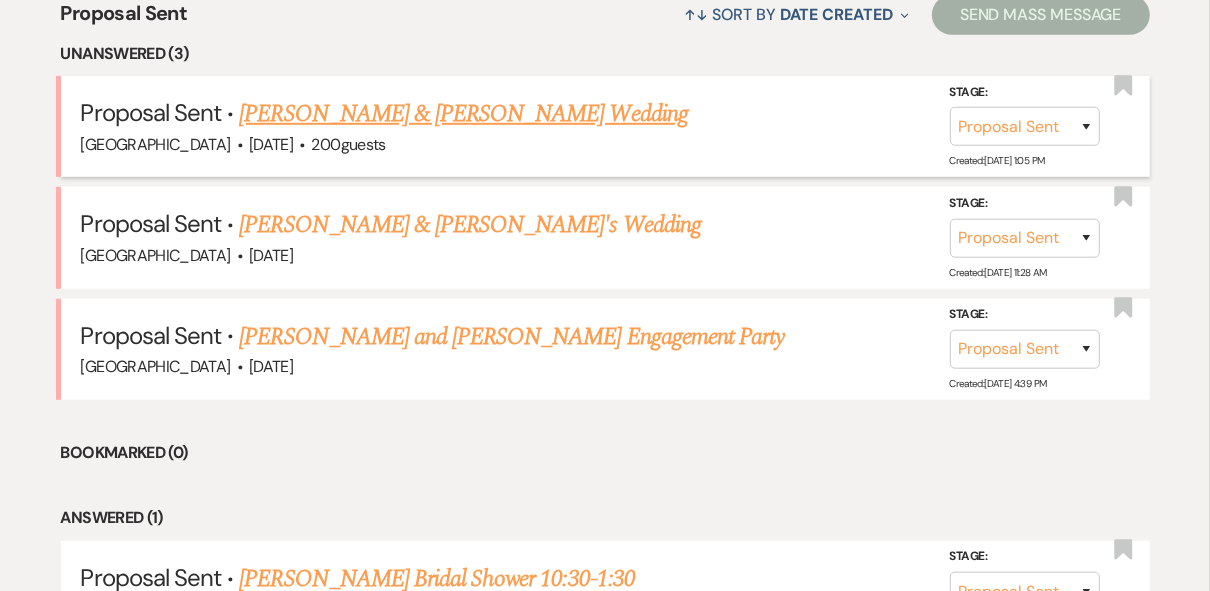 click on "[PERSON_NAME] & [PERSON_NAME] Wedding" at bounding box center [463, 114] 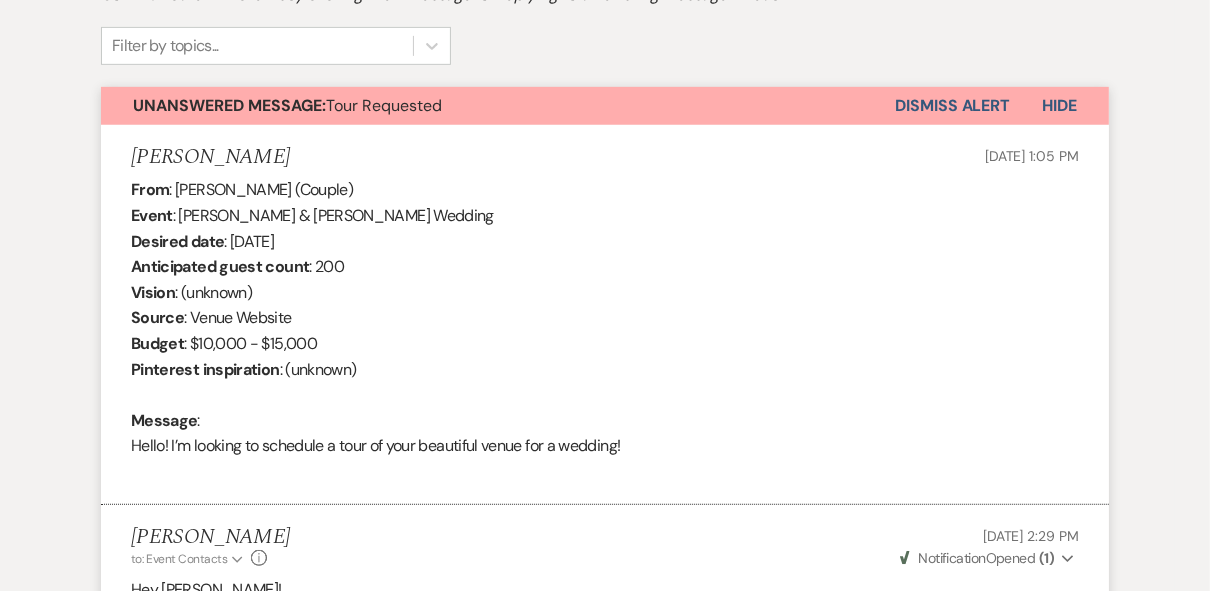 scroll, scrollTop: 577, scrollLeft: 0, axis: vertical 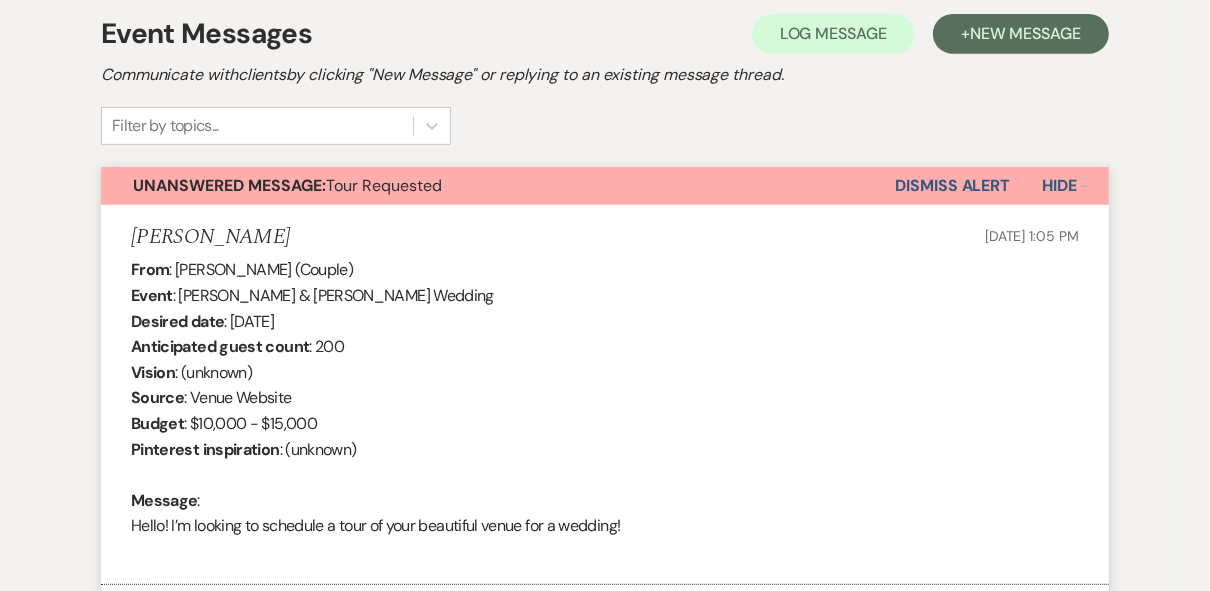 click on "Dismiss Alert" at bounding box center (952, 186) 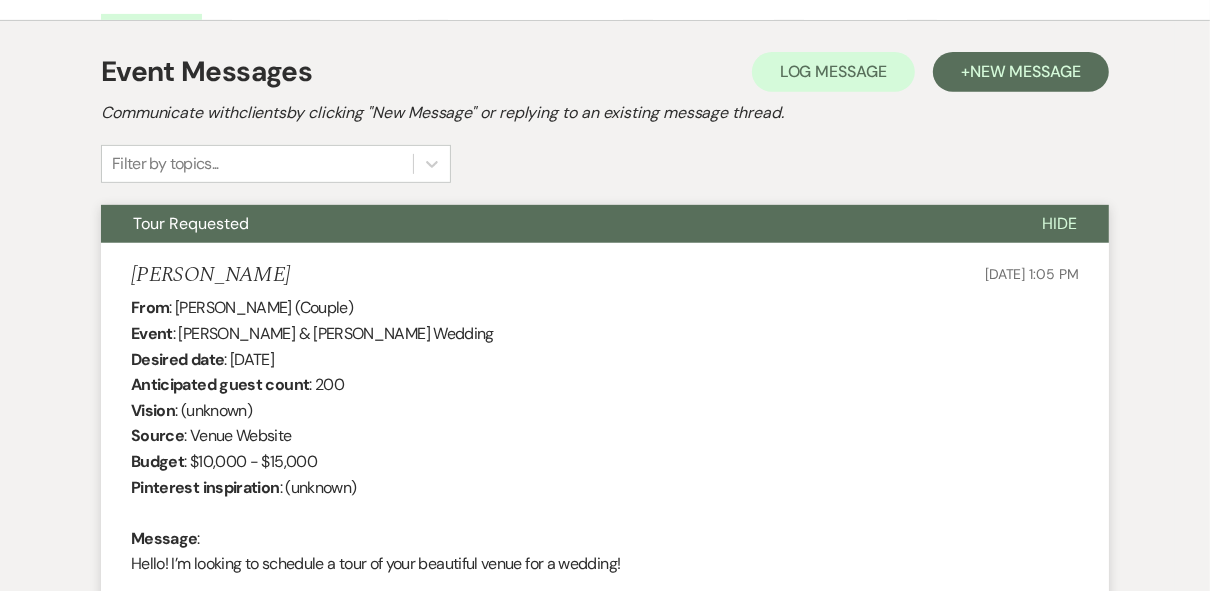 scroll, scrollTop: 0, scrollLeft: 0, axis: both 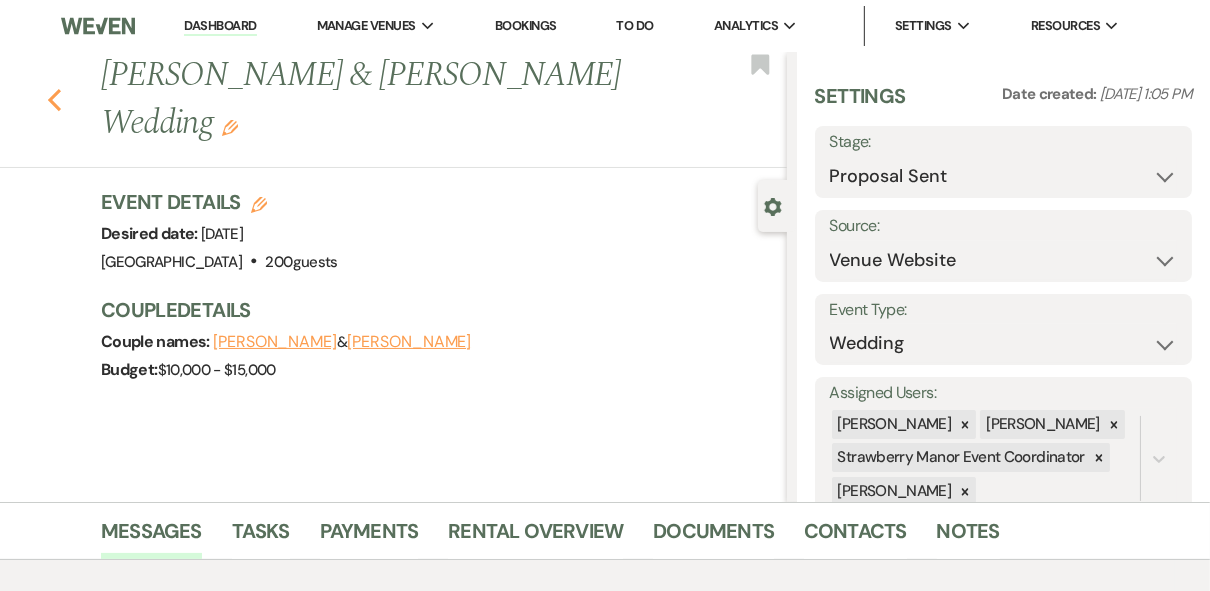 click on "Previous" 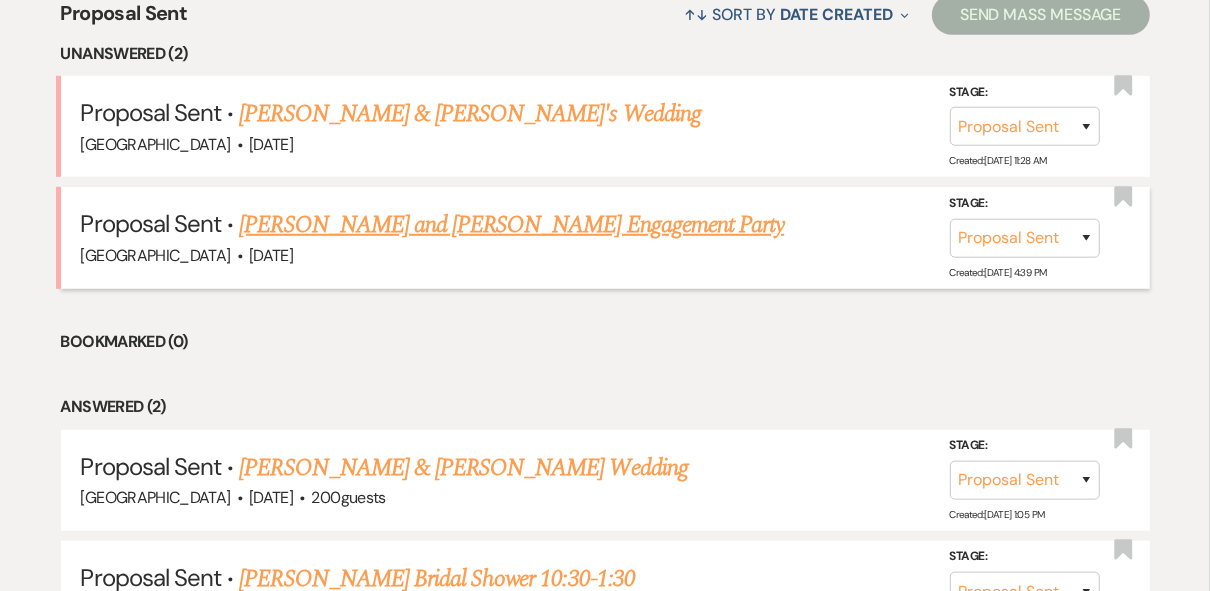 click on "[PERSON_NAME] and [PERSON_NAME] Engagement Party" at bounding box center (511, 225) 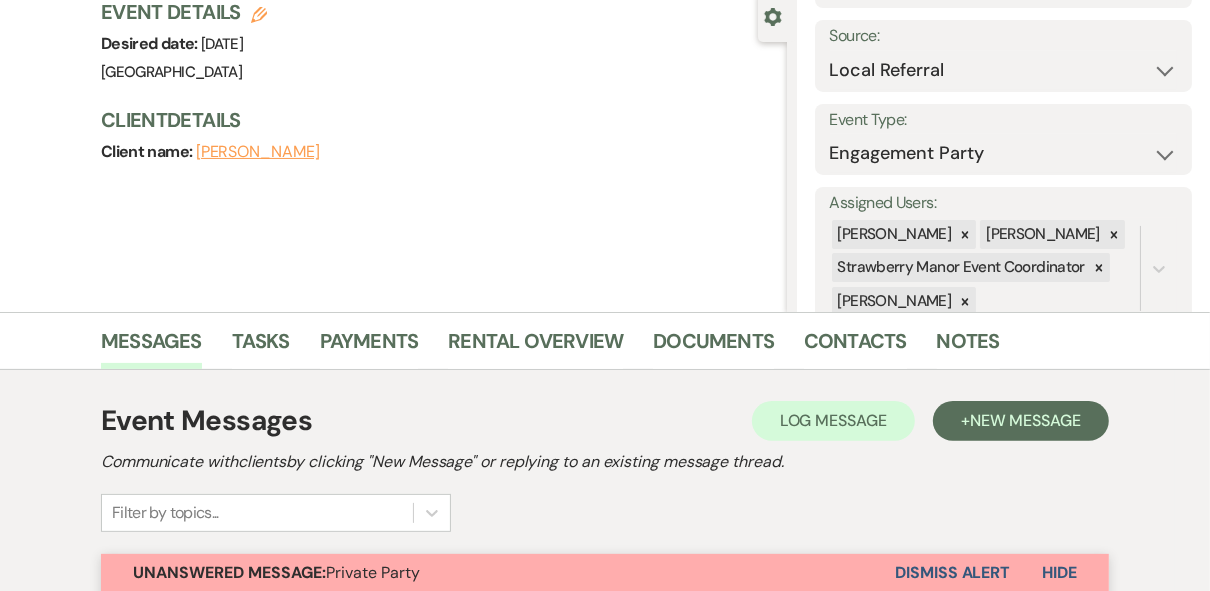 scroll, scrollTop: 0, scrollLeft: 0, axis: both 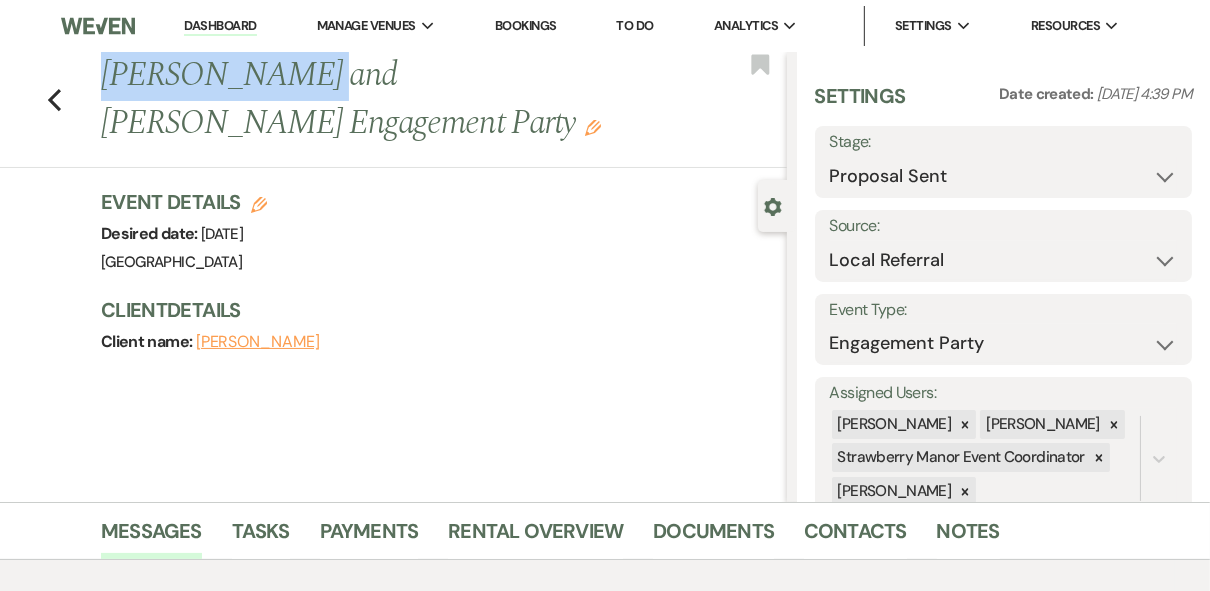 drag, startPoint x: 307, startPoint y: 75, endPoint x: 112, endPoint y: 79, distance: 195.04102 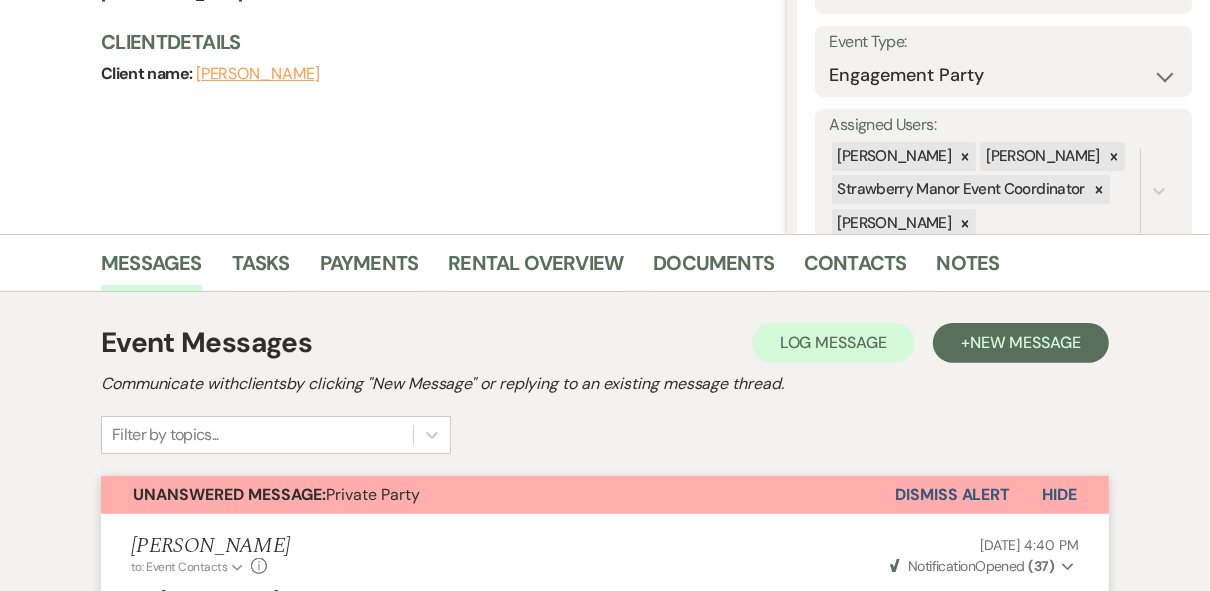 scroll, scrollTop: 320, scrollLeft: 0, axis: vertical 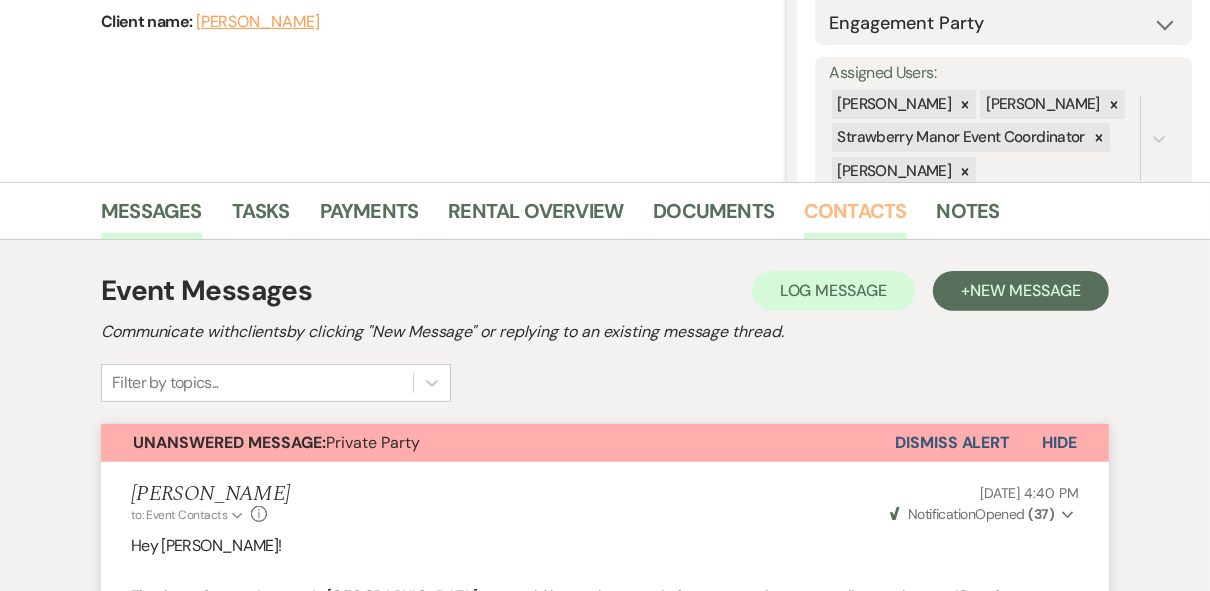click on "Contacts" at bounding box center (855, 217) 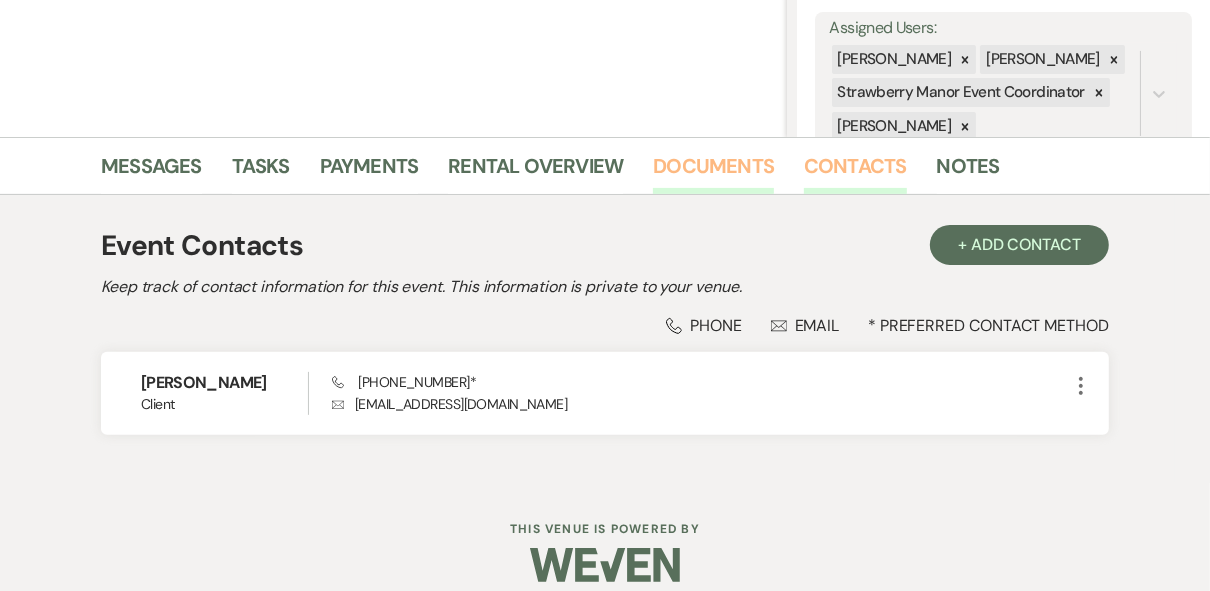 scroll, scrollTop: 385, scrollLeft: 0, axis: vertical 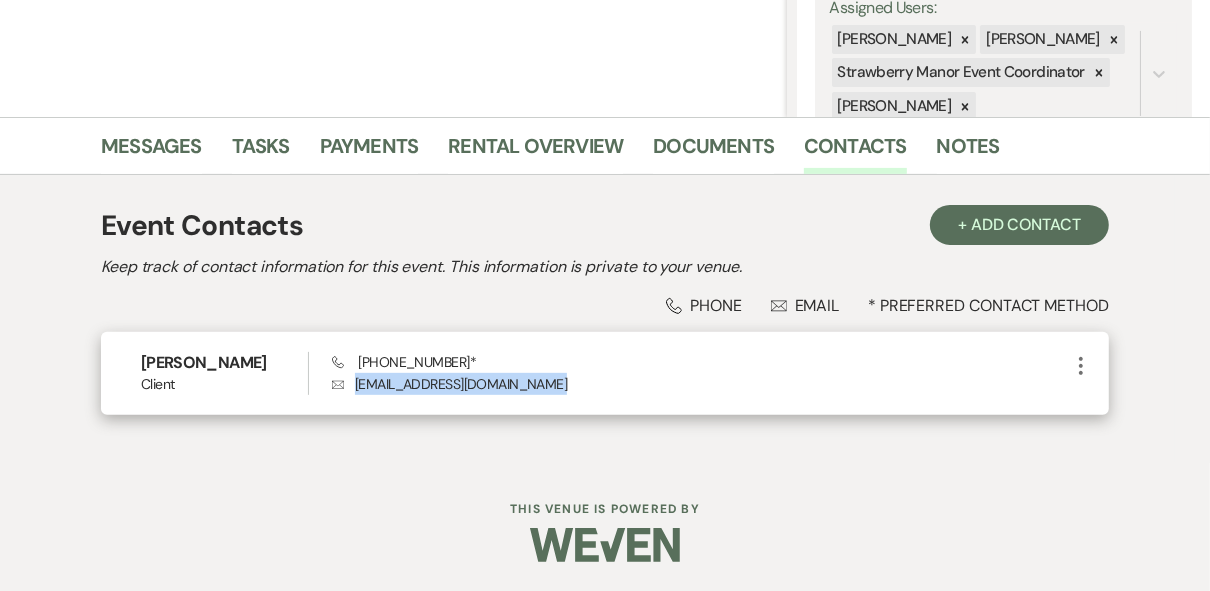 drag, startPoint x: 559, startPoint y: 386, endPoint x: 357, endPoint y: 390, distance: 202.0396 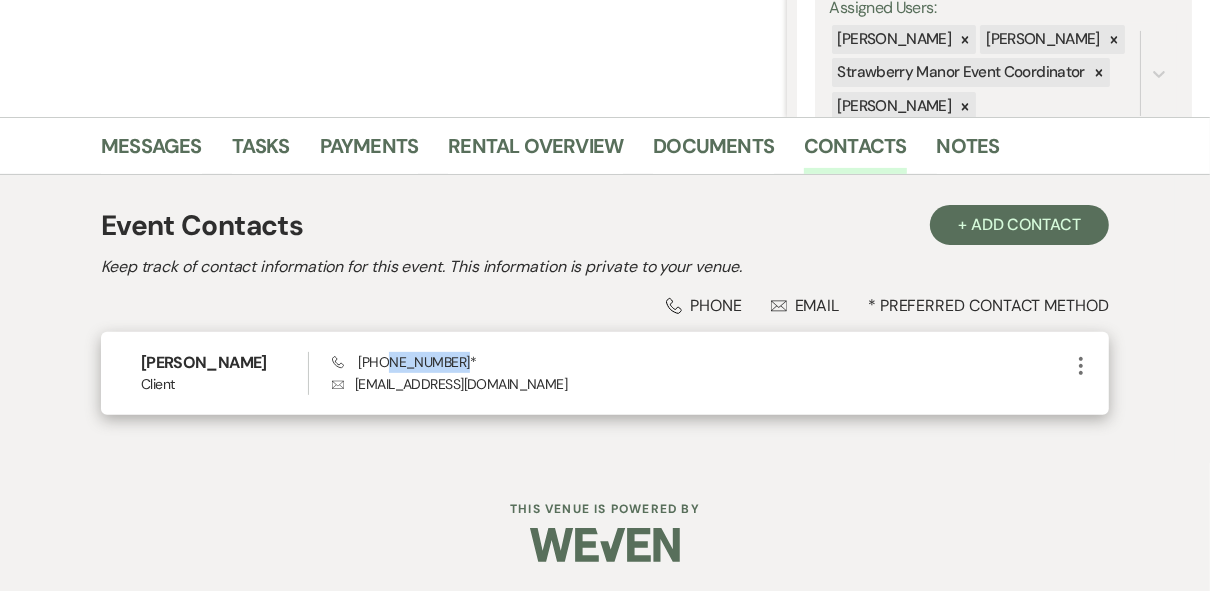 drag, startPoint x: 455, startPoint y: 353, endPoint x: 388, endPoint y: 357, distance: 67.11929 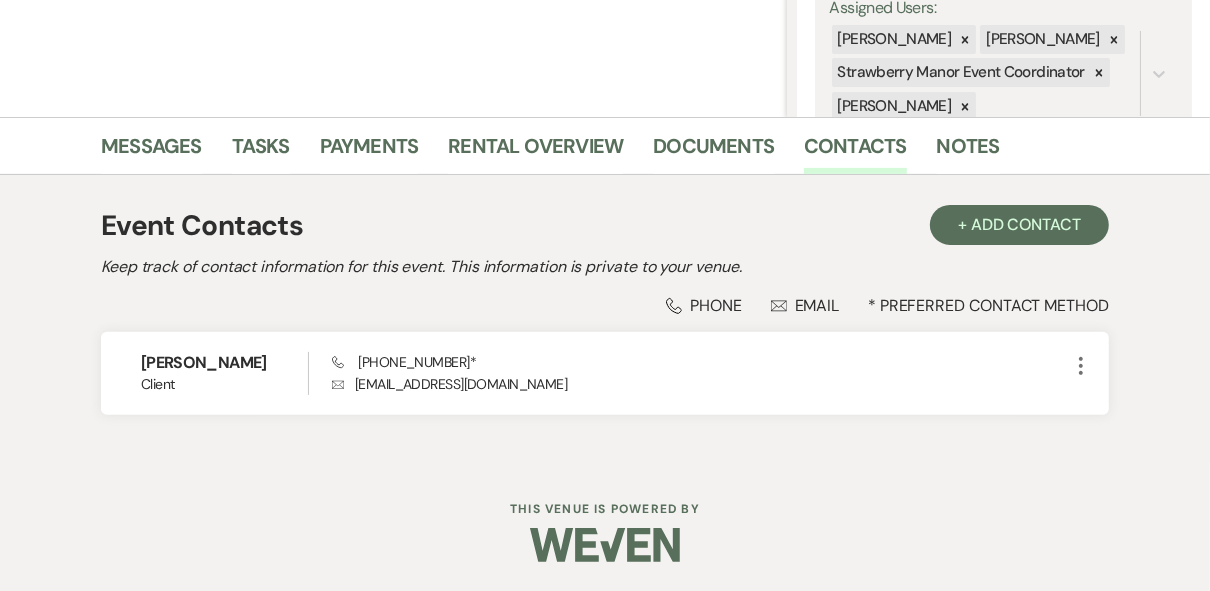 drag, startPoint x: 388, startPoint y: 357, endPoint x: 465, endPoint y: 199, distance: 175.76405 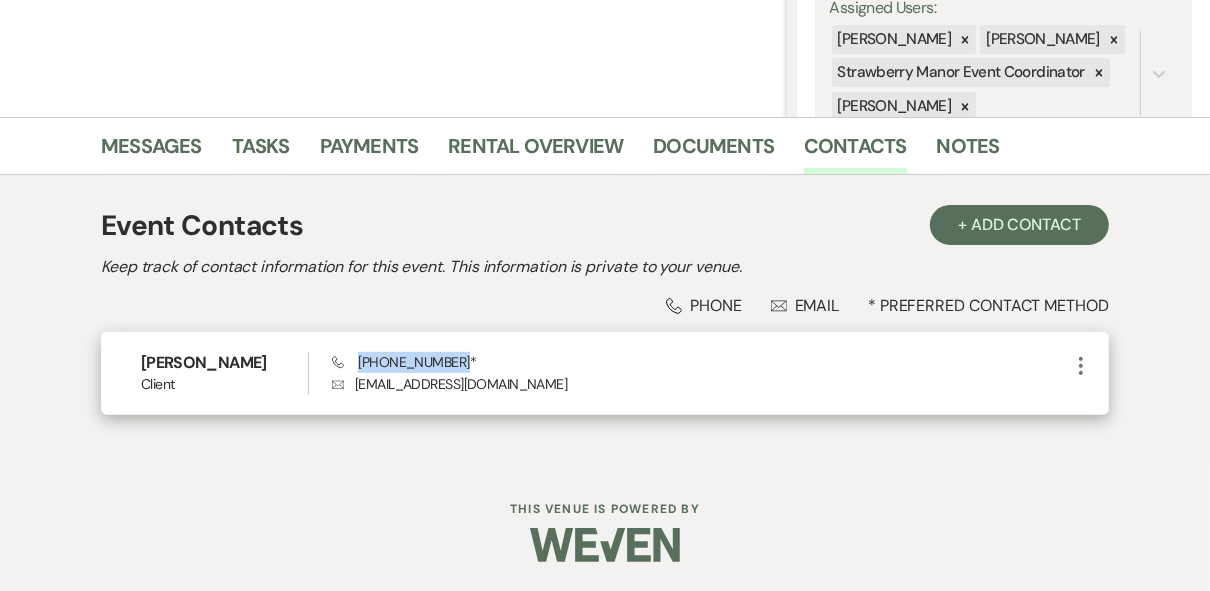 drag, startPoint x: 416, startPoint y: 356, endPoint x: 359, endPoint y: 354, distance: 57.035076 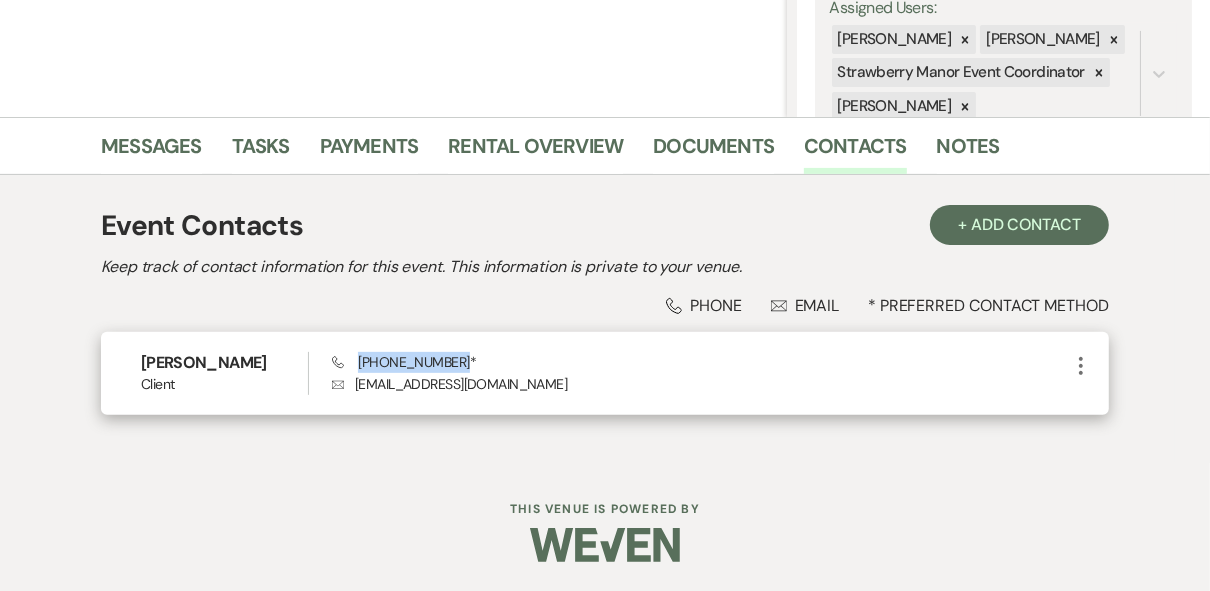 copy on "[PHONE_NUMBER]" 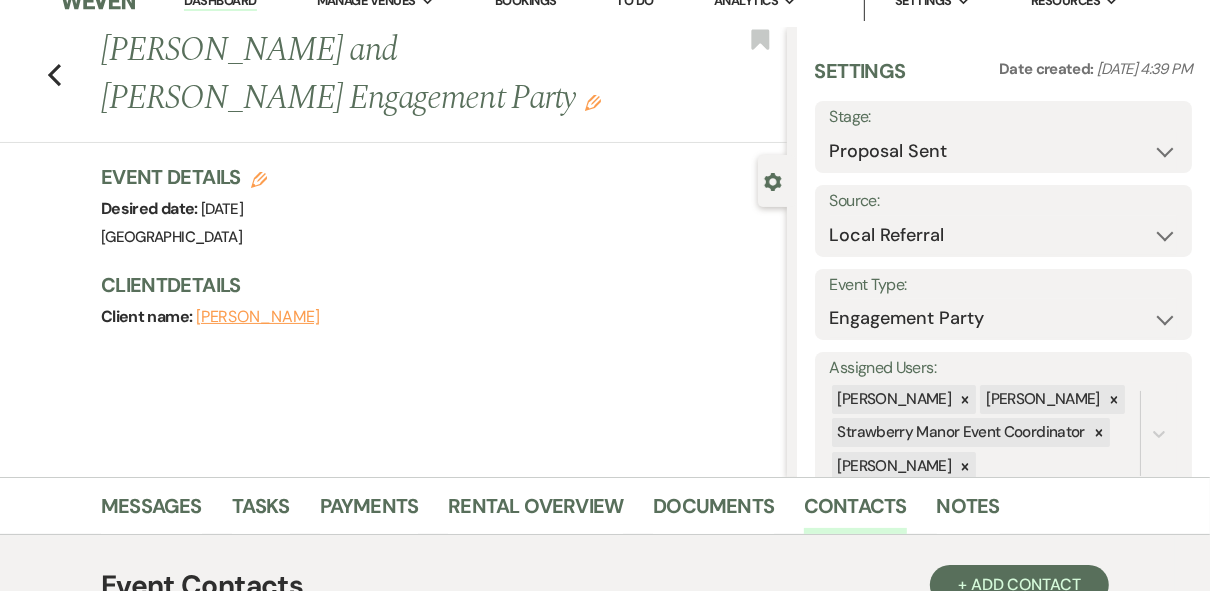 scroll, scrollTop: 0, scrollLeft: 0, axis: both 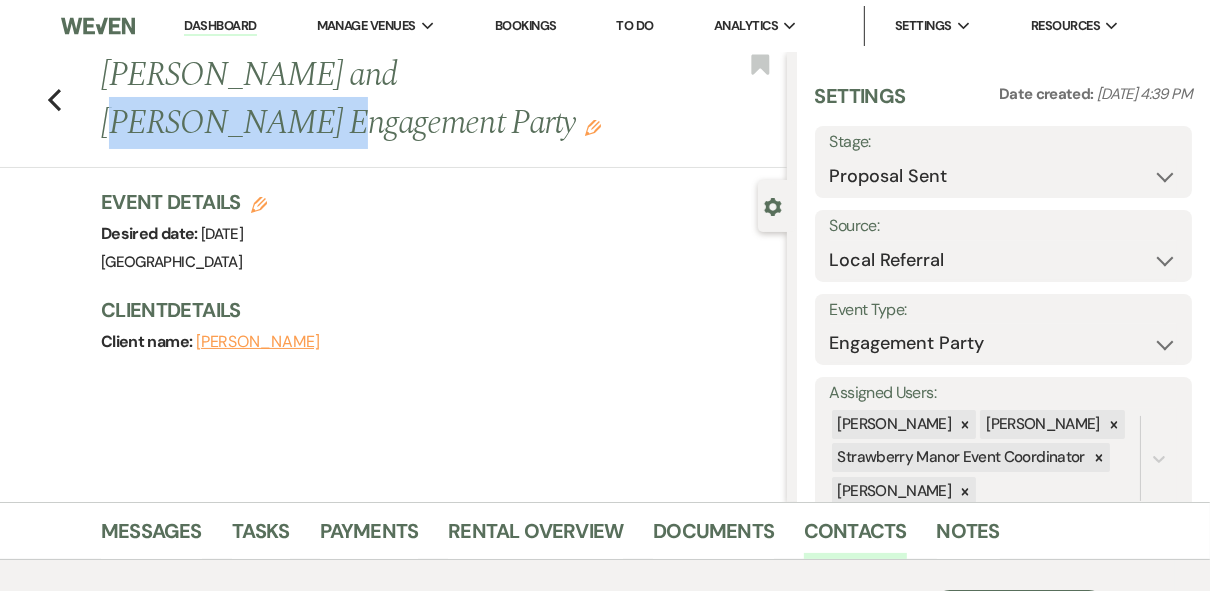 drag, startPoint x: 564, startPoint y: 73, endPoint x: 378, endPoint y: 66, distance: 186.13167 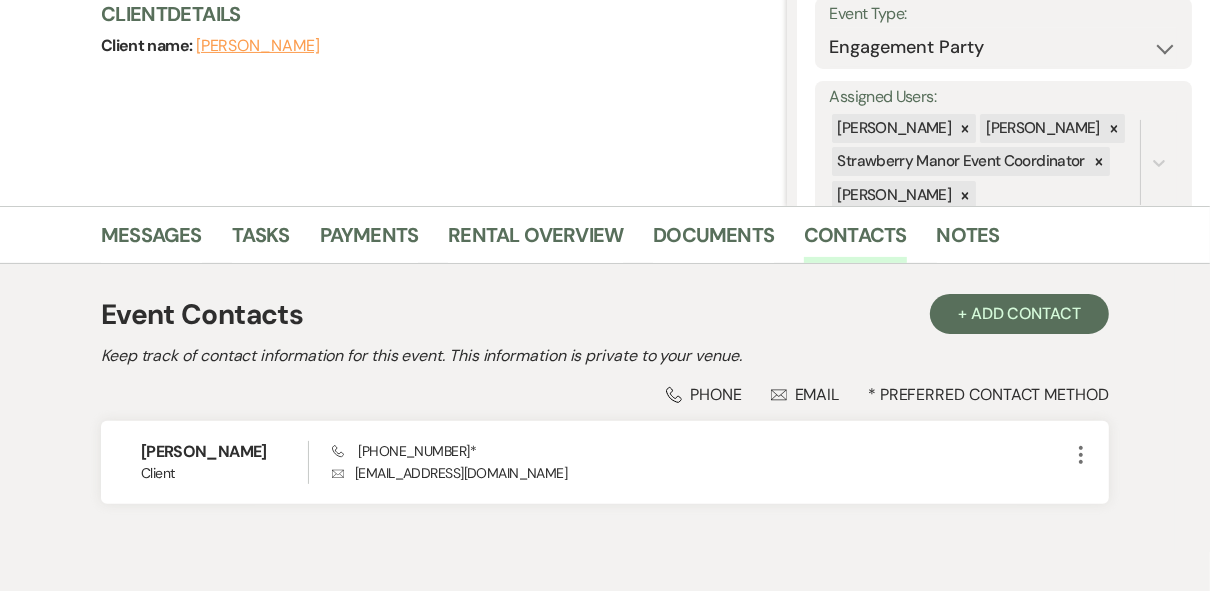 scroll, scrollTop: 385, scrollLeft: 0, axis: vertical 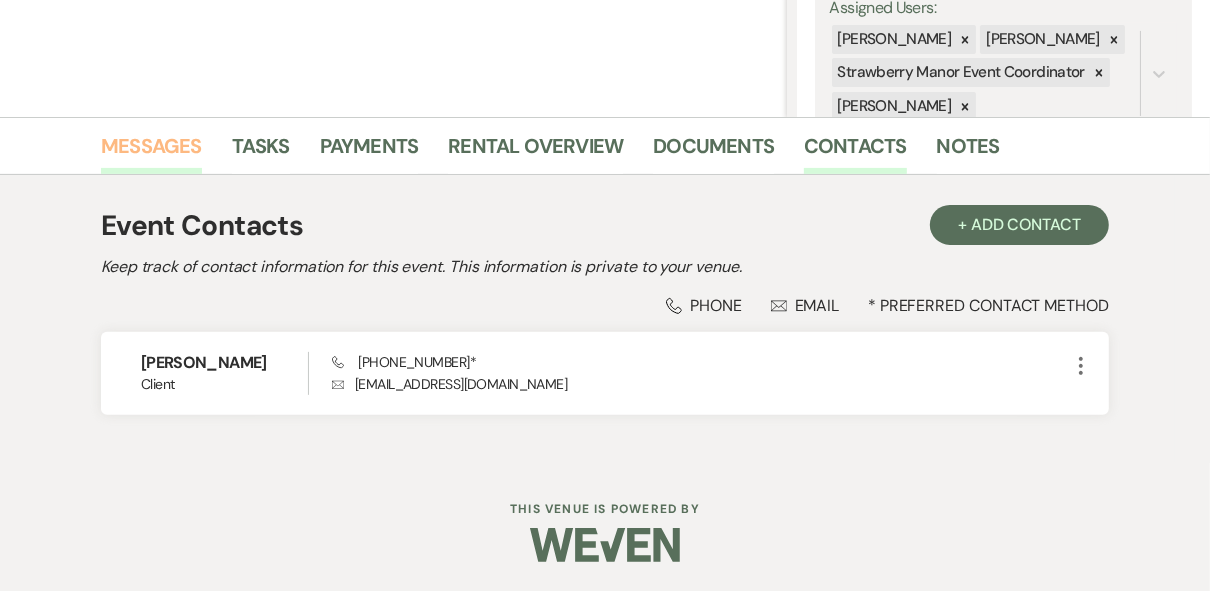 click on "Messages" at bounding box center (151, 152) 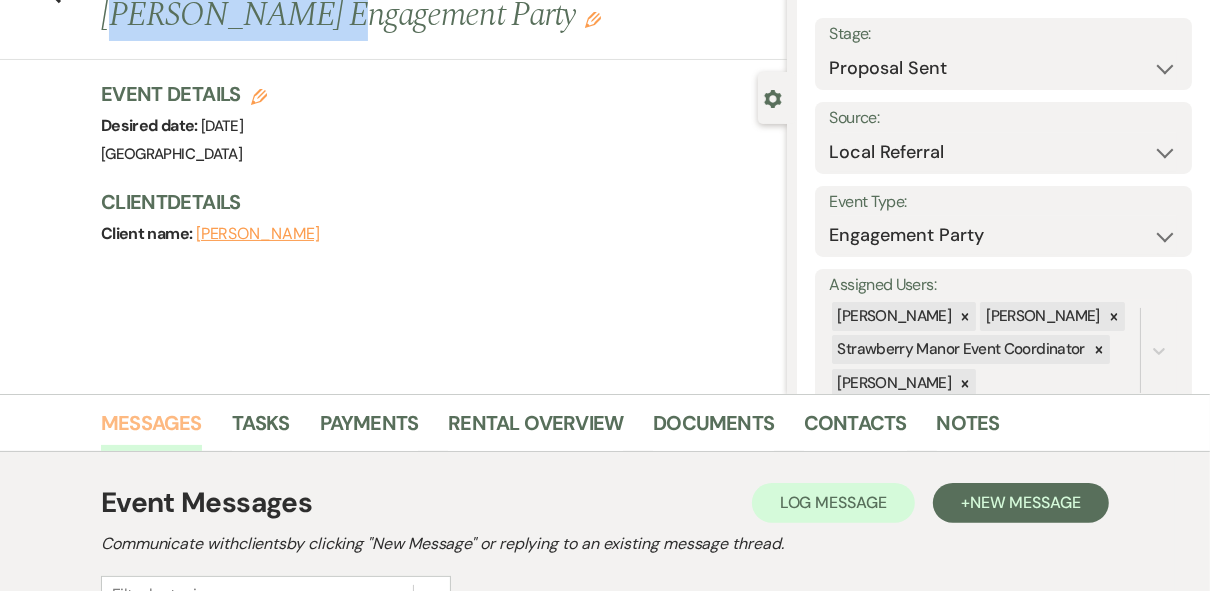 scroll, scrollTop: 0, scrollLeft: 0, axis: both 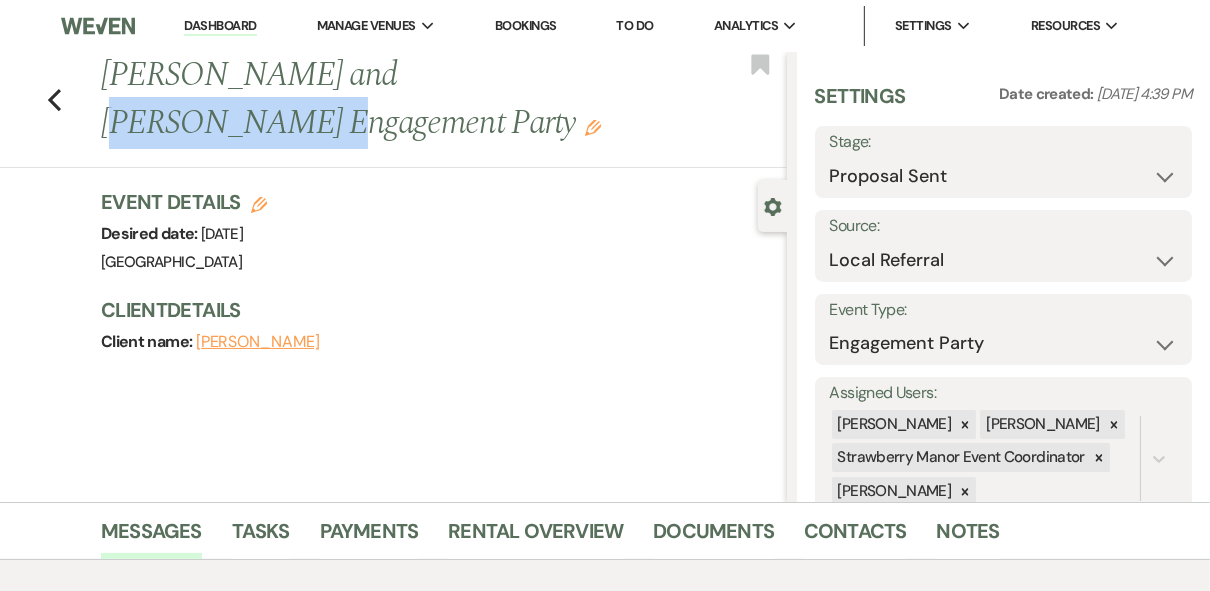 click 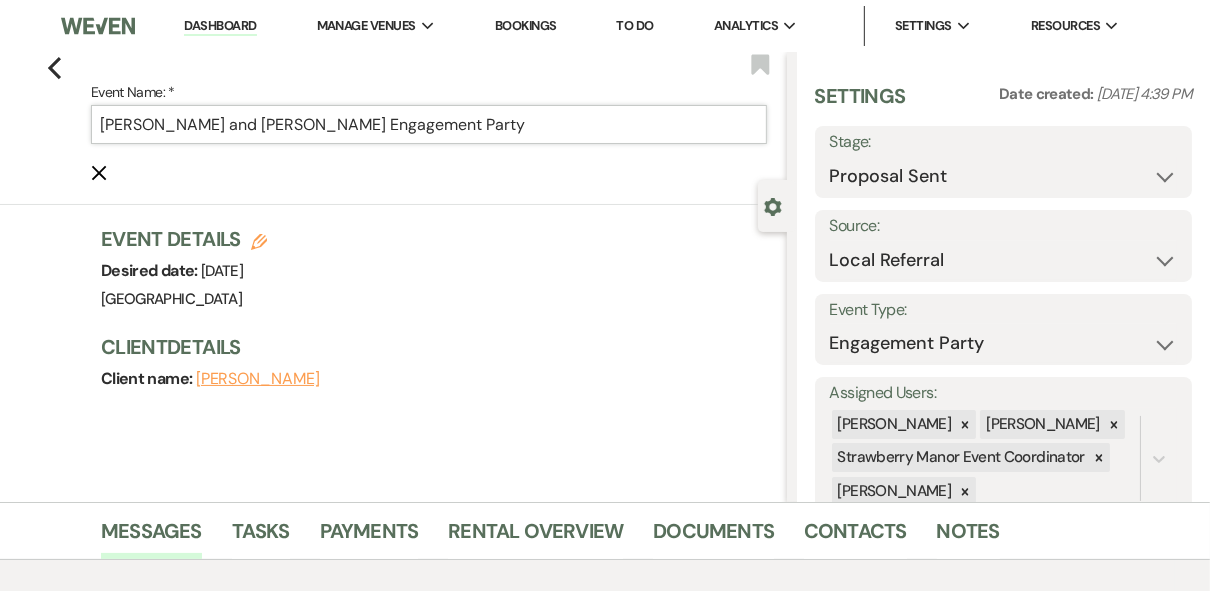 click on "[PERSON_NAME] and [PERSON_NAME] Engagement Party" at bounding box center (429, 124) 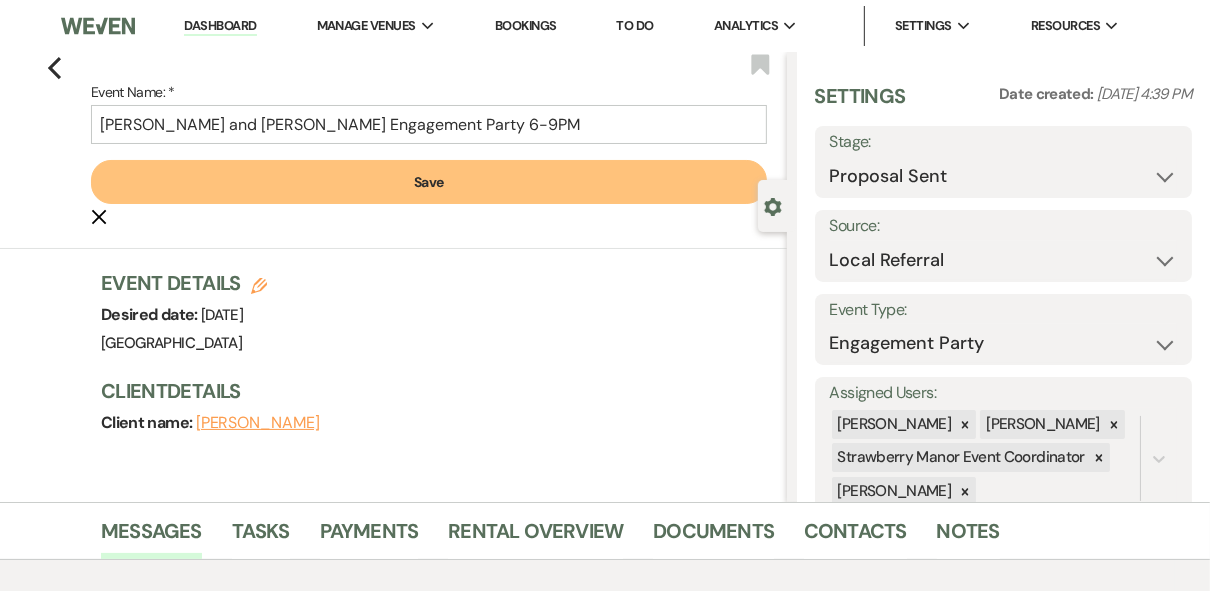click on "Save" at bounding box center [429, 182] 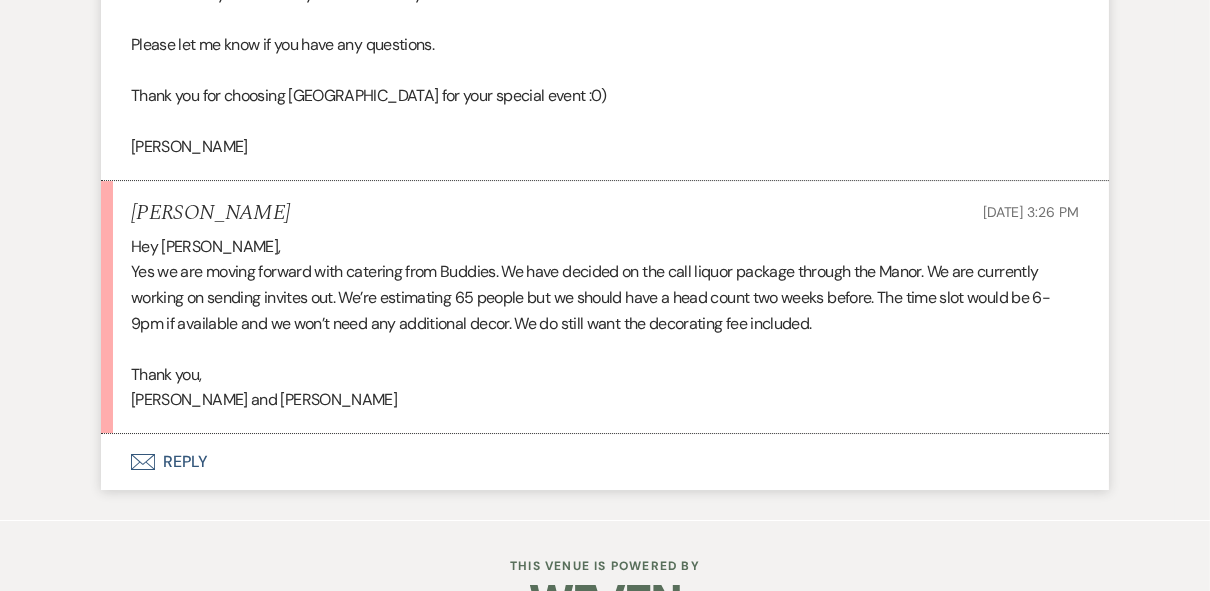 scroll, scrollTop: 4400, scrollLeft: 0, axis: vertical 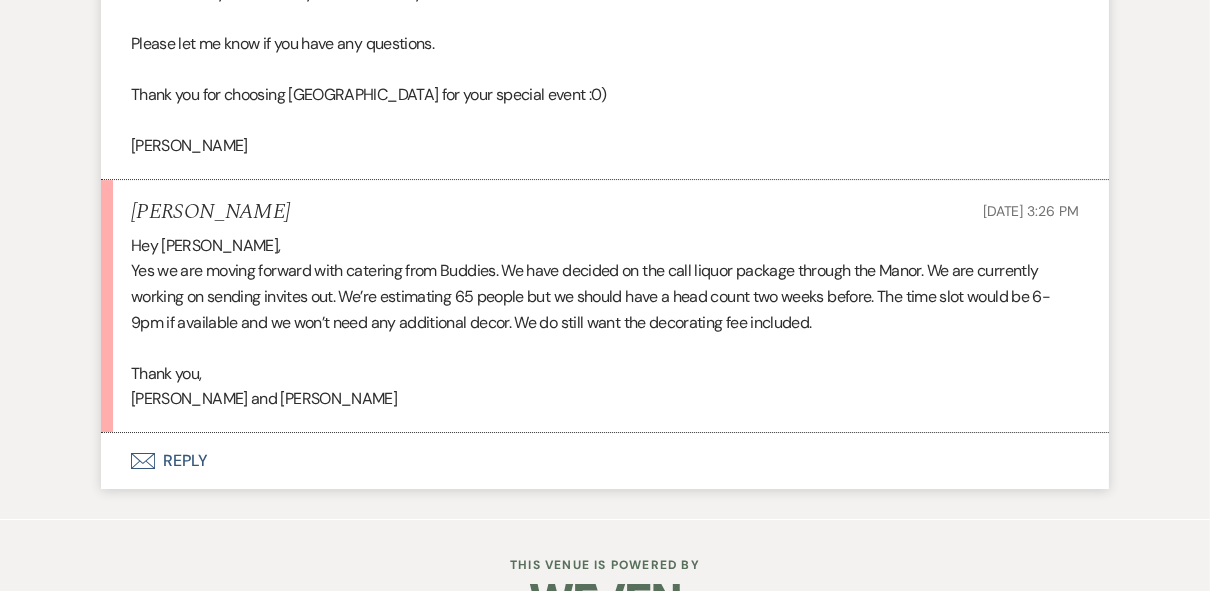 click on "Envelope Reply" at bounding box center (605, 461) 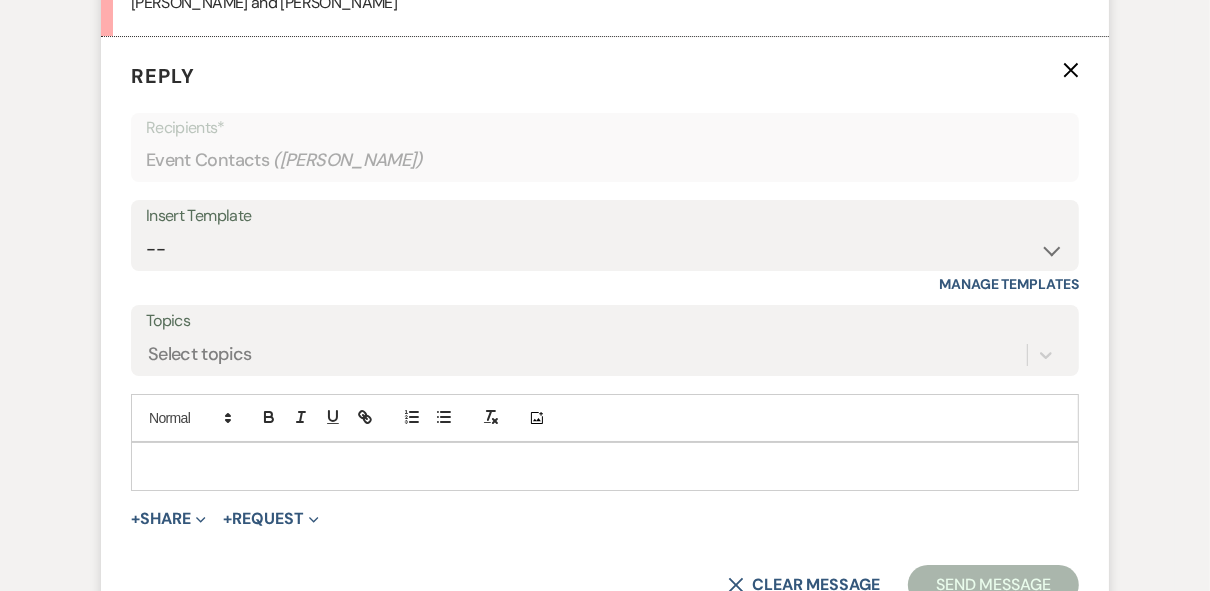 scroll, scrollTop: 4826, scrollLeft: 0, axis: vertical 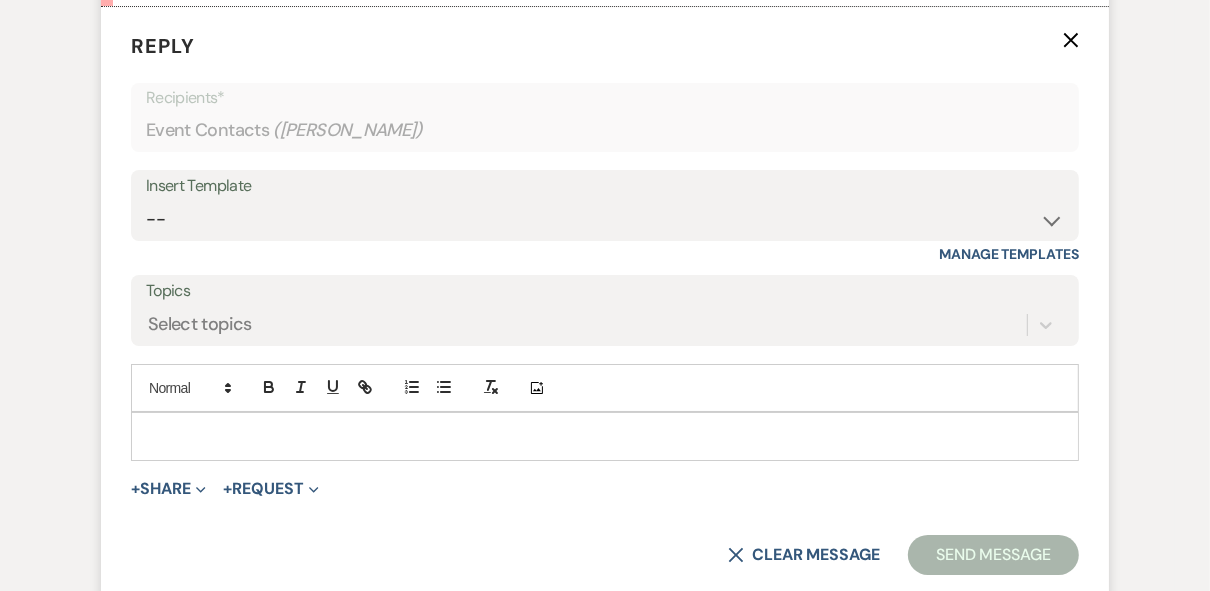 click at bounding box center (605, 436) 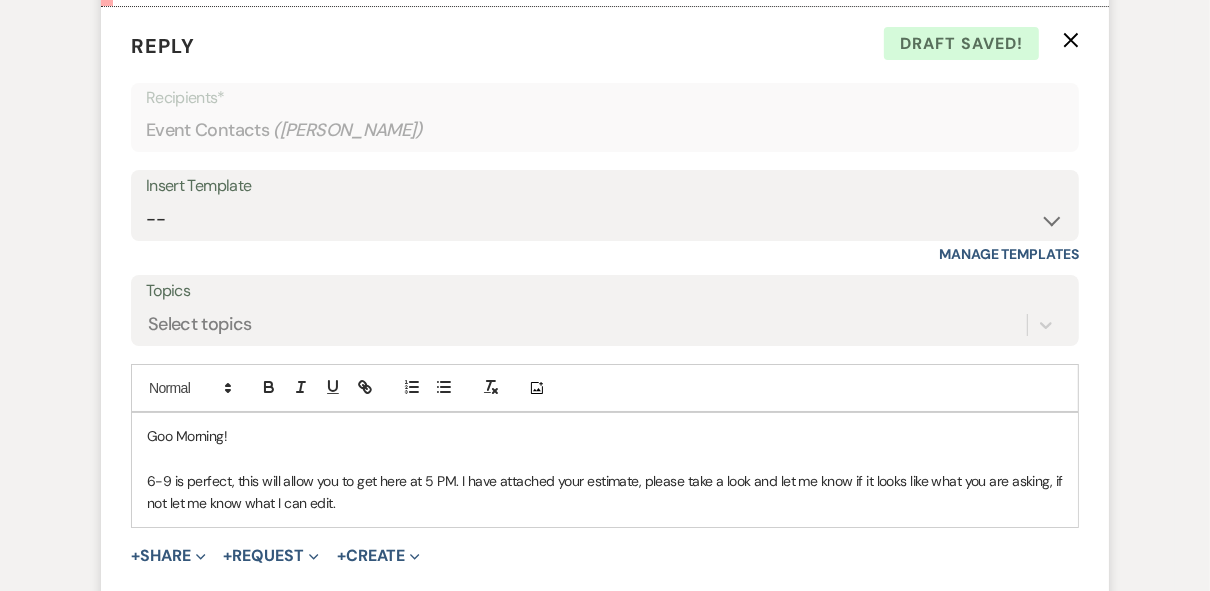 click on "Goo Morning!" at bounding box center [605, 436] 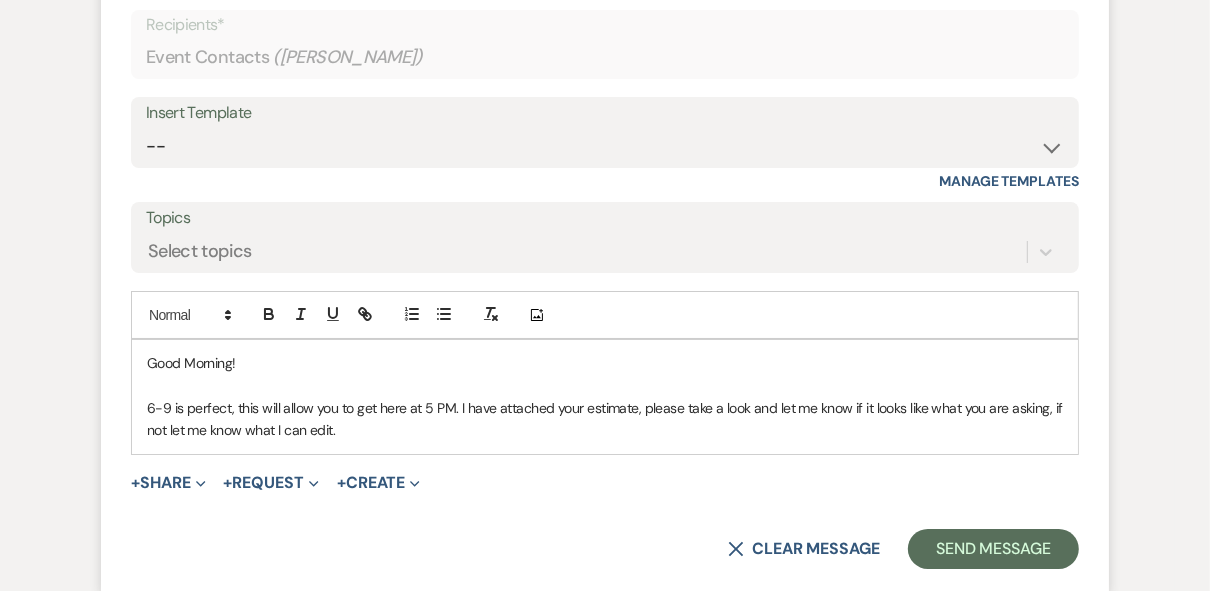 scroll, scrollTop: 4986, scrollLeft: 0, axis: vertical 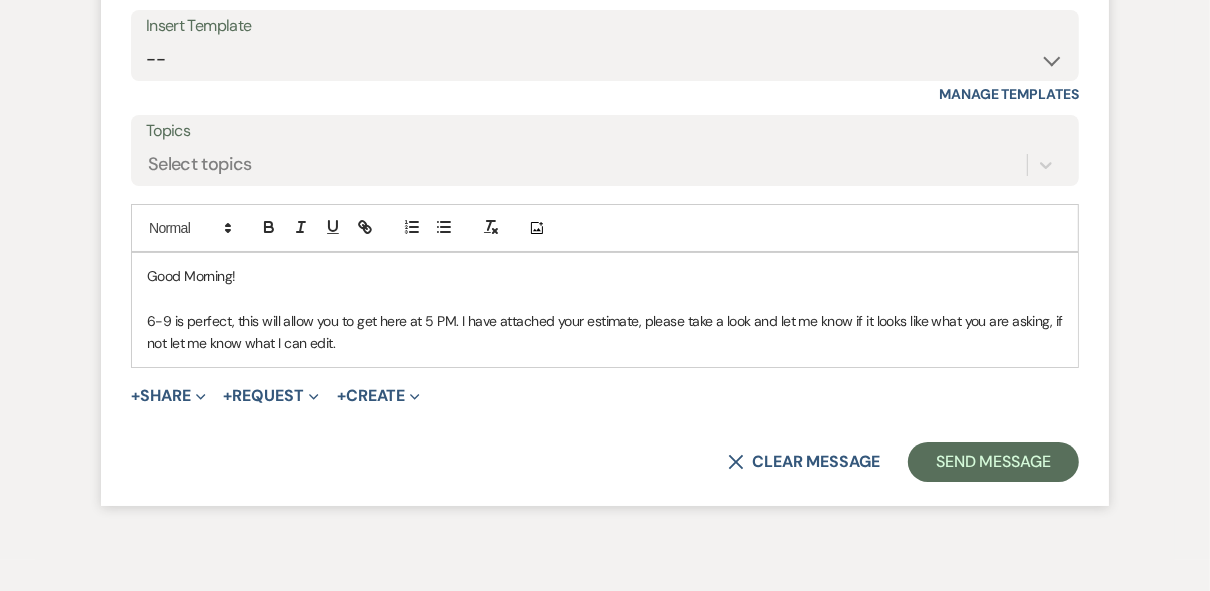click on "6-9 is perfect, this will allow you to get here at 5 PM. I have attached your estimate, please take a look and let me know if it looks like what you are asking, if not let me know what I can edit." at bounding box center [605, 332] 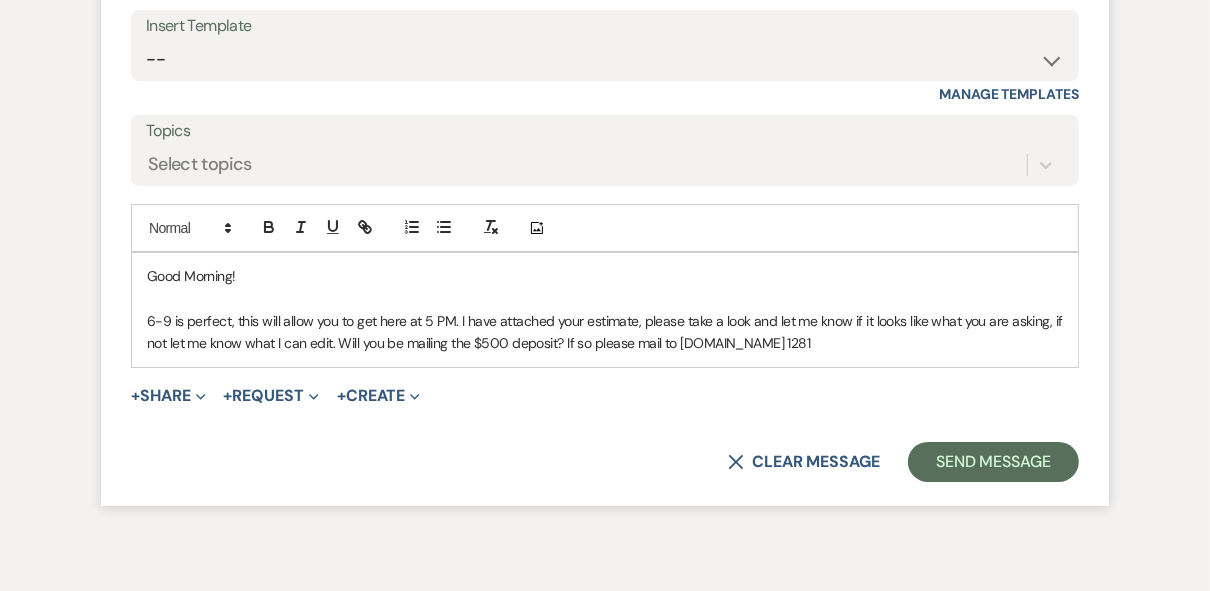 drag, startPoint x: 690, startPoint y: 338, endPoint x: 910, endPoint y: 369, distance: 222.17336 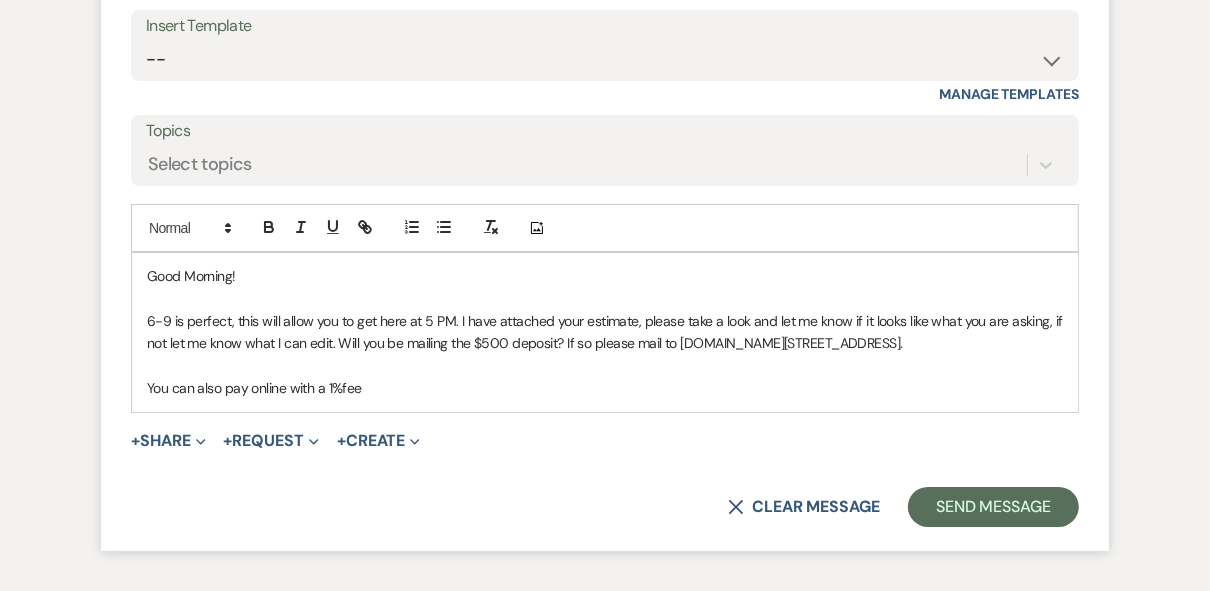 click on "6-9 is perfect, this will allow you to get here at 5 PM. I have attached your estimate, please take a look and let me know if it looks like what you are asking, if not let me know what I can edit. Will you be mailing the $500 deposit? If so please mail to [DOMAIN_NAME][STREET_ADDRESS]." at bounding box center (605, 332) 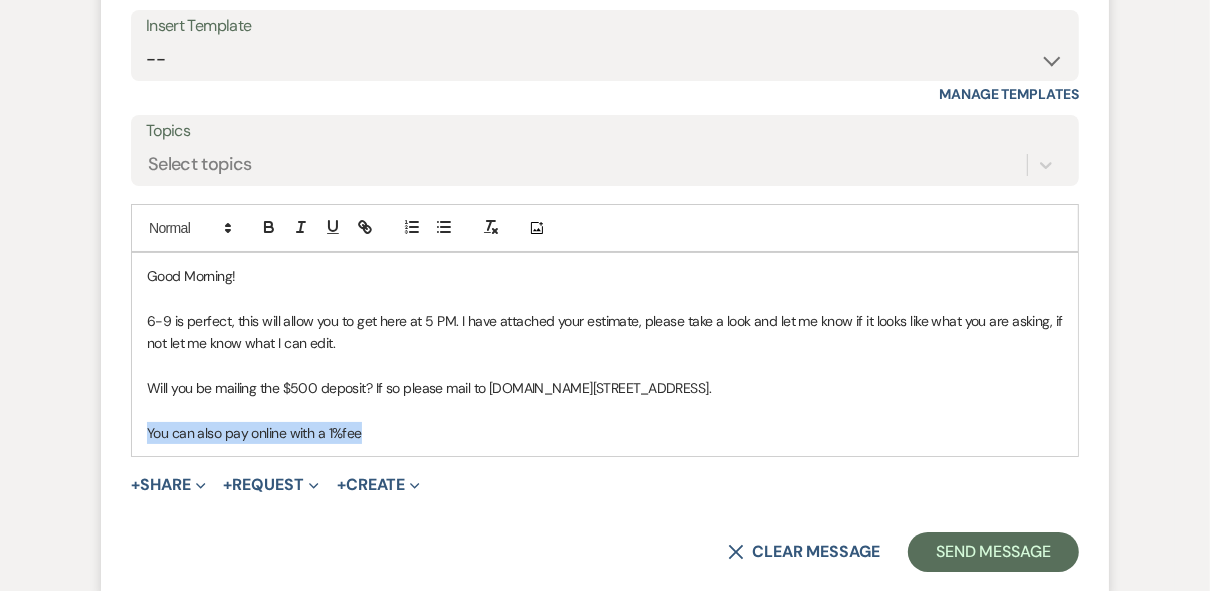 drag, startPoint x: 357, startPoint y: 428, endPoint x: 144, endPoint y: 422, distance: 213.08449 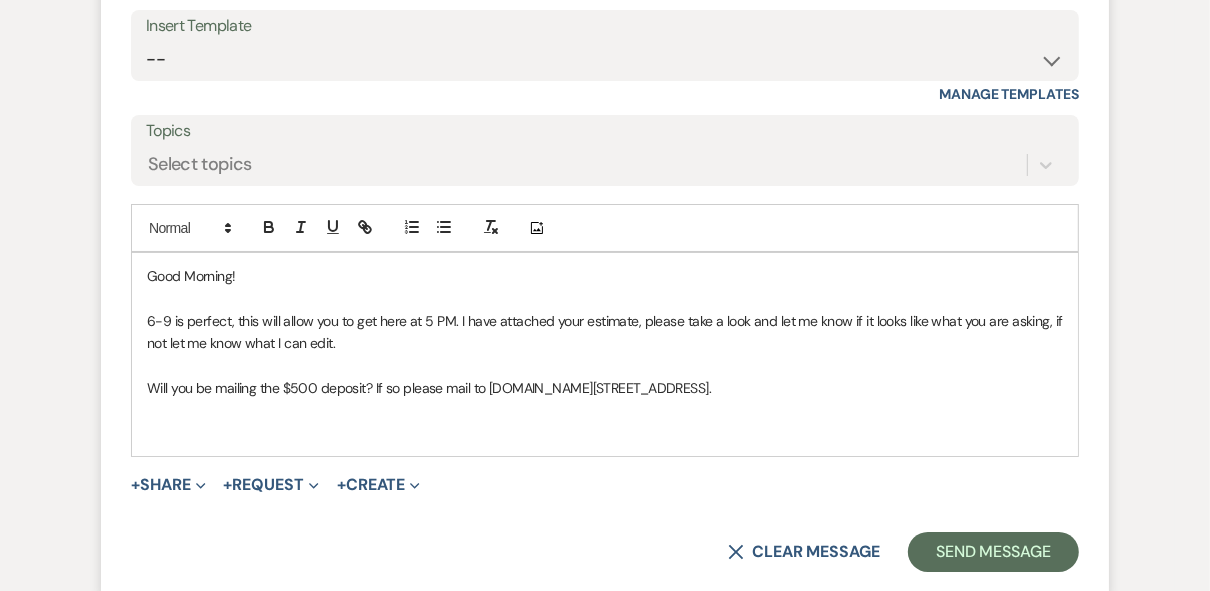 click on "Will you be mailing the $500 deposit? If so please mail to [DOMAIN_NAME][STREET_ADDRESS]." at bounding box center [605, 388] 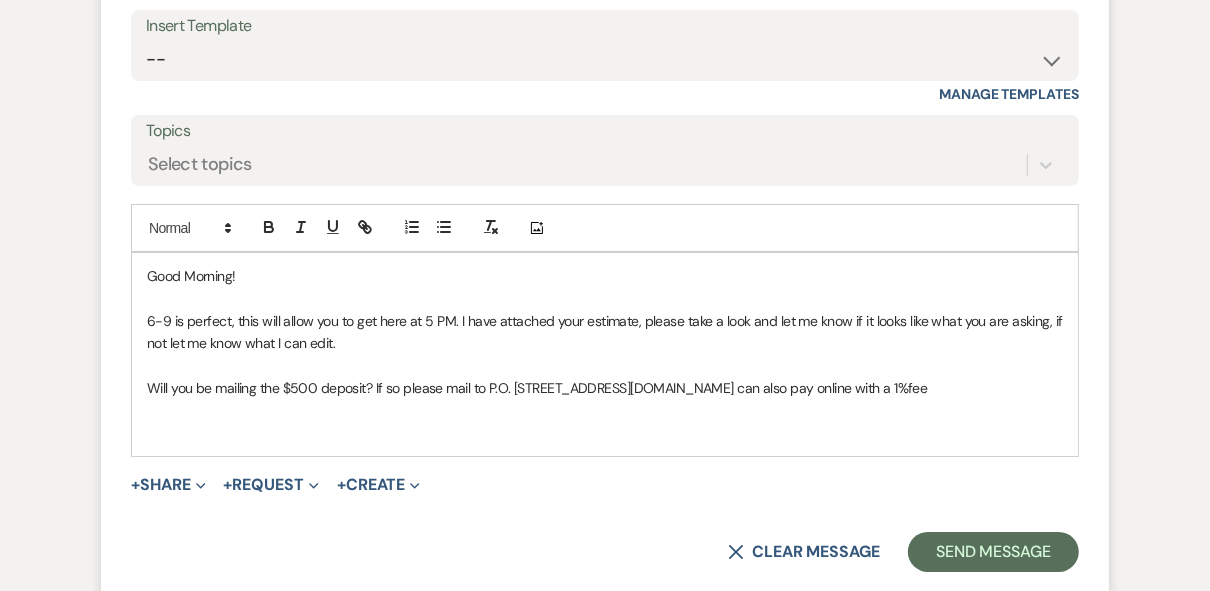 click at bounding box center (605, 433) 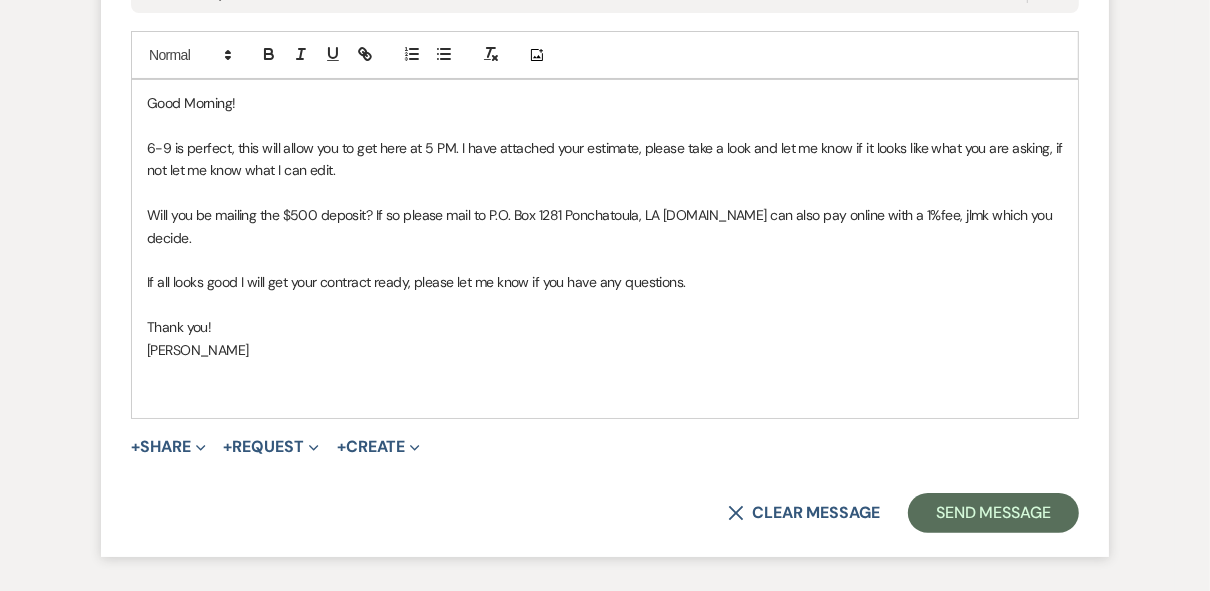 scroll, scrollTop: 5278, scrollLeft: 0, axis: vertical 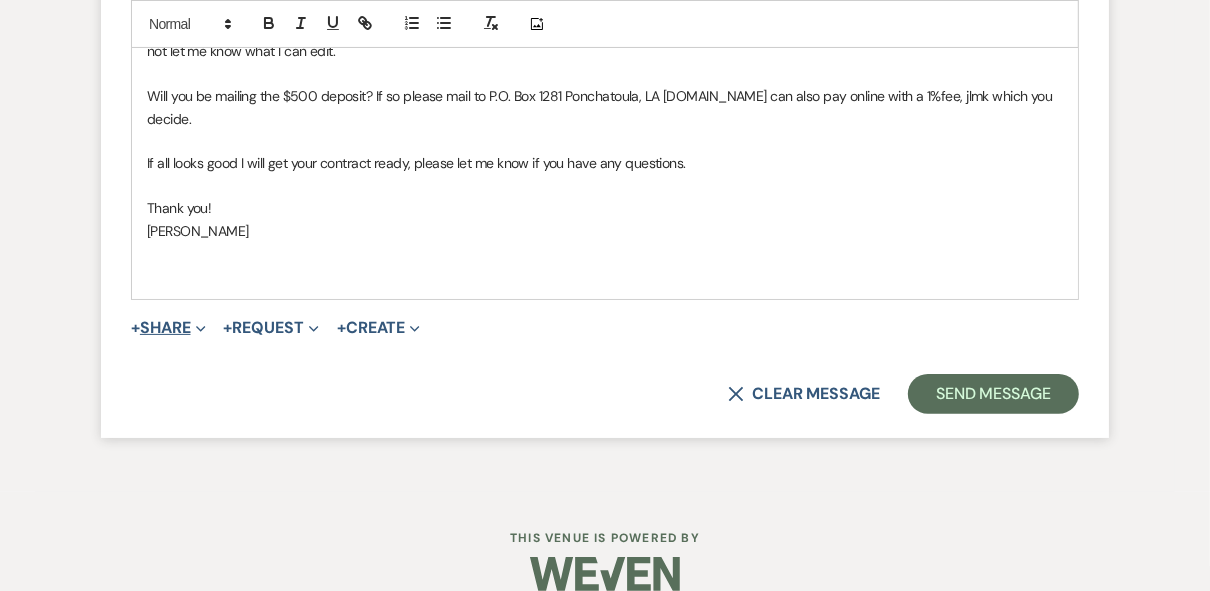 click on "+  Share Expand" at bounding box center (168, 328) 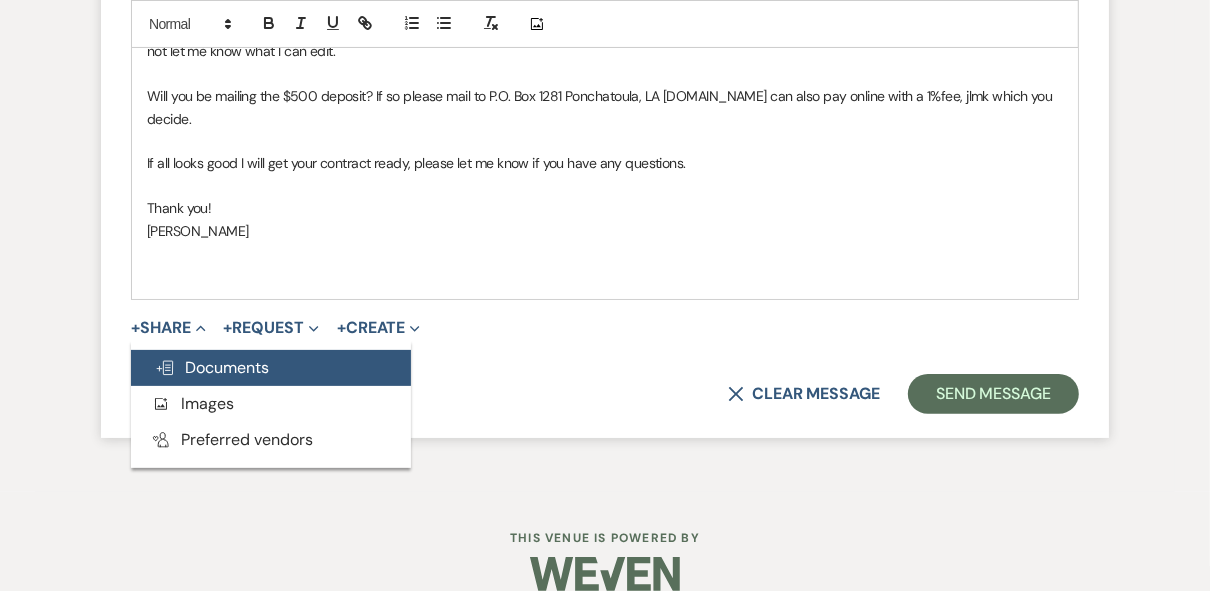 click on "Doc Upload Documents" at bounding box center [212, 367] 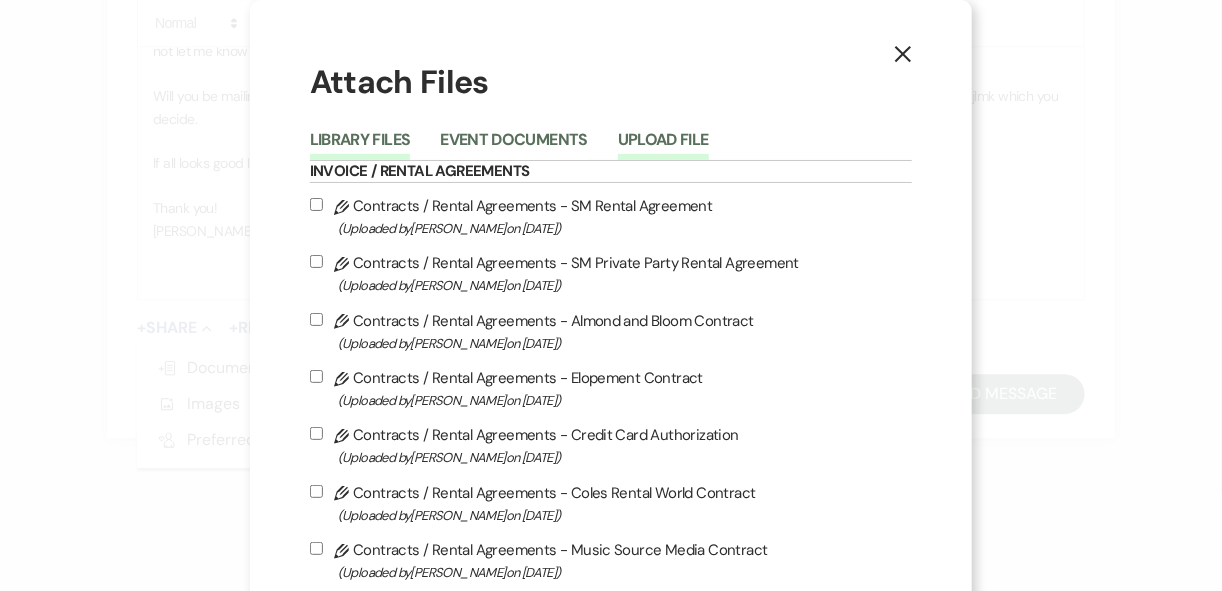 click on "Upload File" at bounding box center [663, 146] 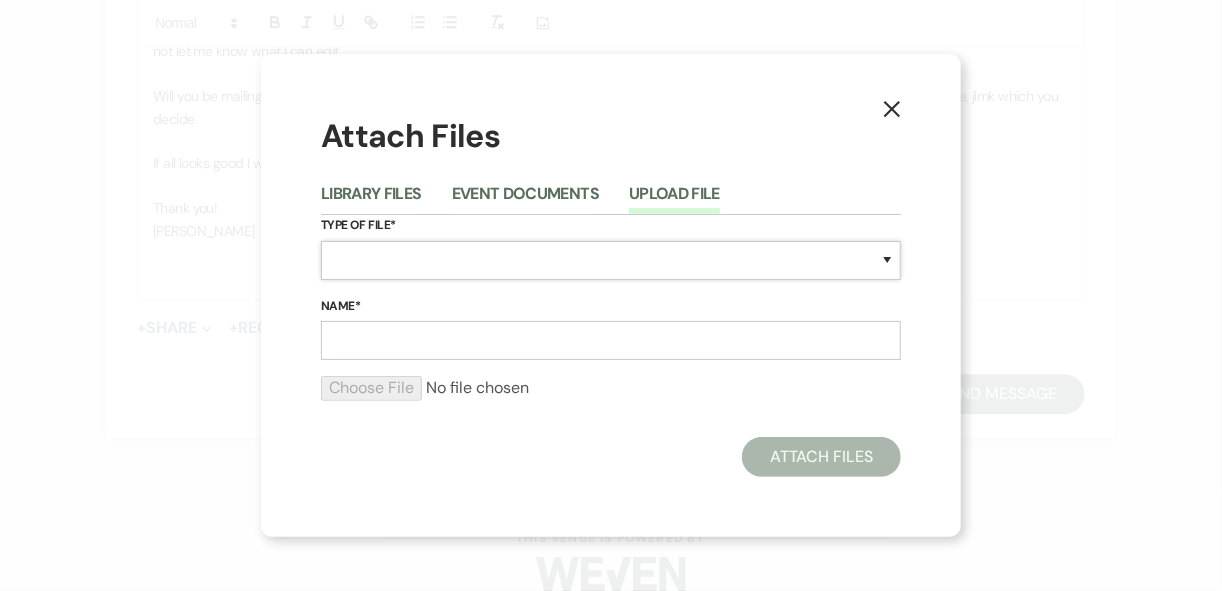 click on "Special Event Insurance Vendor Certificate of Insurance Contracts / Rental Agreements Invoices Receipts Event Maps Floor Plans Rain Plan Seating Charts Venue Layout Catering / Alcohol Permit Event Permit Fire Permit Fuel Permit Generator Permit Tent Permit Venue Permit Other Permit Inventory  Promotional Sample Venue Beverage Ceremony Event Finalize + Share Guests Lodging Menu Vendors Venue Beverage Brochure Menu Packages Product Specifications Quotes Beverage Event and Ceremony Details Finalize & Share Guests Lodging Menu Vendors Venue Event Timeline Family / Wedding Party Timeline Food and Beverage Timeline MC / DJ / Band Timeline Master Timeline Photography Timeline Set-Up / Clean-Up Vendor Timeline Bartender Safe Serve / TiPS Certification Vendor Certification Vendor License Other" at bounding box center (611, 260) 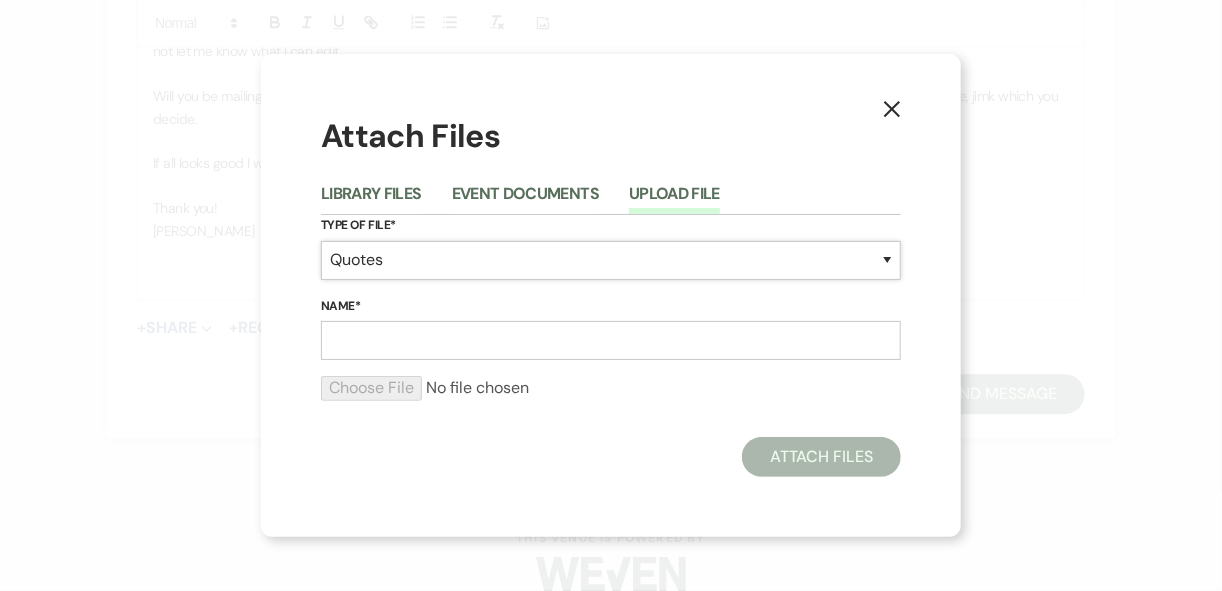 click on "Special Event Insurance Vendor Certificate of Insurance Contracts / Rental Agreements Invoices Receipts Event Maps Floor Plans Rain Plan Seating Charts Venue Layout Catering / Alcohol Permit Event Permit Fire Permit Fuel Permit Generator Permit Tent Permit Venue Permit Other Permit Inventory  Promotional Sample Venue Beverage Ceremony Event Finalize + Share Guests Lodging Menu Vendors Venue Beverage Brochure Menu Packages Product Specifications Quotes Beverage Event and Ceremony Details Finalize & Share Guests Lodging Menu Vendors Venue Event Timeline Family / Wedding Party Timeline Food and Beverage Timeline MC / DJ / Band Timeline Master Timeline Photography Timeline Set-Up / Clean-Up Vendor Timeline Bartender Safe Serve / TiPS Certification Vendor Certification Vendor License Other" at bounding box center (611, 260) 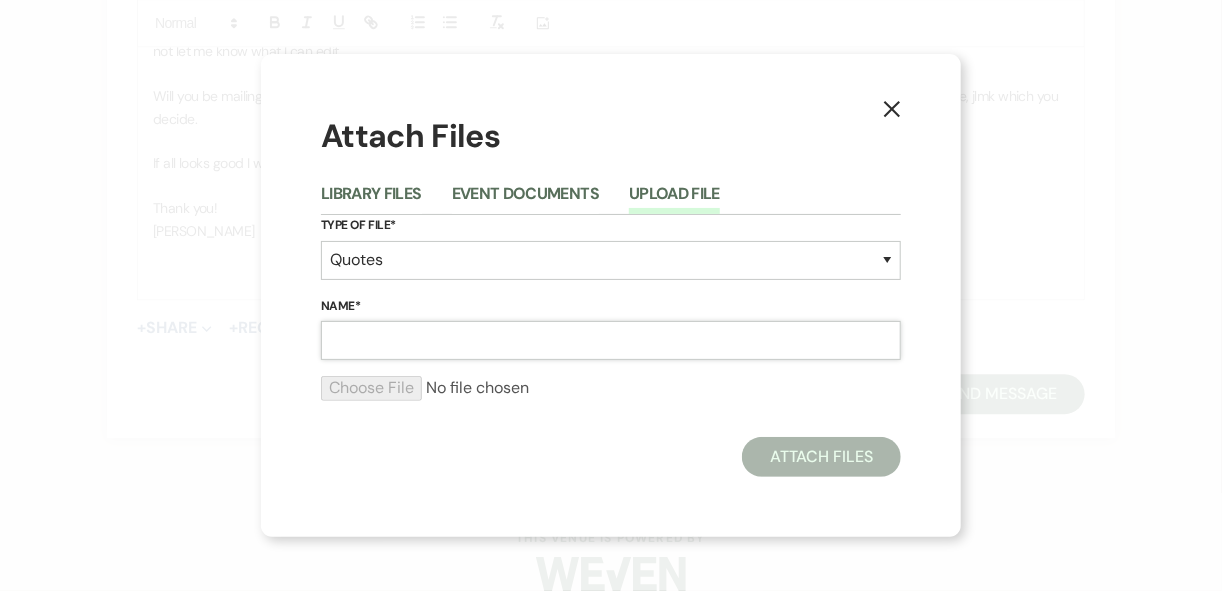 click on "Name*" at bounding box center [611, 340] 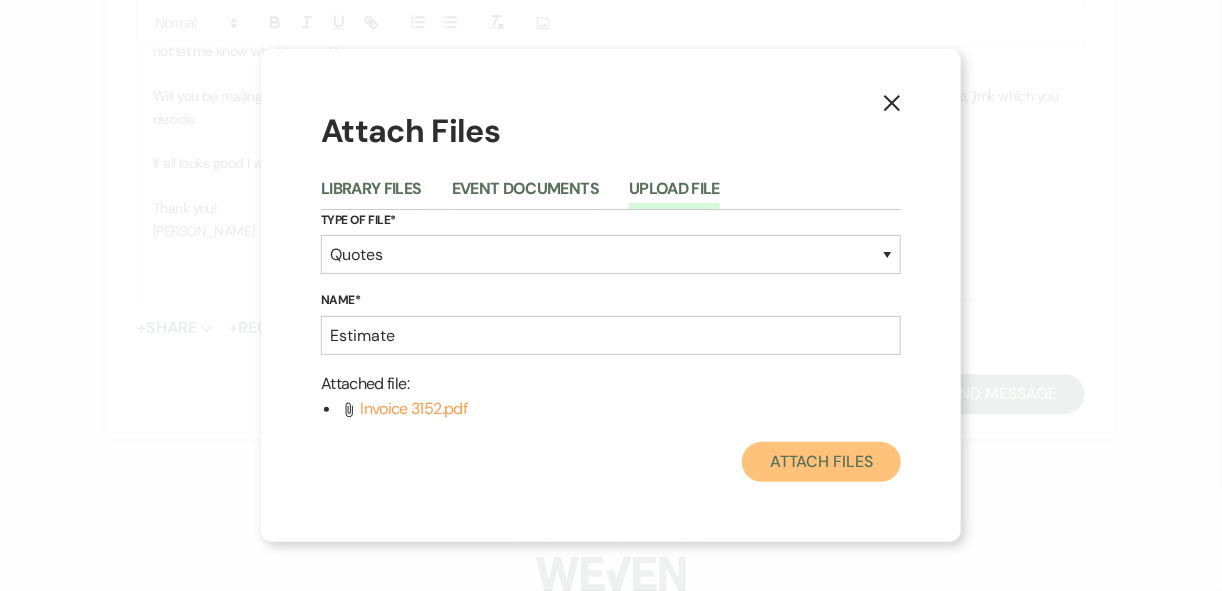 click on "Attach Files" at bounding box center [821, 462] 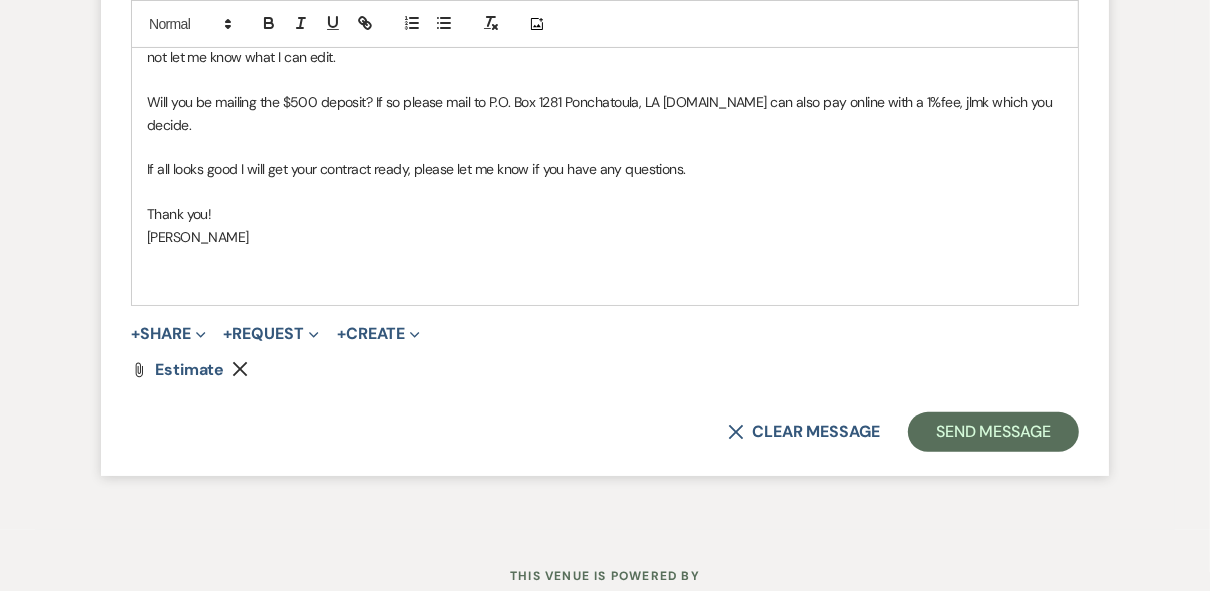 scroll, scrollTop: 5278, scrollLeft: 0, axis: vertical 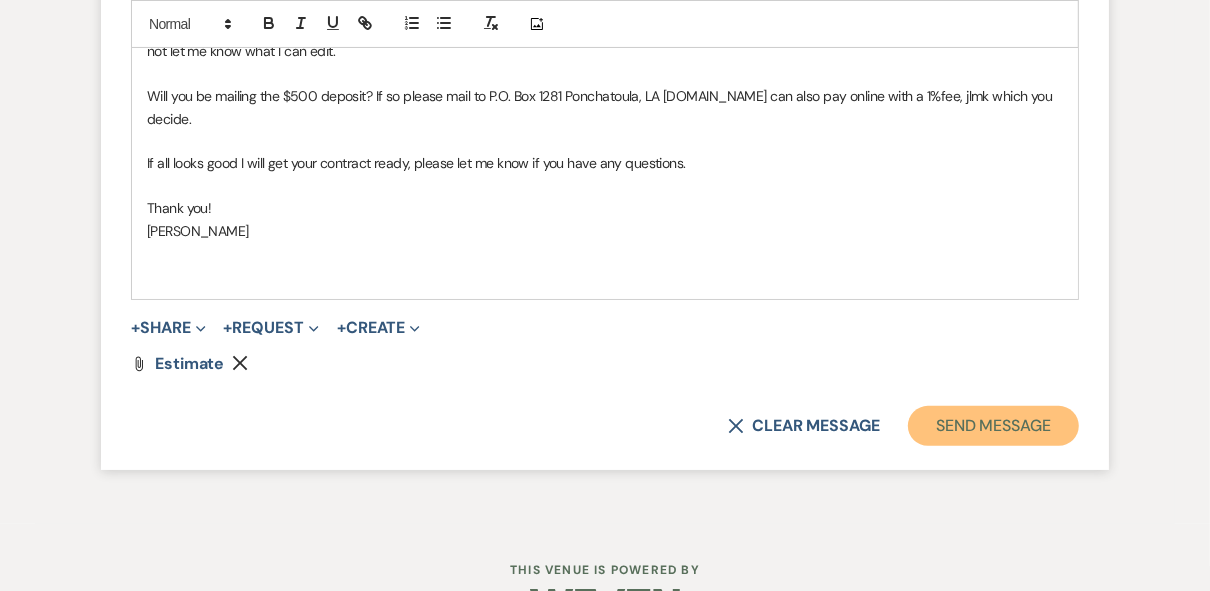 click on "Send Message" at bounding box center (993, 426) 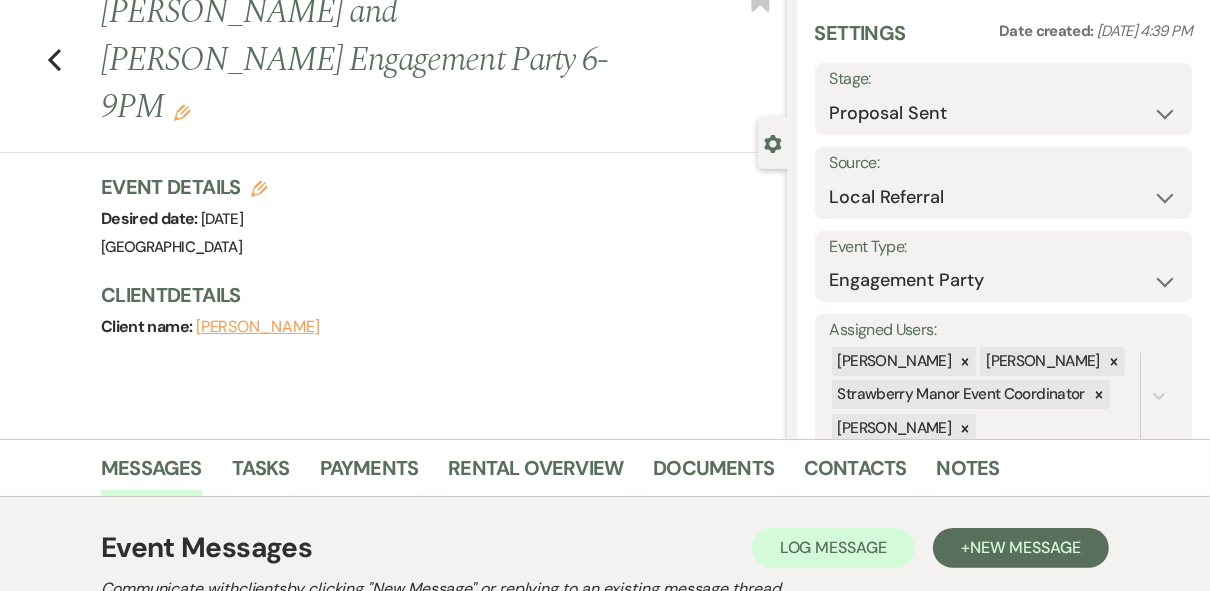 scroll, scrollTop: 0, scrollLeft: 0, axis: both 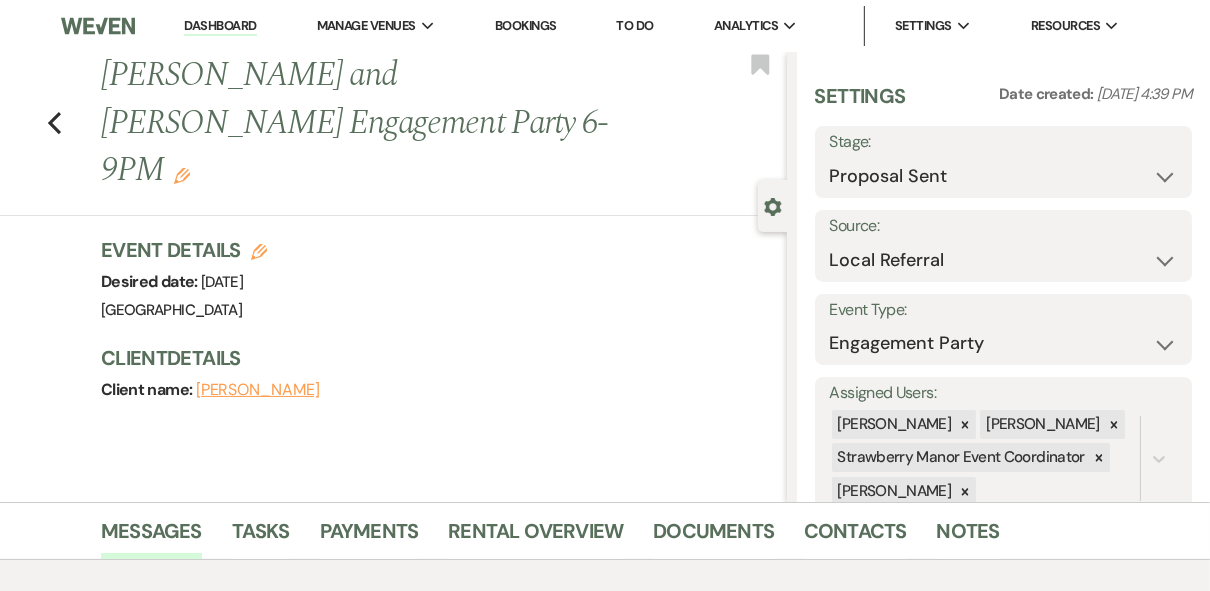 click on "Dashboard" at bounding box center [220, 26] 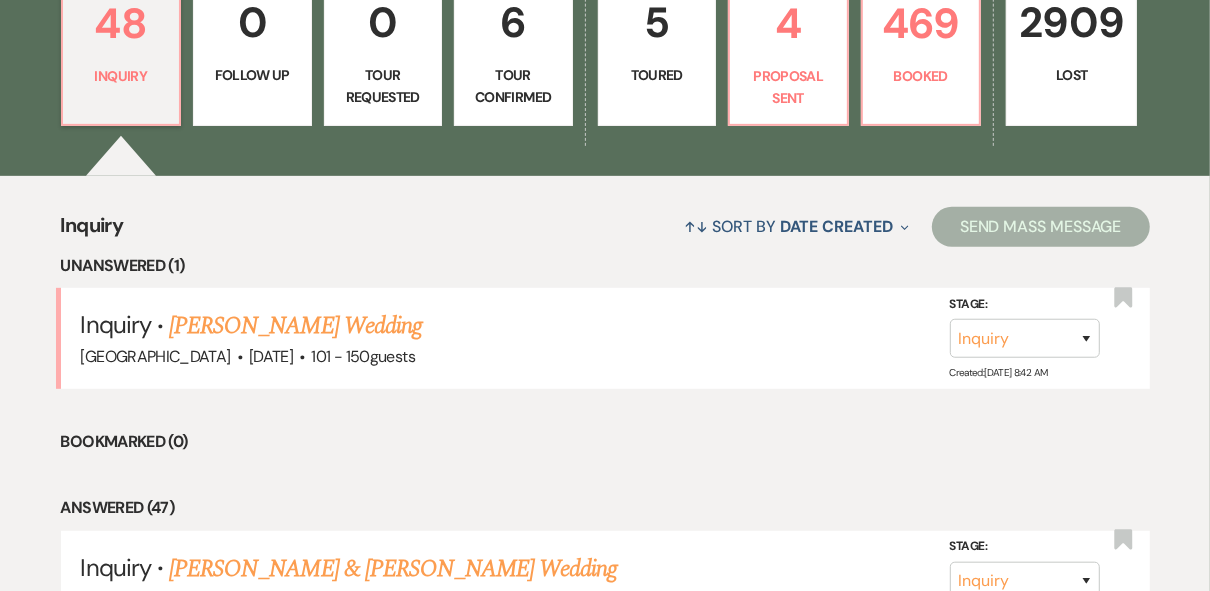 scroll, scrollTop: 560, scrollLeft: 0, axis: vertical 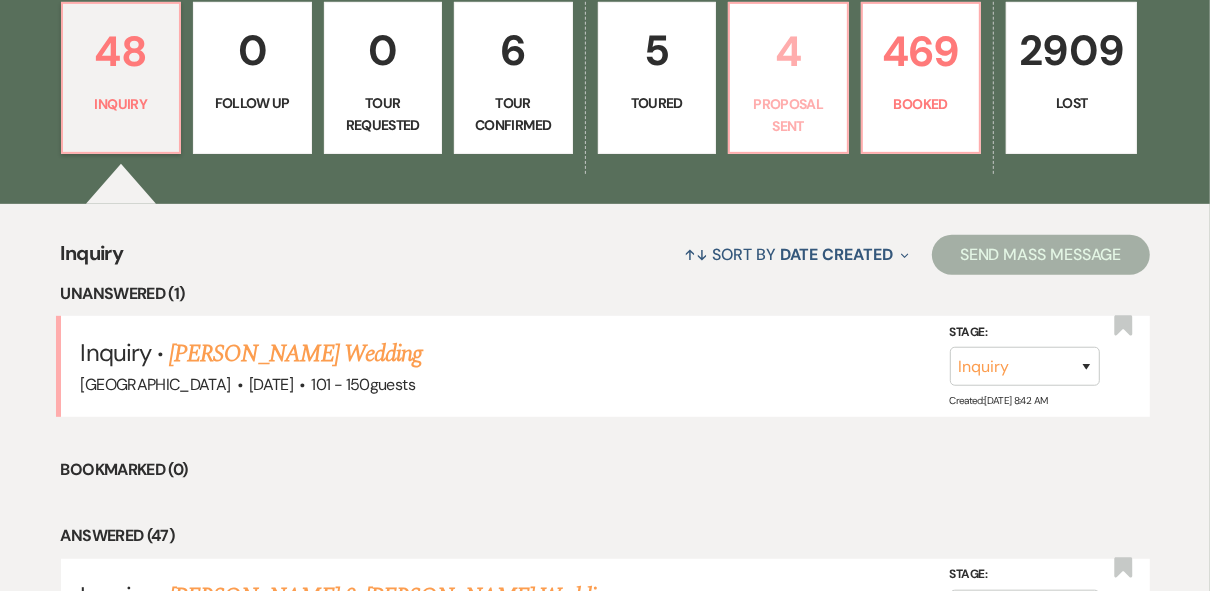 click on "Proposal Sent" at bounding box center [788, 115] 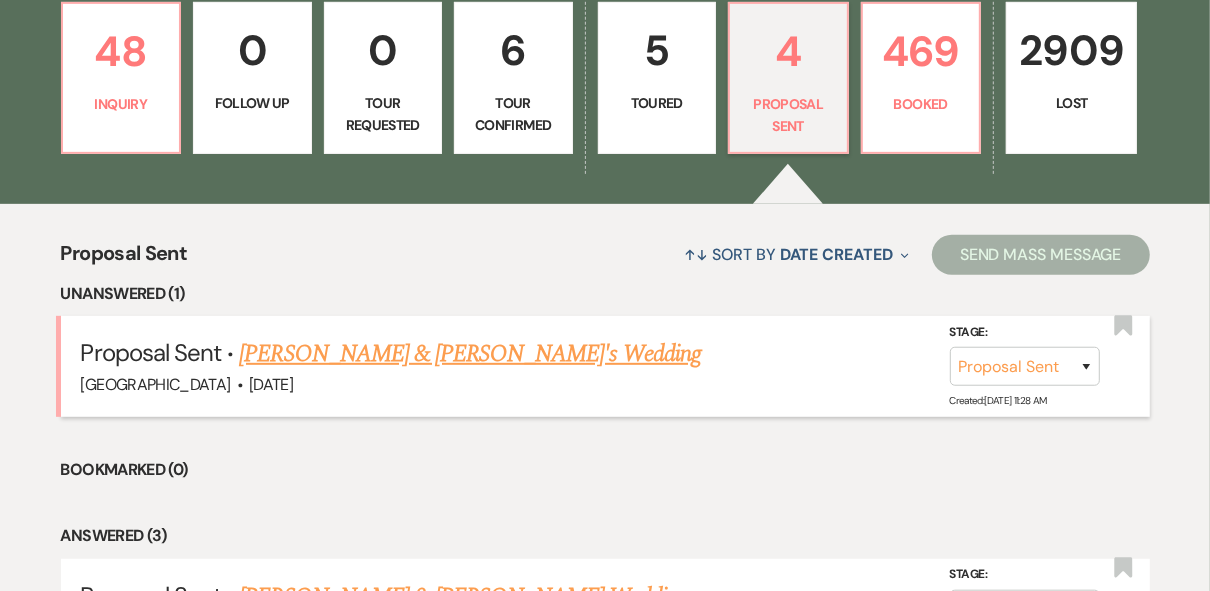 click on "[PERSON_NAME] & [PERSON_NAME]'s Wedding" at bounding box center (470, 354) 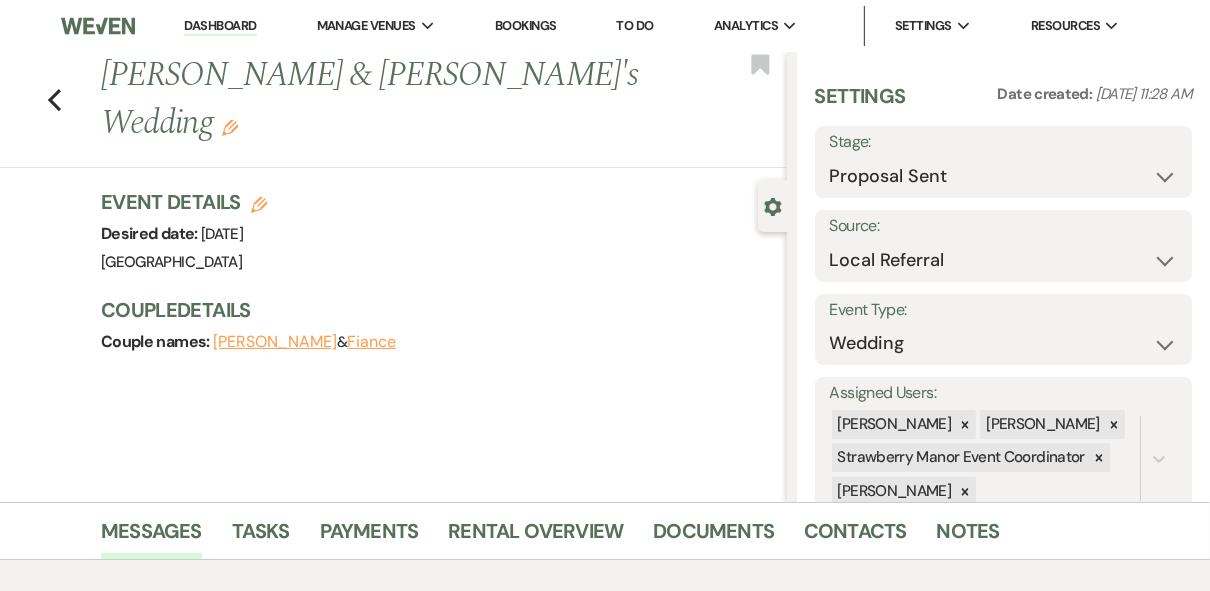 scroll, scrollTop: 0, scrollLeft: 0, axis: both 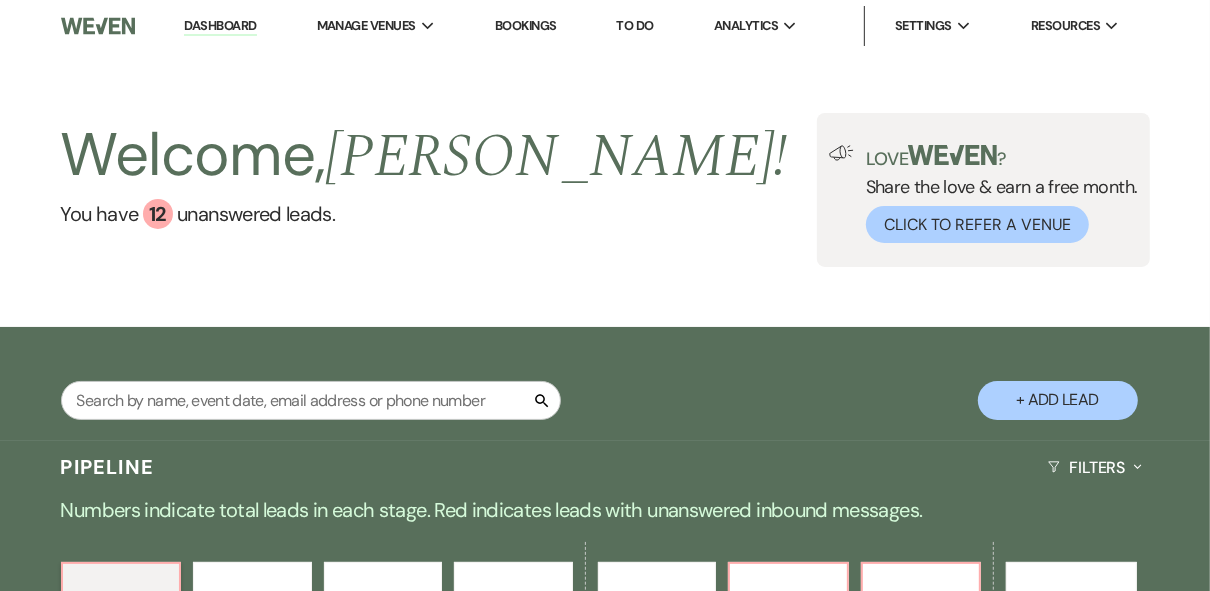 click on "Welcome,  [PERSON_NAME] ! You have   12   unanswered lead s . Love   ?
Share the love & earn a free month.     Click to Refer a Venue" at bounding box center (605, 189) 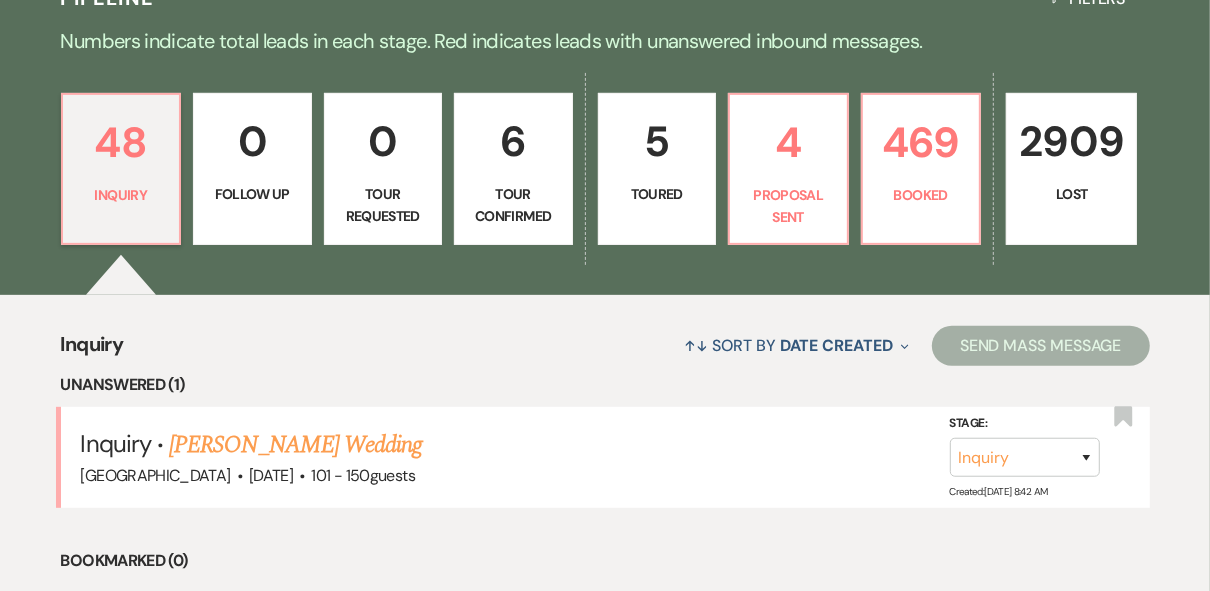 scroll, scrollTop: 480, scrollLeft: 0, axis: vertical 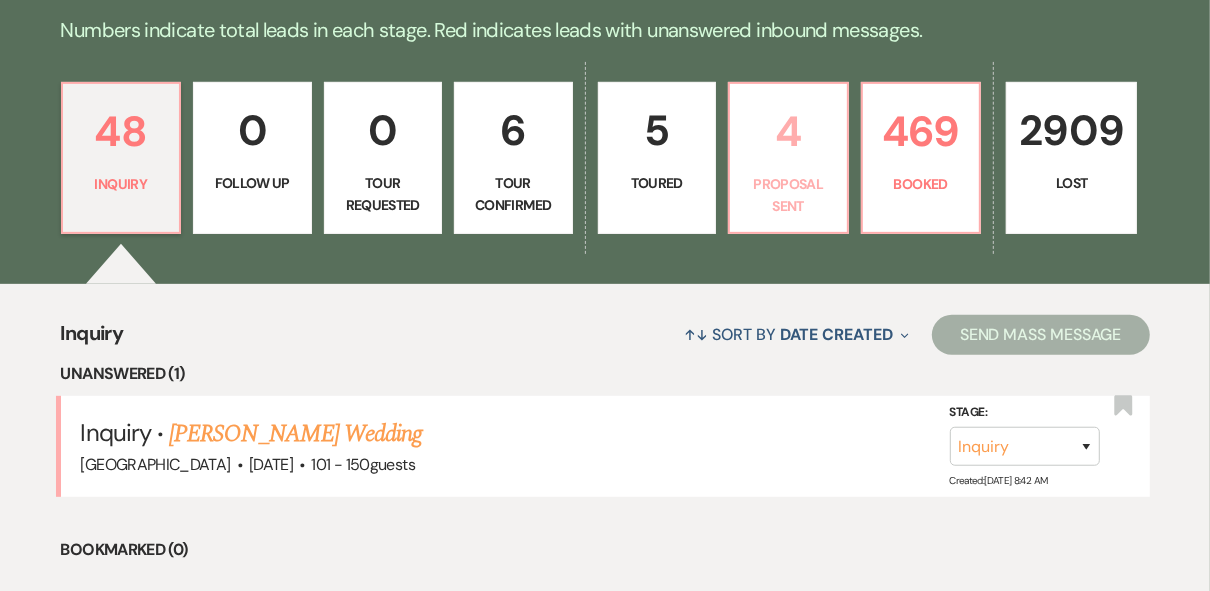 click on "4 Proposal Sent" at bounding box center (788, 158) 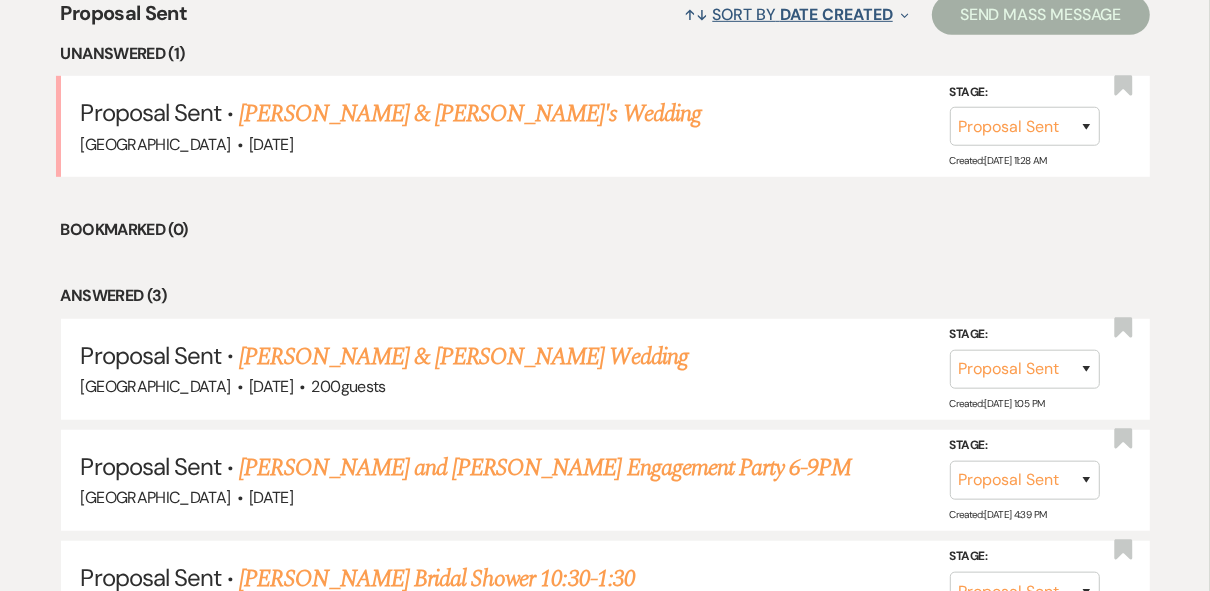 scroll, scrollTop: 400, scrollLeft: 0, axis: vertical 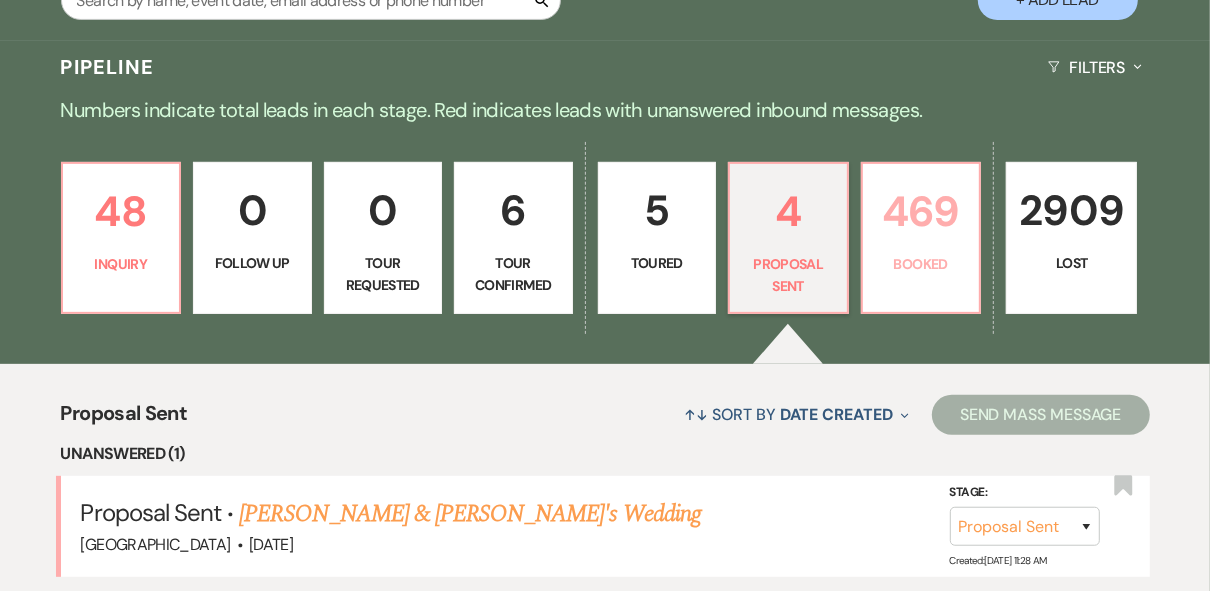click on "469 Booked" at bounding box center (921, 238) 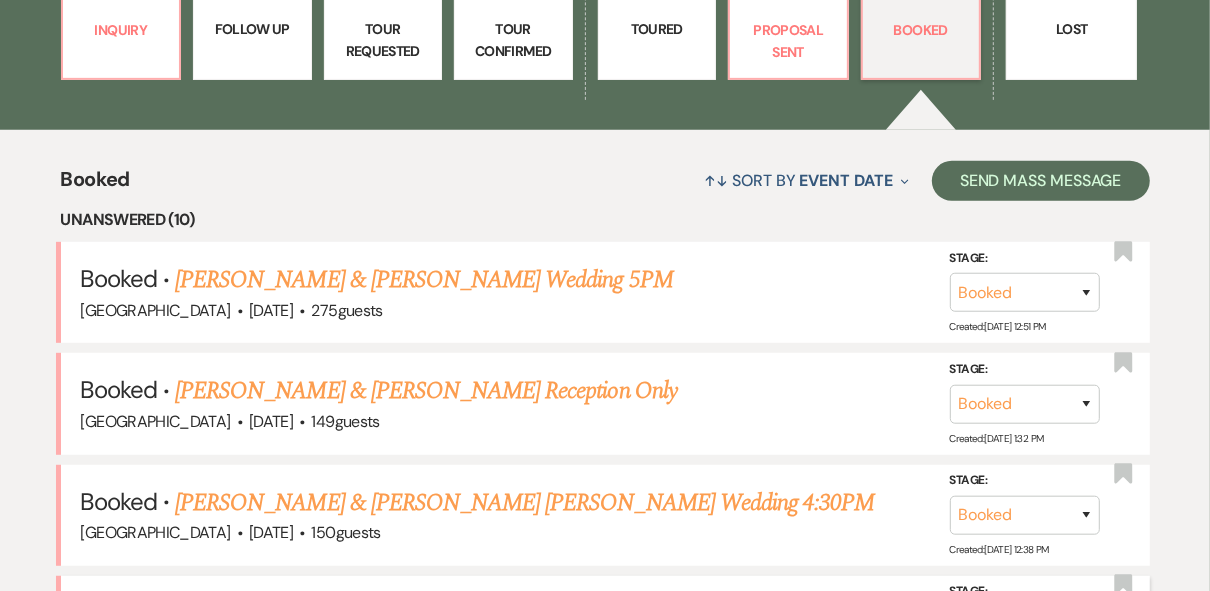 scroll, scrollTop: 819, scrollLeft: 0, axis: vertical 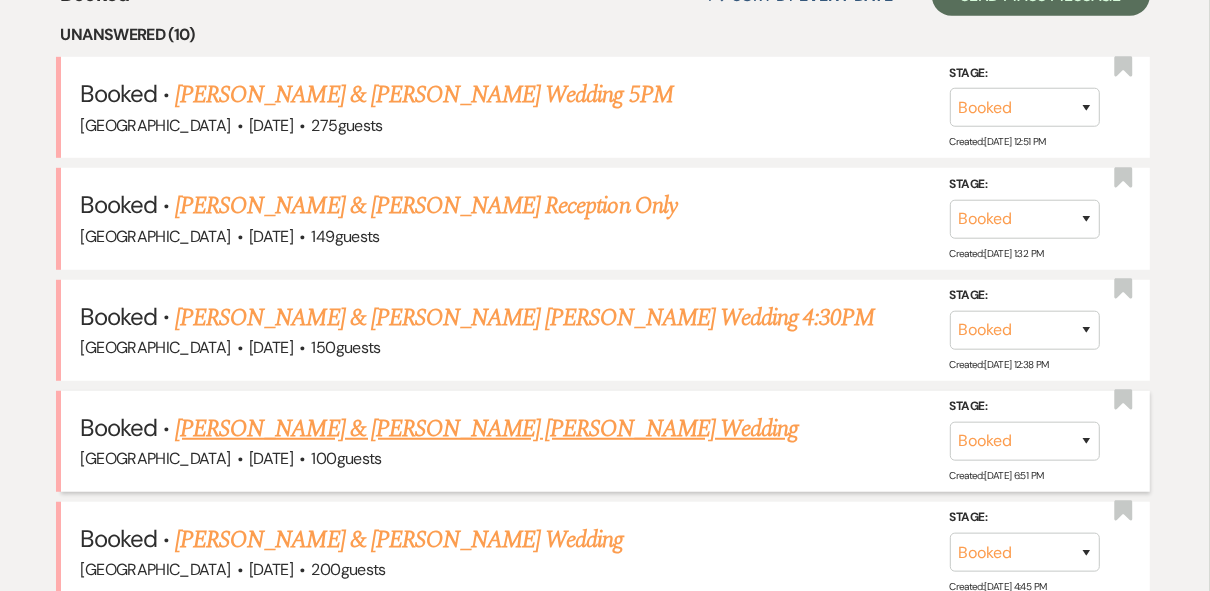 click on "[PERSON_NAME] & [PERSON_NAME] [PERSON_NAME] Wedding" at bounding box center [486, 429] 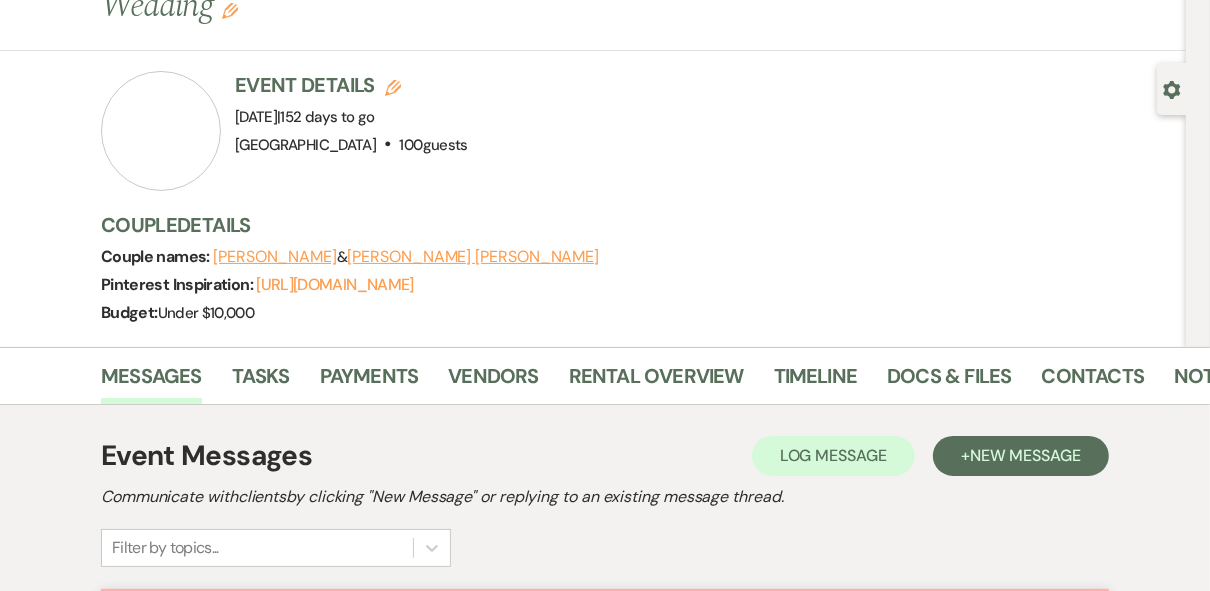 scroll, scrollTop: 0, scrollLeft: 0, axis: both 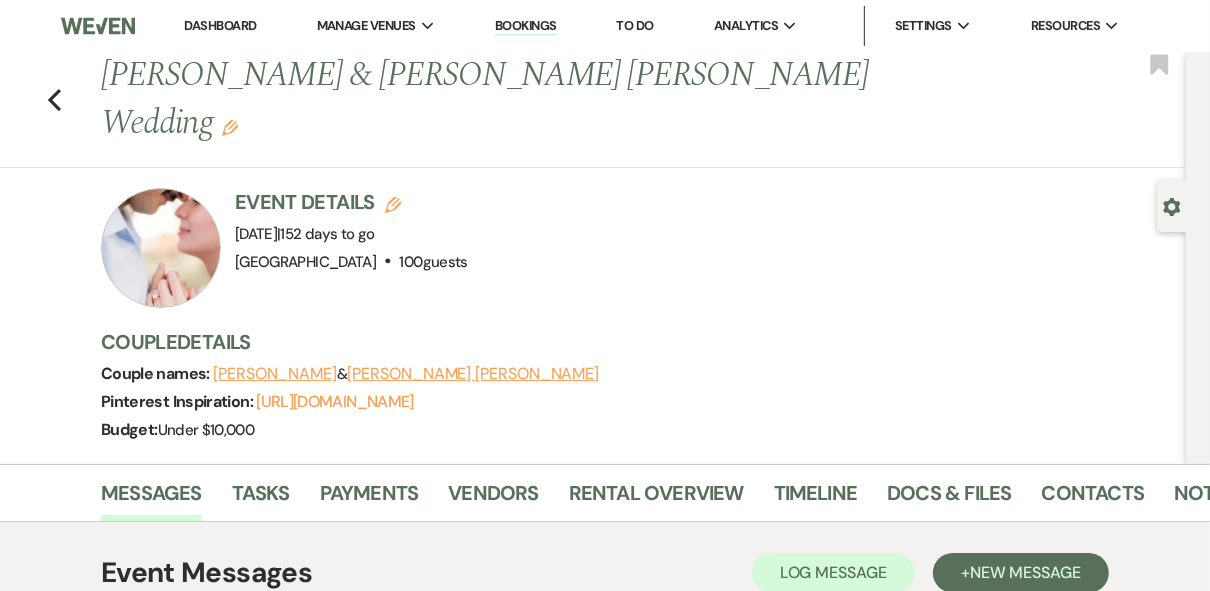 click at bounding box center [161, 248] 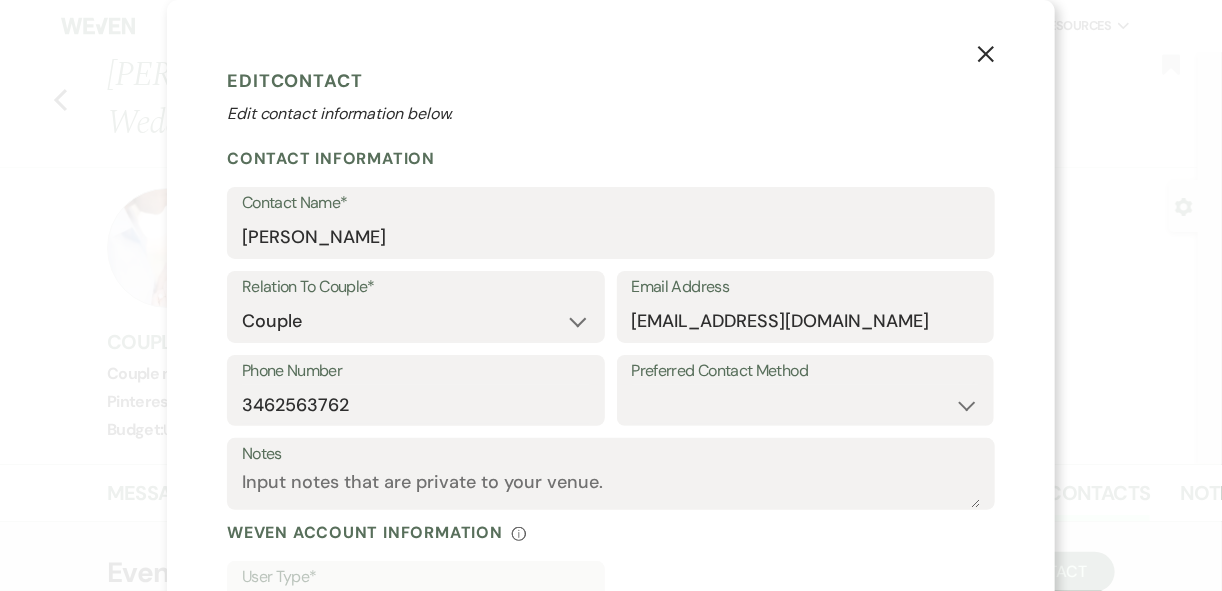click 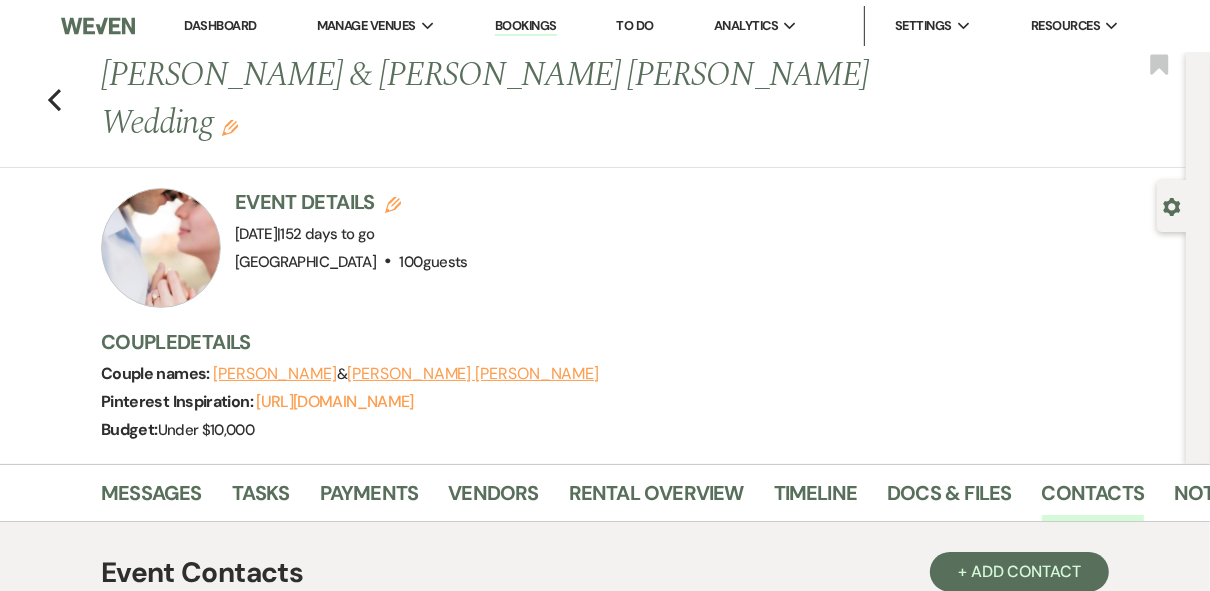 click on "Dashboard" at bounding box center (220, 25) 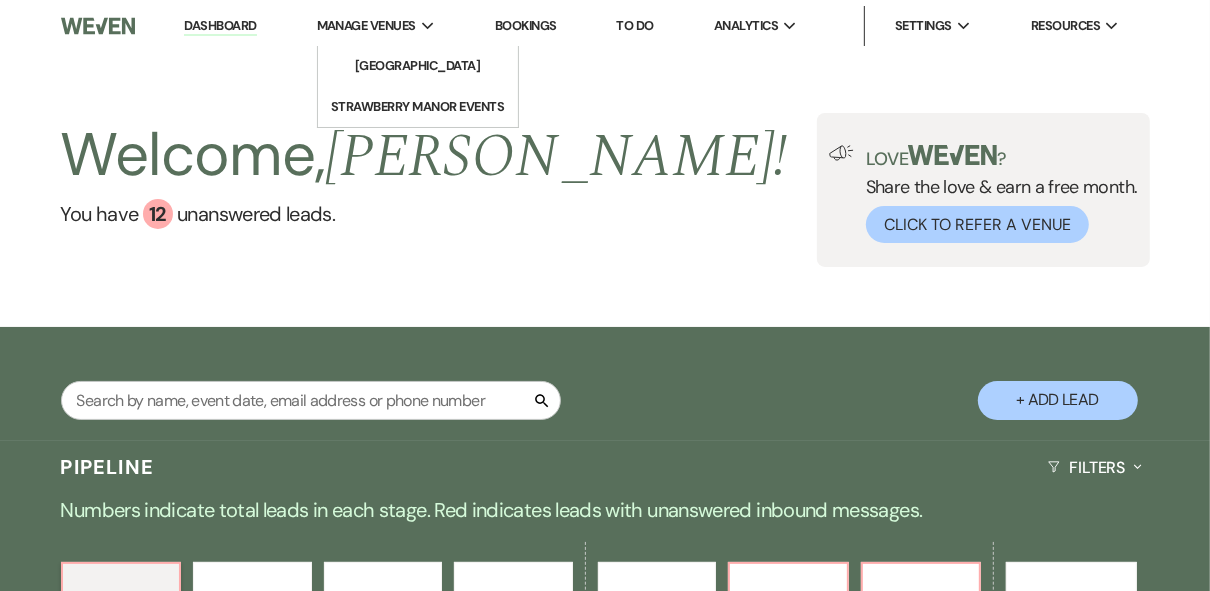 click on "Manage Venues" at bounding box center [366, 26] 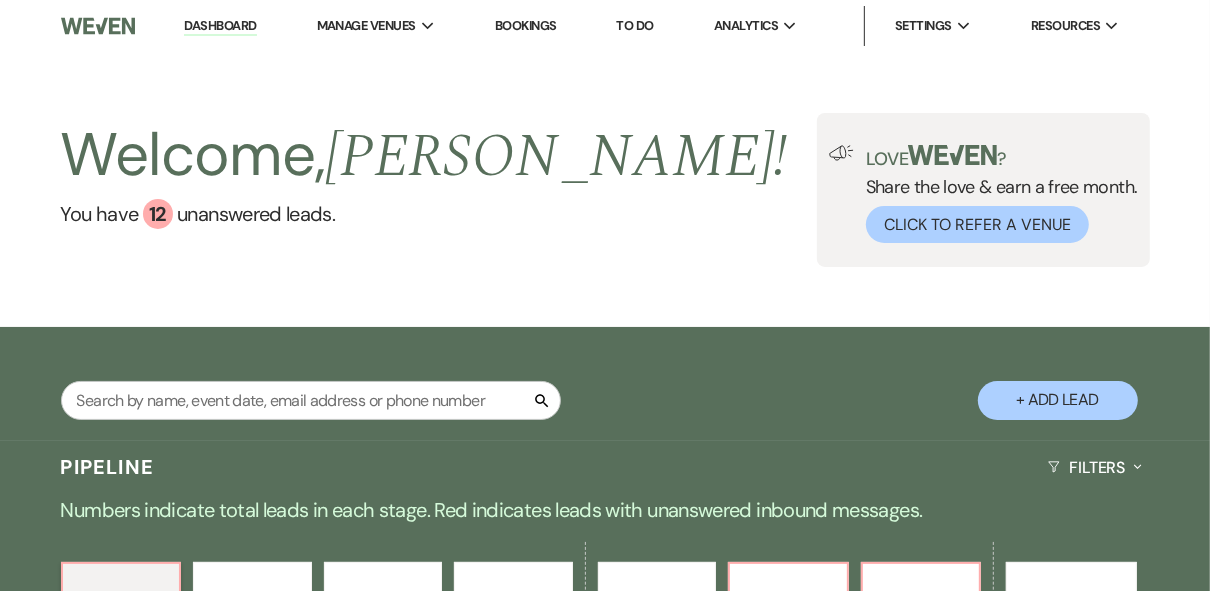 click on "Bookings" at bounding box center (526, 25) 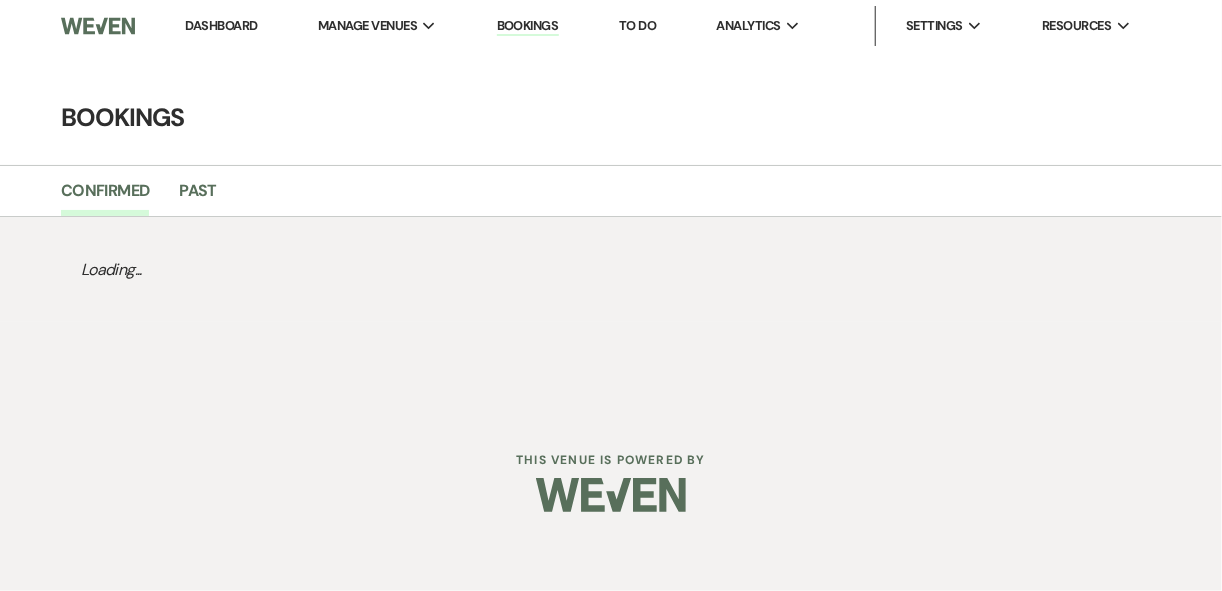 click on "Dashboard" at bounding box center [221, 25] 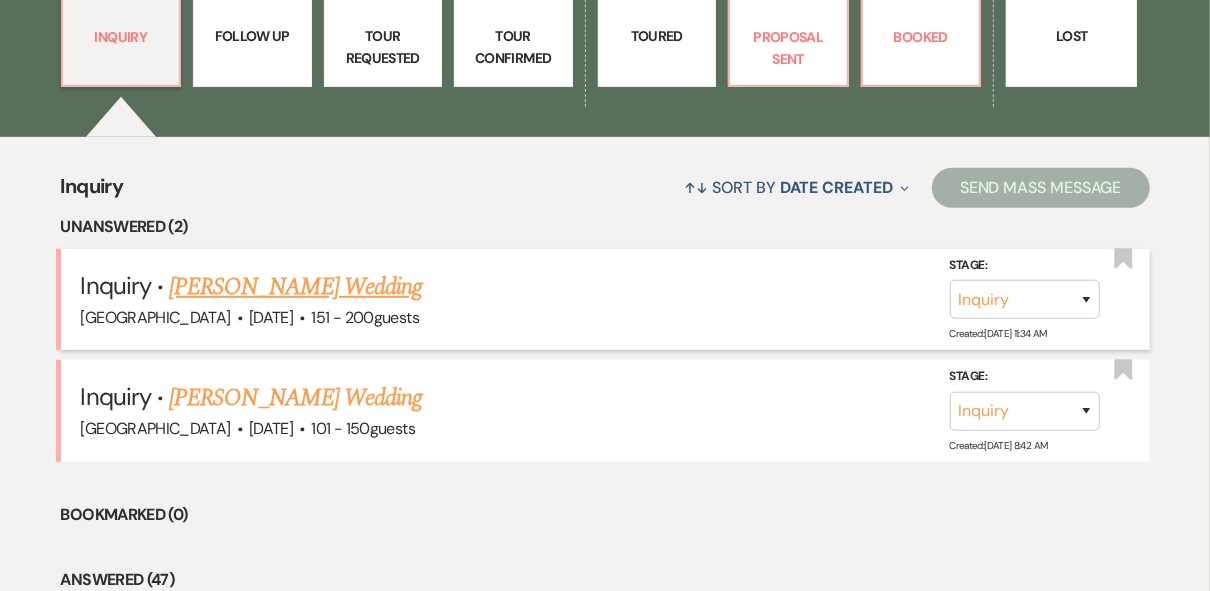 scroll, scrollTop: 720, scrollLeft: 0, axis: vertical 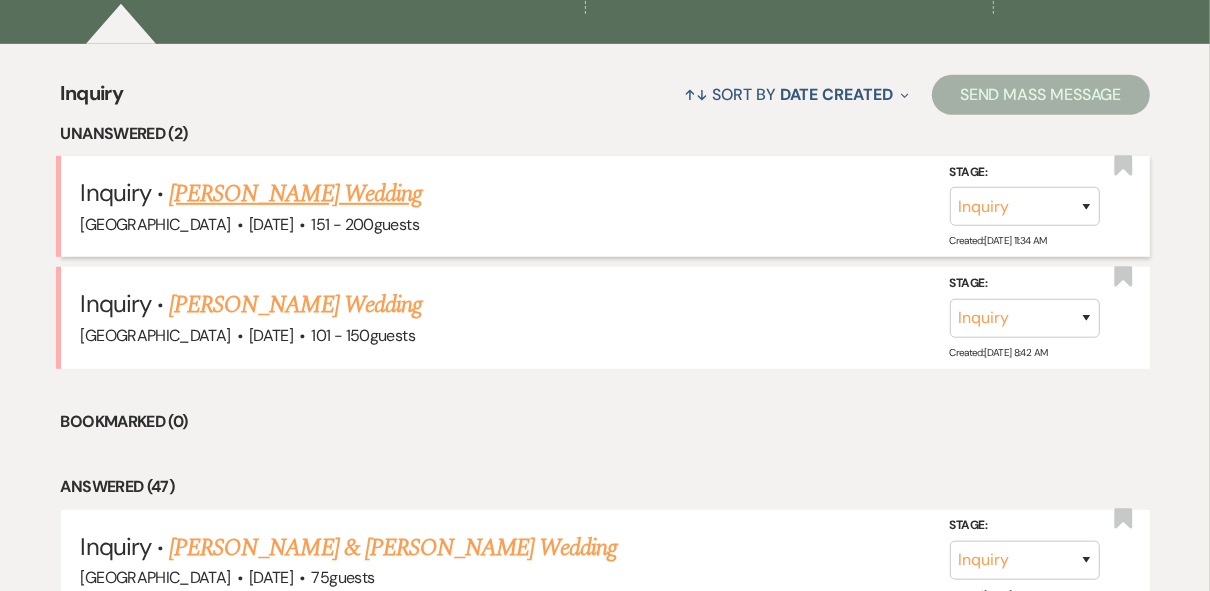 click on "[PERSON_NAME] Wedding" at bounding box center (295, 194) 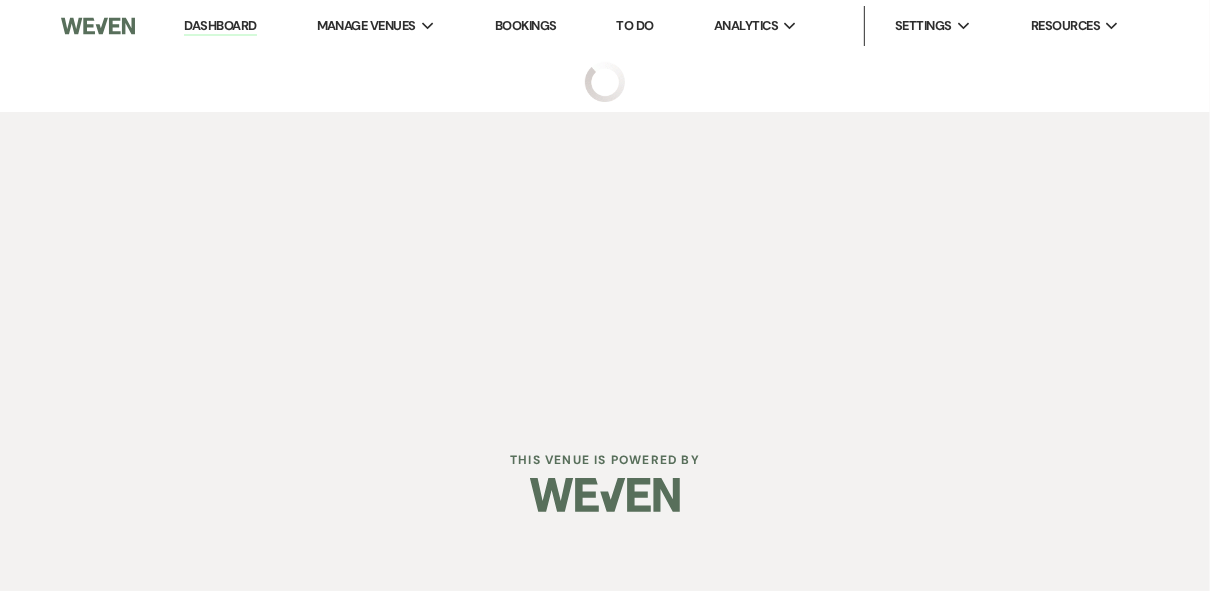 scroll, scrollTop: 0, scrollLeft: 0, axis: both 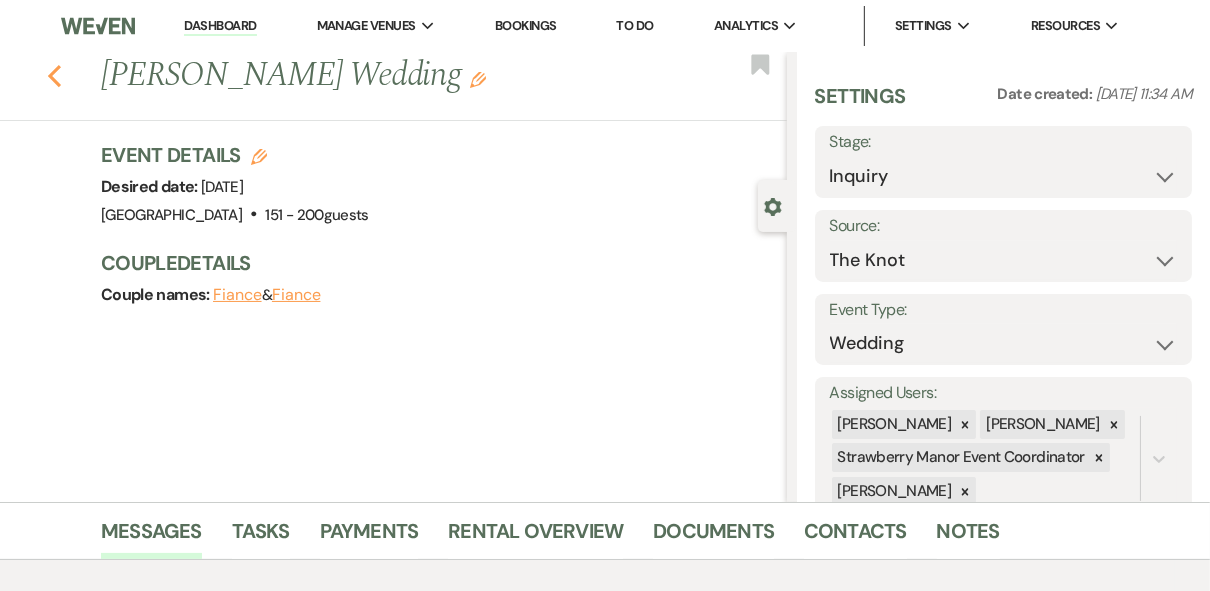 click 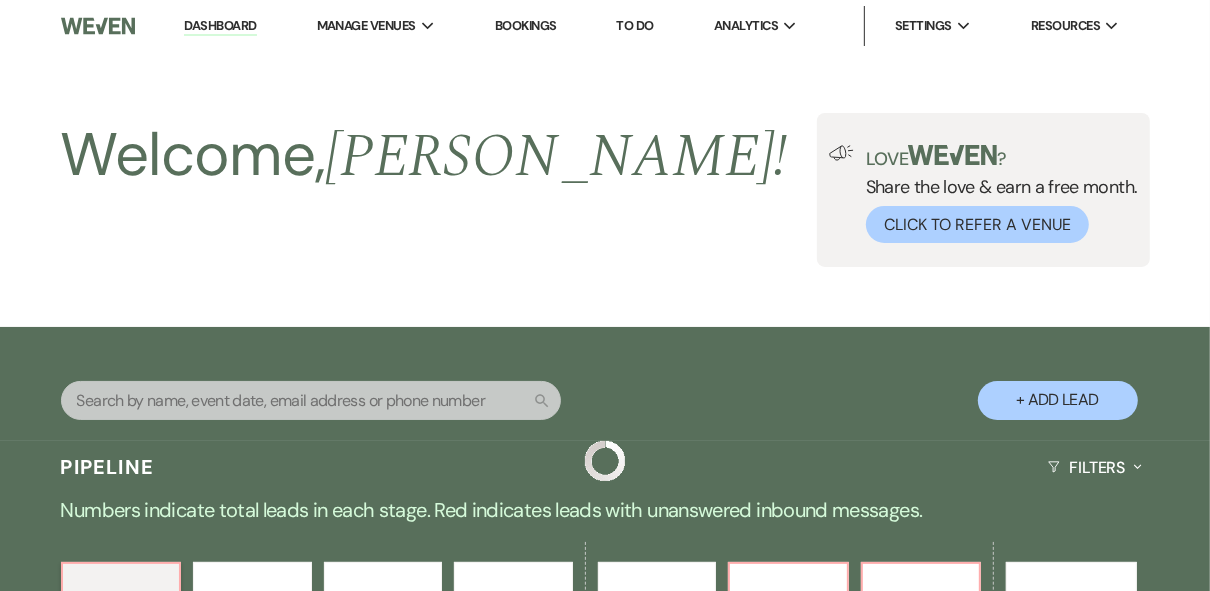 scroll, scrollTop: 720, scrollLeft: 0, axis: vertical 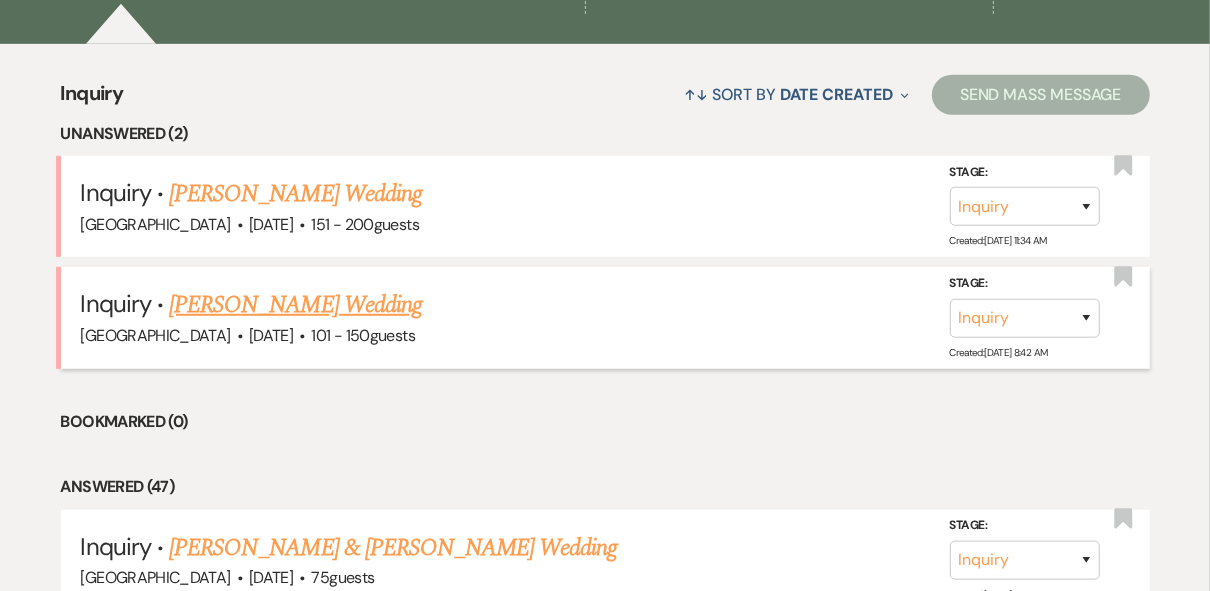 click on "[PERSON_NAME] Wedding" at bounding box center (295, 305) 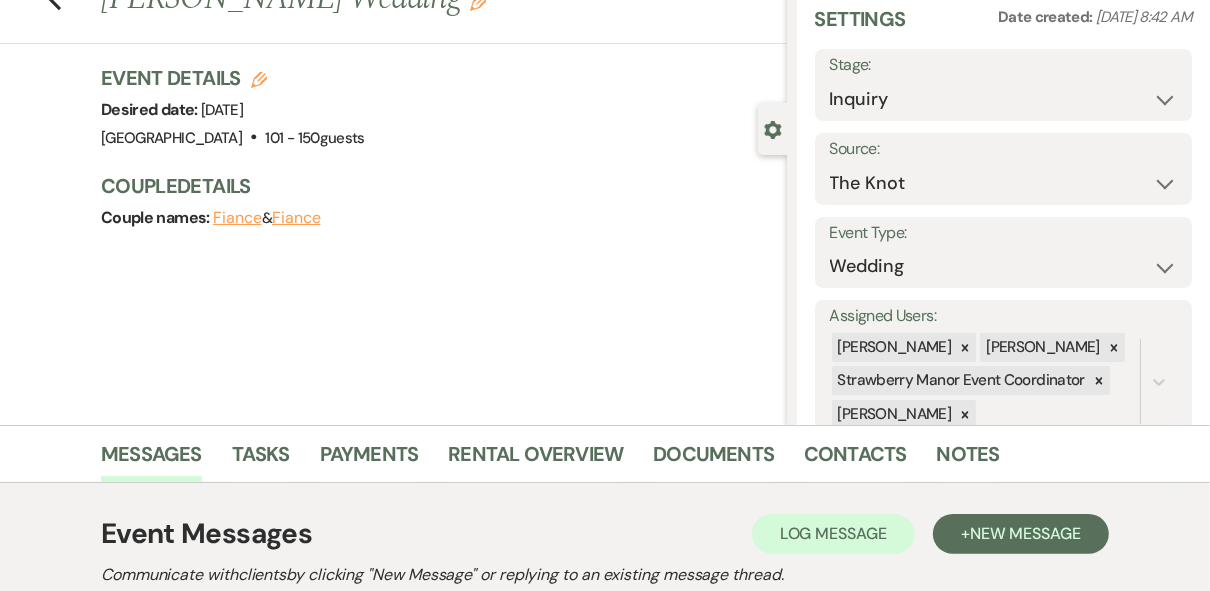 scroll, scrollTop: 0, scrollLeft: 0, axis: both 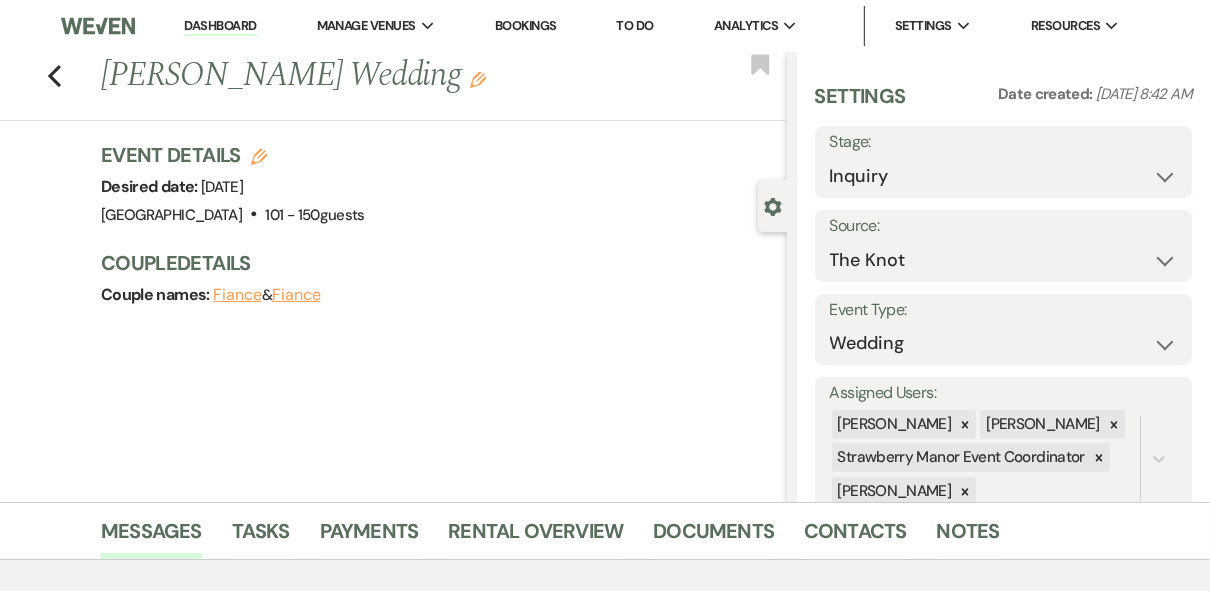 click on "Dashboard" at bounding box center (220, 26) 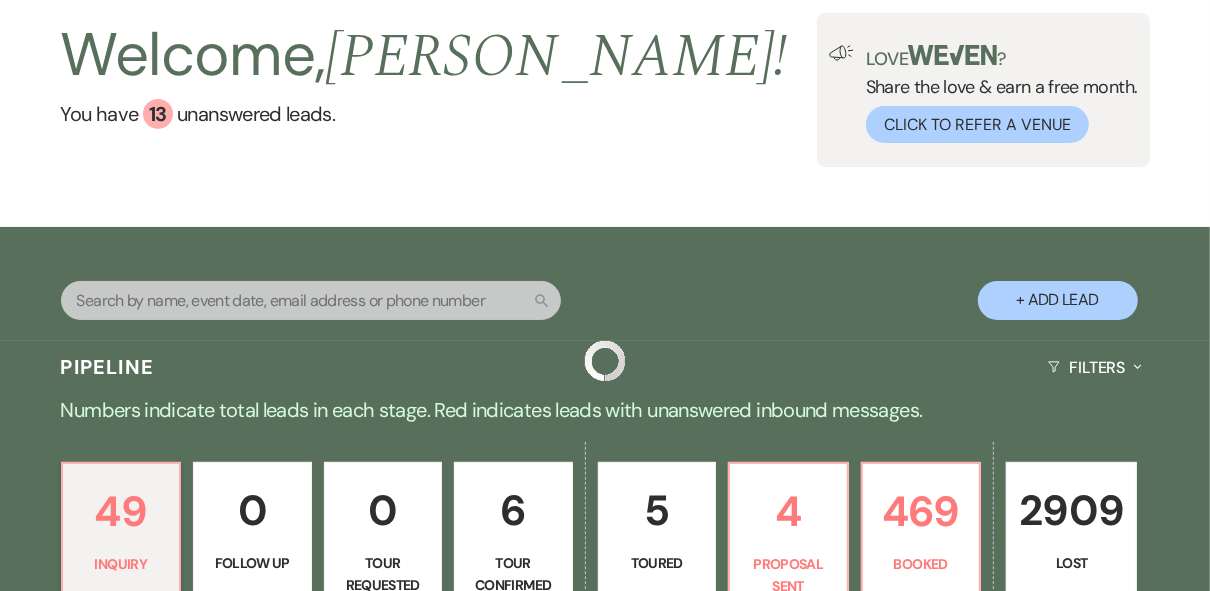 scroll, scrollTop: 320, scrollLeft: 0, axis: vertical 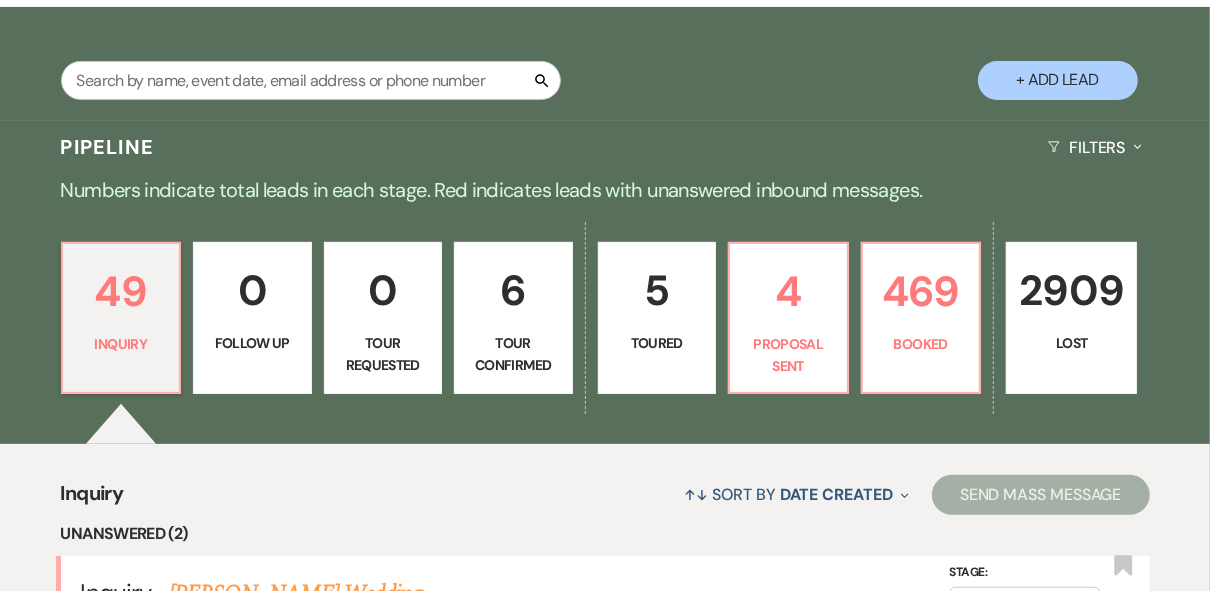 click on "6" at bounding box center (513, 290) 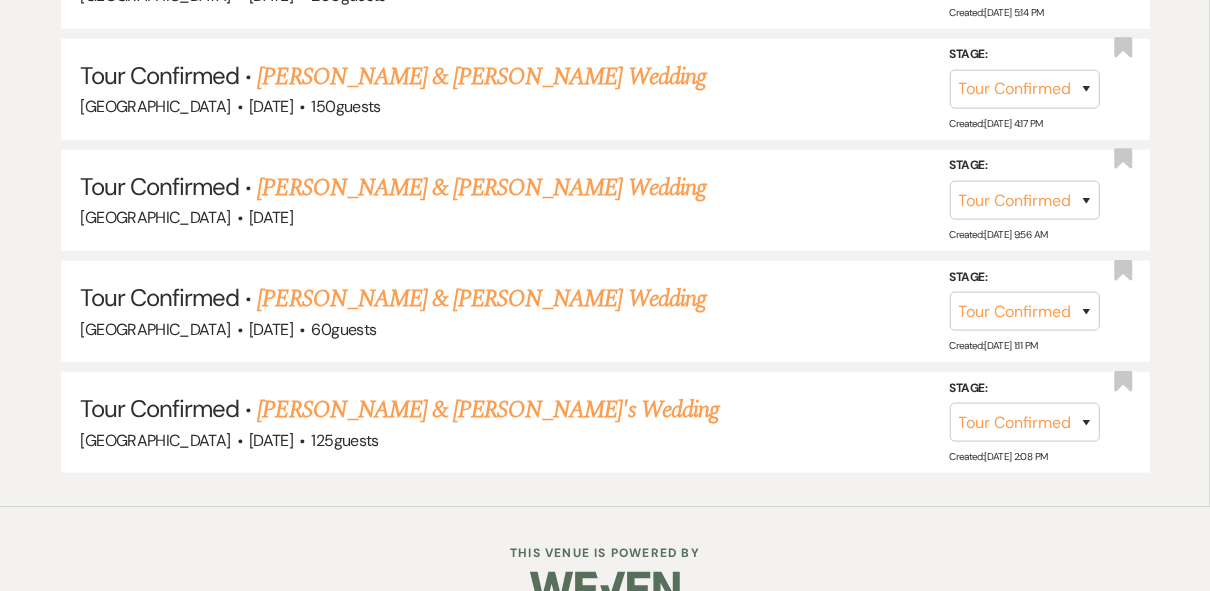 scroll, scrollTop: 1200, scrollLeft: 0, axis: vertical 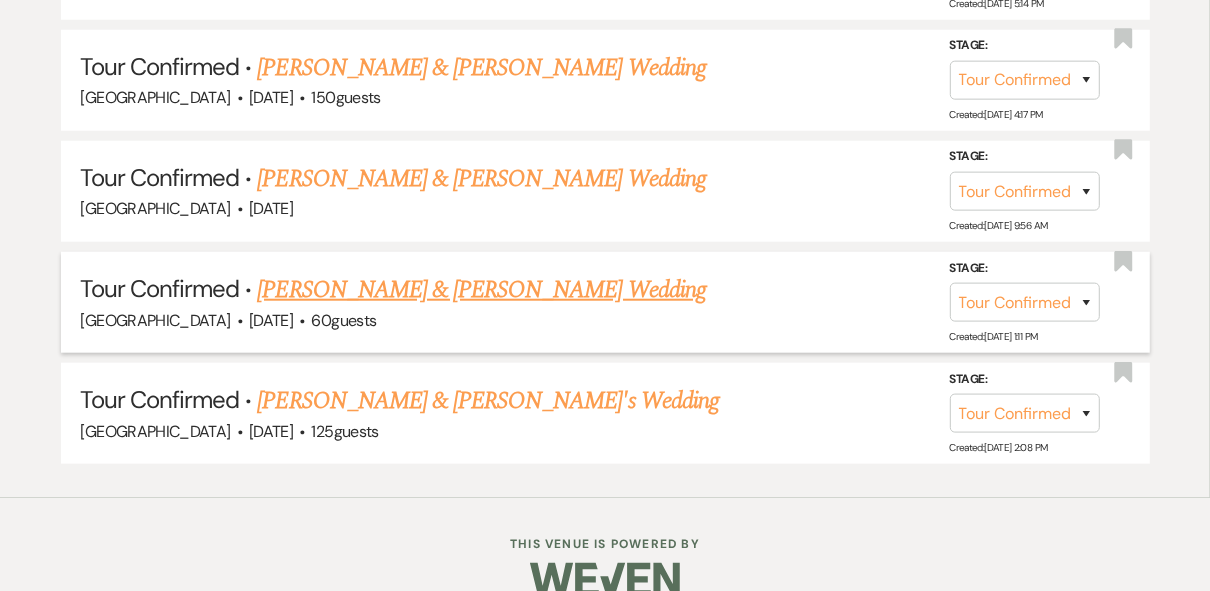 click on "[PERSON_NAME] & [PERSON_NAME] Wedding" at bounding box center (481, 290) 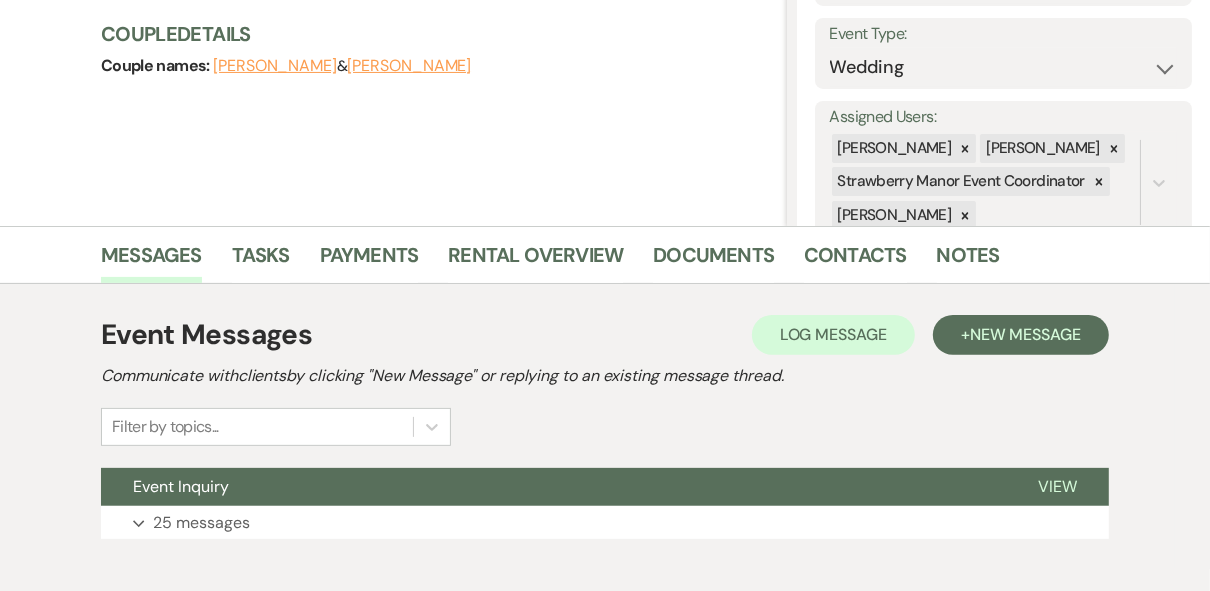 scroll, scrollTop: 382, scrollLeft: 0, axis: vertical 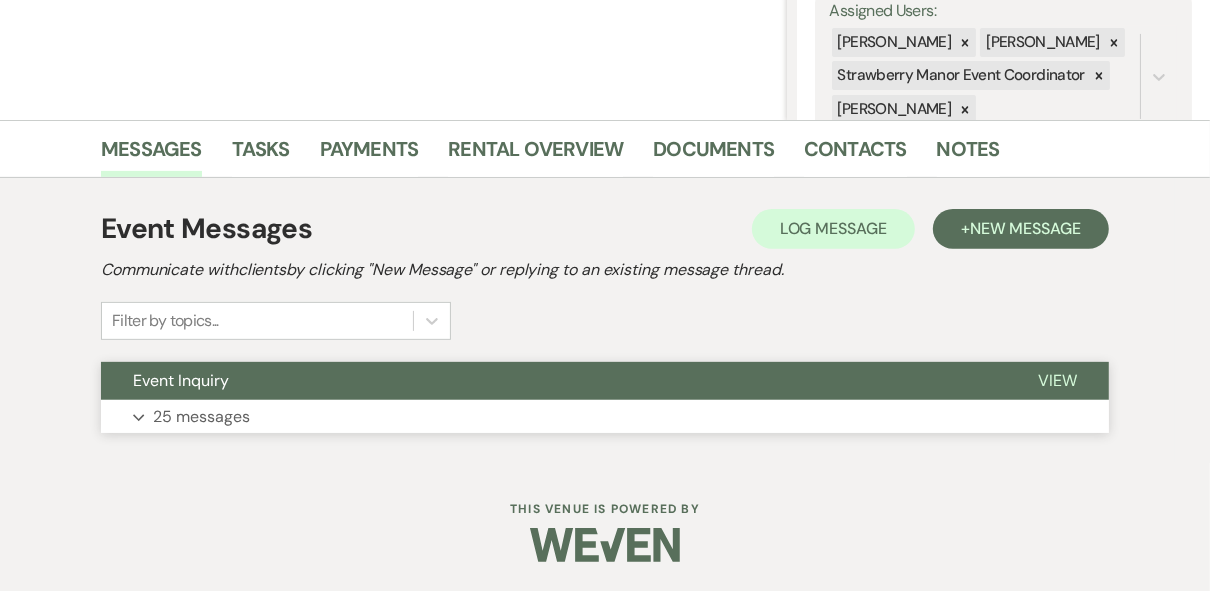click on "View" at bounding box center [1057, 380] 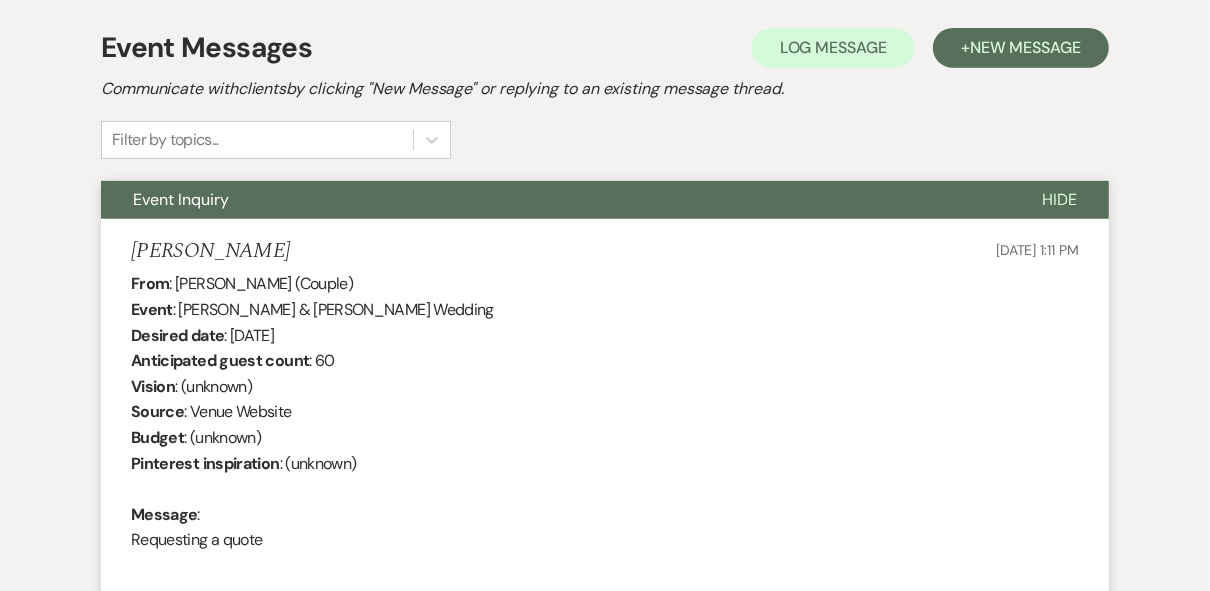 scroll, scrollTop: 782, scrollLeft: 0, axis: vertical 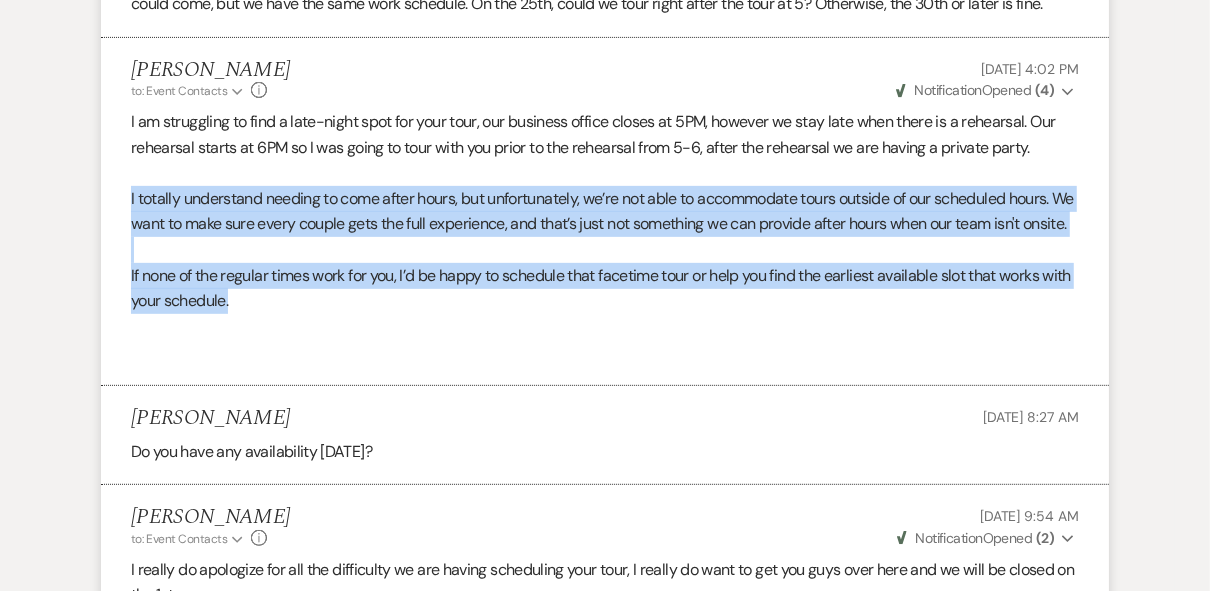 drag, startPoint x: 258, startPoint y: 372, endPoint x: 126, endPoint y: 234, distance: 190.96597 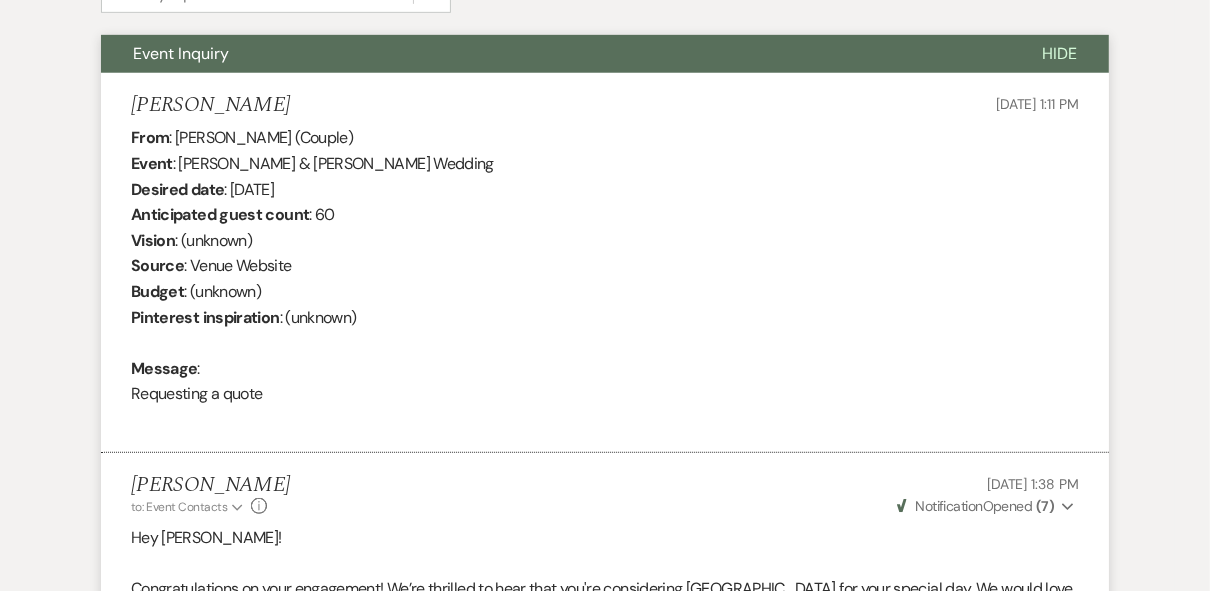 scroll, scrollTop: 0, scrollLeft: 0, axis: both 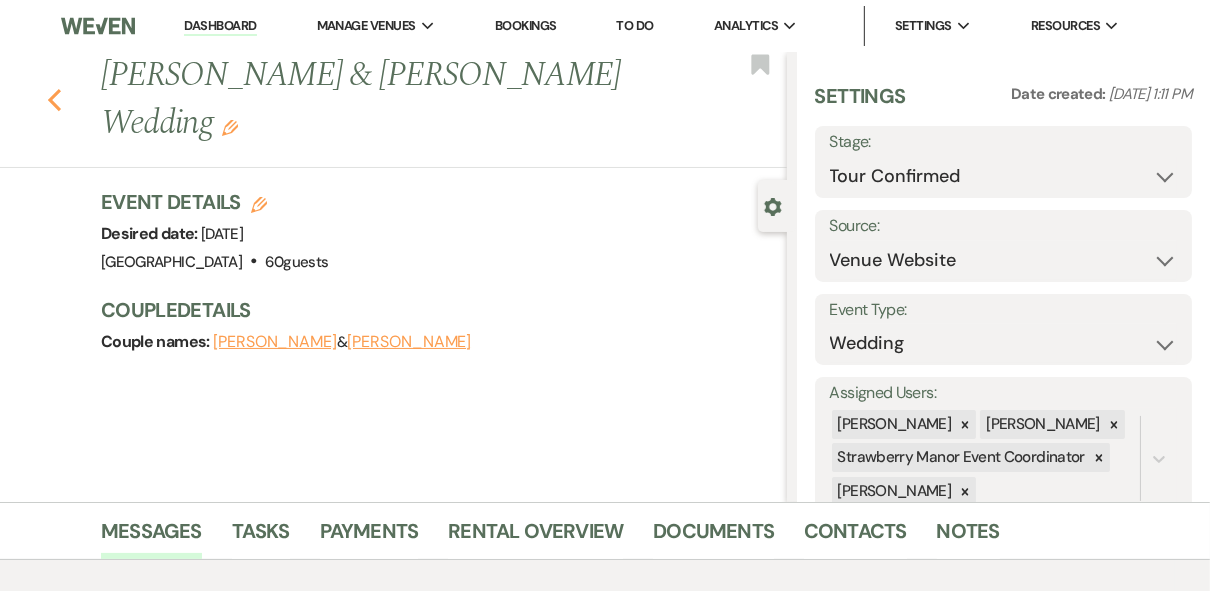 click on "Previous" 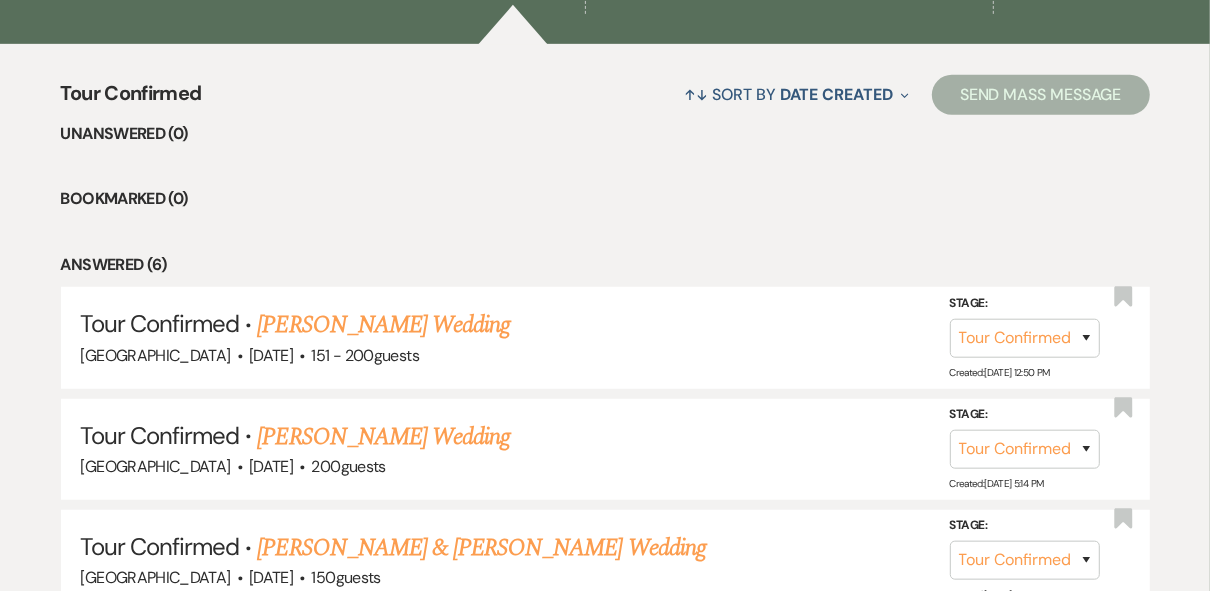 scroll, scrollTop: 320, scrollLeft: 0, axis: vertical 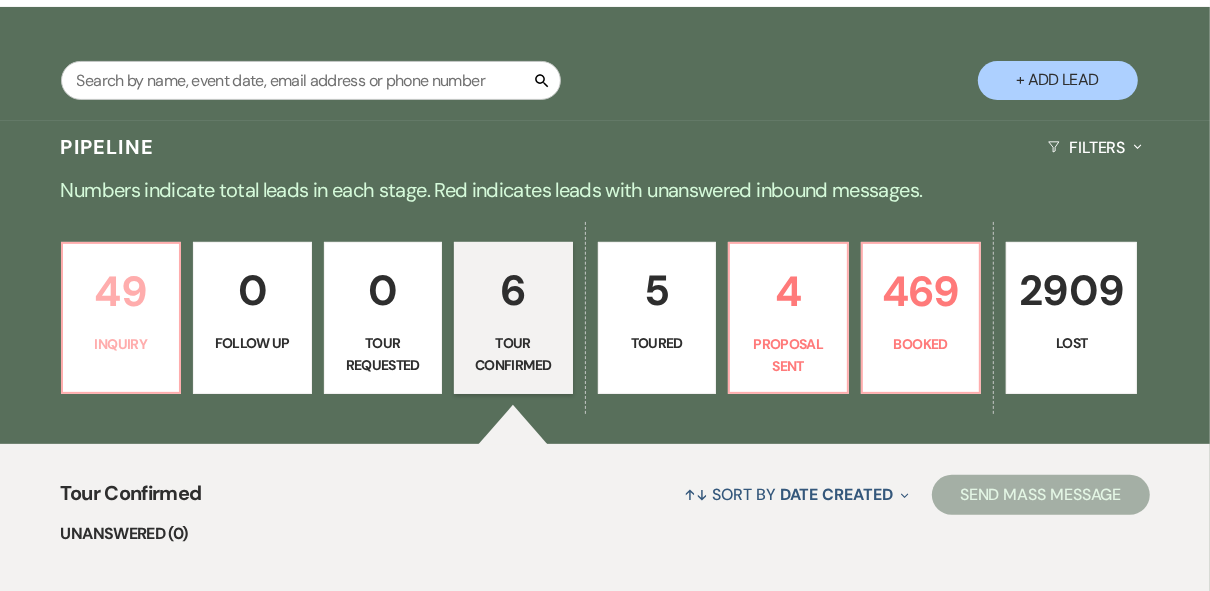 click on "49" at bounding box center (121, 291) 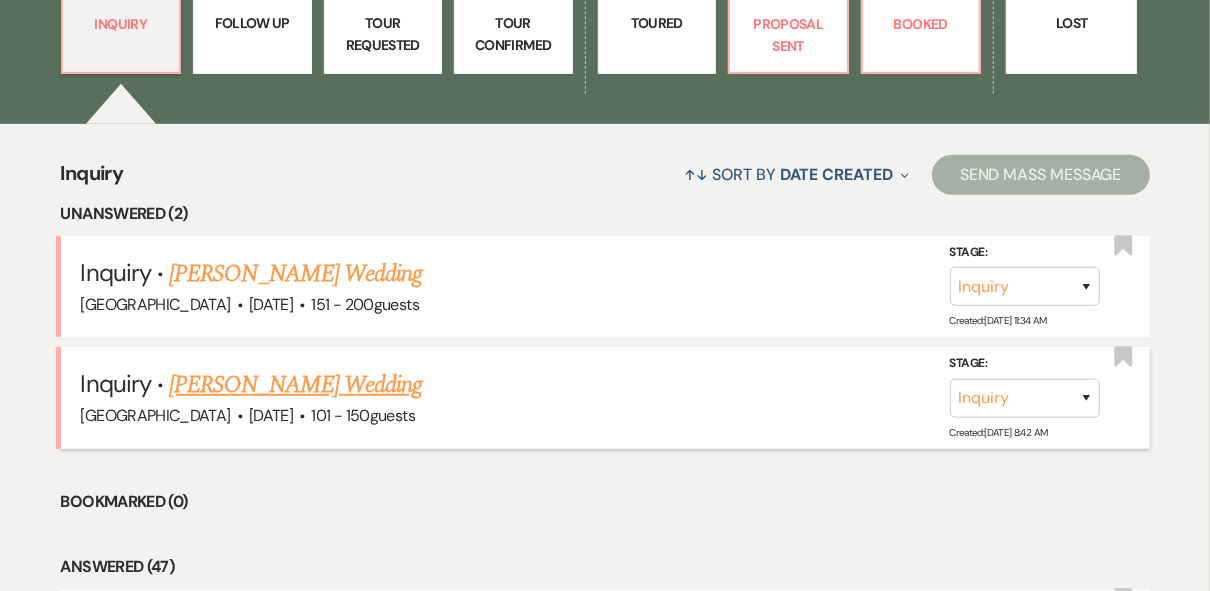 scroll, scrollTop: 800, scrollLeft: 0, axis: vertical 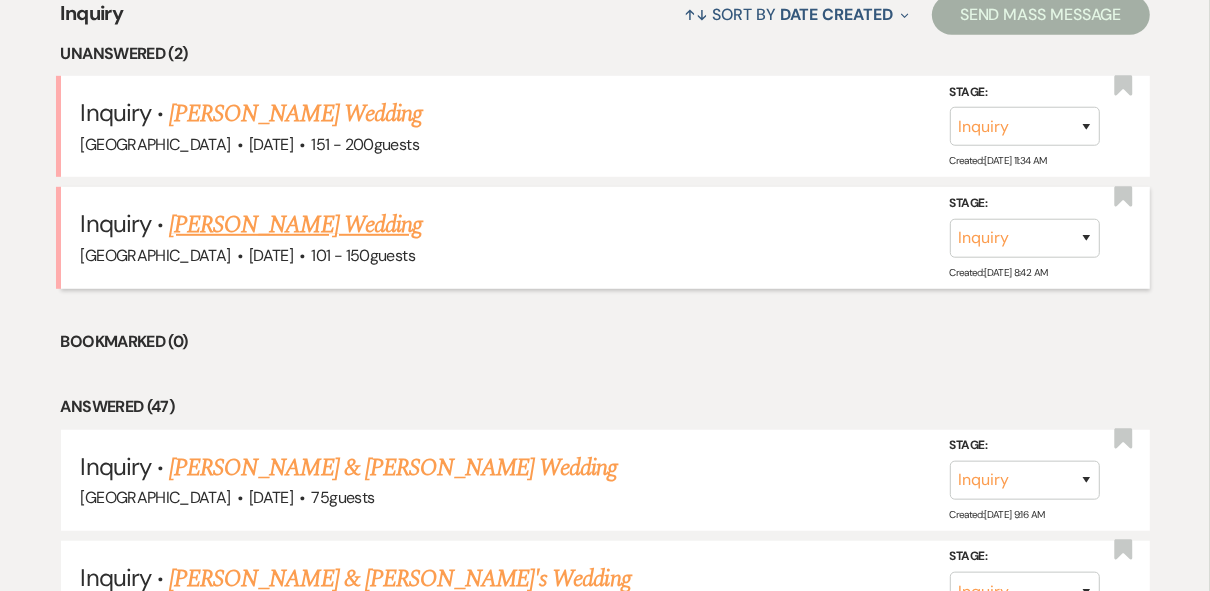 click on "[PERSON_NAME] Wedding" at bounding box center [295, 225] 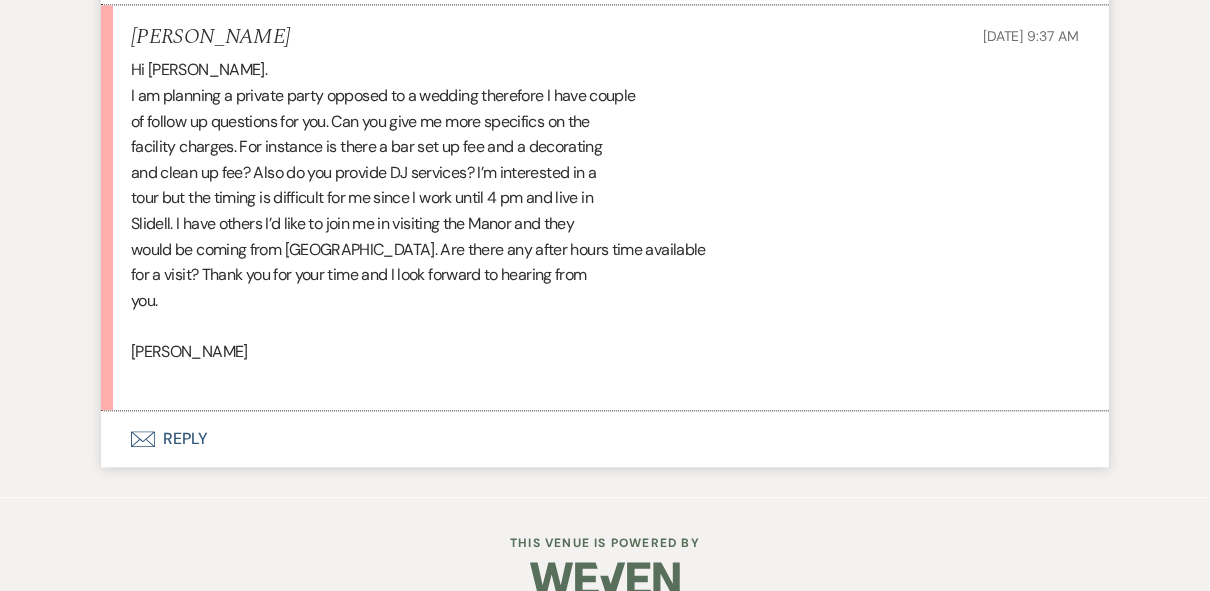 scroll, scrollTop: 3050, scrollLeft: 0, axis: vertical 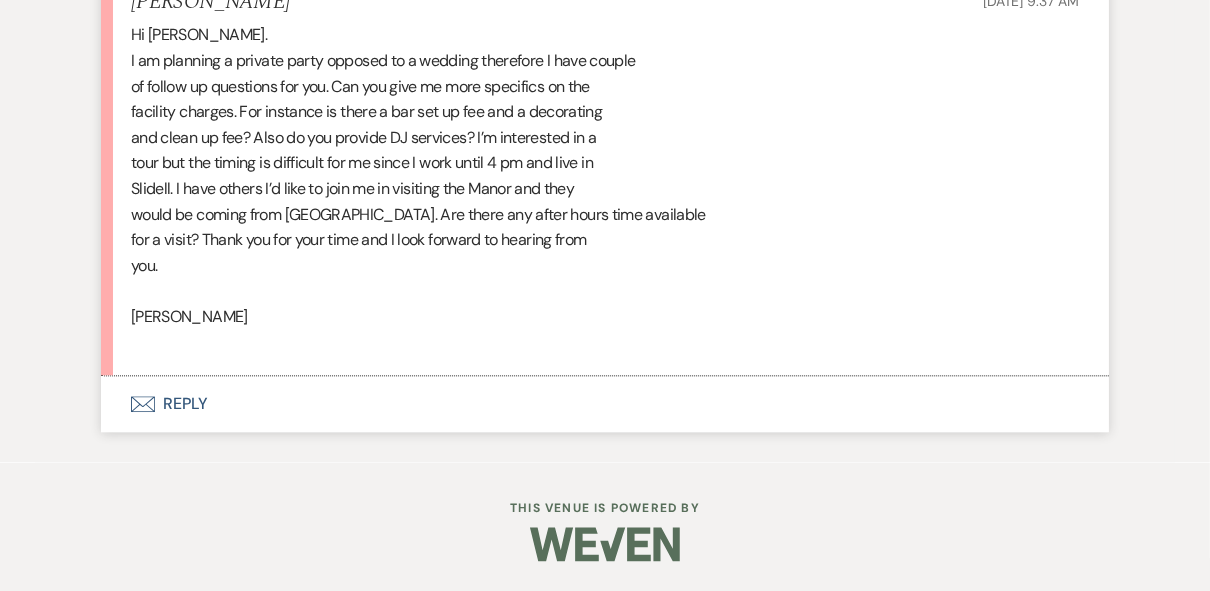 click on "Envelope Reply" at bounding box center [605, 404] 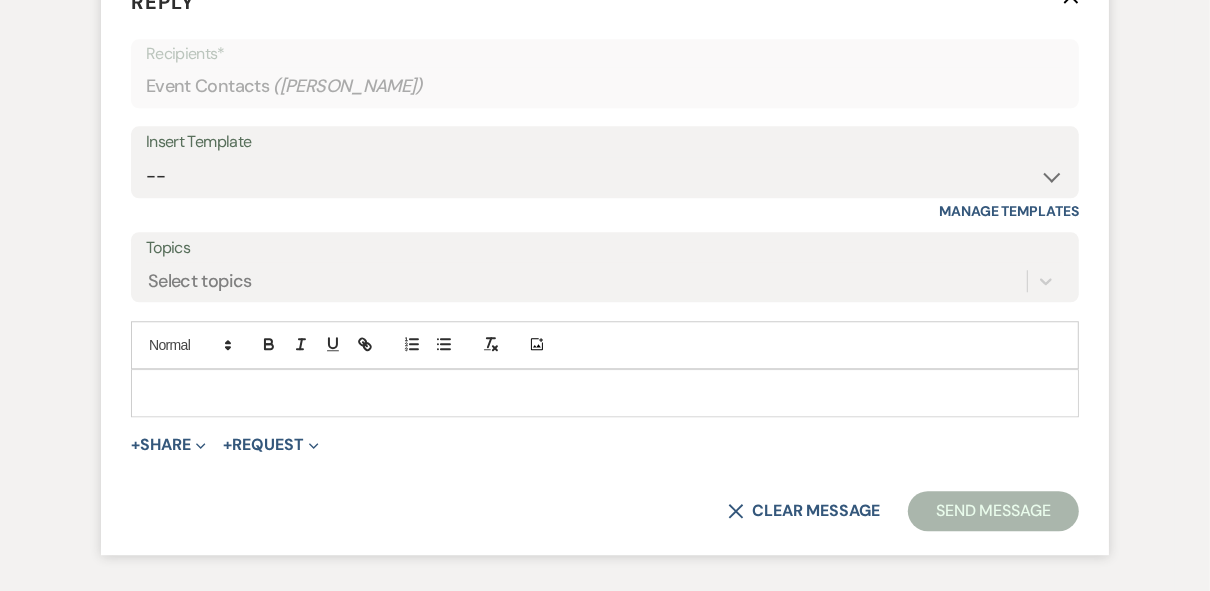 scroll, scrollTop: 3426, scrollLeft: 0, axis: vertical 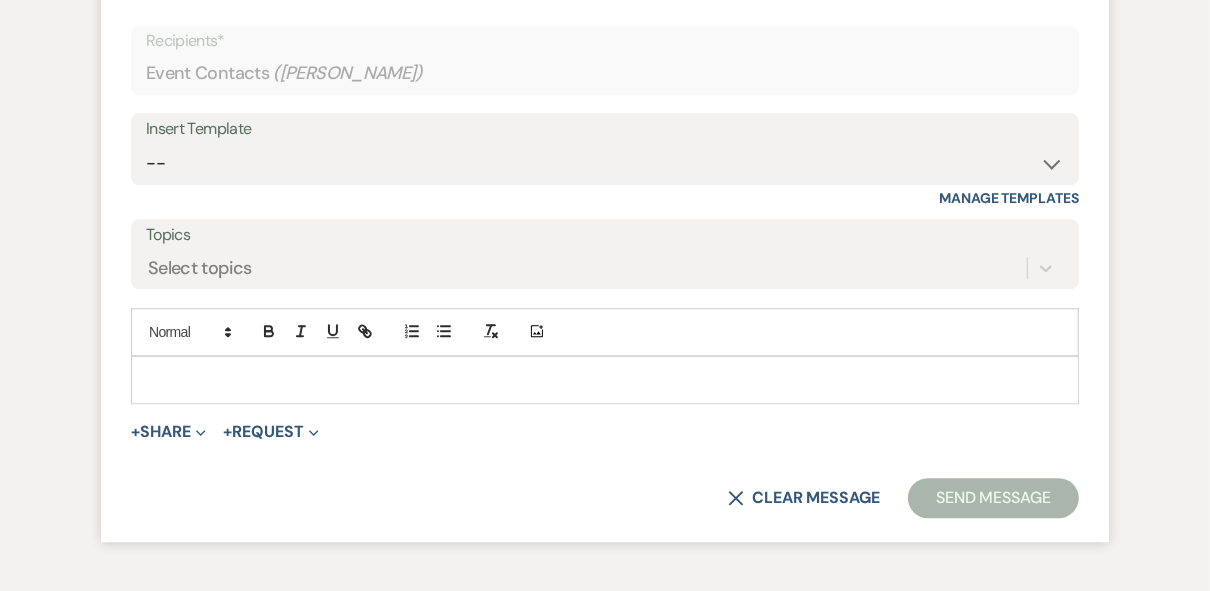 click at bounding box center (605, 380) 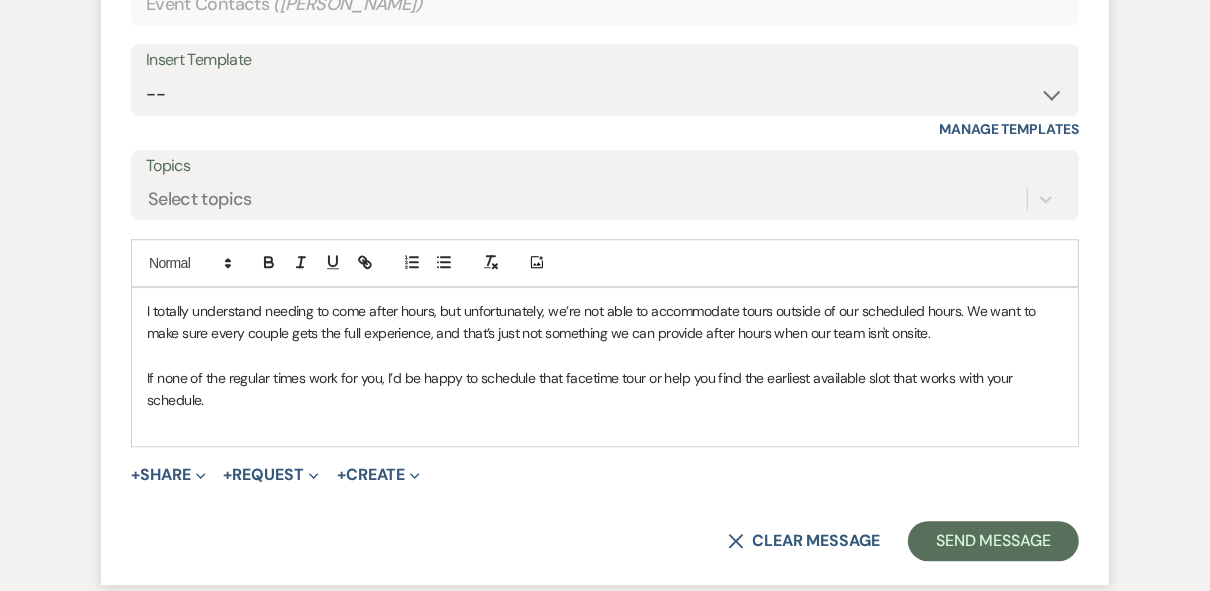 scroll, scrollTop: 3586, scrollLeft: 0, axis: vertical 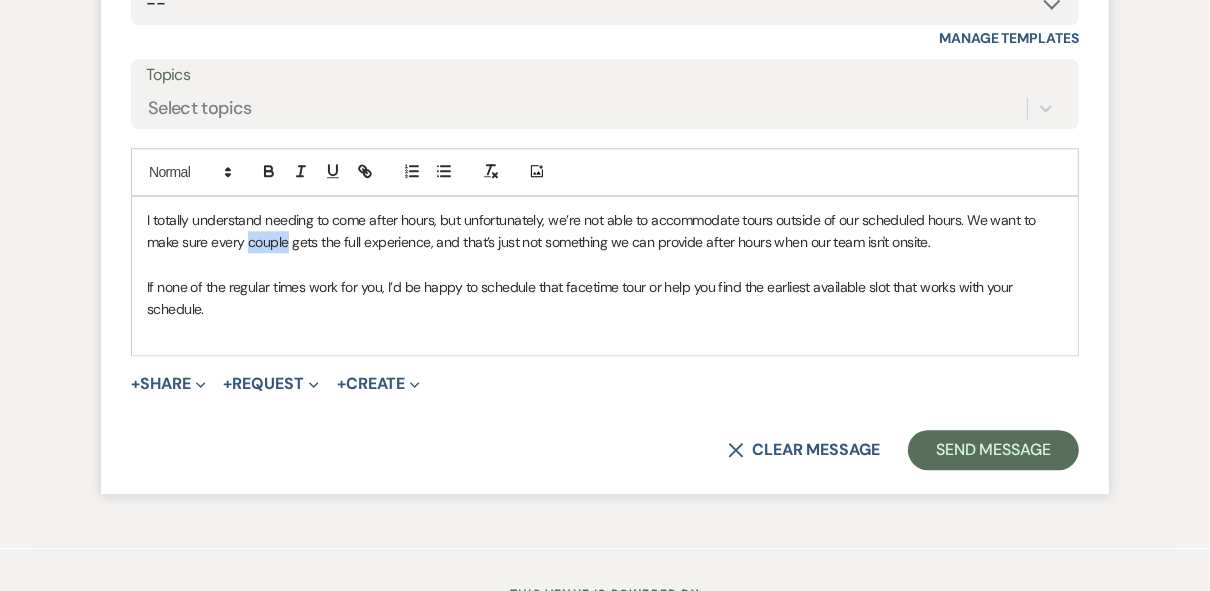 drag, startPoint x: 289, startPoint y: 290, endPoint x: 247, endPoint y: 289, distance: 42.0119 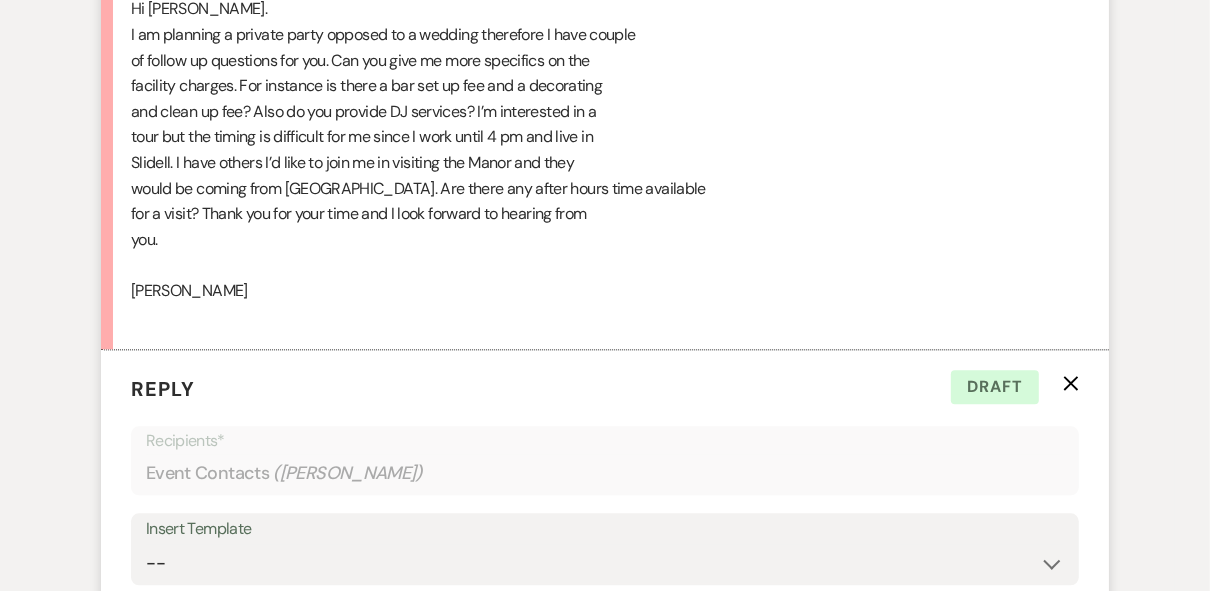 scroll, scrollTop: 3426, scrollLeft: 0, axis: vertical 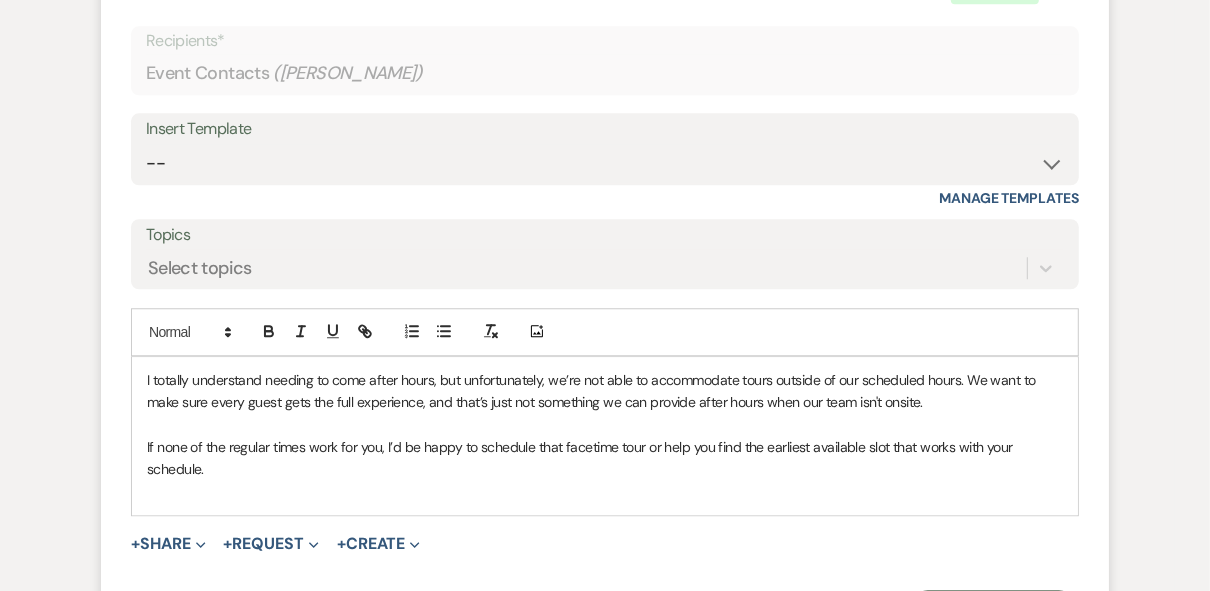 click on "I totally understand needing to come after hours, but unfortunately, we’re not able to accommodate tours outside of our scheduled hours. We want to make sure every guest gets the full experience, and that’s just not something we can provide after hours when our team isn't onsite. If none of the regular times work for you, I’d be happy to schedule that facetime tour or help you find the earliest available slot that works with your schedule." at bounding box center [605, 436] 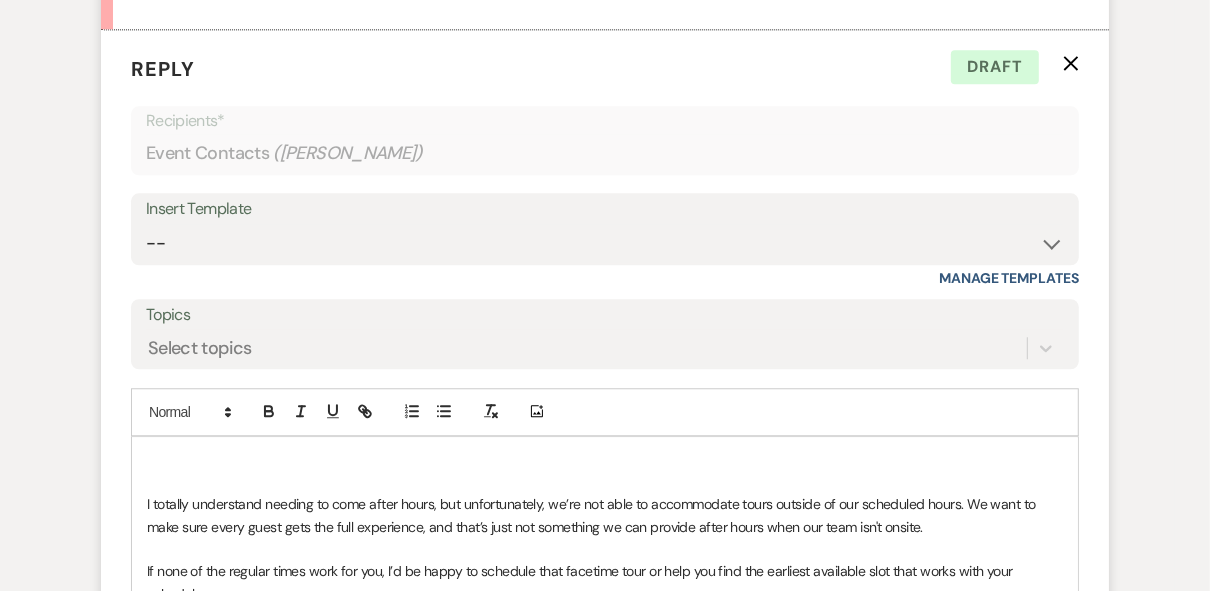 scroll, scrollTop: 3666, scrollLeft: 0, axis: vertical 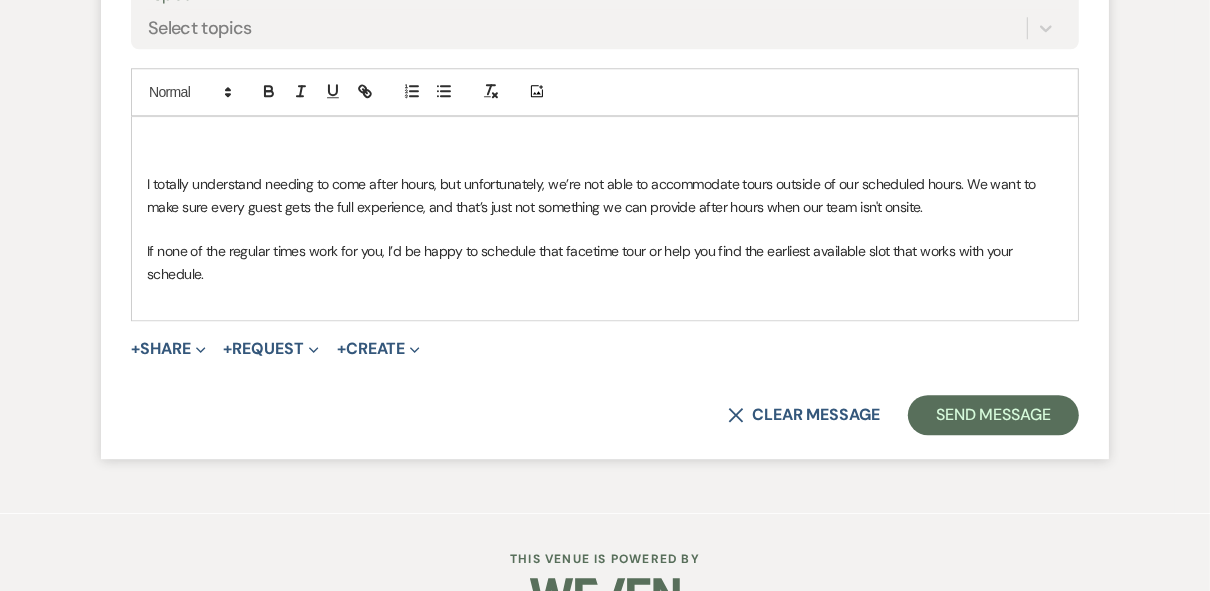 click on "﻿ I totally understand needing to come after hours, but unfortunately, we’re not able to accommodate tours outside of our scheduled hours. We want to make sure every guest gets the full experience, and that’s just not something we can provide after hours when our team isn't onsite. If none of the regular times work for you, I’d be happy to schedule that facetime tour or help you find the earliest available slot that works with your schedule." at bounding box center [605, 218] 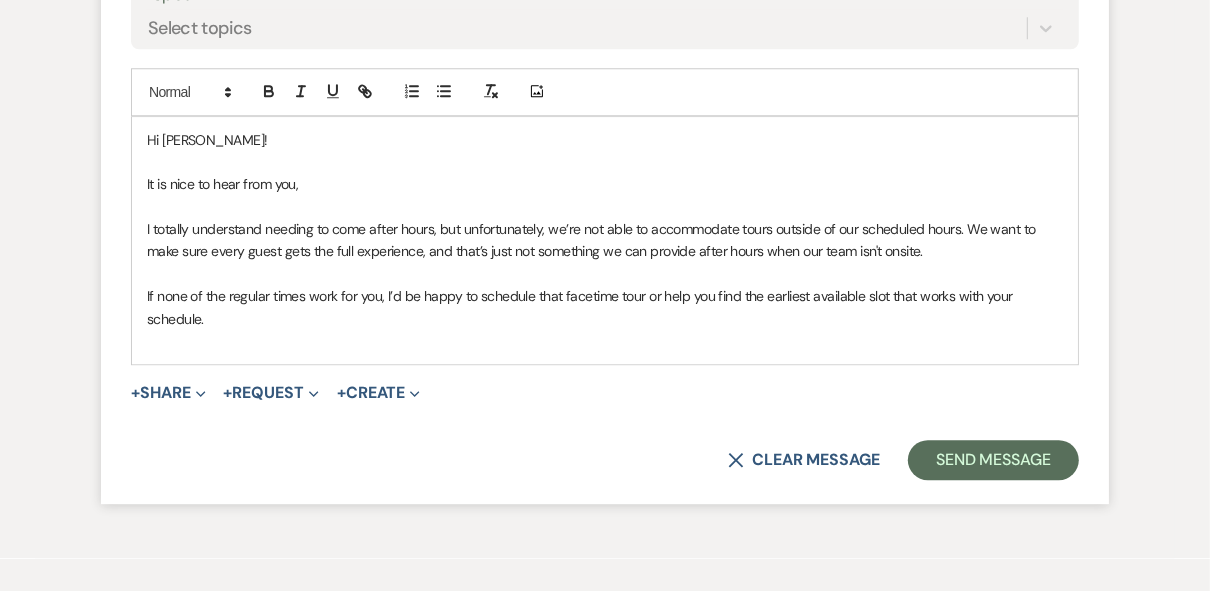 click on "It is nice to hear from you," at bounding box center (605, 184) 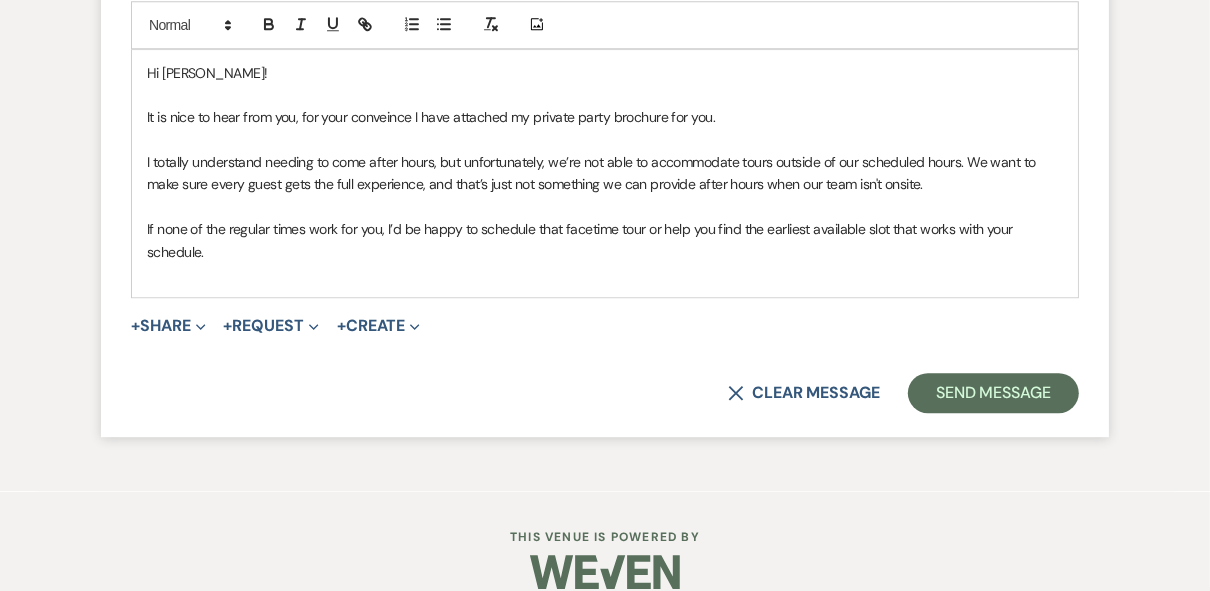 scroll, scrollTop: 3746, scrollLeft: 0, axis: vertical 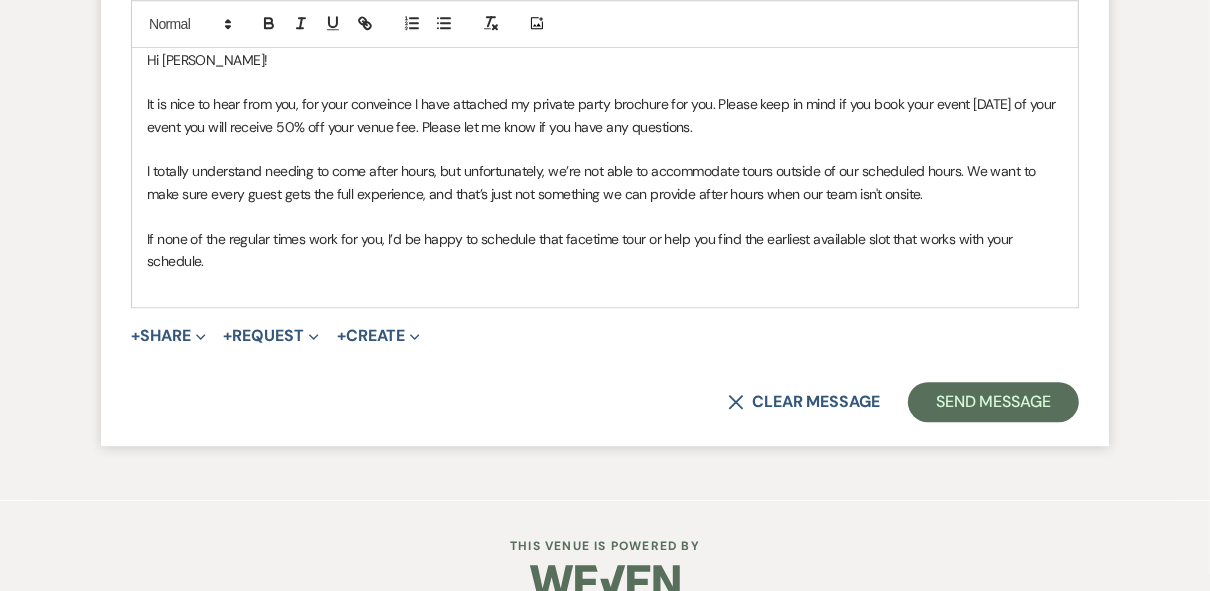 click on "I totally understand needing to come after hours, but unfortunately, we’re not able to accommodate tours outside of our scheduled hours. We want to make sure every guest gets the full experience, and that’s just not something we can provide after hours when our team isn't onsite." at bounding box center [605, 182] 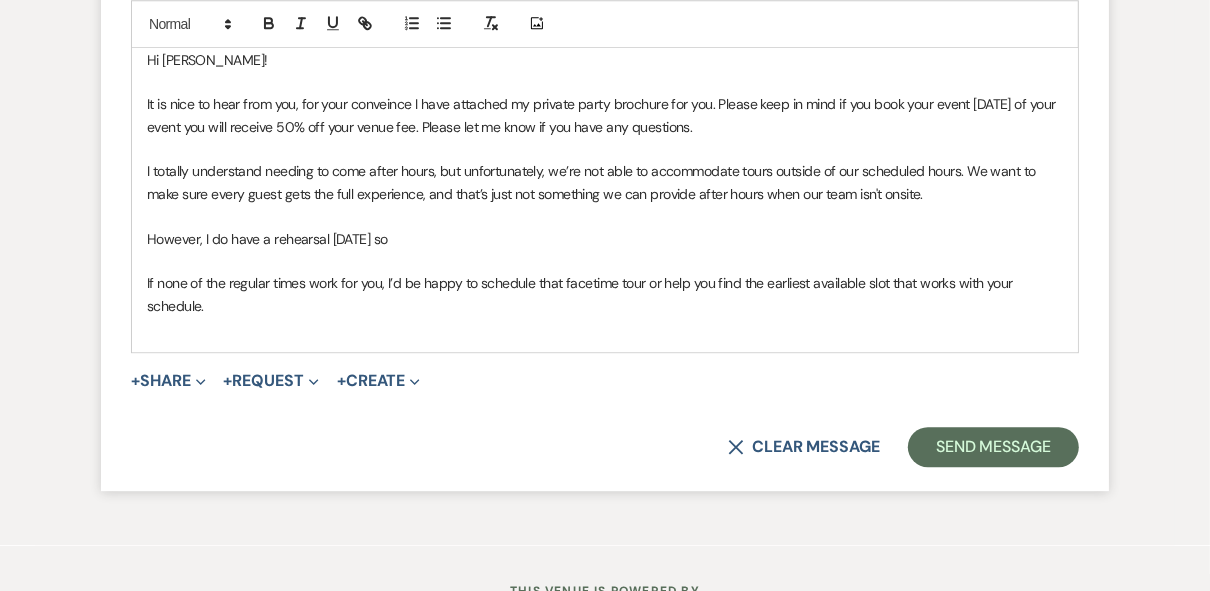 click on "However, I do have a rehearsal [DATE] so" at bounding box center (605, 239) 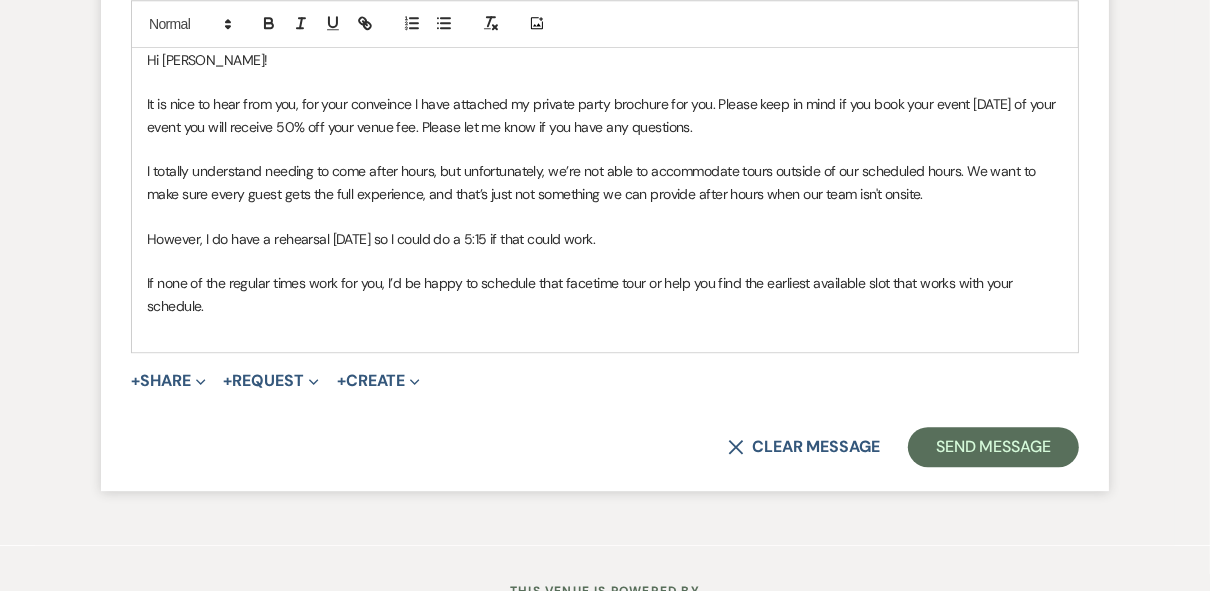 click on "If none of the regular times work for you, I’d be happy to schedule that facetime tour or help you find the earliest available slot that works with your schedule." at bounding box center [581, 294] 